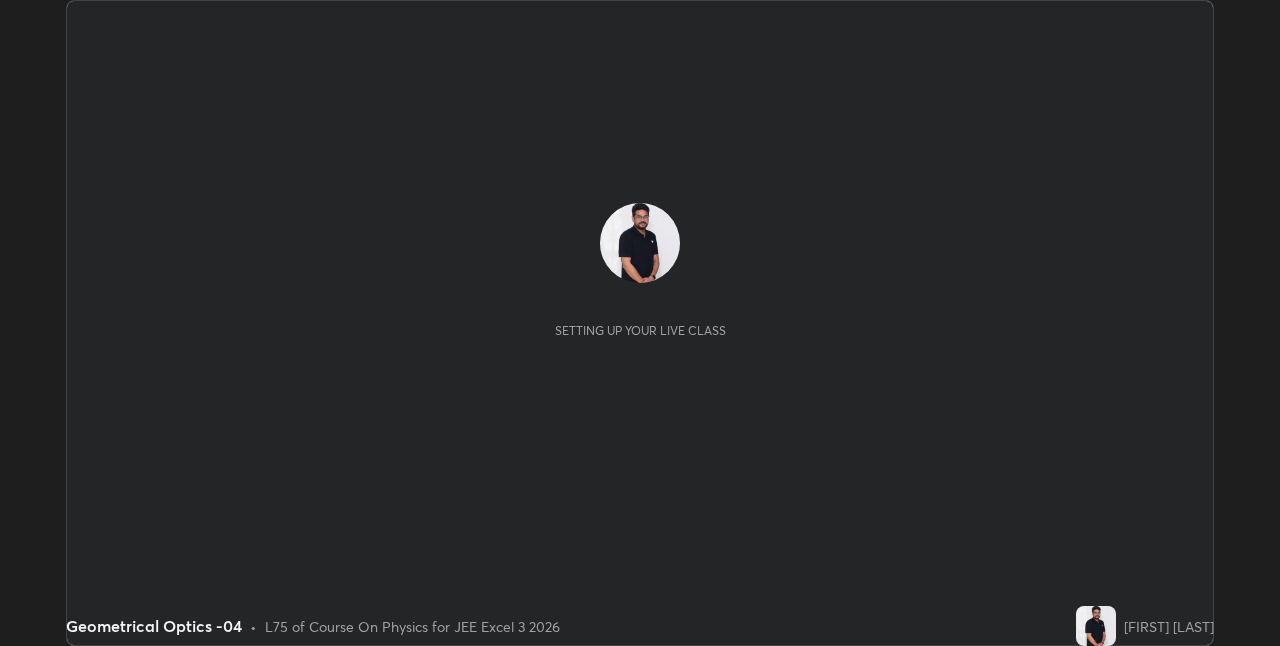scroll, scrollTop: 0, scrollLeft: 0, axis: both 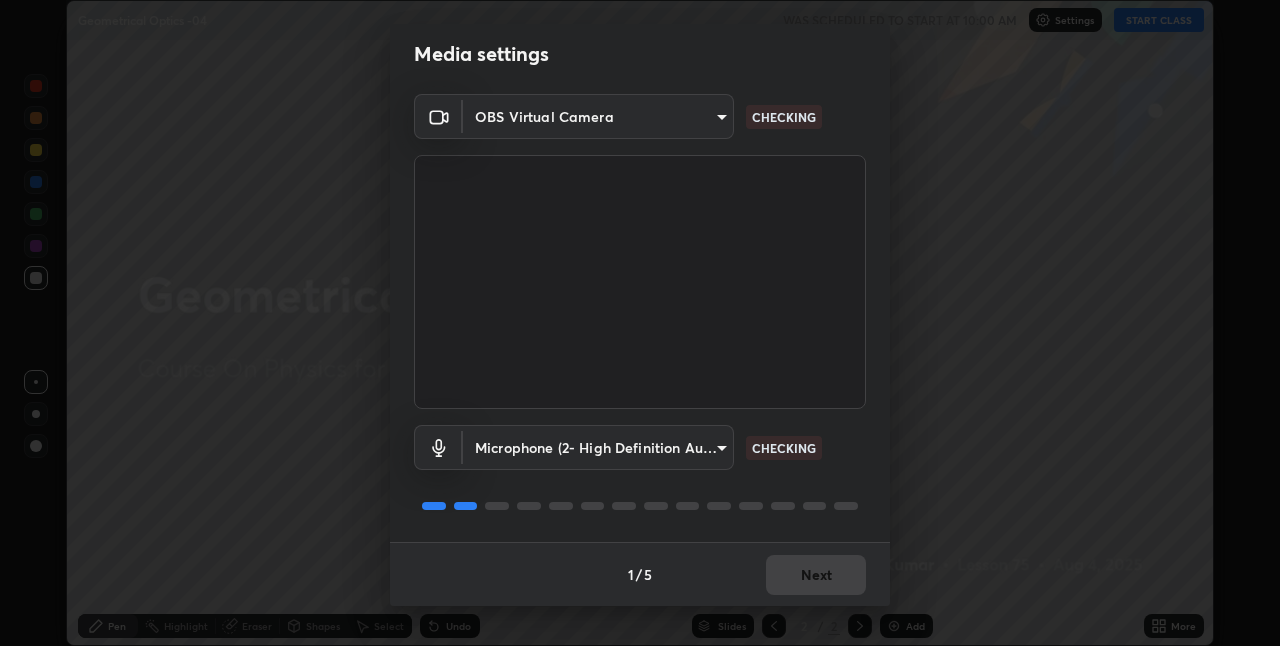 click on "Erase all Geometrical Optics -04 WAS SCHEDULED TO START AT 10:00 AM Settings START CLASS Setting up your live class Geometrical Optics -04 • L75 of Course On Physics for JEE Excel 3 2026 [PERSON] Pen Highlight Eraser Shapes Select Undo Slides 2 / 2 Add More Enable hand raising Enable raise hand to speak to learners. Once enabled, chat will be turned off temporarily. Enable x No doubts shared Encourage your learners to ask a doubt for better clarity Report an issue Reason for reporting Buffering Chat not working Audio - Video sync issue Educator video quality low ​ Attach an image Report Media settings OBS Virtual Camera bb042f4cef02672c8476b3eb7f28b41a7a7948f490d26ebfcad6535361d2bffd CHECKING Microphone (2- High Definition Audio Device) ff297609218b484df7a572b23aedce6778efdee4d86fe4d36753cf0347c012ea CHECKING 1 / 5 Next" at bounding box center (640, 323) 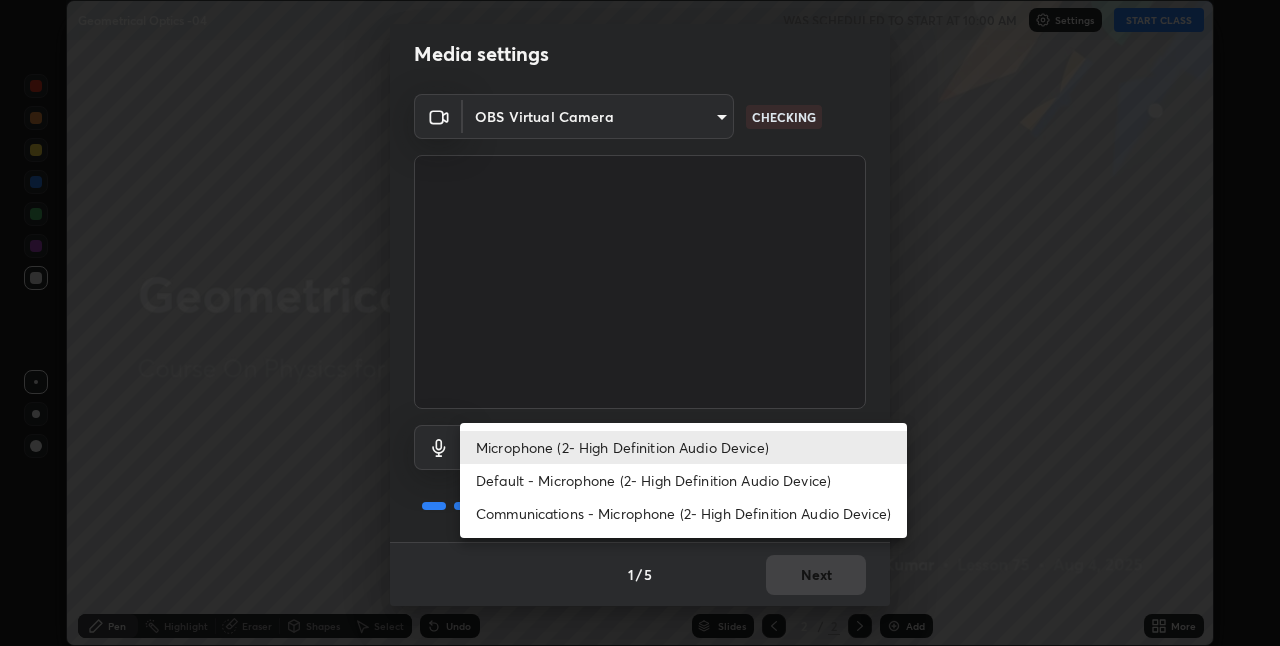 click on "Default - Microphone (2- High Definition Audio Device)" at bounding box center [683, 480] 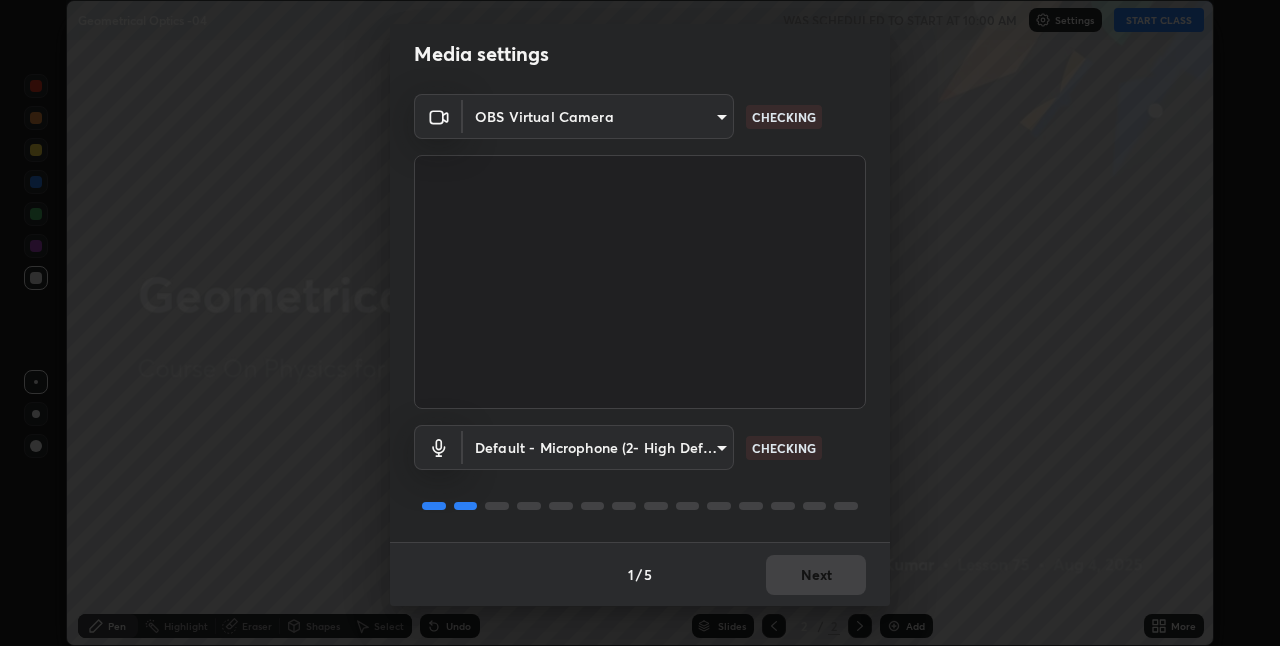 click on "Erase all Geometrical Optics -04 WAS SCHEDULED TO START AT  10:00 AM Settings START CLASS Setting up your live class Geometrical Optics -04 • L75 of Course On Physics for JEE Excel 3 2026 [FIRST] [LAST] Pen Highlight Eraser Shapes Select Undo Slides 2 / 2 Add More Enable hand raising Enable raise hand to speak to learners. Once enabled, chat will be turned off temporarily. Enable x   No doubts shared Encourage your learners to ask a doubt for better clarity Report an issue Reason for reporting Buffering Chat not working Audio - Video sync issue Educator video quality low ​ Attach an image Report Media settings OBS Virtual Camera bb042f4cef02672c8476b3eb7f28b41a7a7948f490d26ebfcad6535361d2bffd CHECKING Default - Microphone (2- High Definition Audio Device) default CHECKING 1 / 5 Next" at bounding box center [640, 323] 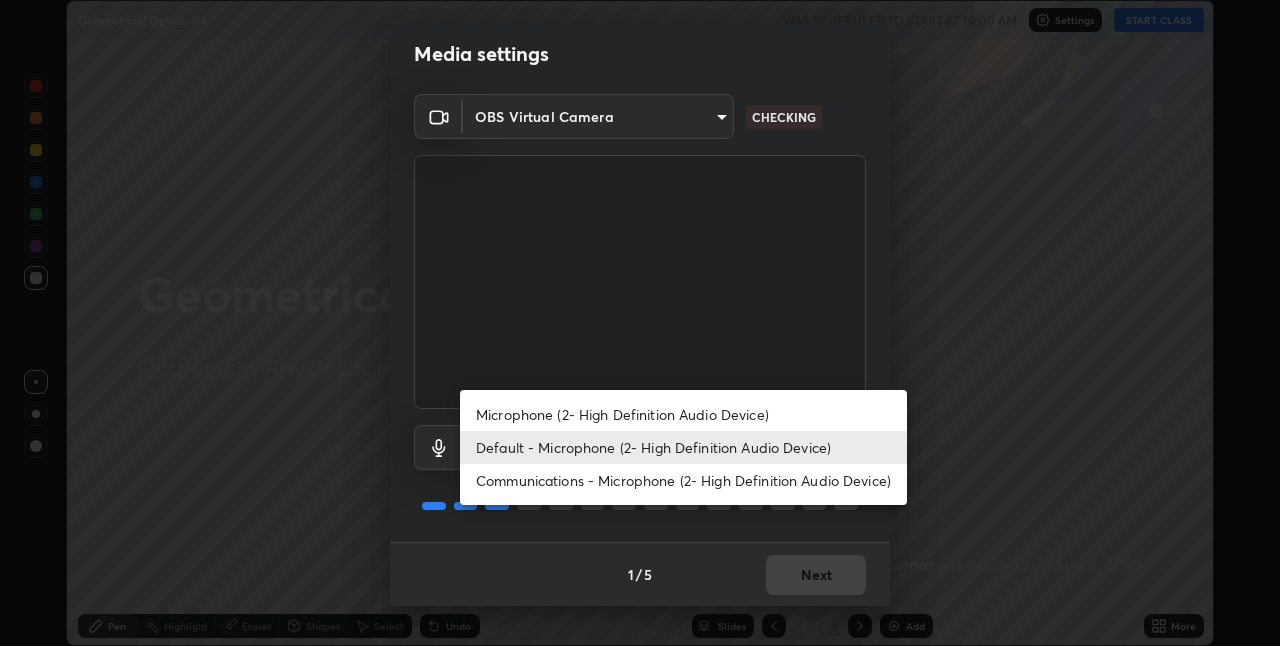 click on "Microphone (2- High Definition Audio Device)" at bounding box center (683, 414) 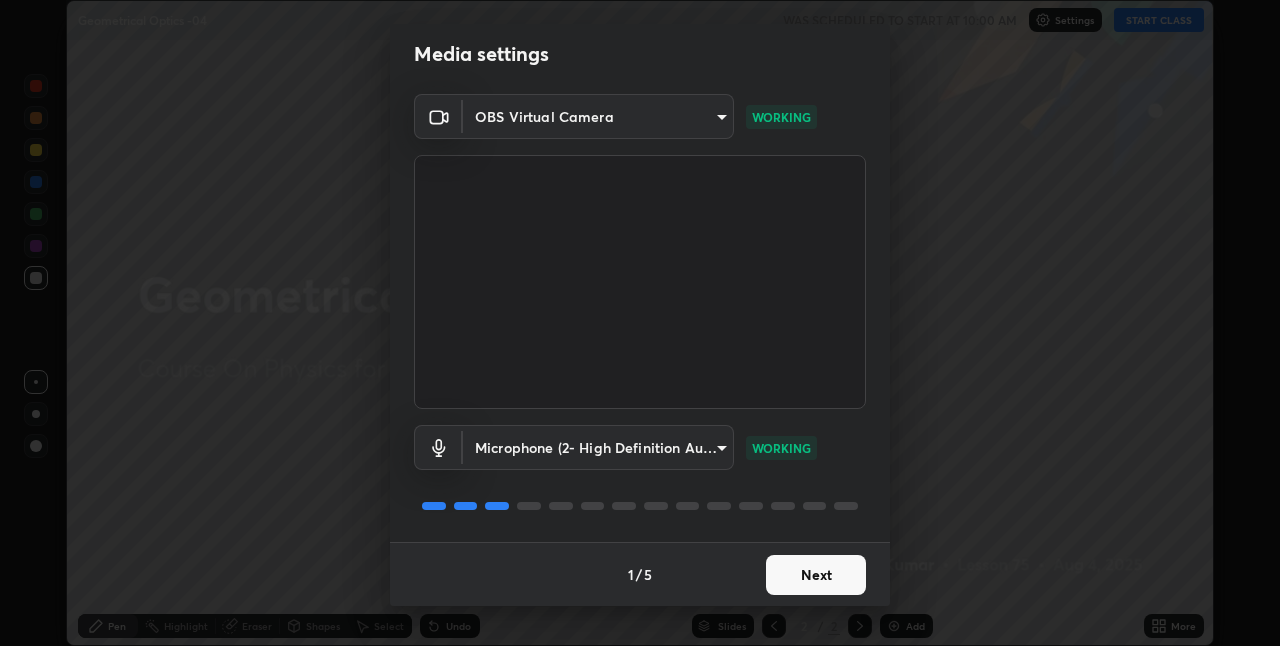 click on "Next" at bounding box center [816, 575] 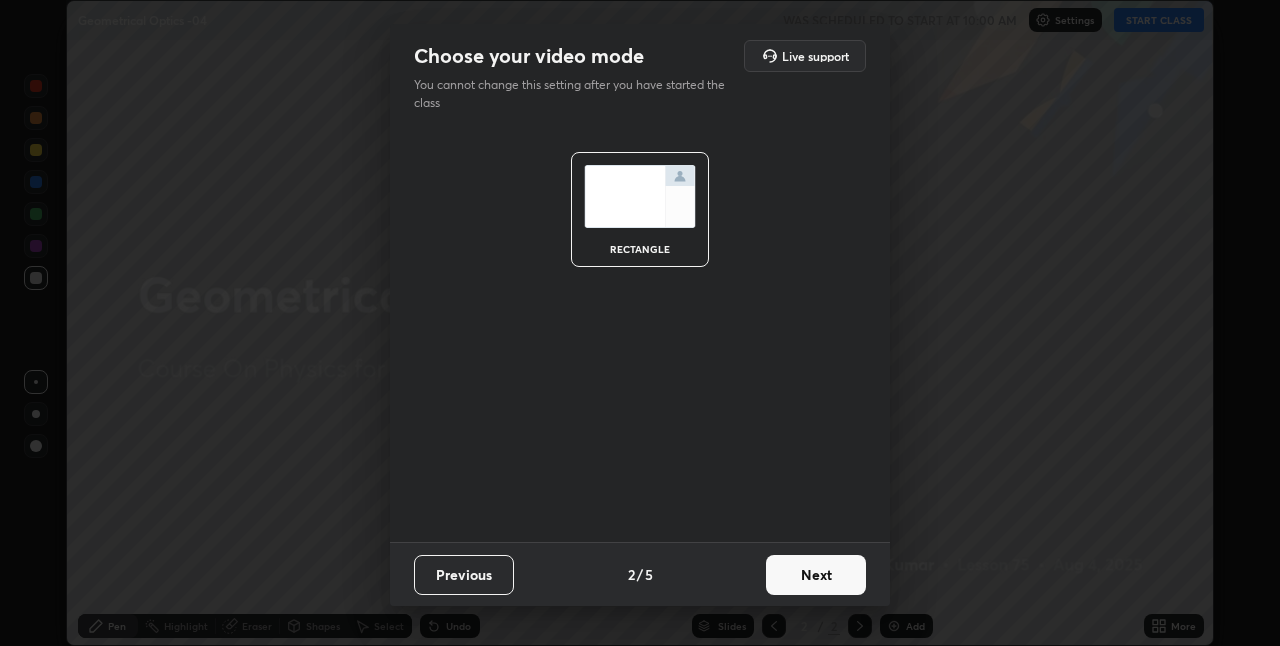 scroll, scrollTop: 0, scrollLeft: 0, axis: both 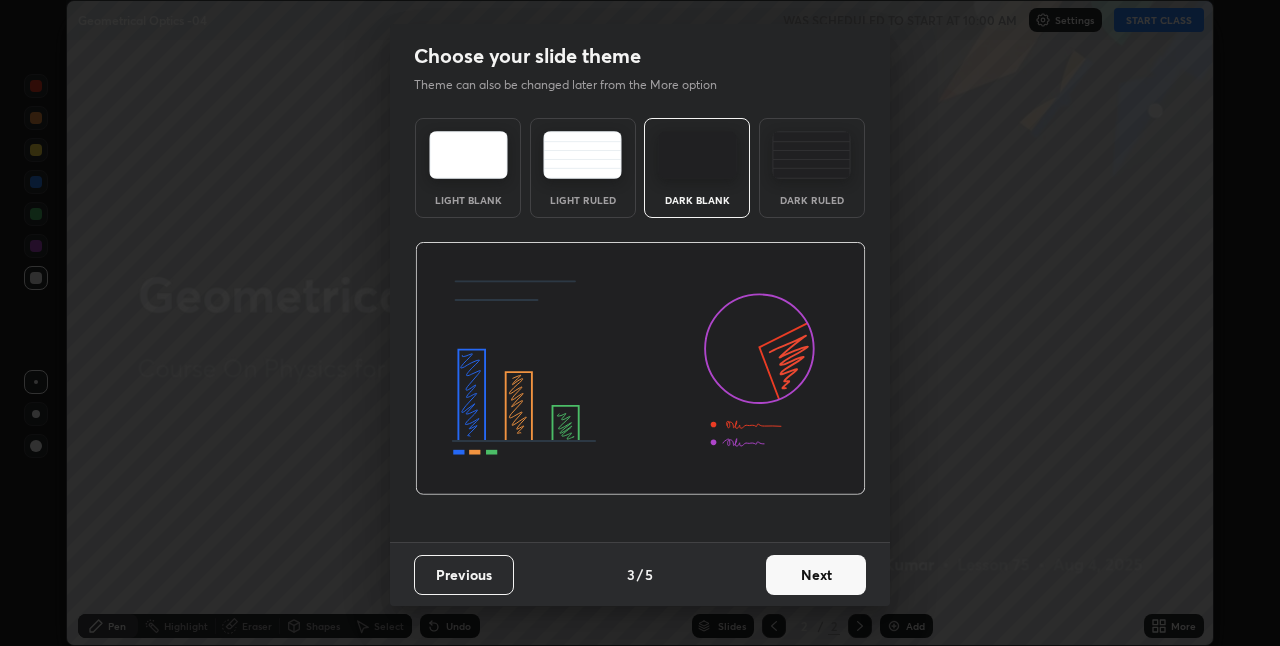 click on "Next" at bounding box center (816, 575) 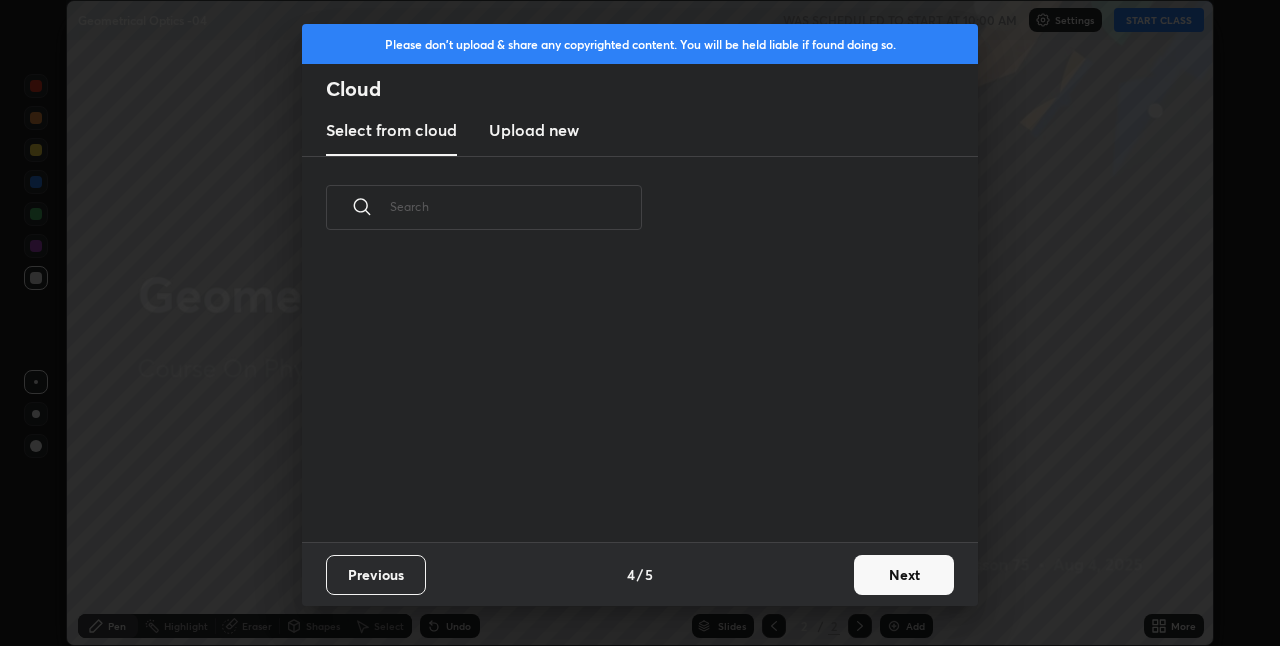 click on "Next" at bounding box center [904, 575] 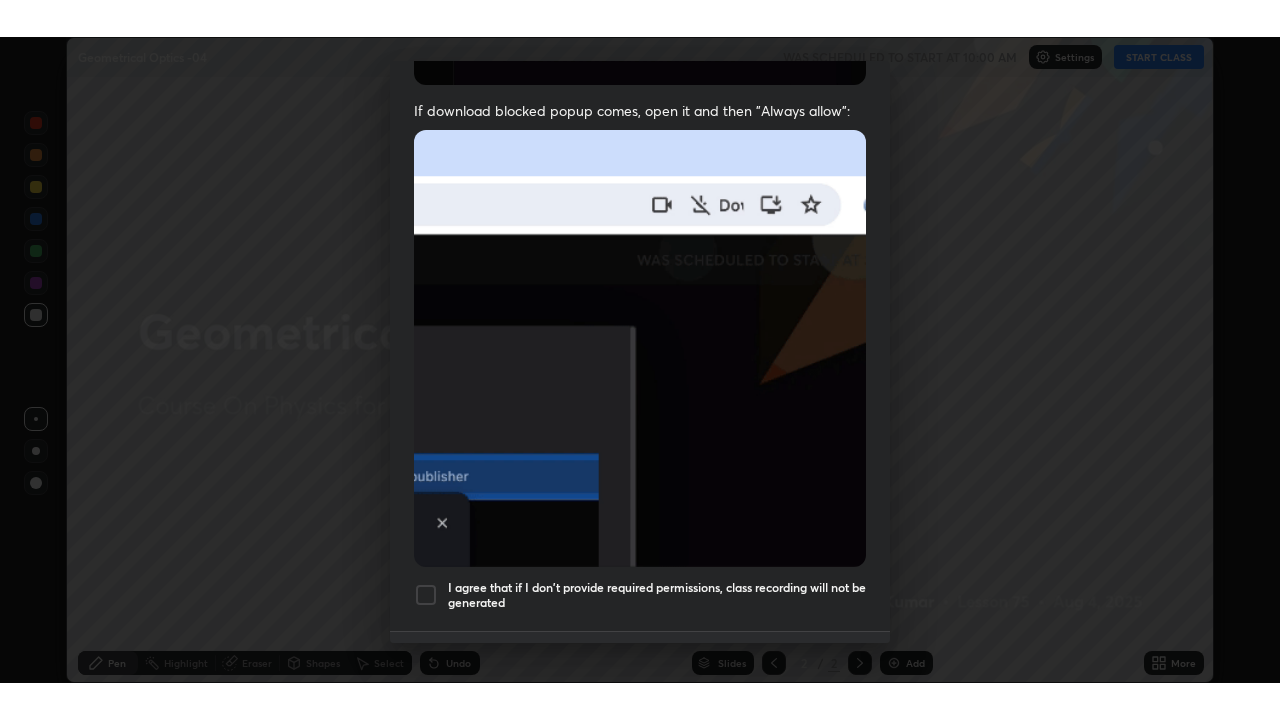 scroll, scrollTop: 418, scrollLeft: 0, axis: vertical 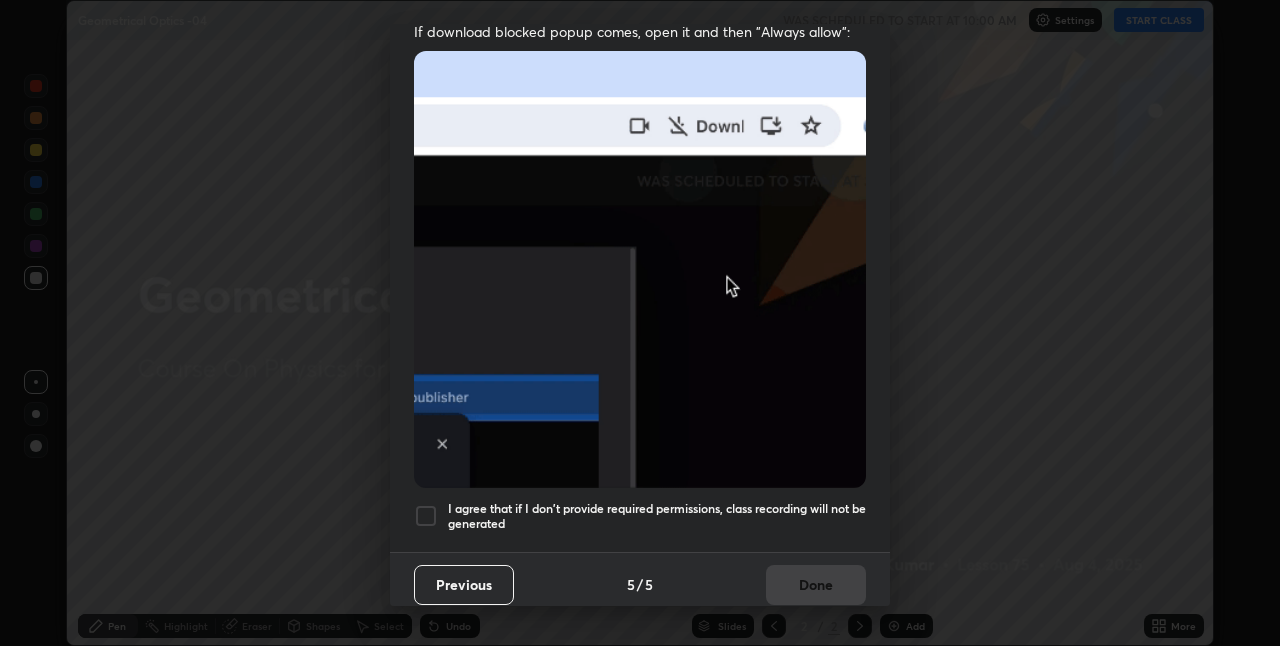 click on "I agree that if I don't provide required permissions, class recording will not be generated" at bounding box center [657, 516] 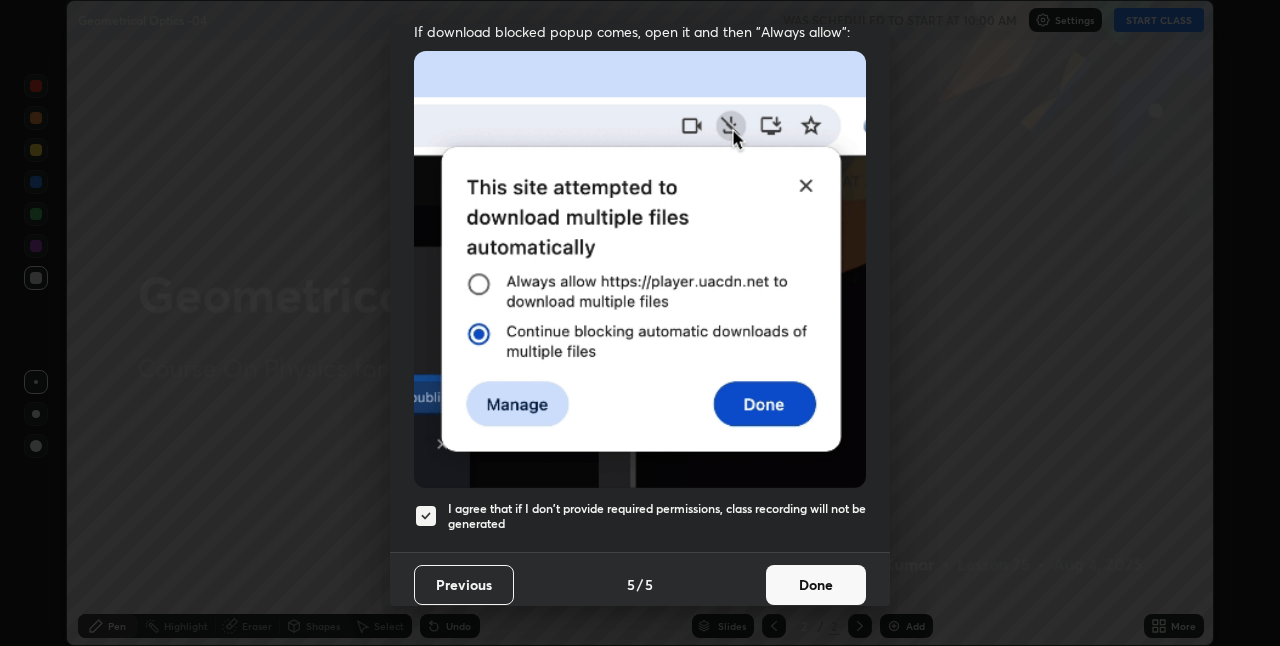 click on "Done" at bounding box center [816, 585] 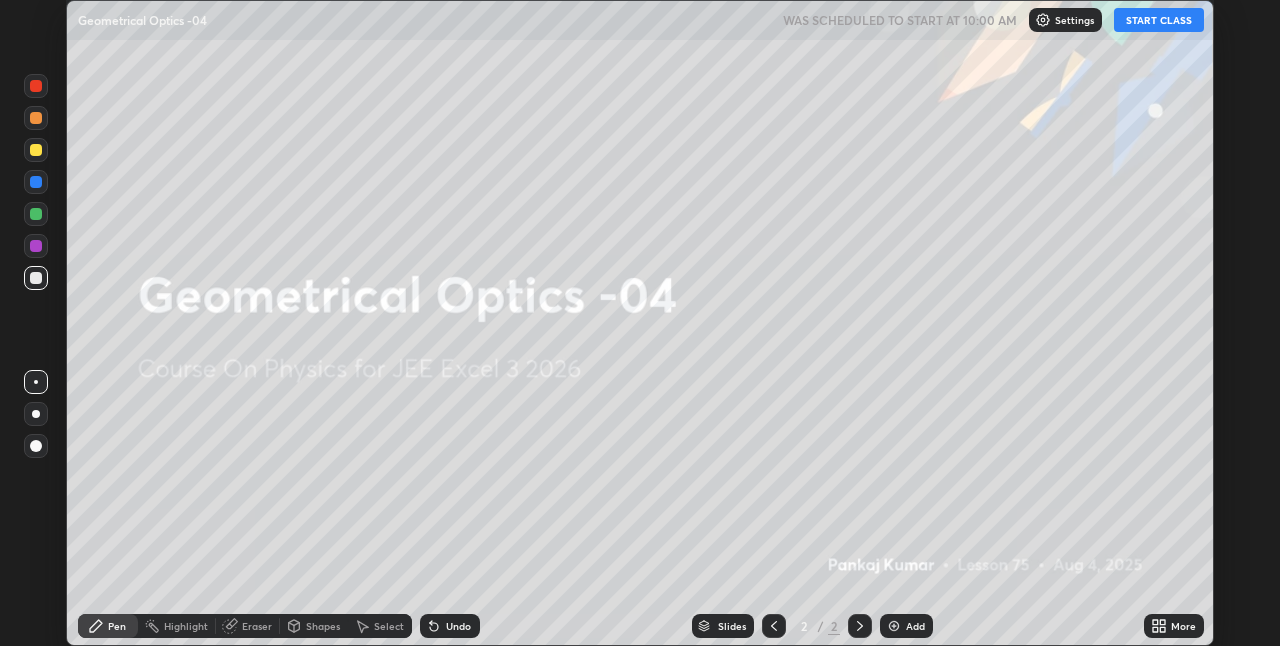 click on "START CLASS" at bounding box center [1159, 20] 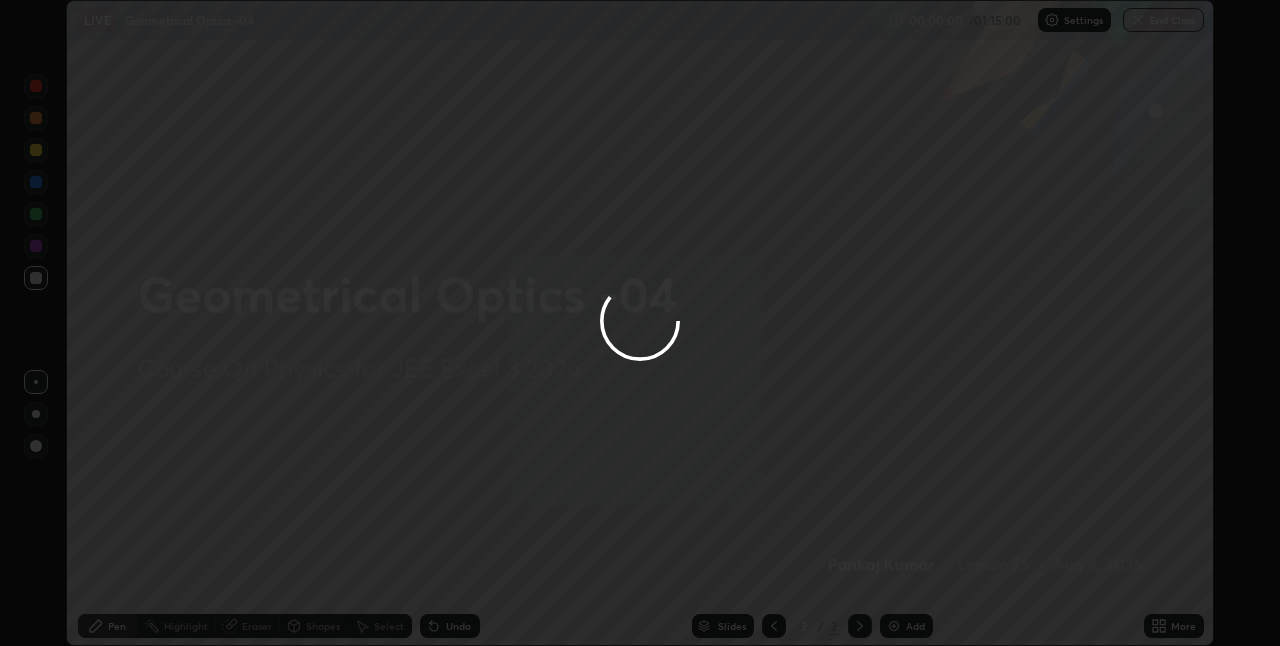 click on "Add" at bounding box center (915, 626) 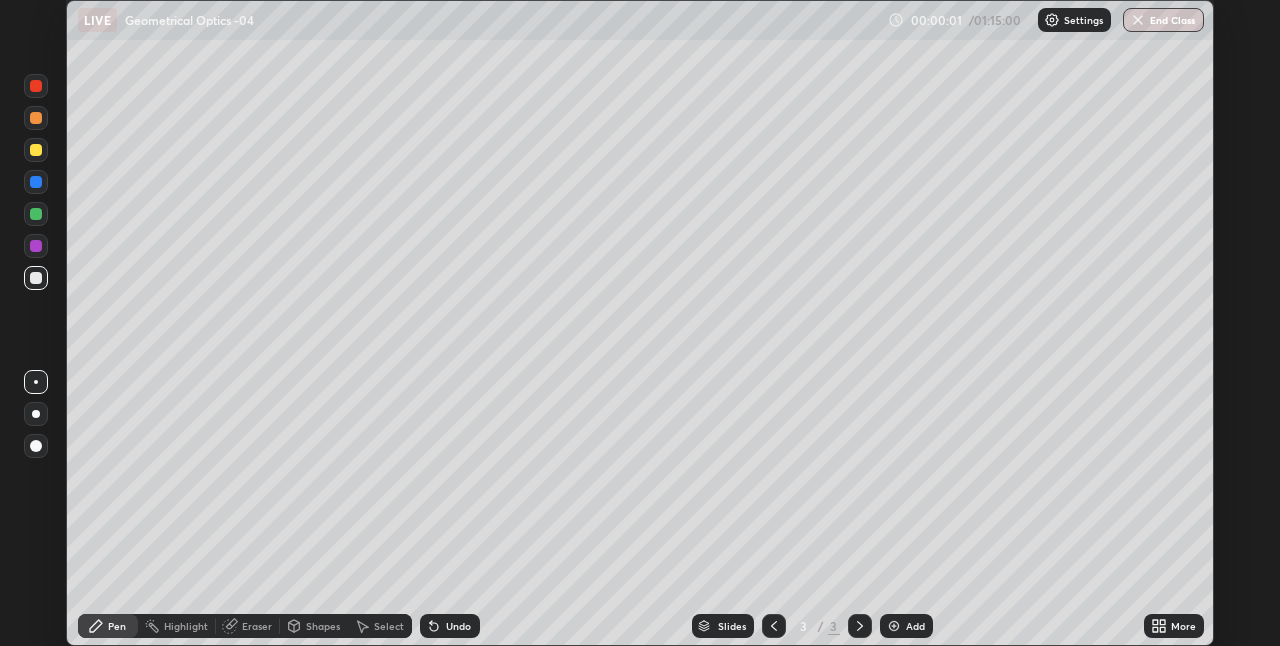 click 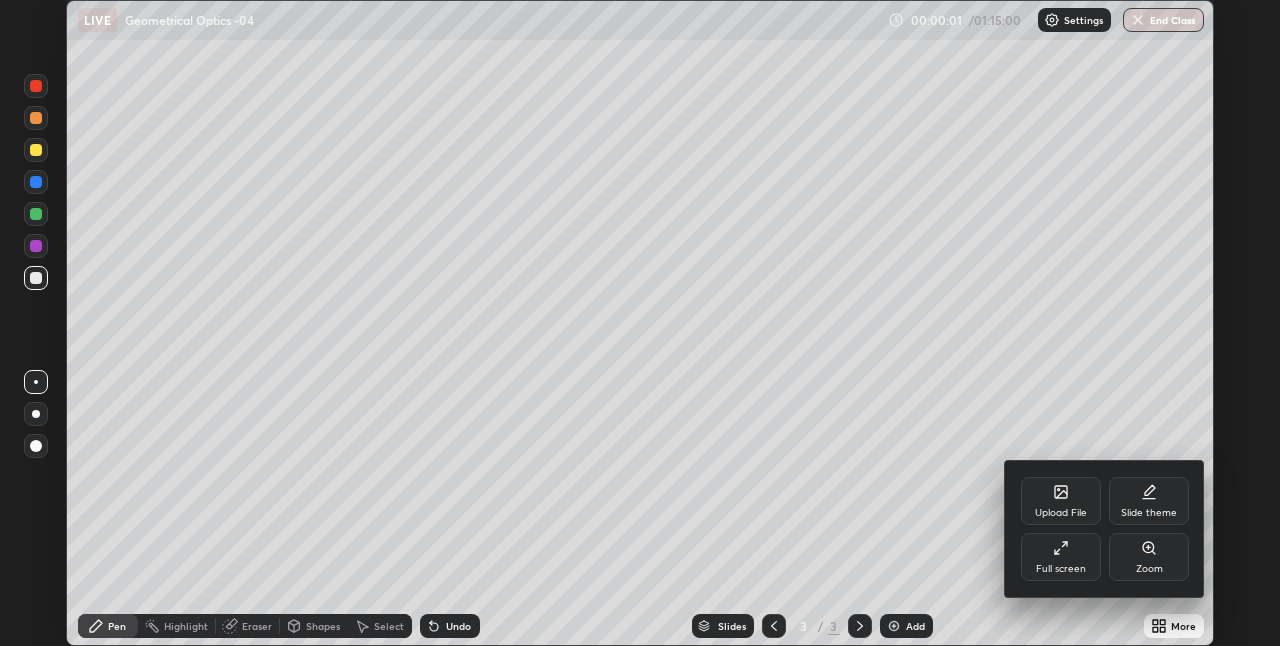 click on "Full screen" at bounding box center [1061, 557] 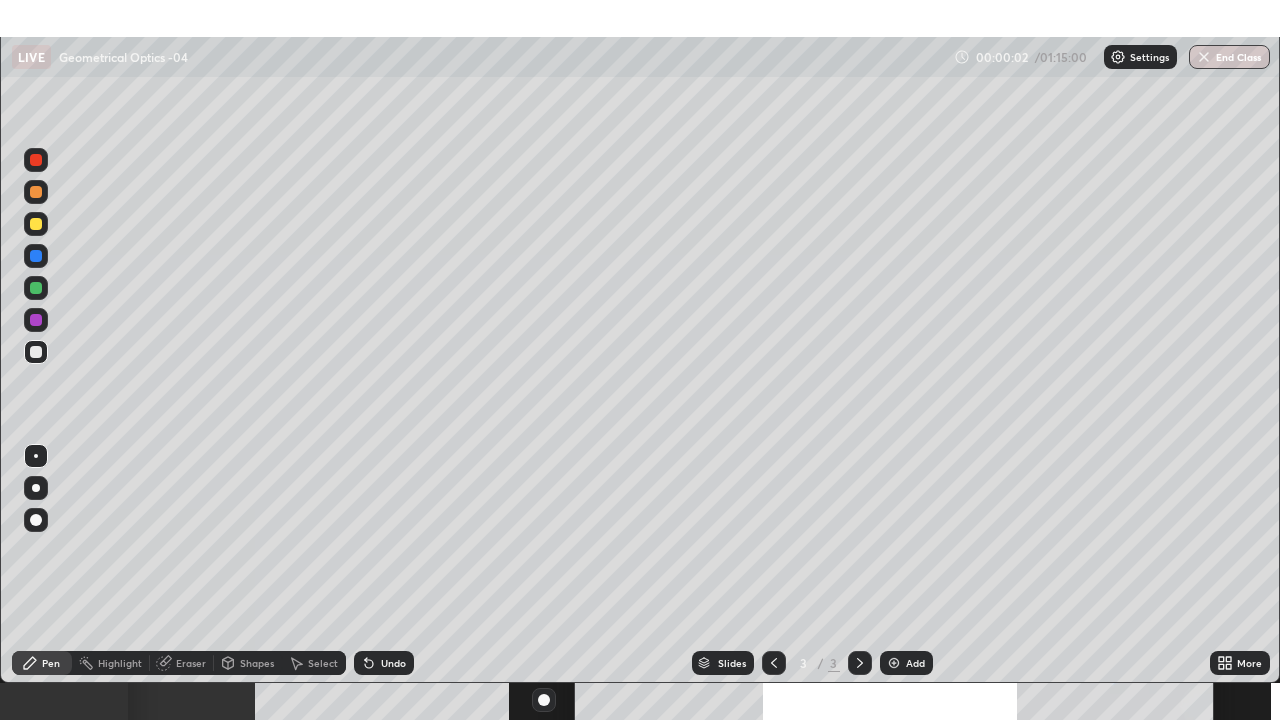 scroll, scrollTop: 99280, scrollLeft: 98720, axis: both 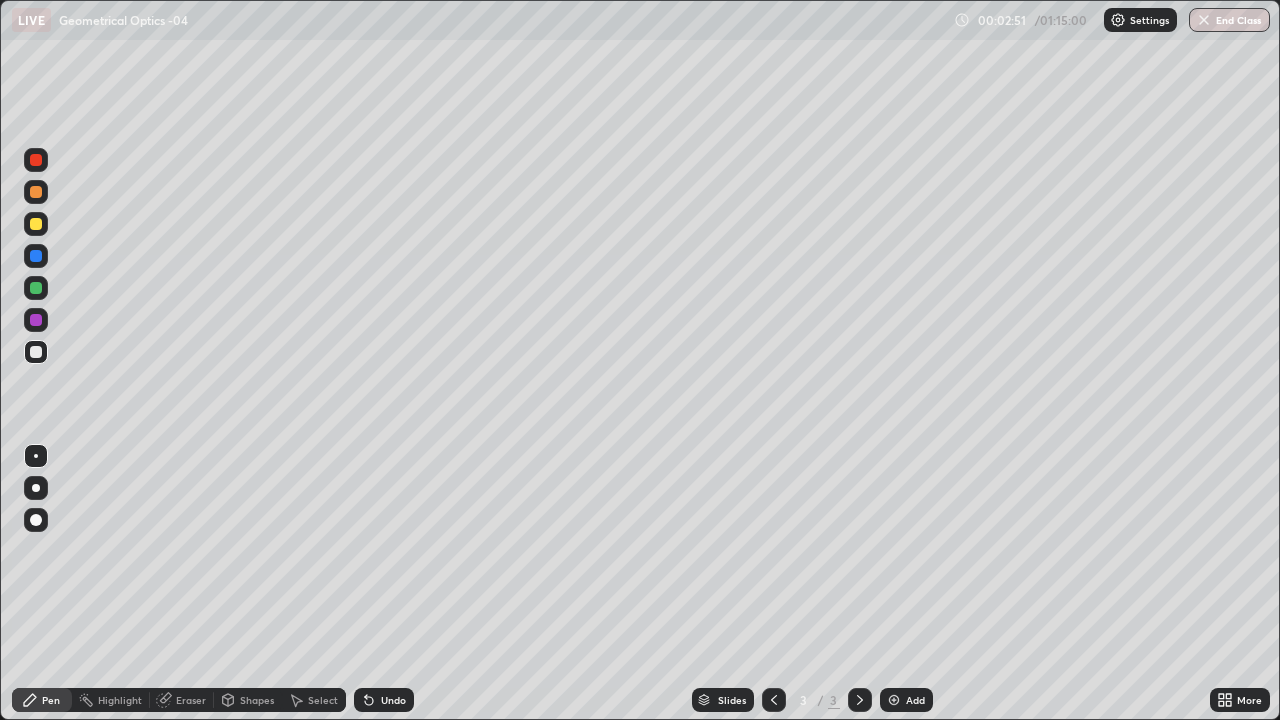 click at bounding box center [36, 224] 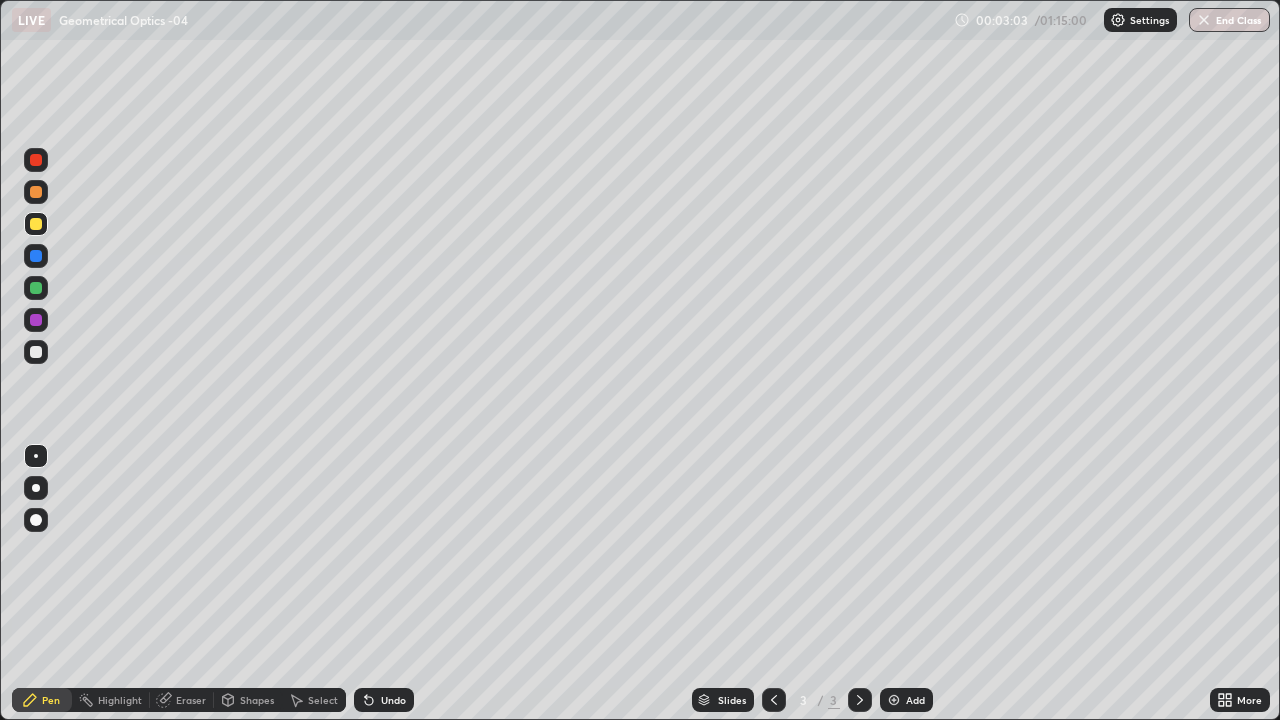 click on "Shapes" at bounding box center (248, 700) 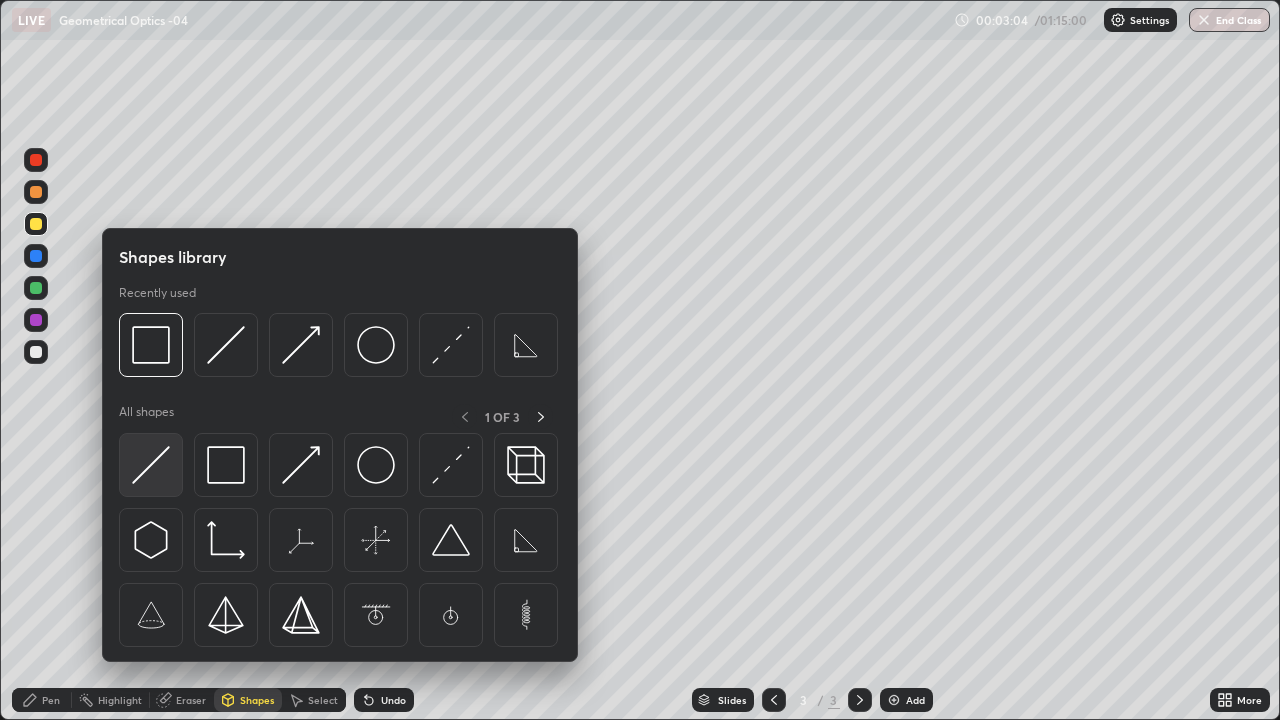 click at bounding box center [151, 465] 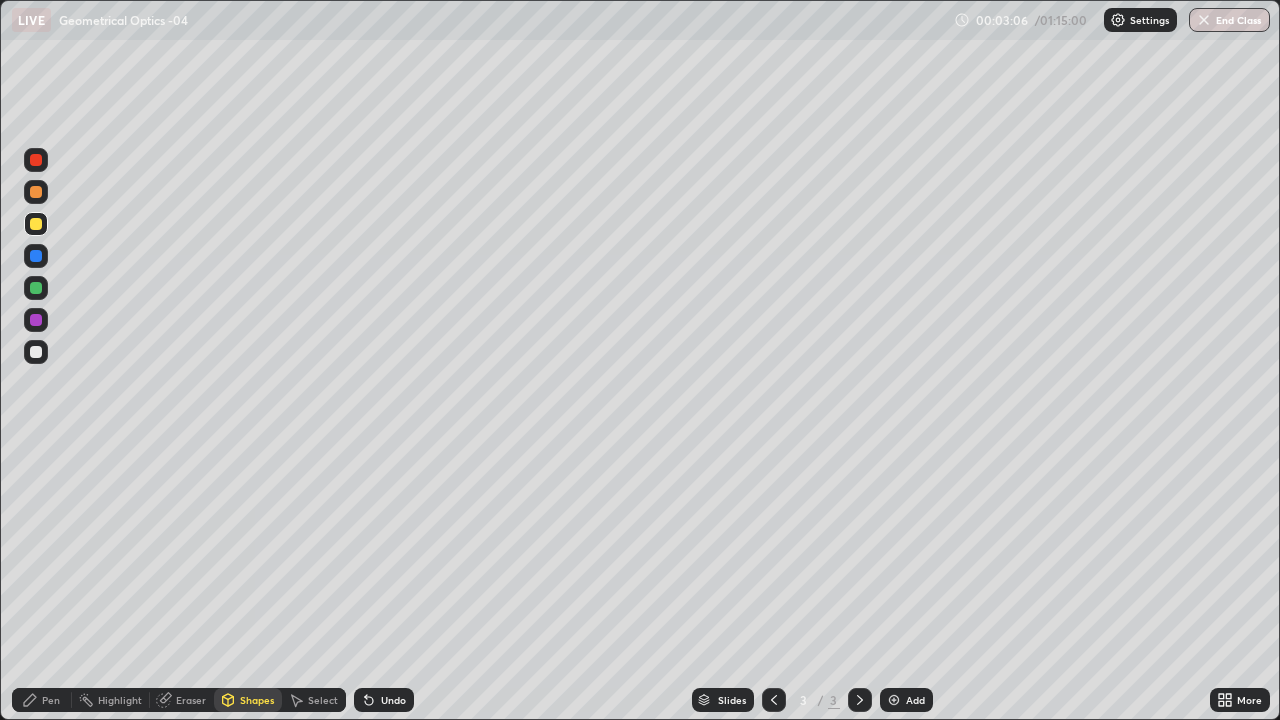 click on "Shapes" at bounding box center [257, 700] 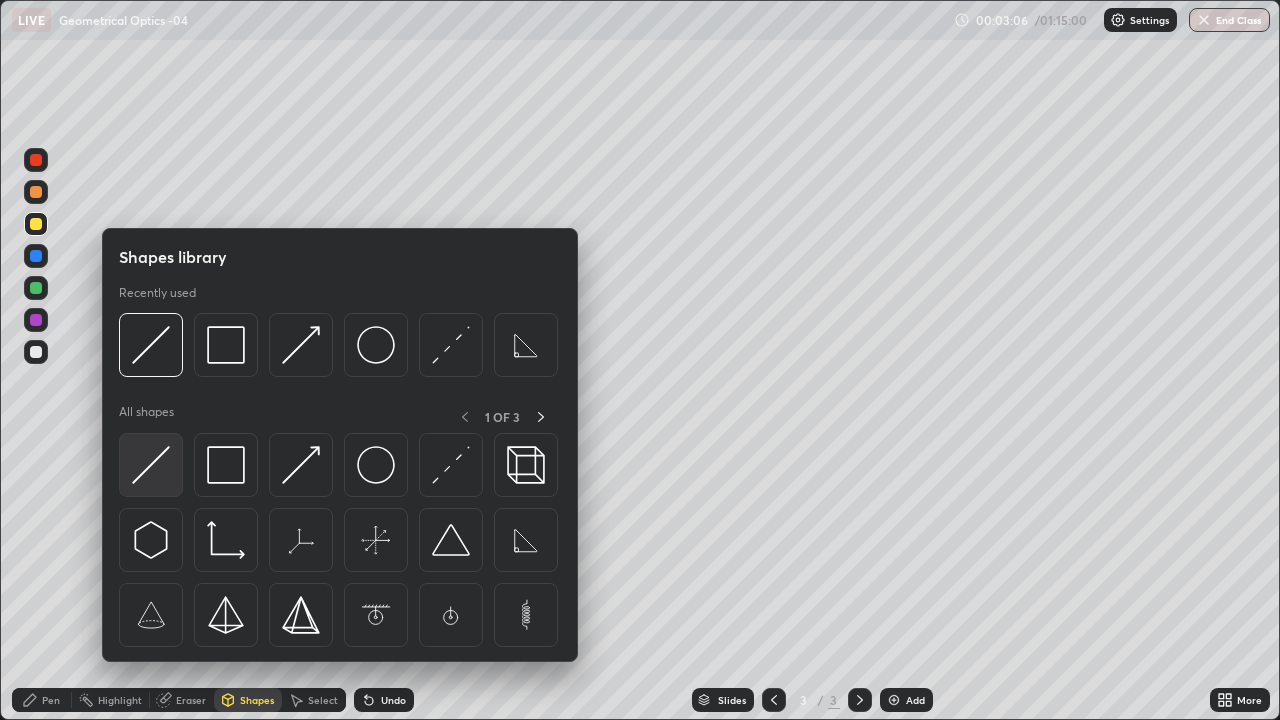 click at bounding box center [151, 465] 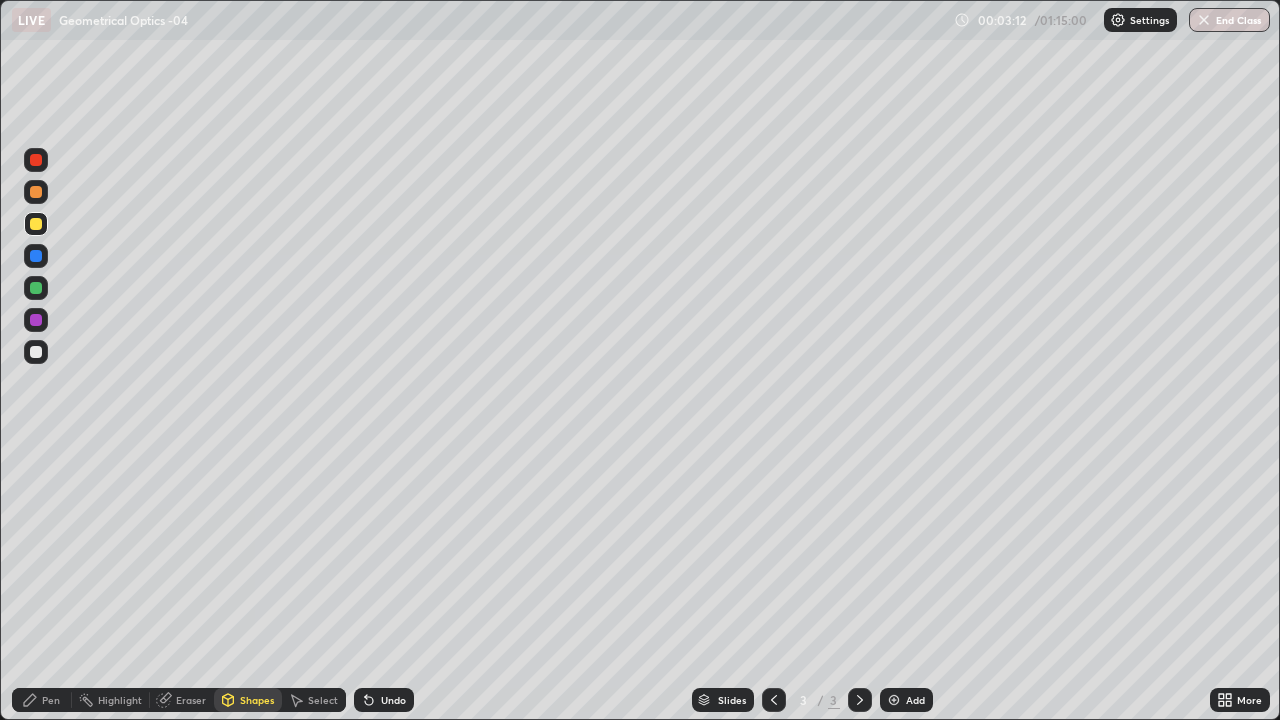 click on "Shapes" at bounding box center (257, 700) 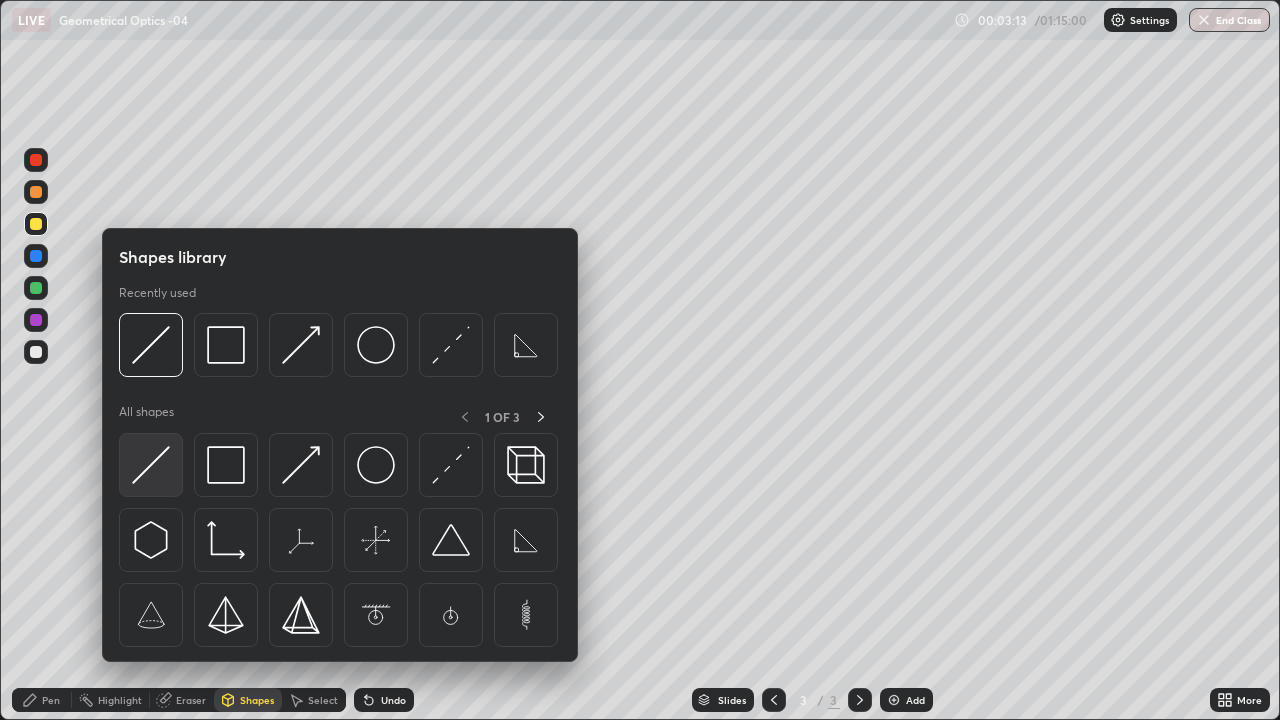click at bounding box center (151, 465) 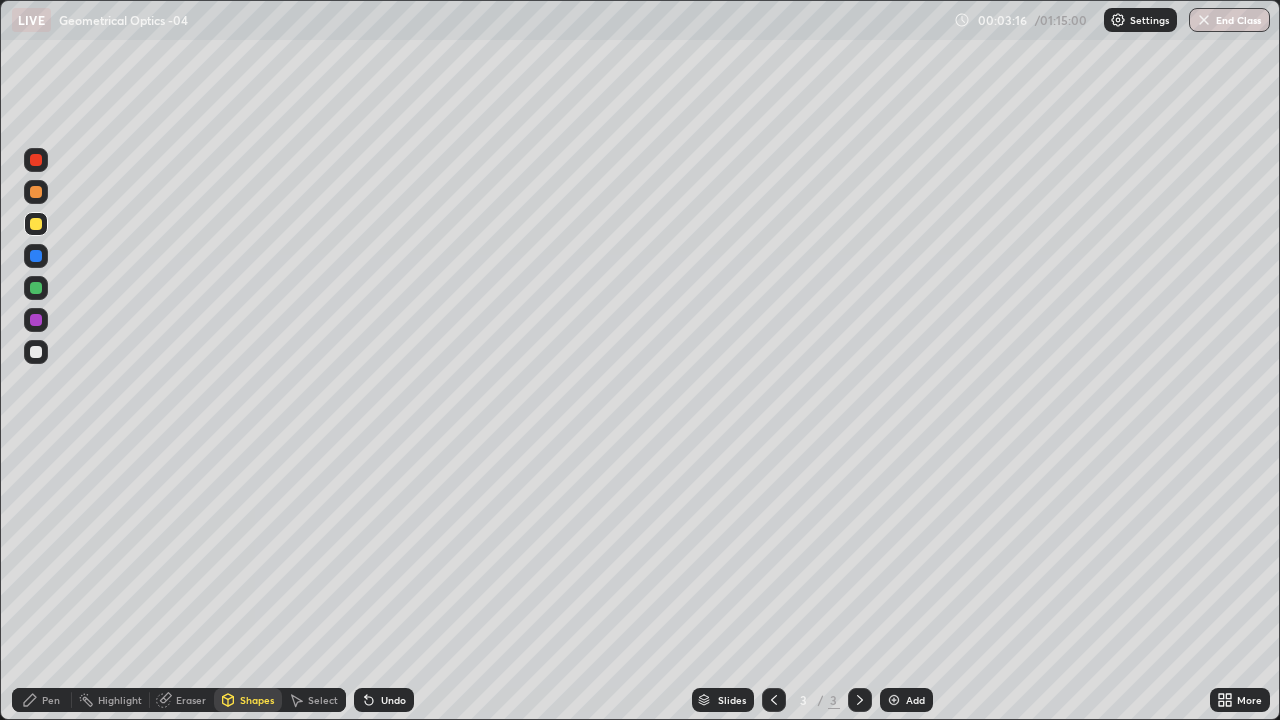 click on "Undo" at bounding box center (393, 700) 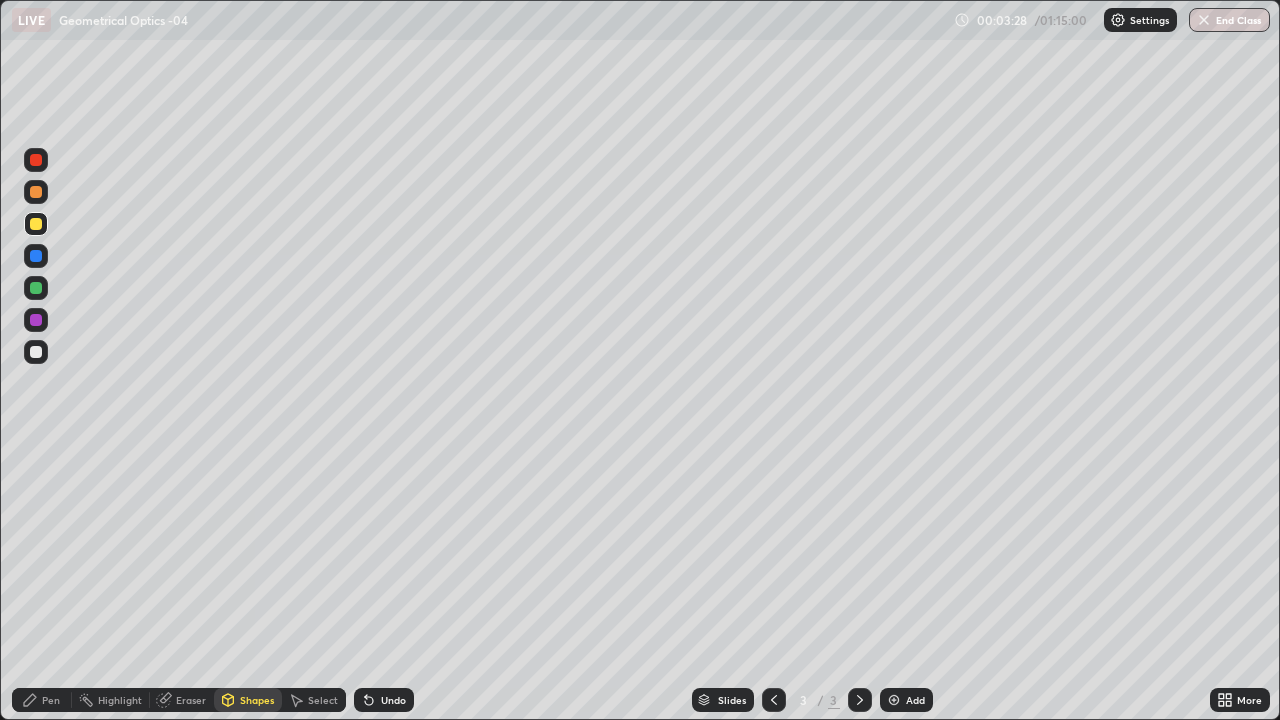 click on "Shapes" at bounding box center (248, 700) 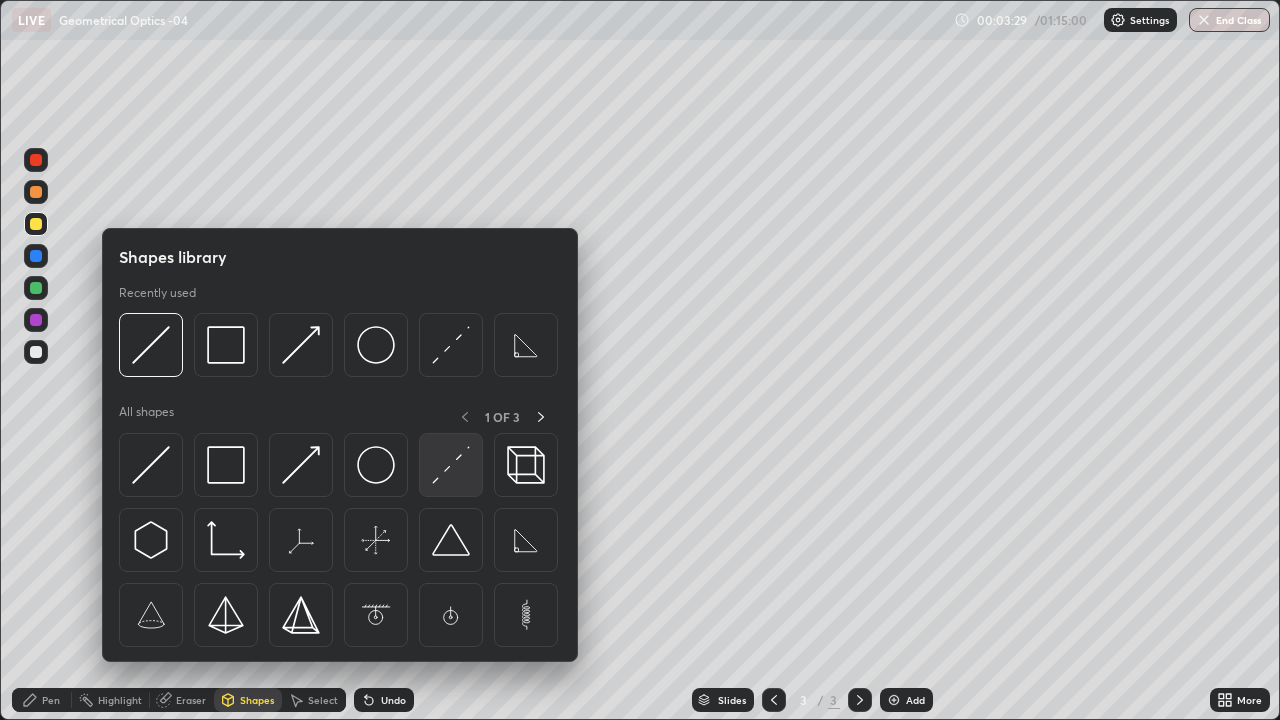 click at bounding box center (451, 465) 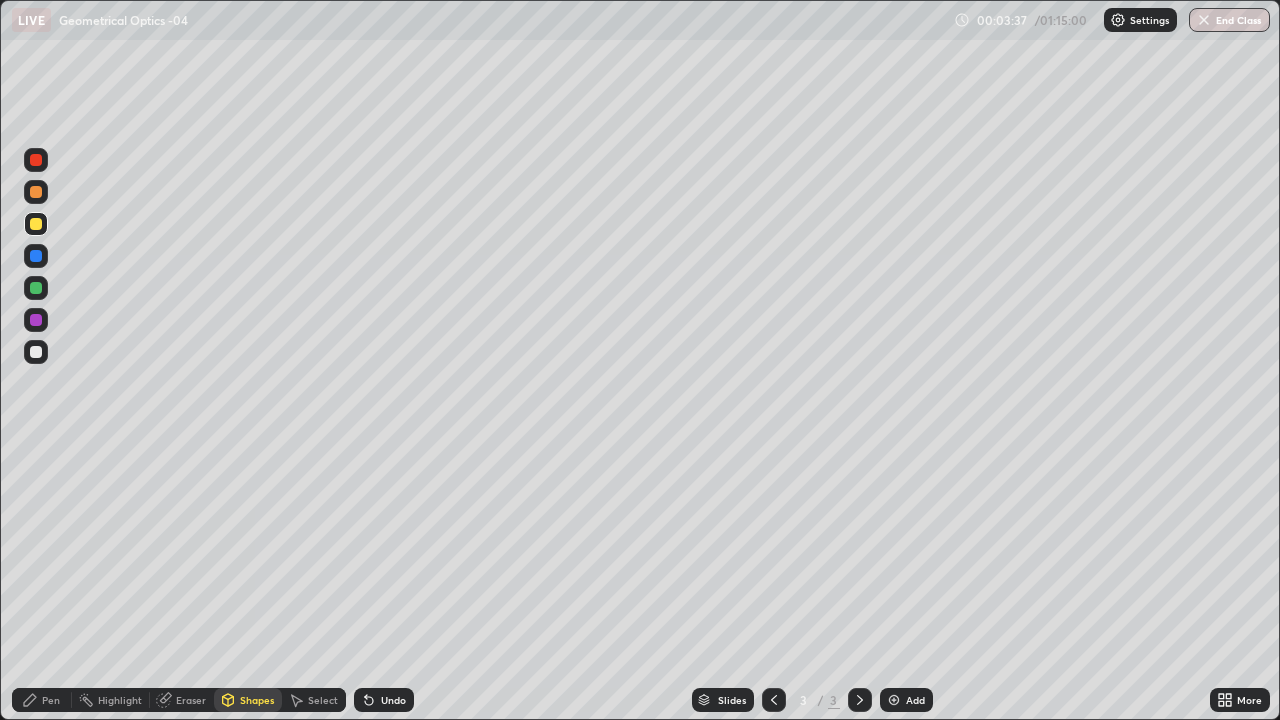 click on "Shapes" at bounding box center (257, 700) 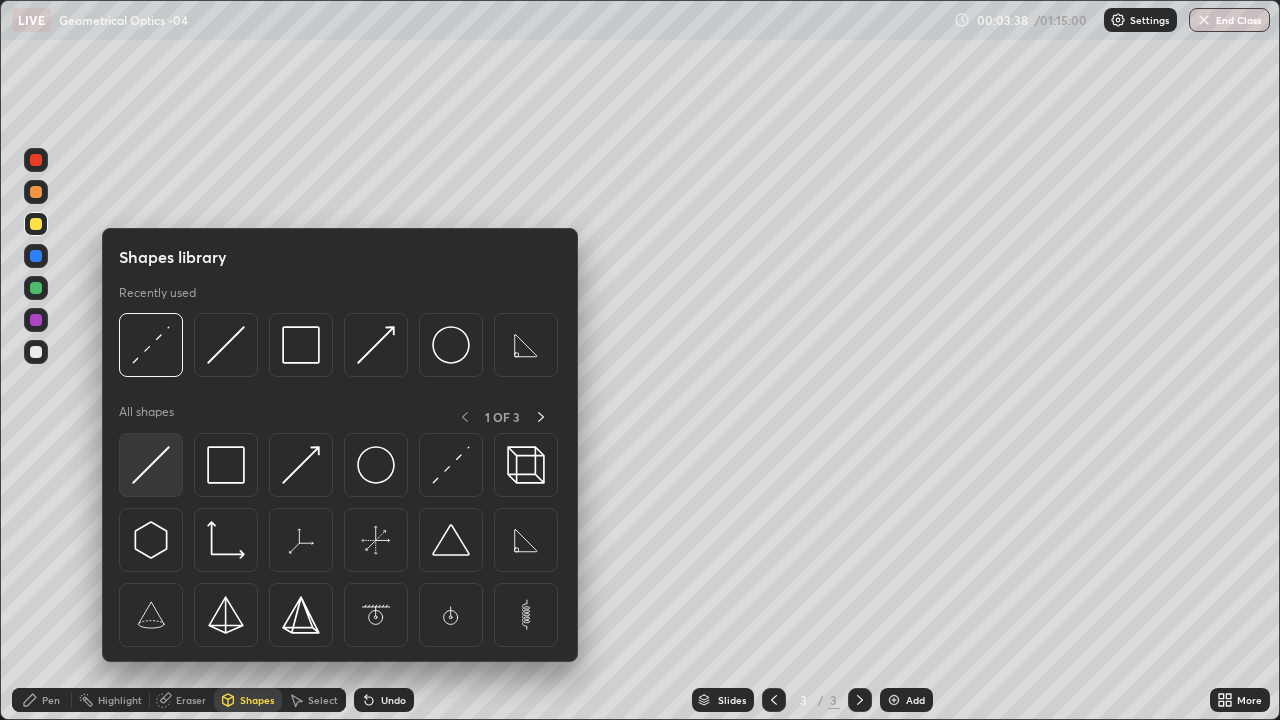 click at bounding box center (151, 465) 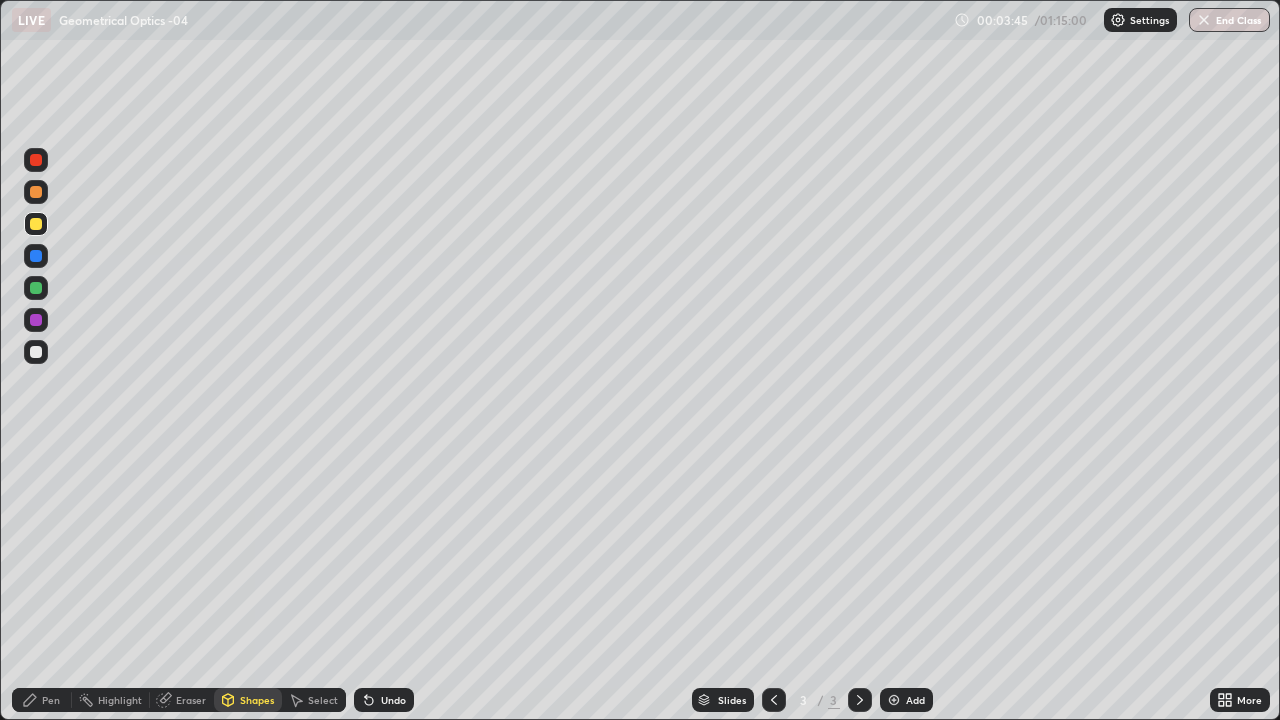 click 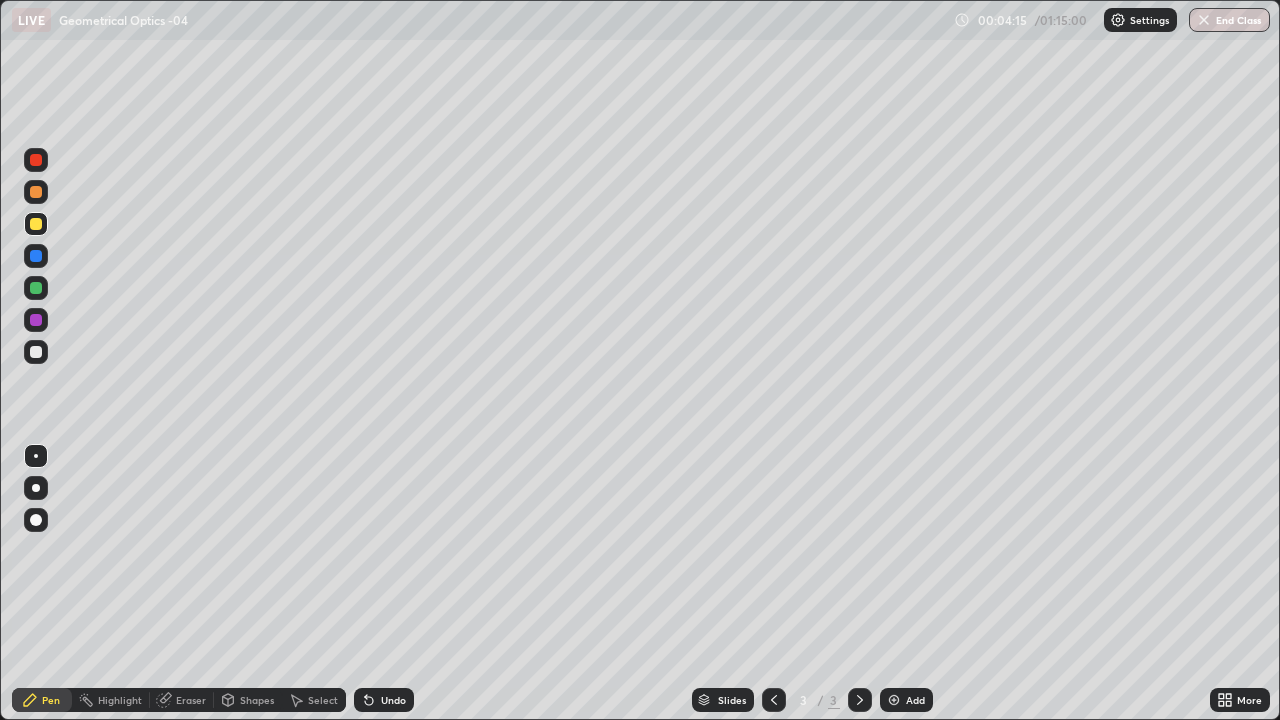 click on "Eraser" at bounding box center [191, 700] 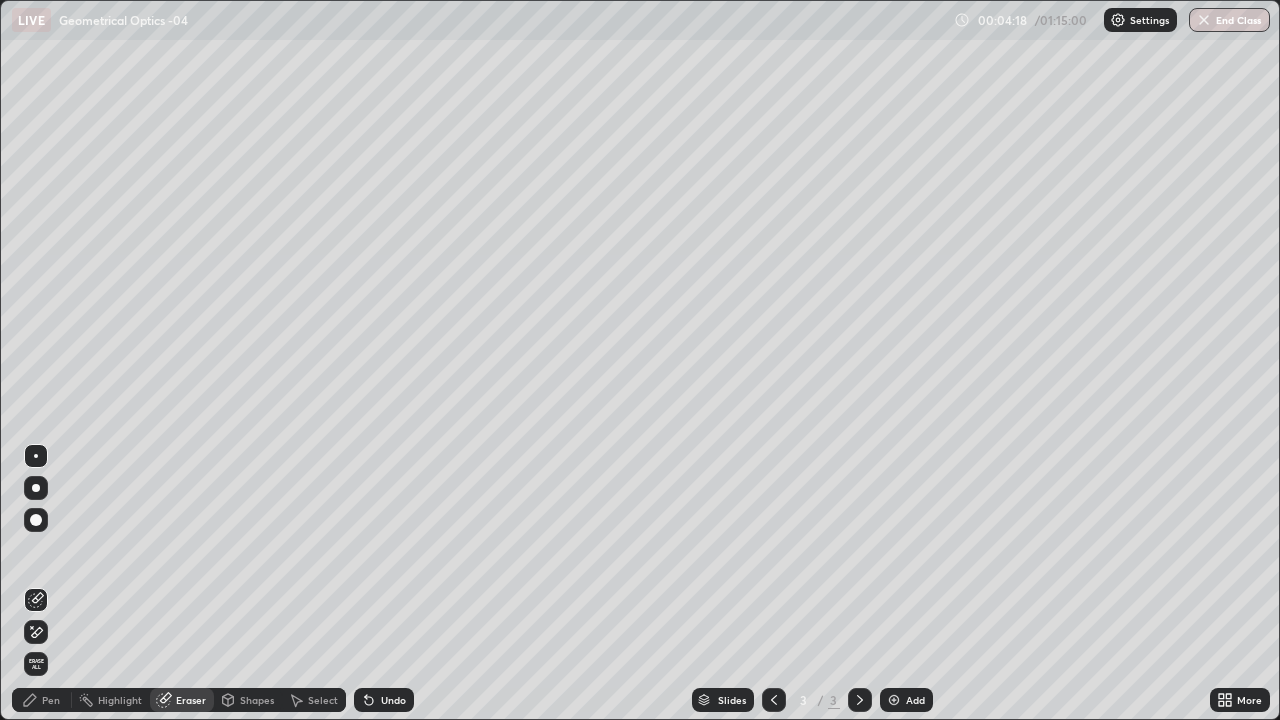 click on "Pen" at bounding box center [42, 700] 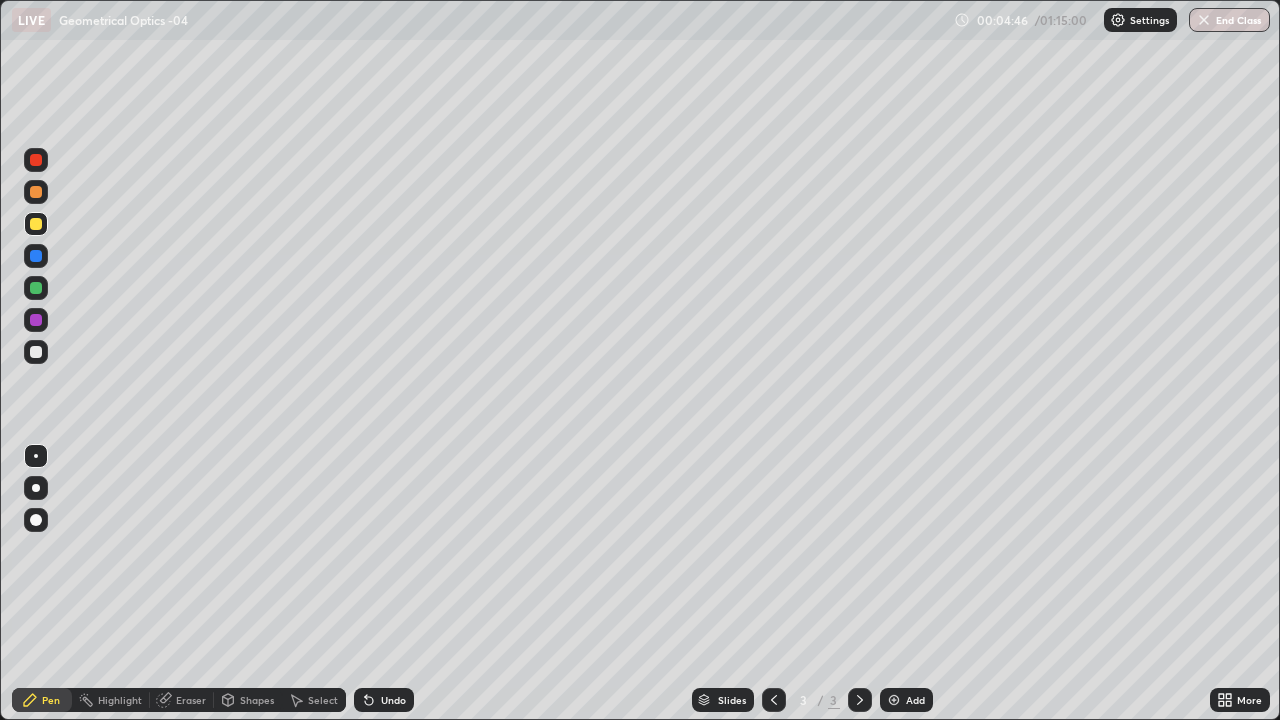 click at bounding box center (36, 288) 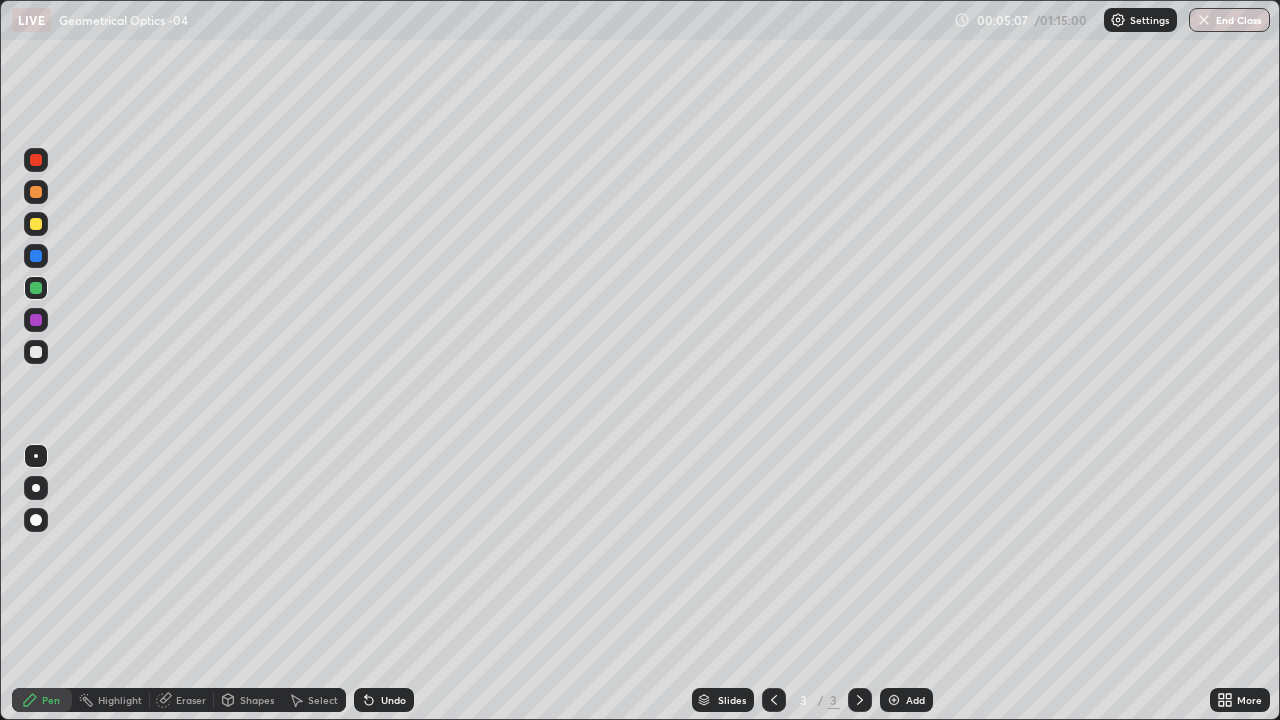 click on "Shapes" at bounding box center [248, 700] 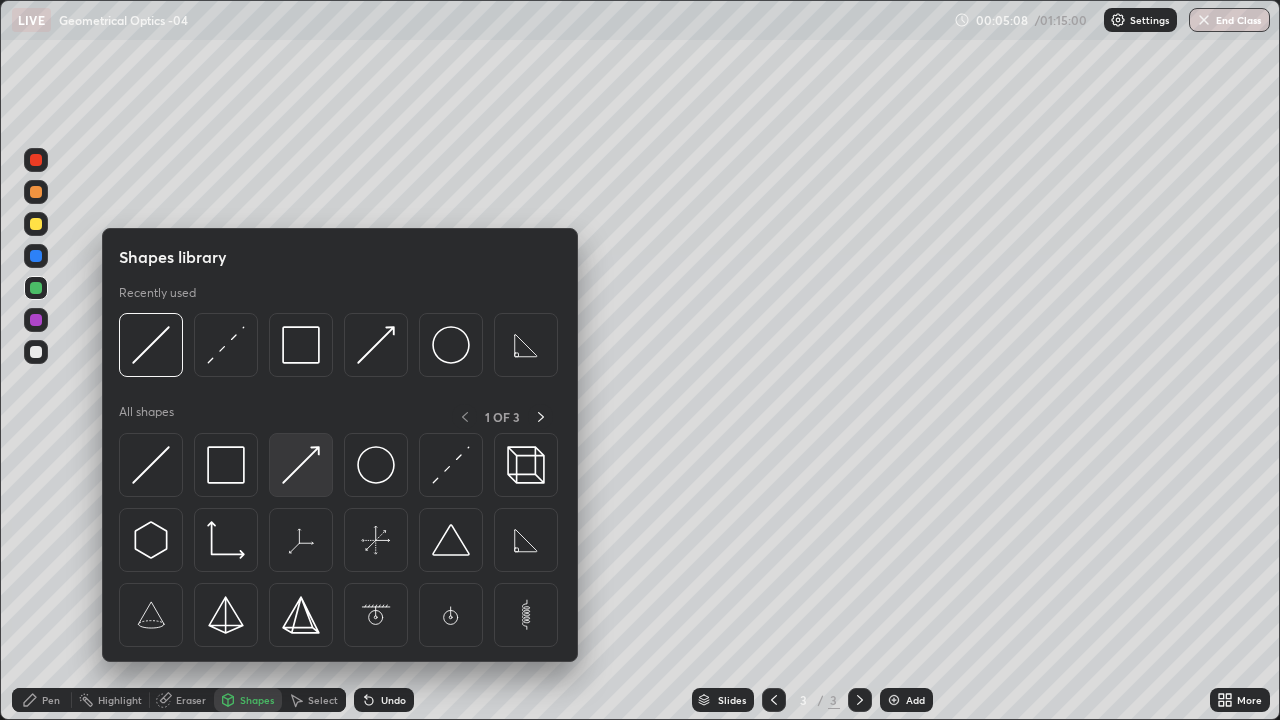 click at bounding box center (301, 465) 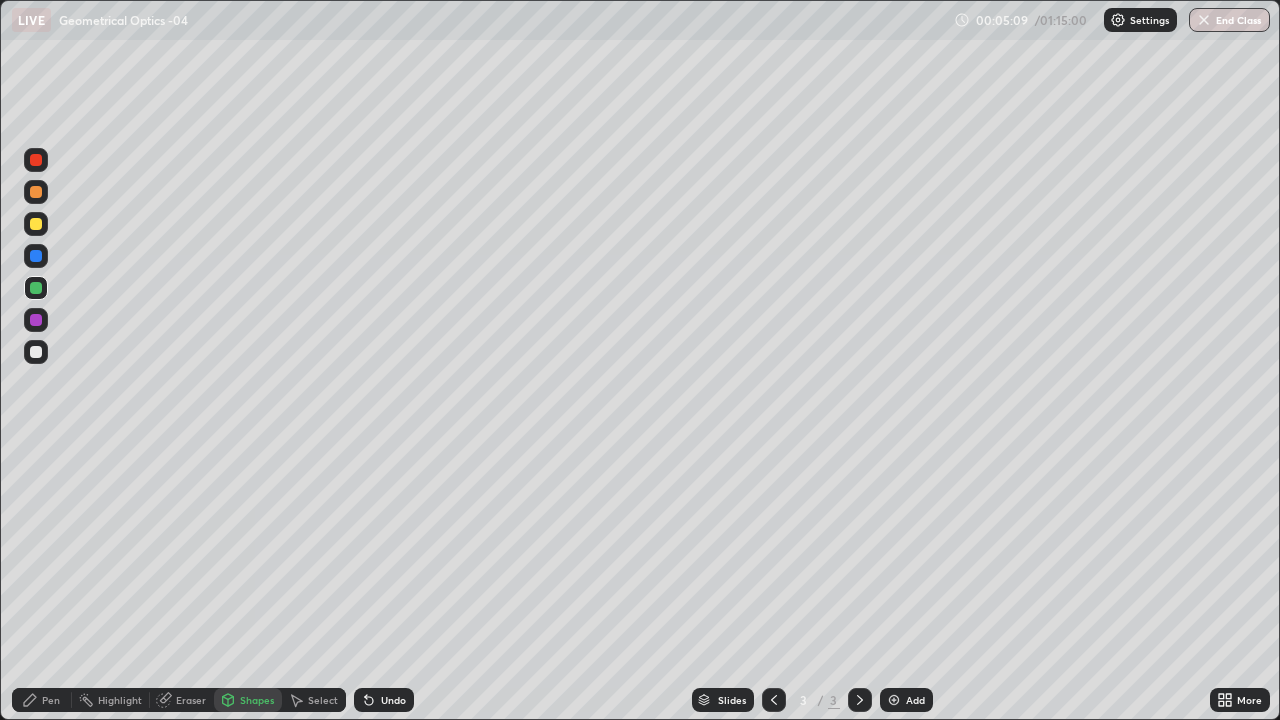 click at bounding box center (36, 288) 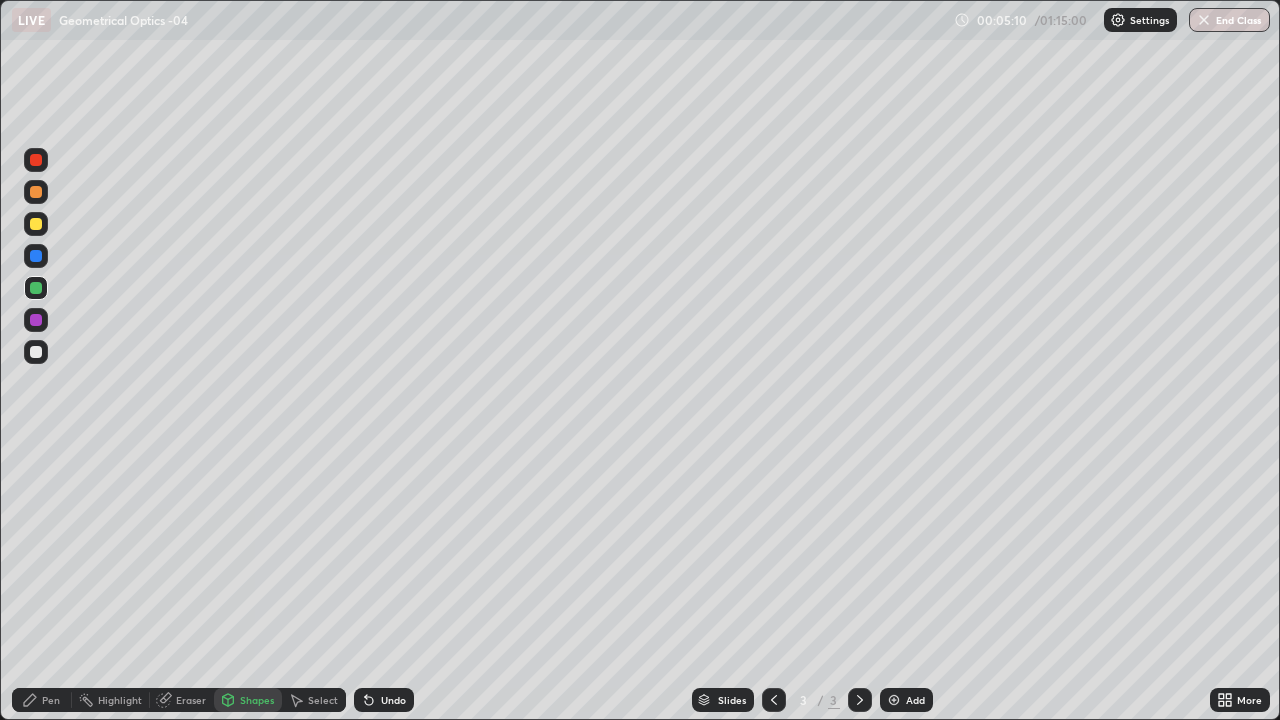 click on "Shapes" at bounding box center (257, 700) 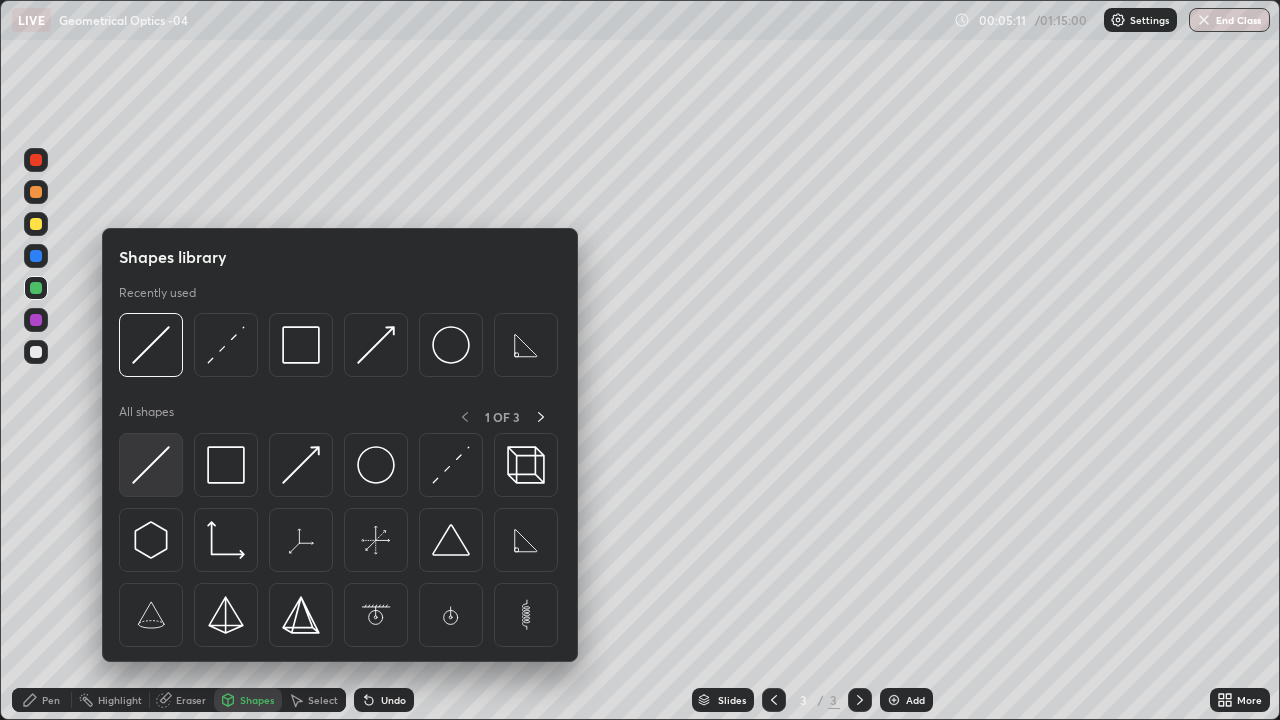 click at bounding box center (151, 465) 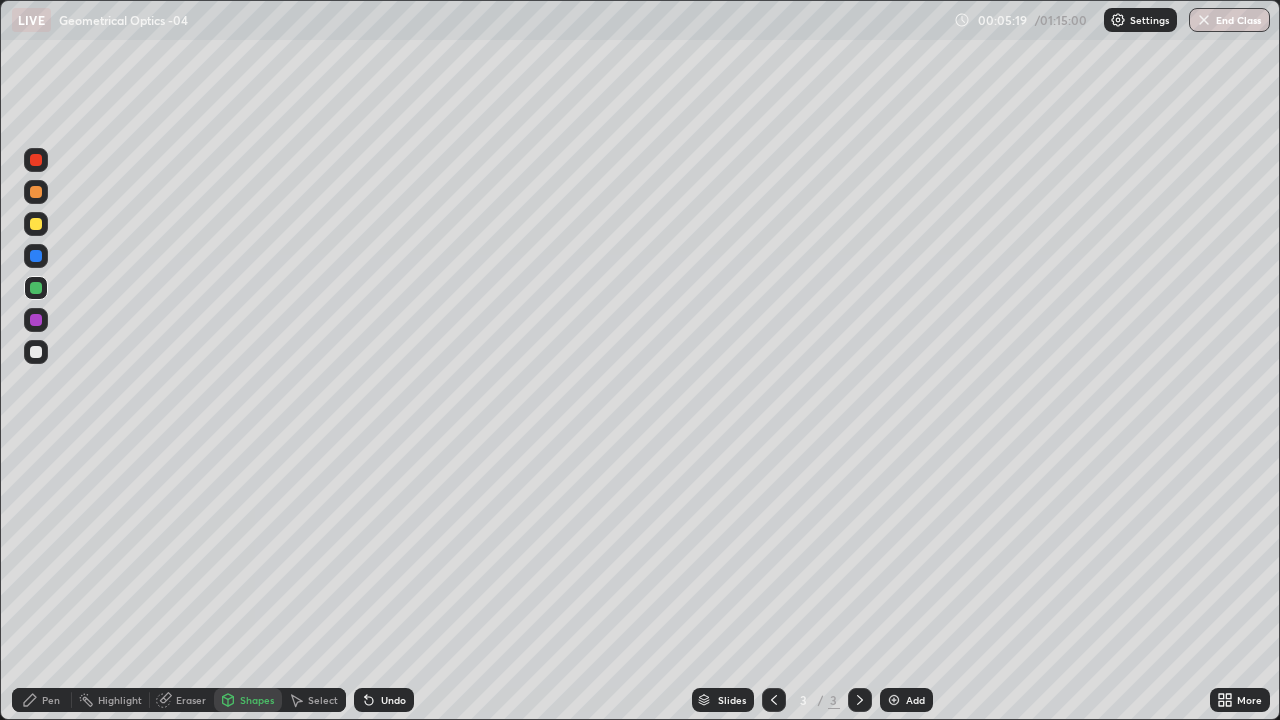 click on "Shapes" at bounding box center [257, 700] 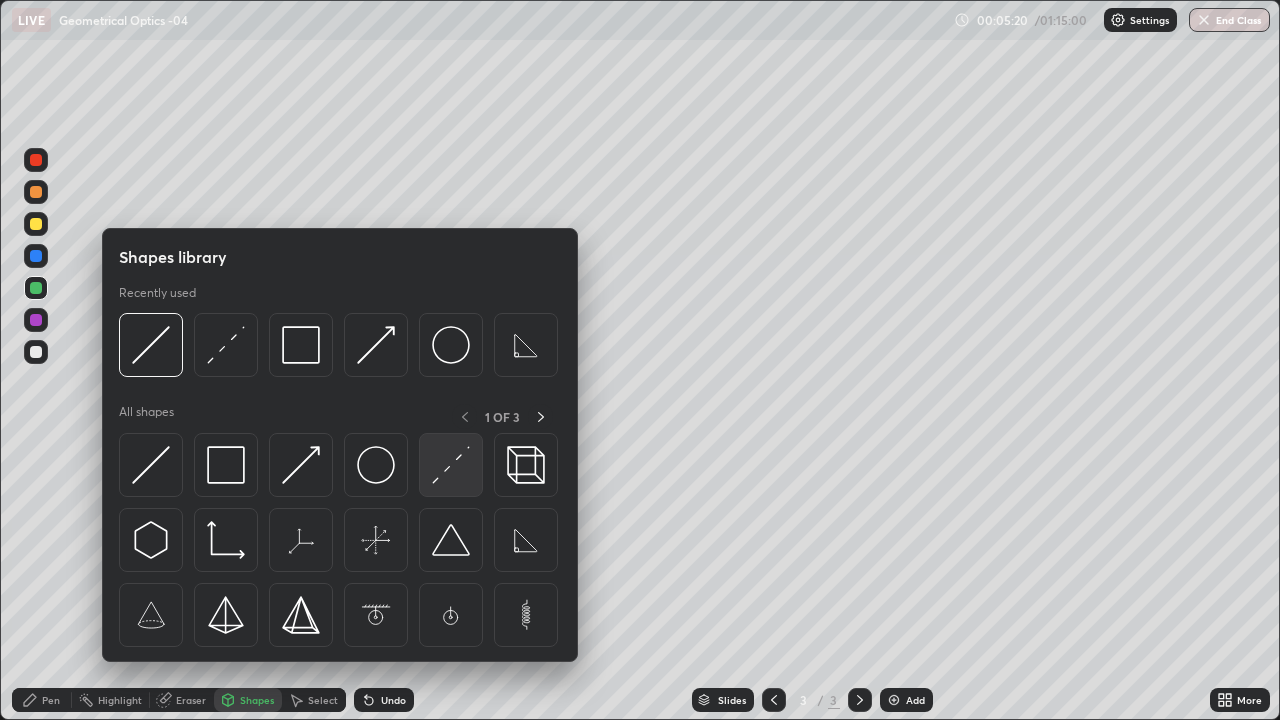 click at bounding box center [451, 465] 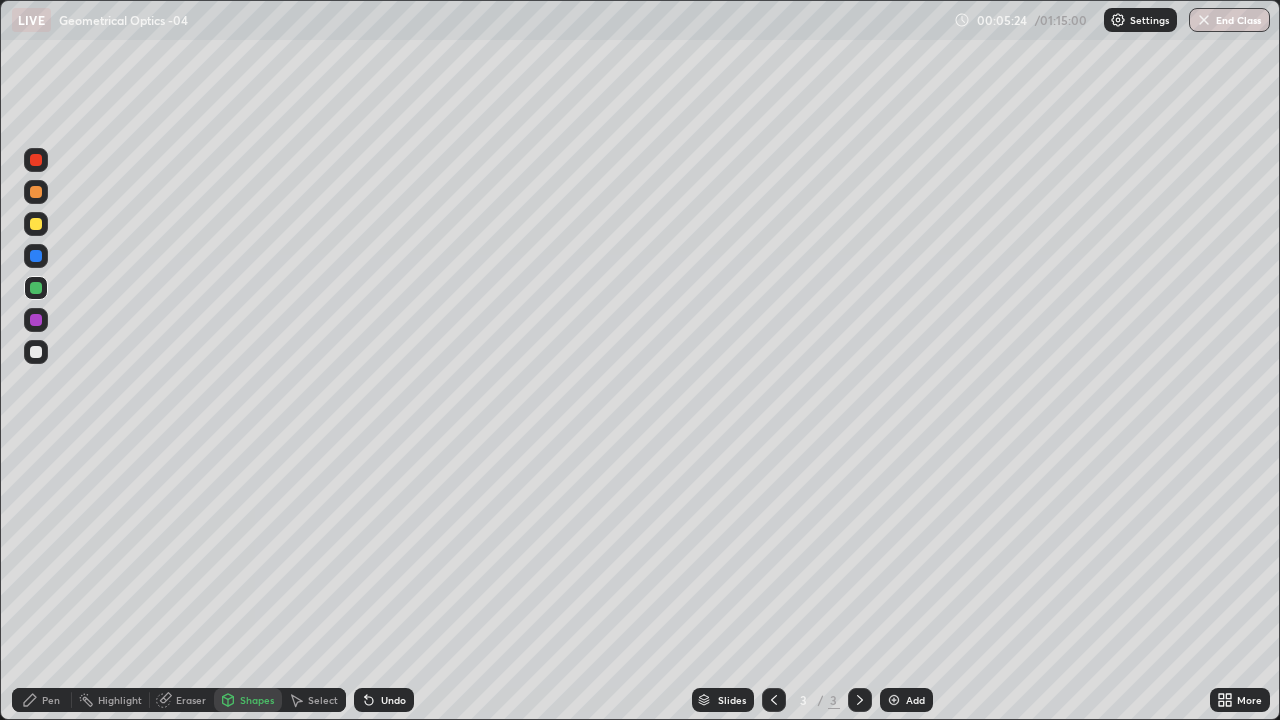 click on "Undo" at bounding box center [384, 700] 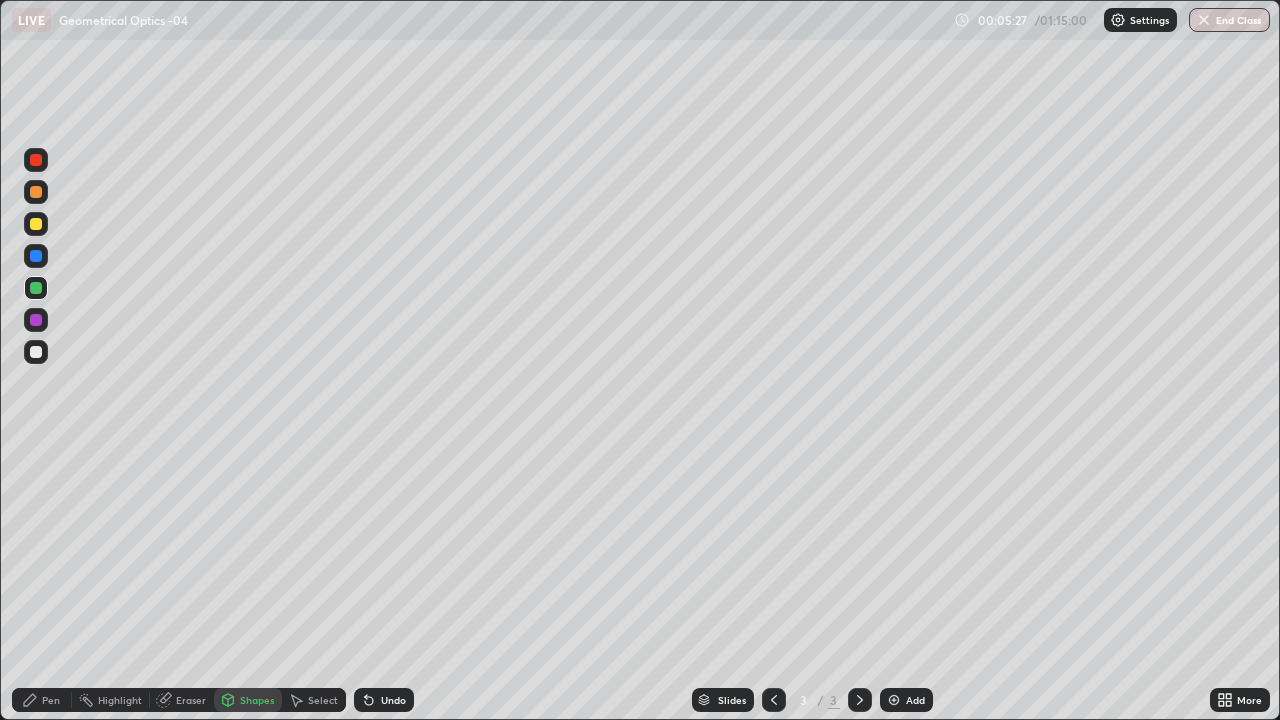 click 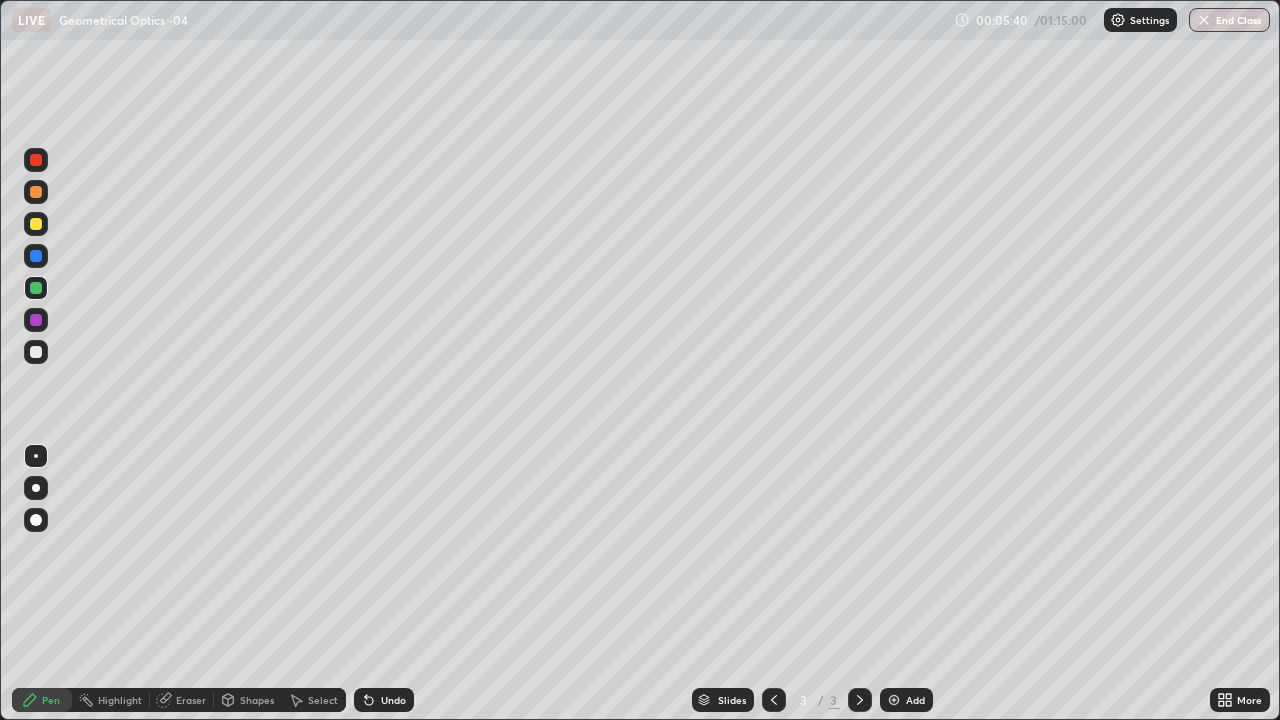 click on "Shapes" at bounding box center [248, 700] 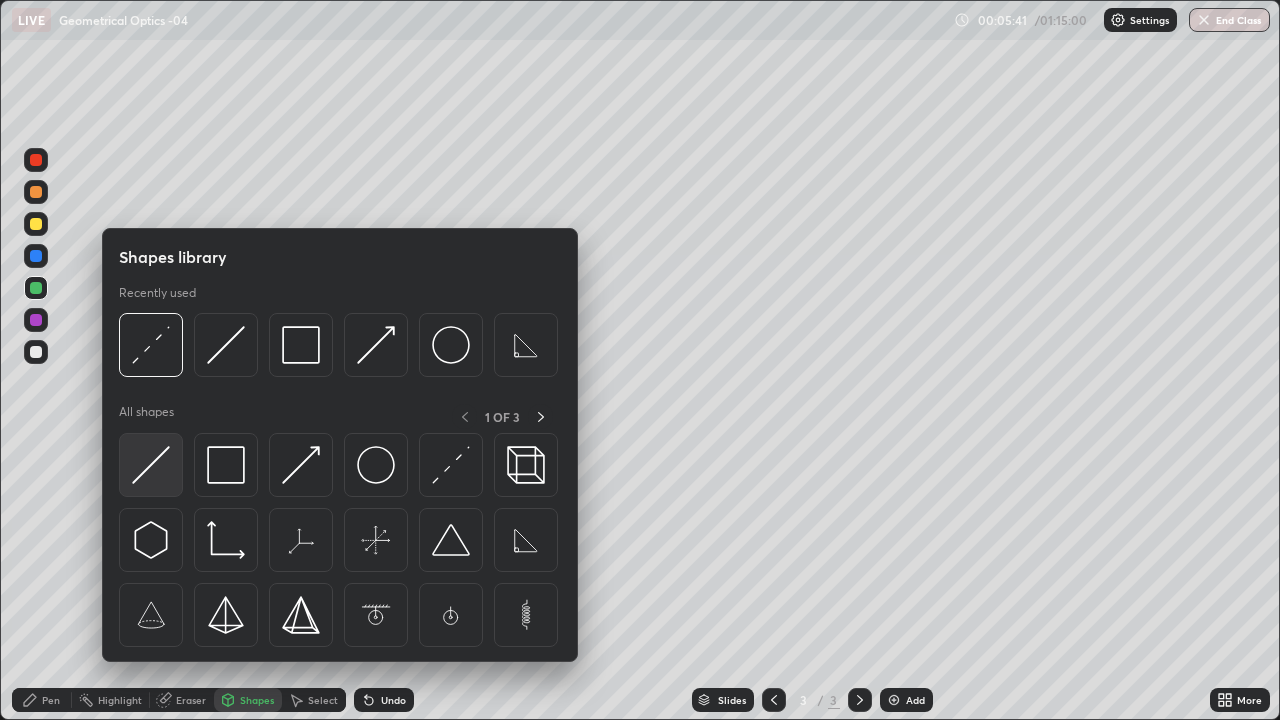 click at bounding box center (151, 465) 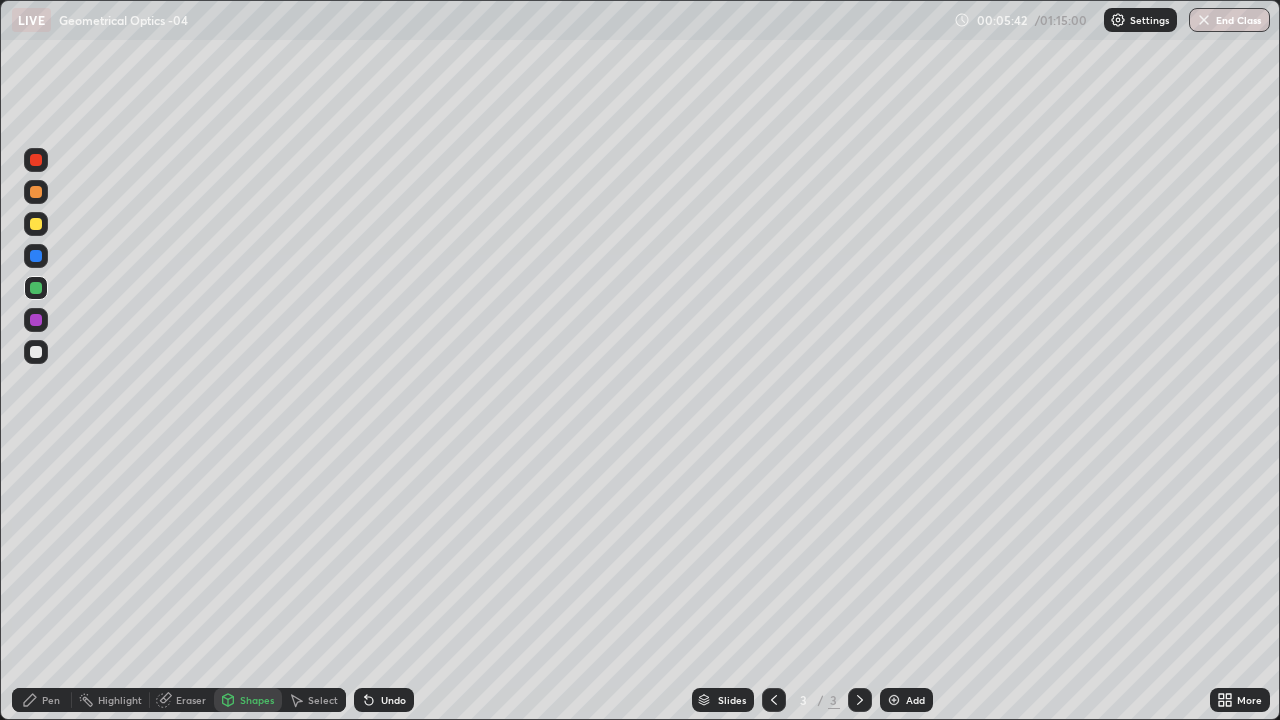 click at bounding box center (36, 224) 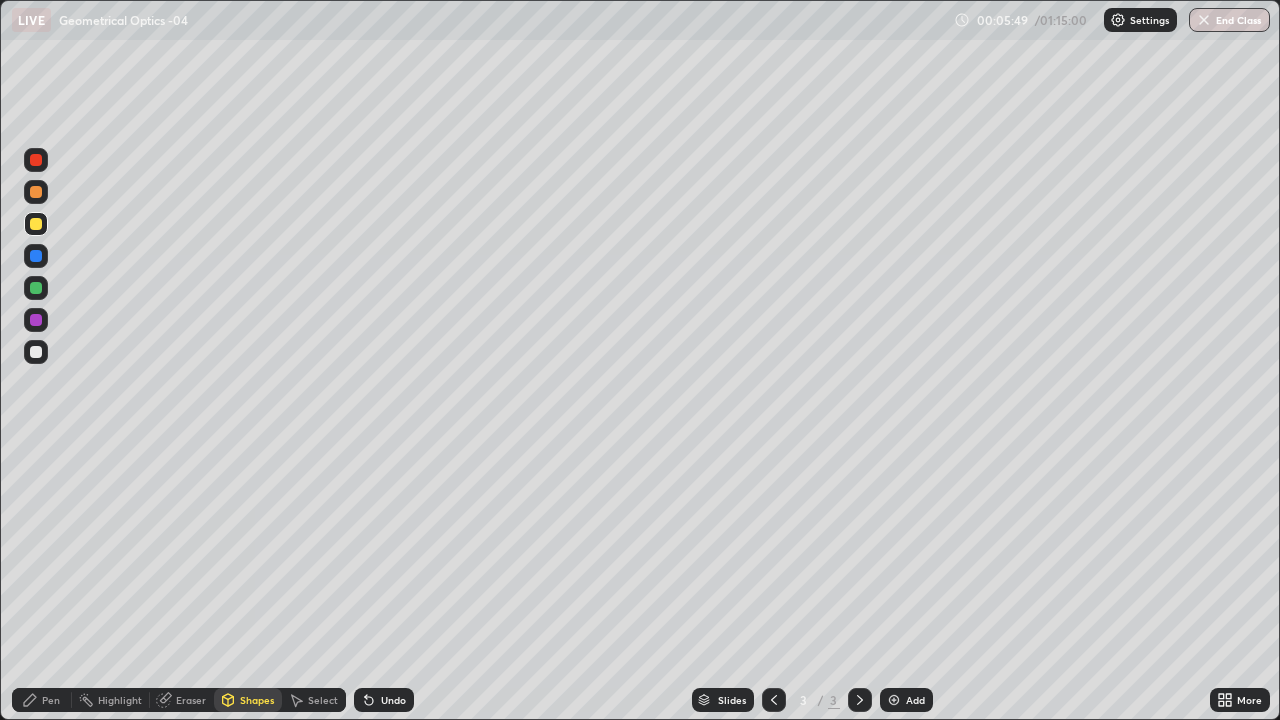 click on "Shapes" at bounding box center (257, 700) 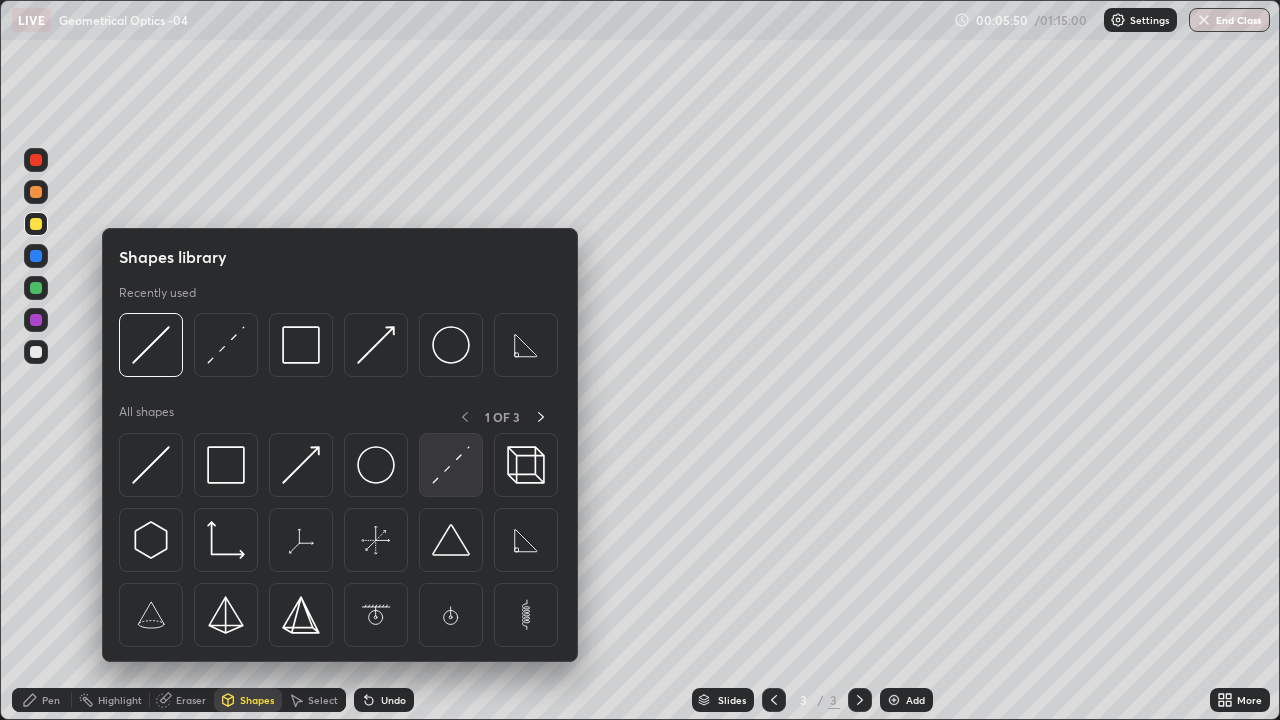 click at bounding box center (451, 465) 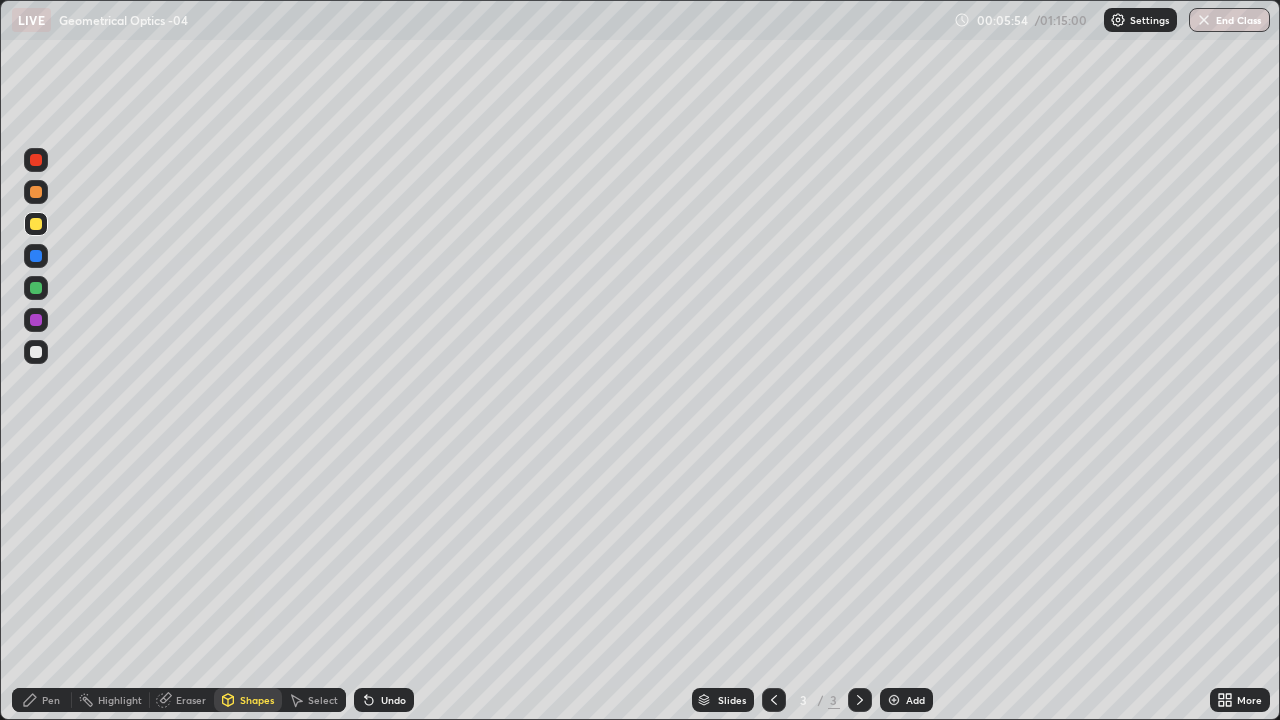 click on "Pen" at bounding box center (51, 700) 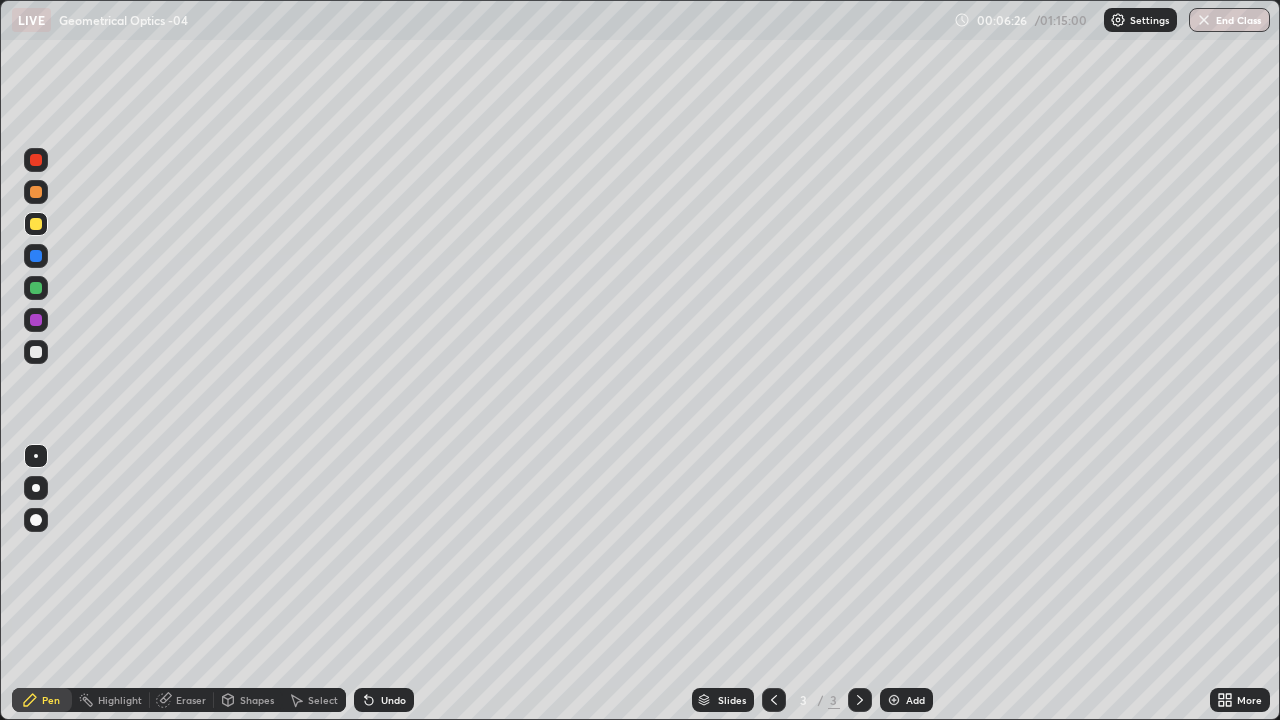 click at bounding box center (36, 352) 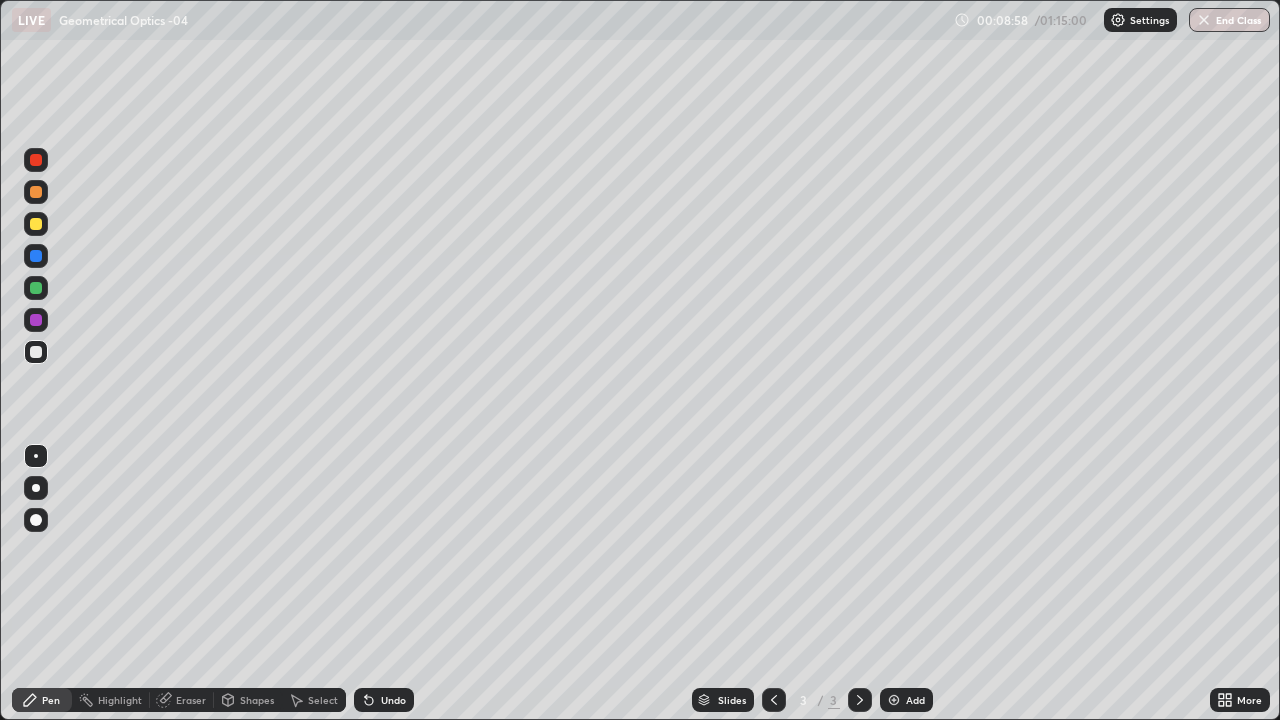 click at bounding box center [36, 224] 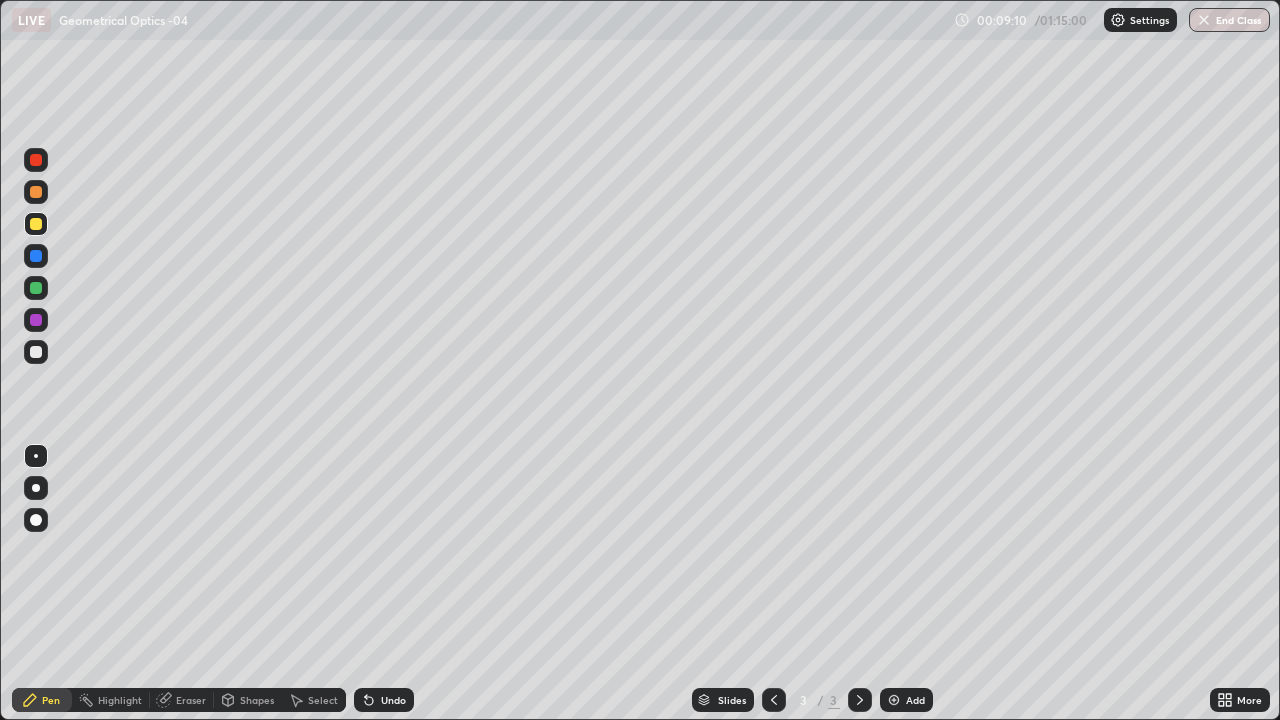 click at bounding box center [36, 352] 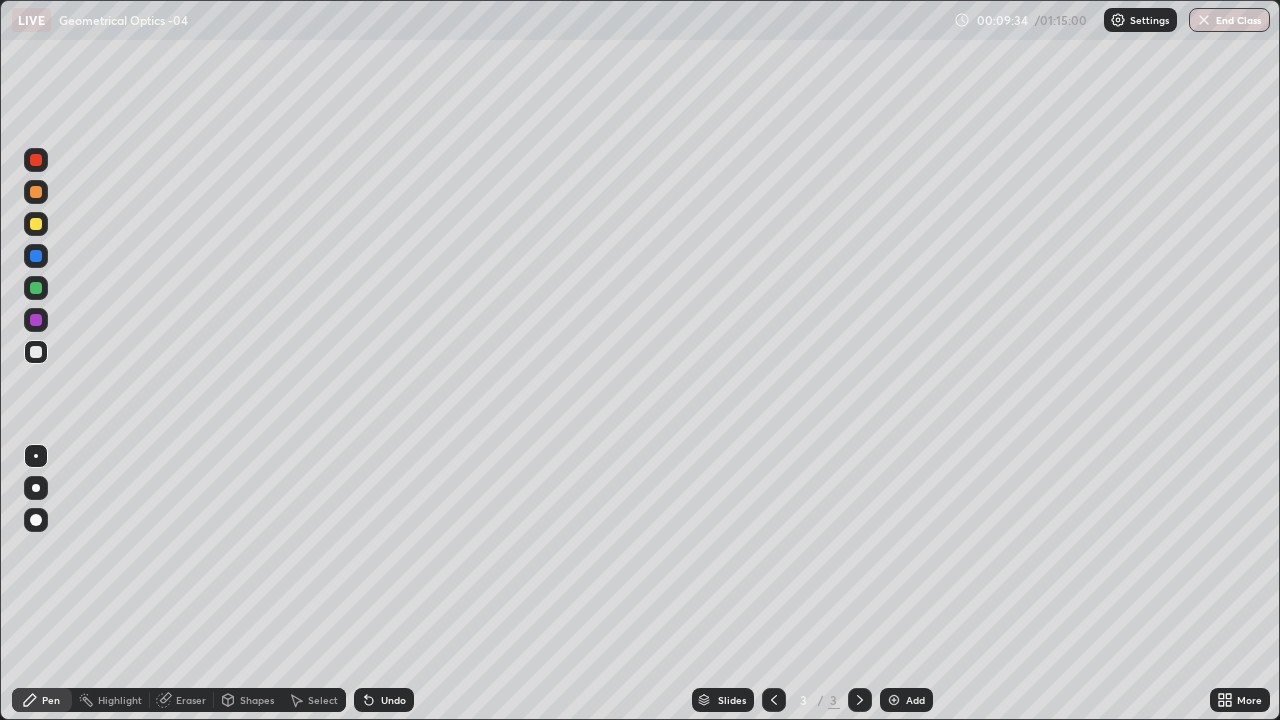 click on "Eraser" at bounding box center [191, 700] 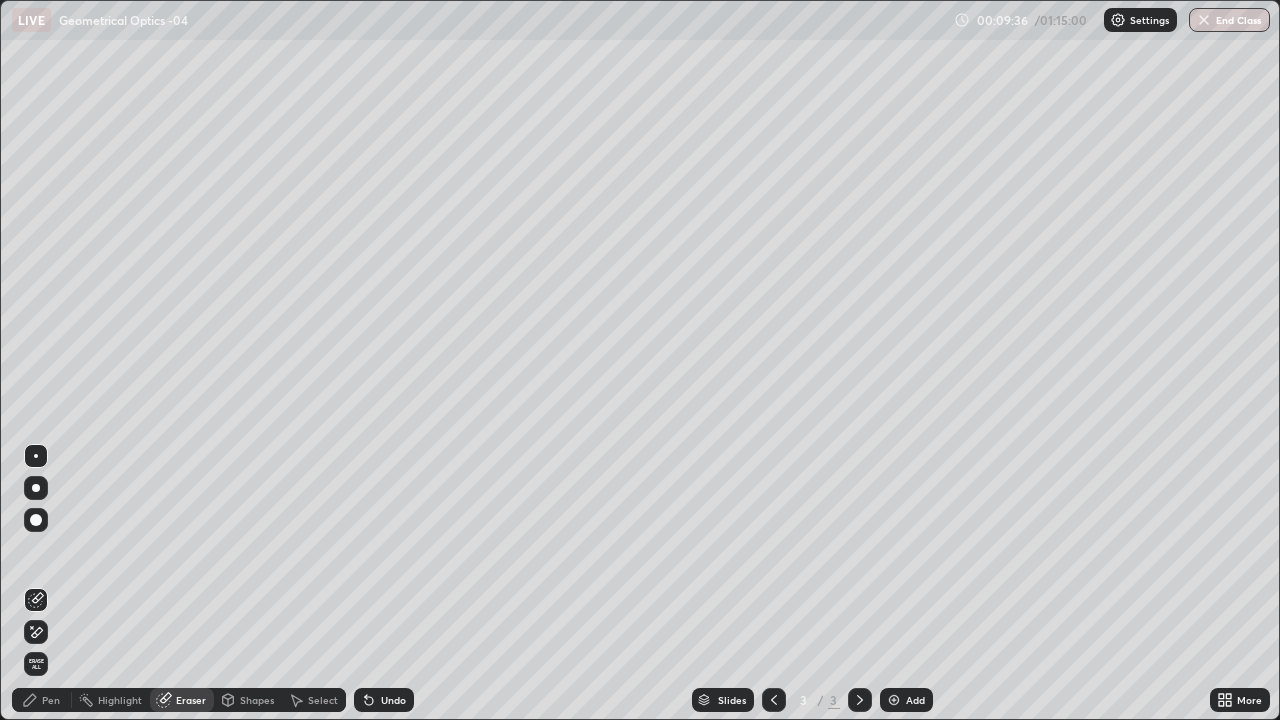 click on "Pen" at bounding box center (42, 700) 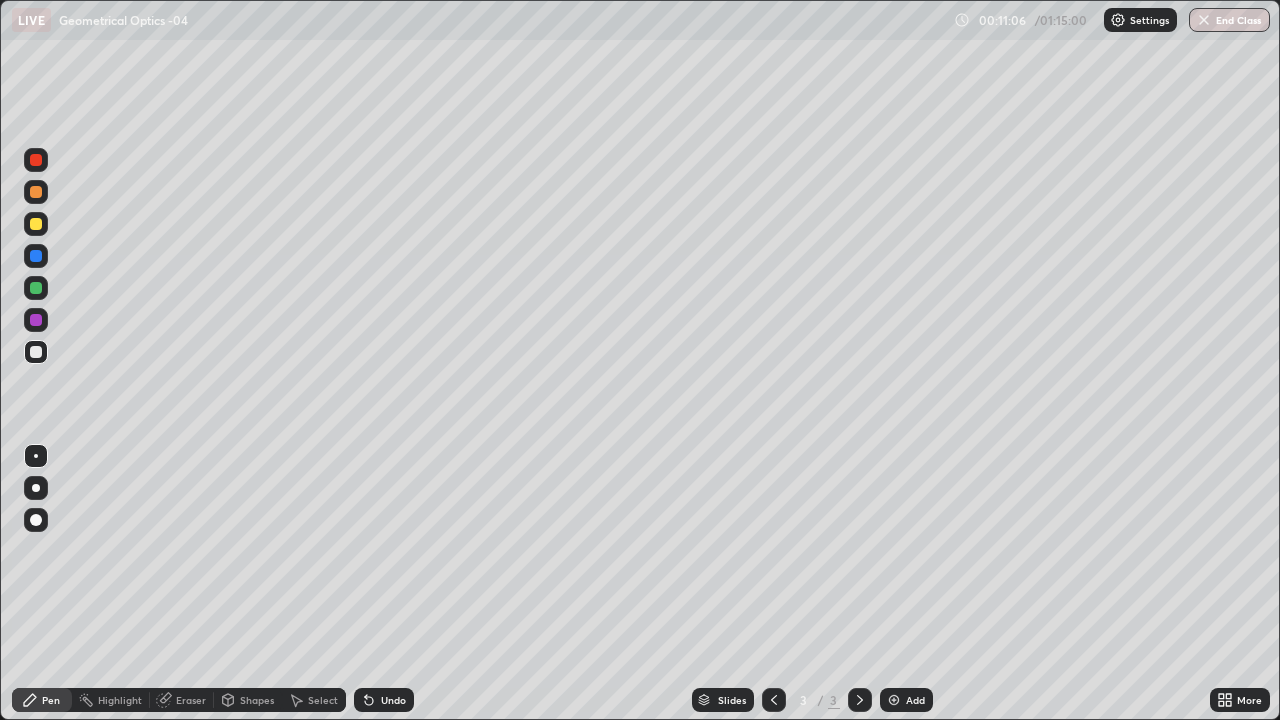 click on "Add" at bounding box center [906, 700] 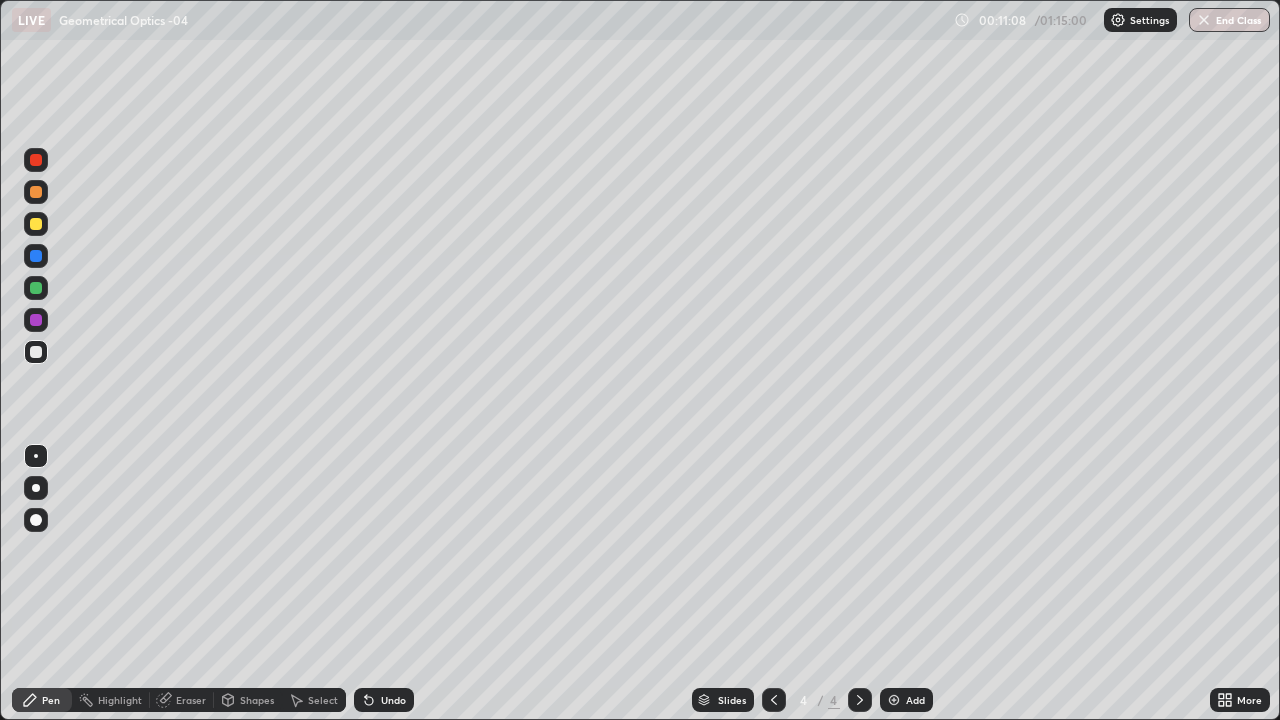 click on "Shapes" at bounding box center [248, 700] 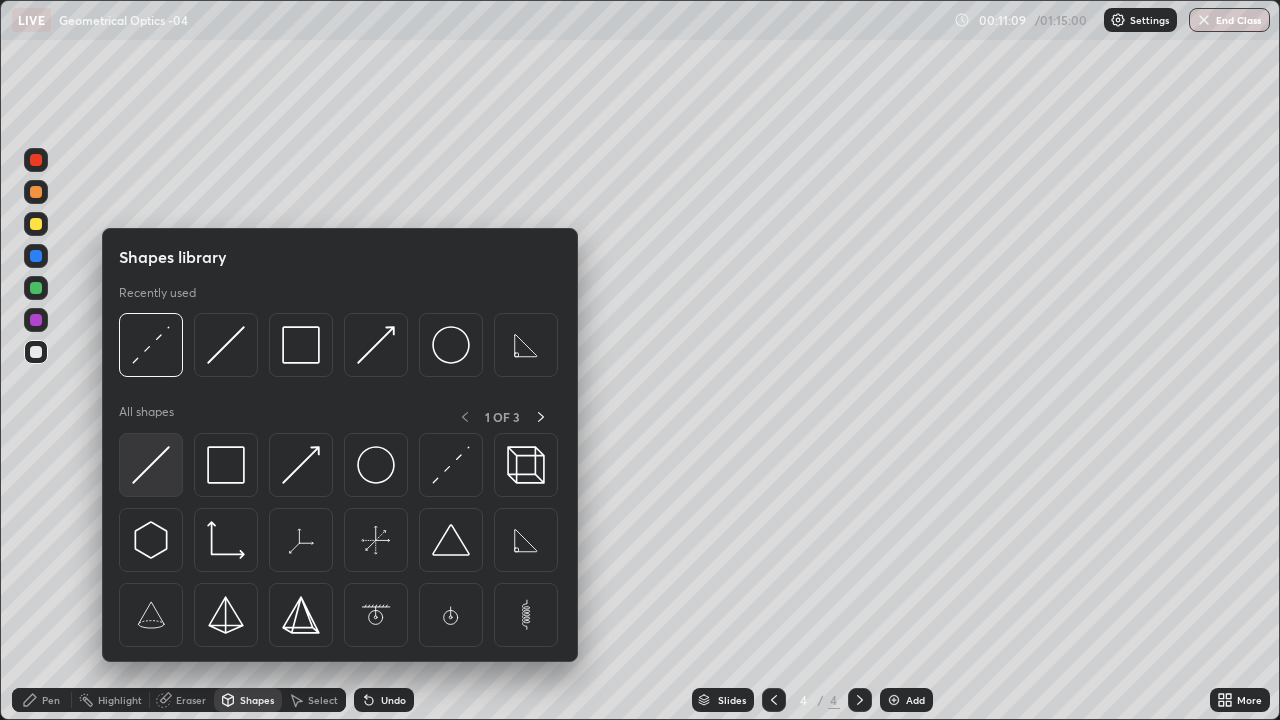 click at bounding box center (151, 465) 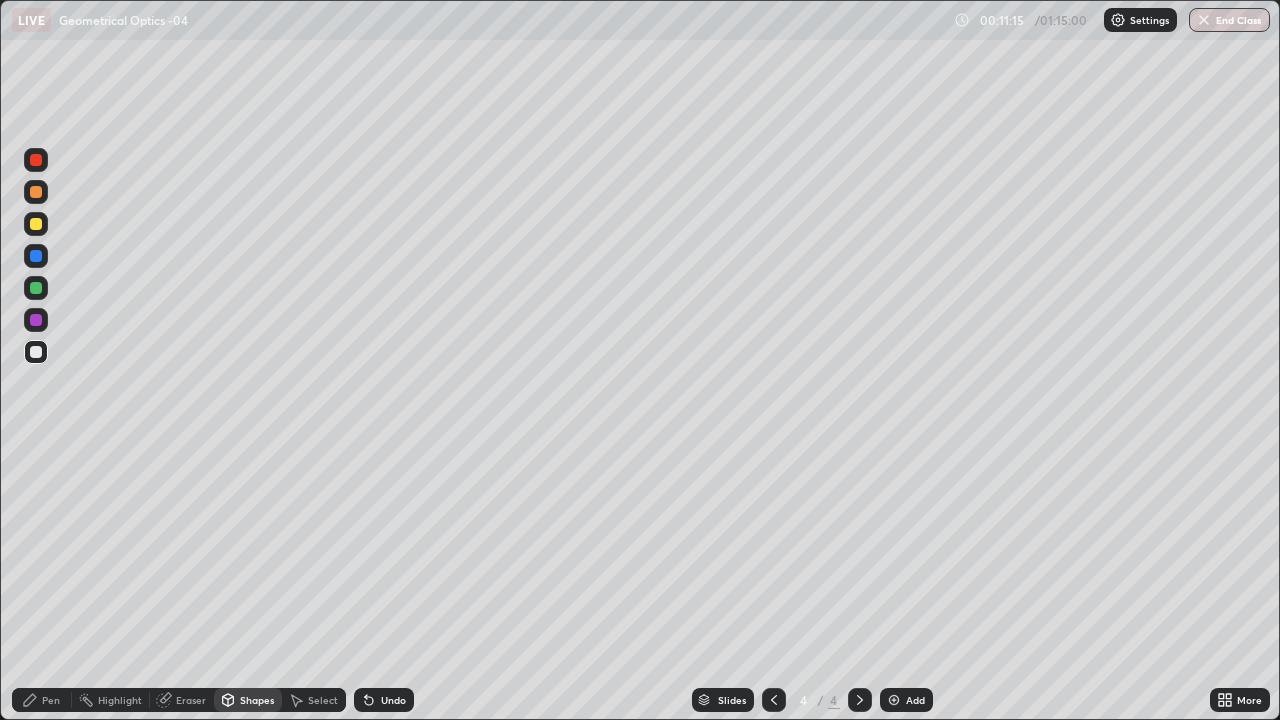 click on "Shapes" at bounding box center [248, 700] 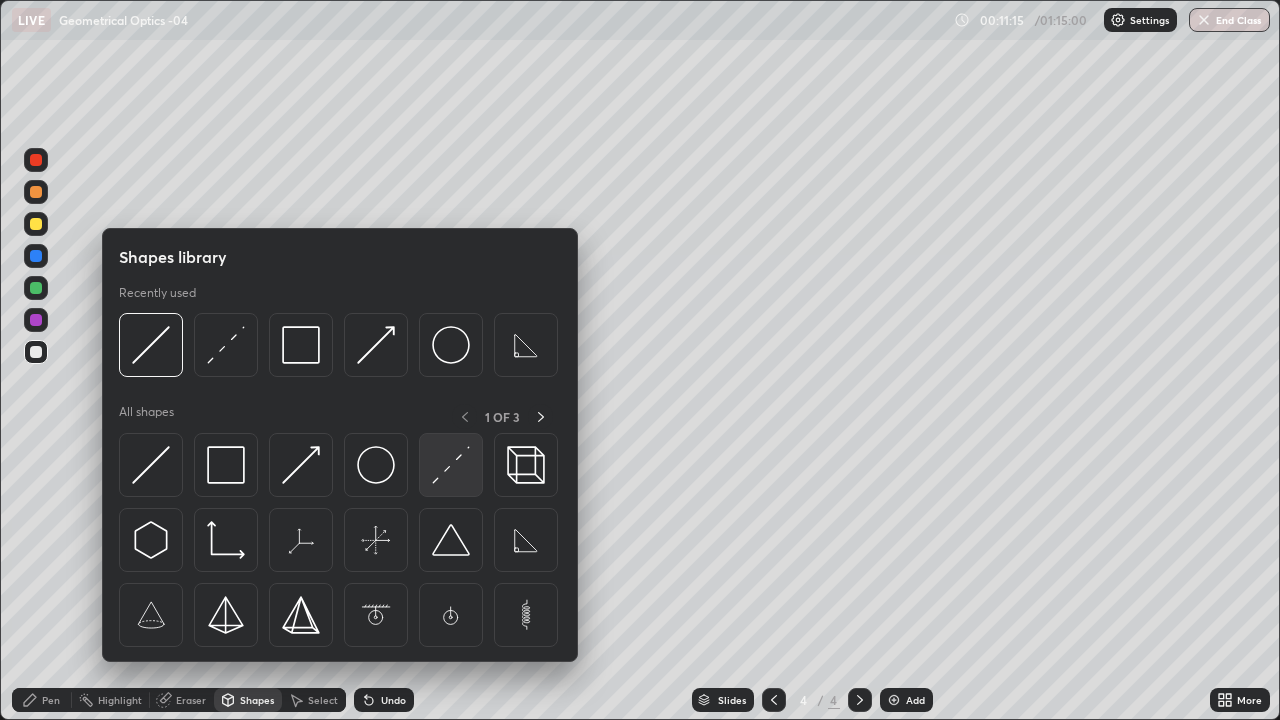 click at bounding box center [451, 465] 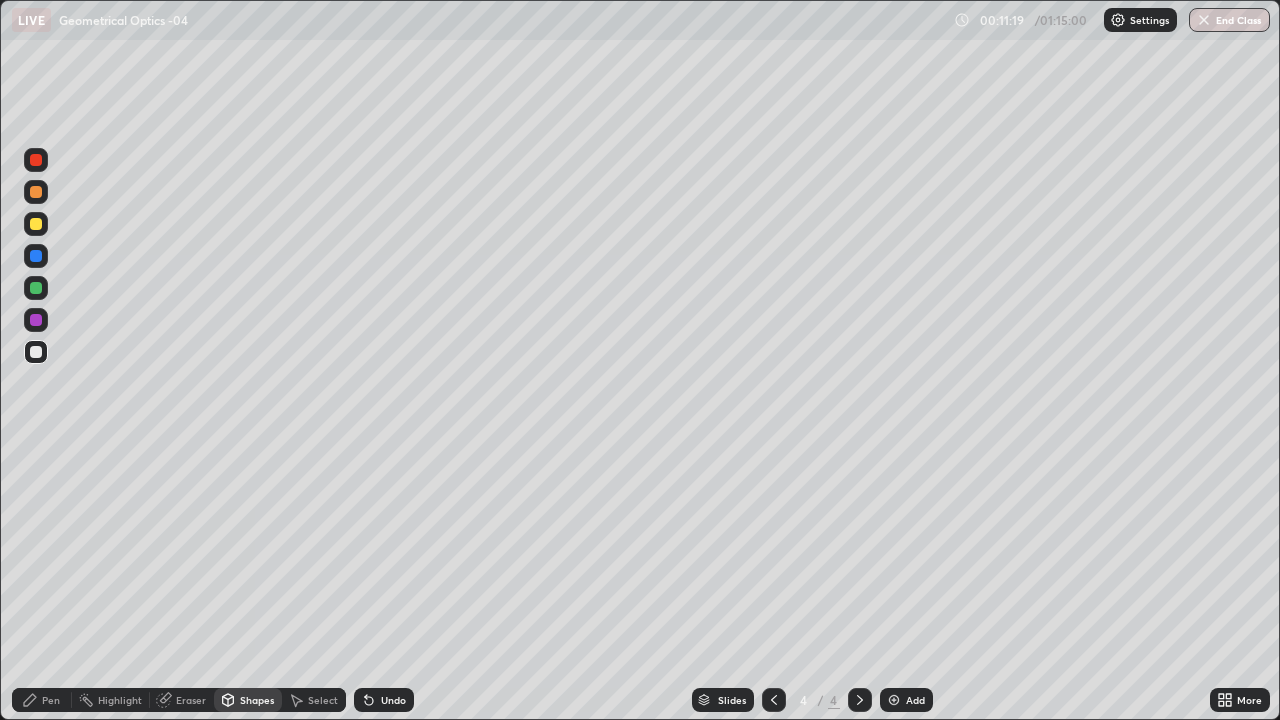 click on "Shapes" at bounding box center [257, 700] 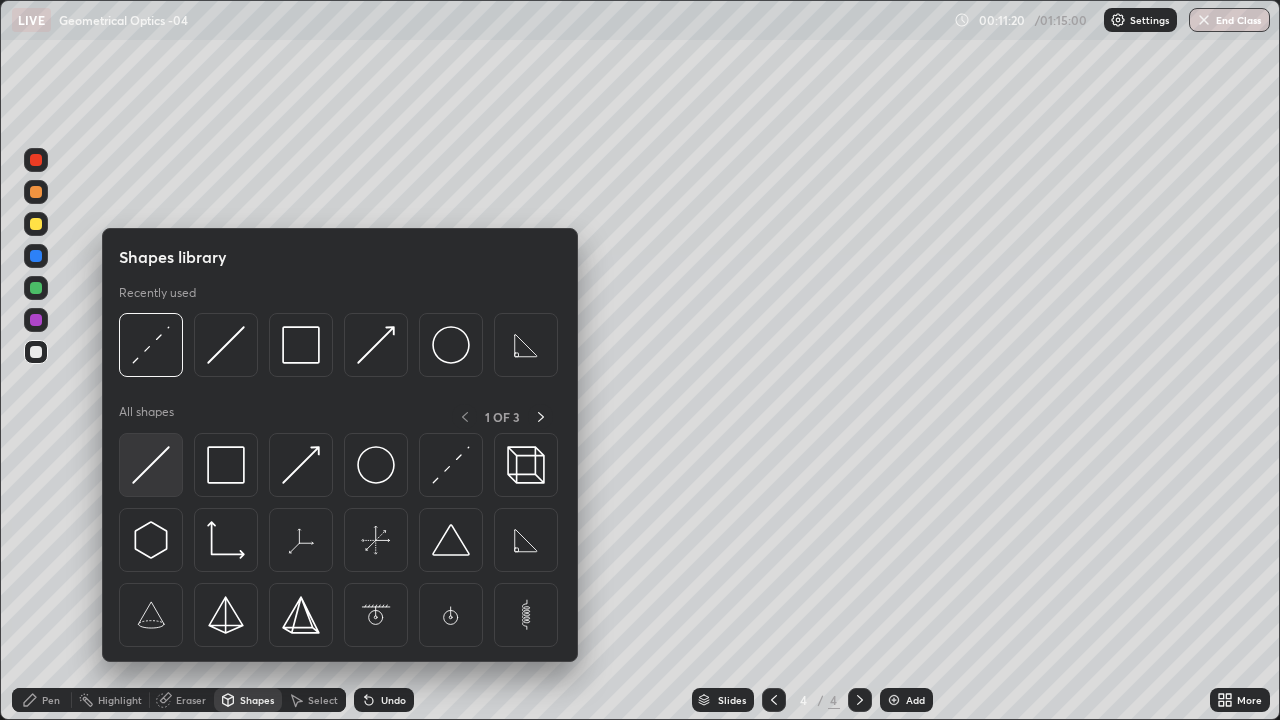 click at bounding box center [151, 465] 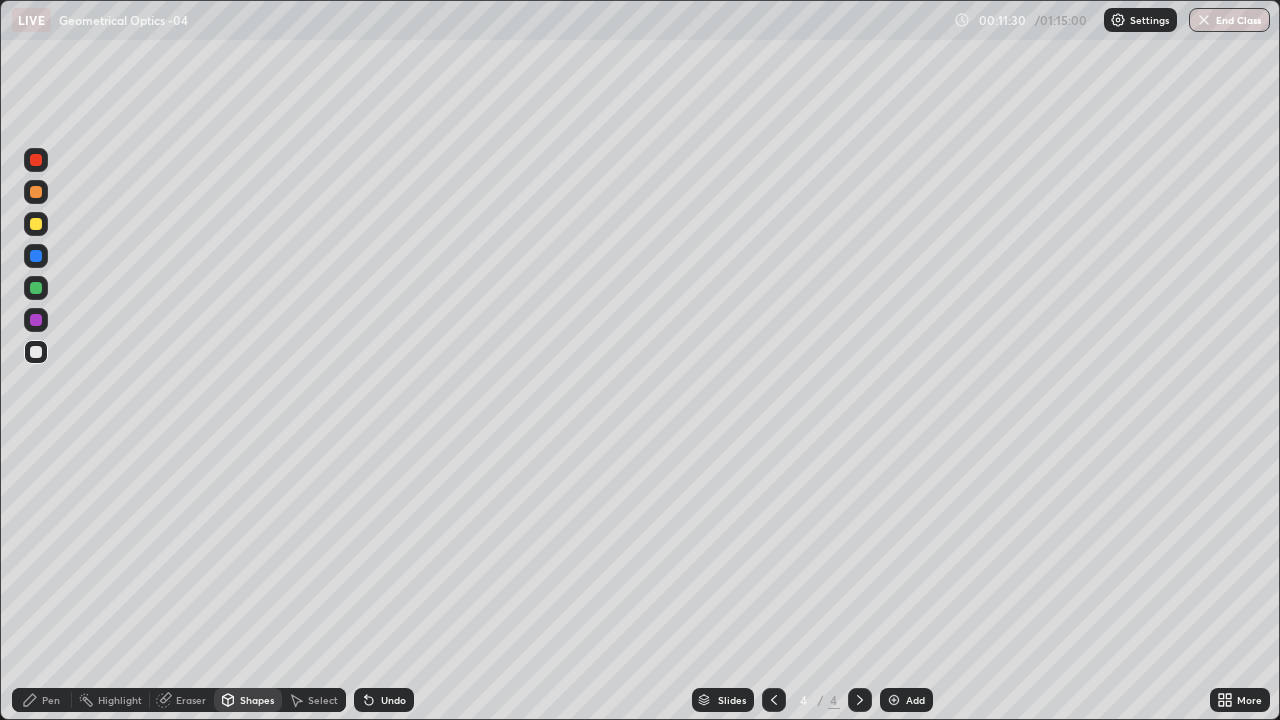 click on "Pen" at bounding box center [51, 700] 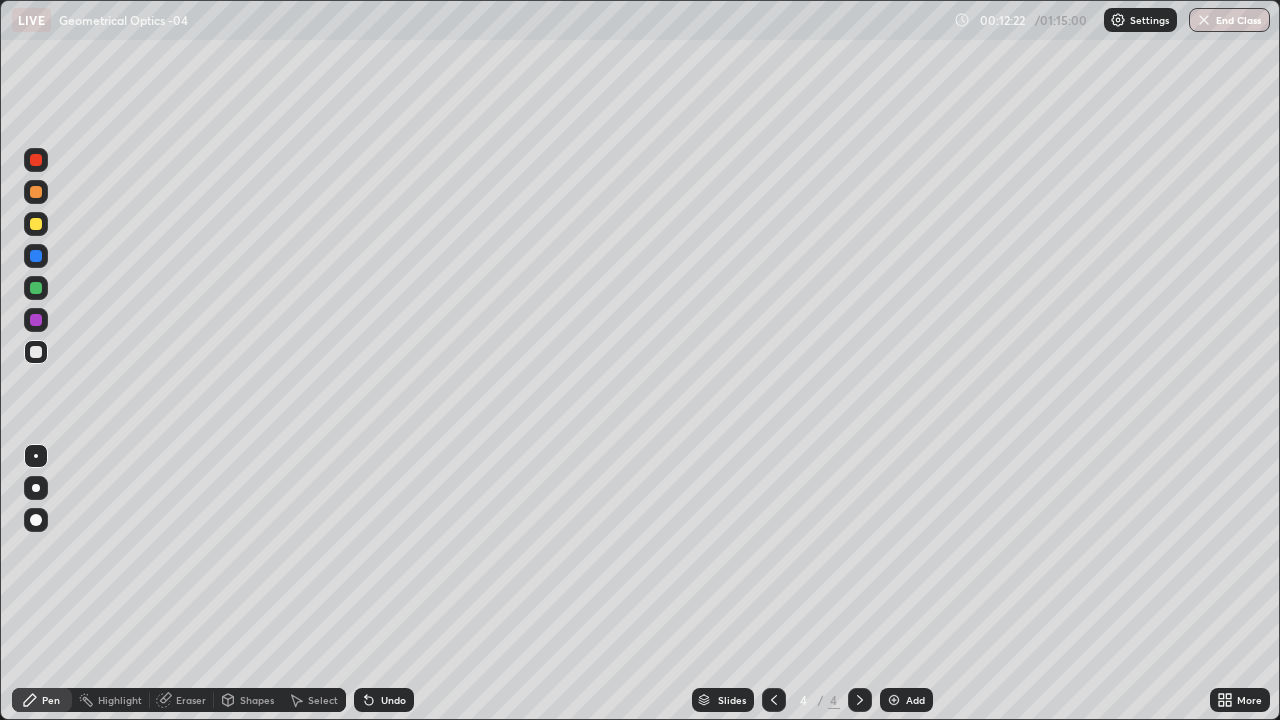 click on "Shapes" at bounding box center (257, 700) 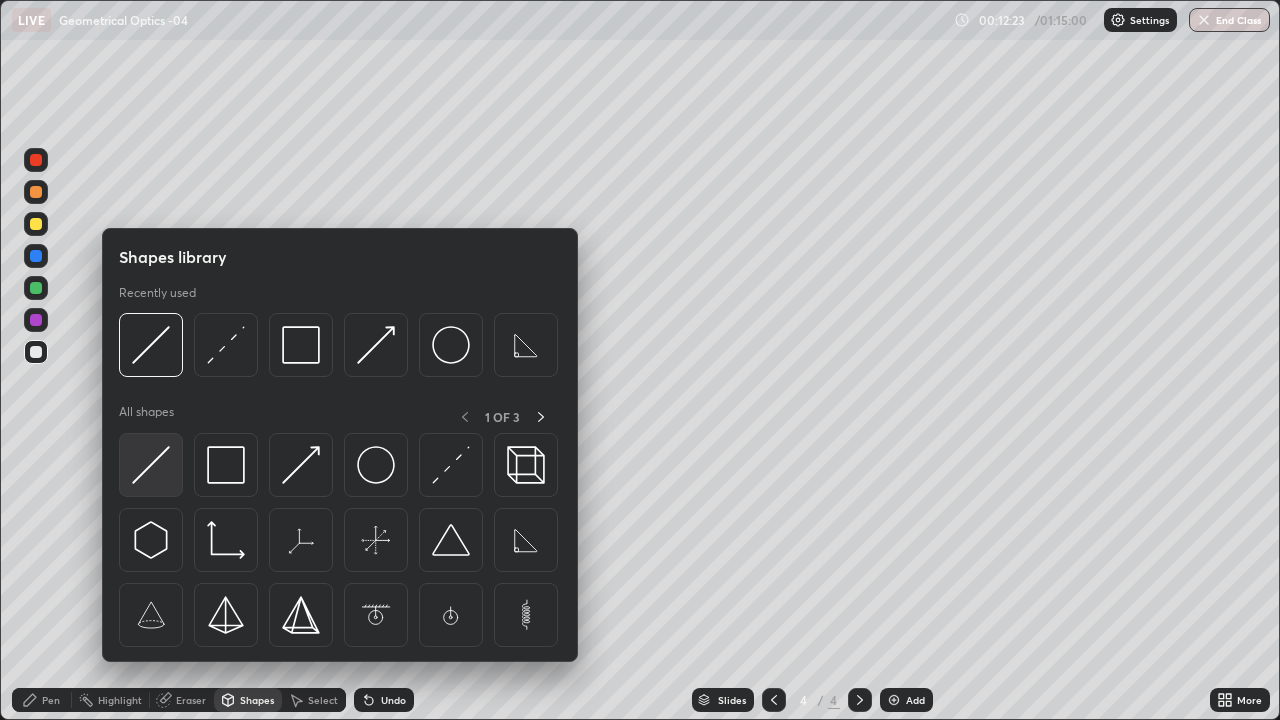 click at bounding box center [151, 465] 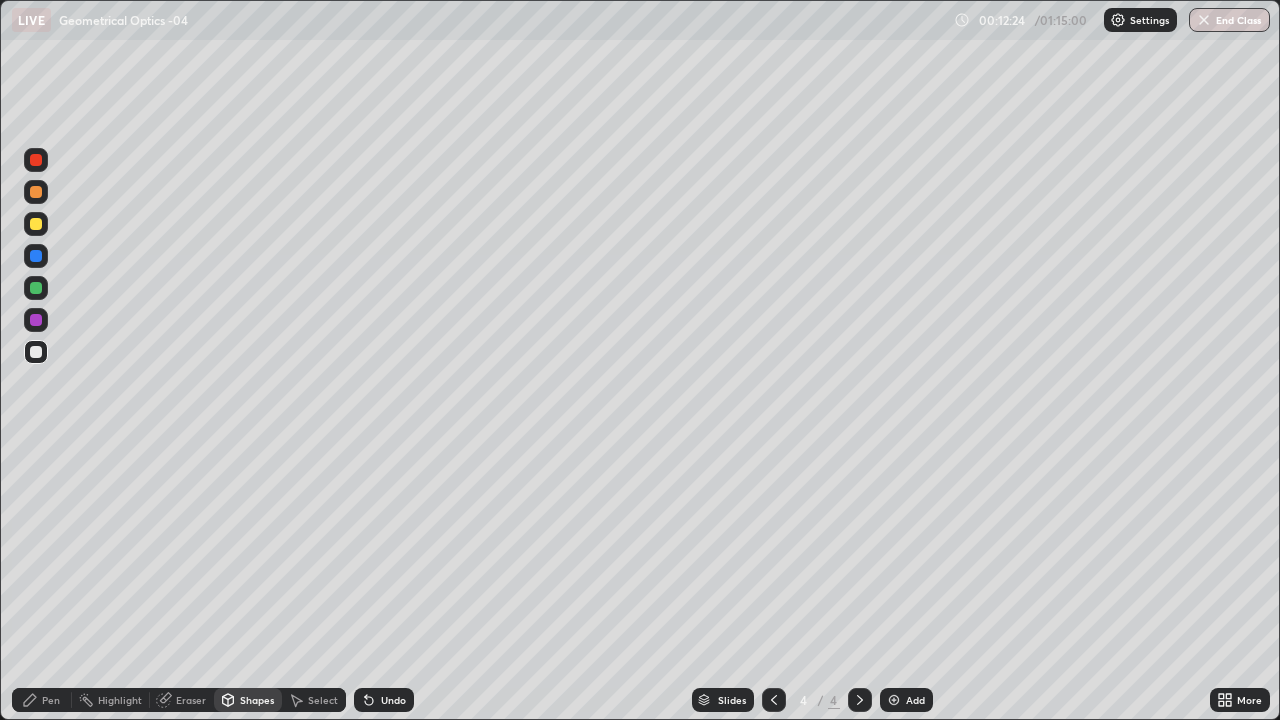 click on "Shapes" at bounding box center (248, 700) 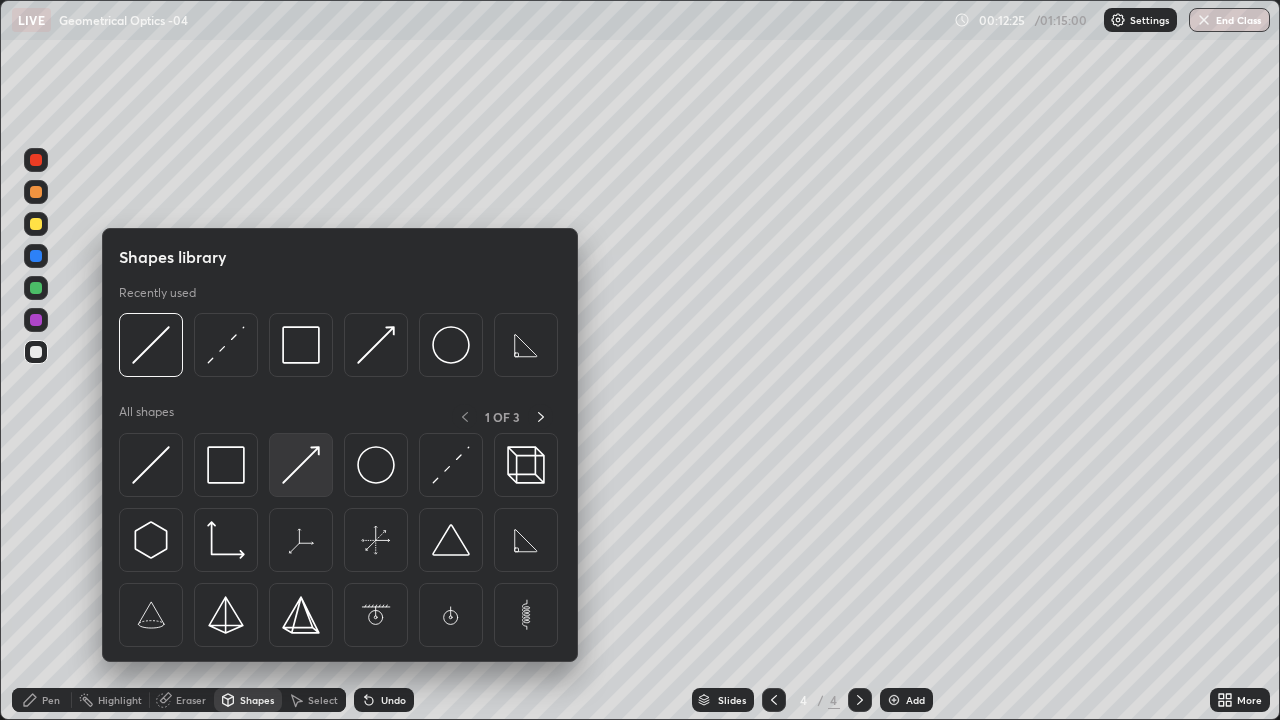 click at bounding box center [301, 465] 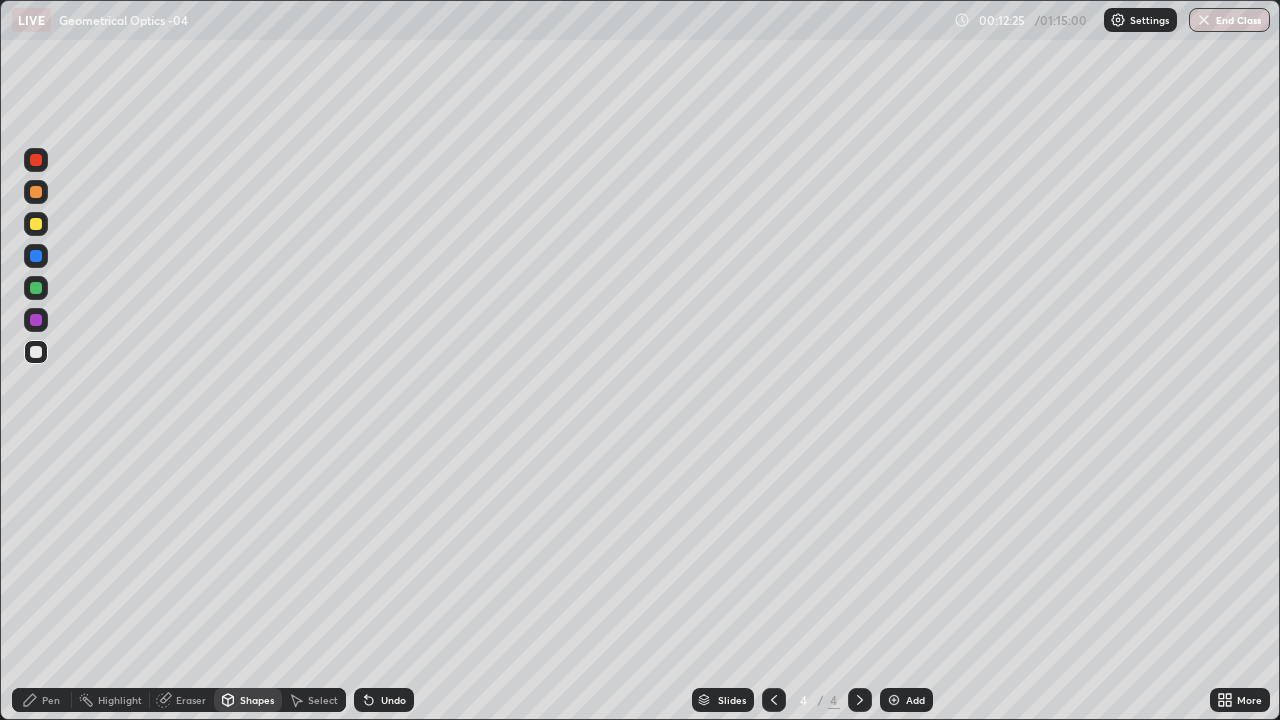 click on "Shapes" at bounding box center (257, 700) 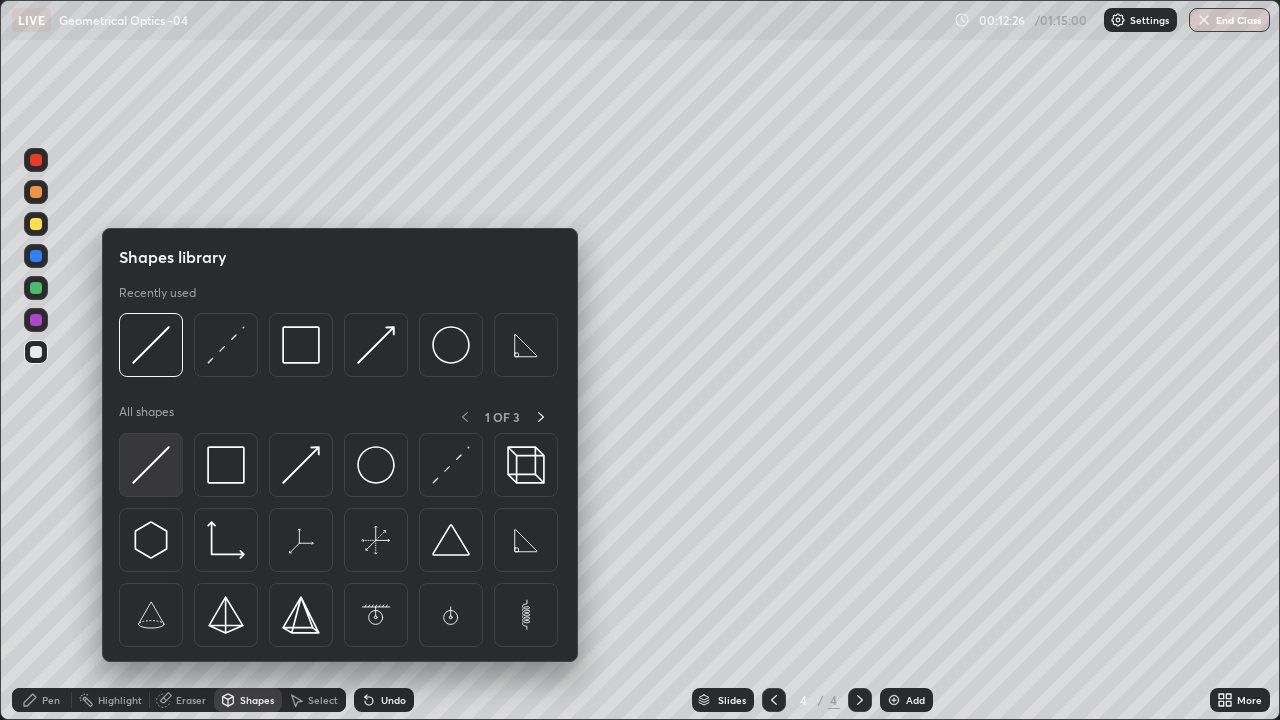 click at bounding box center [151, 465] 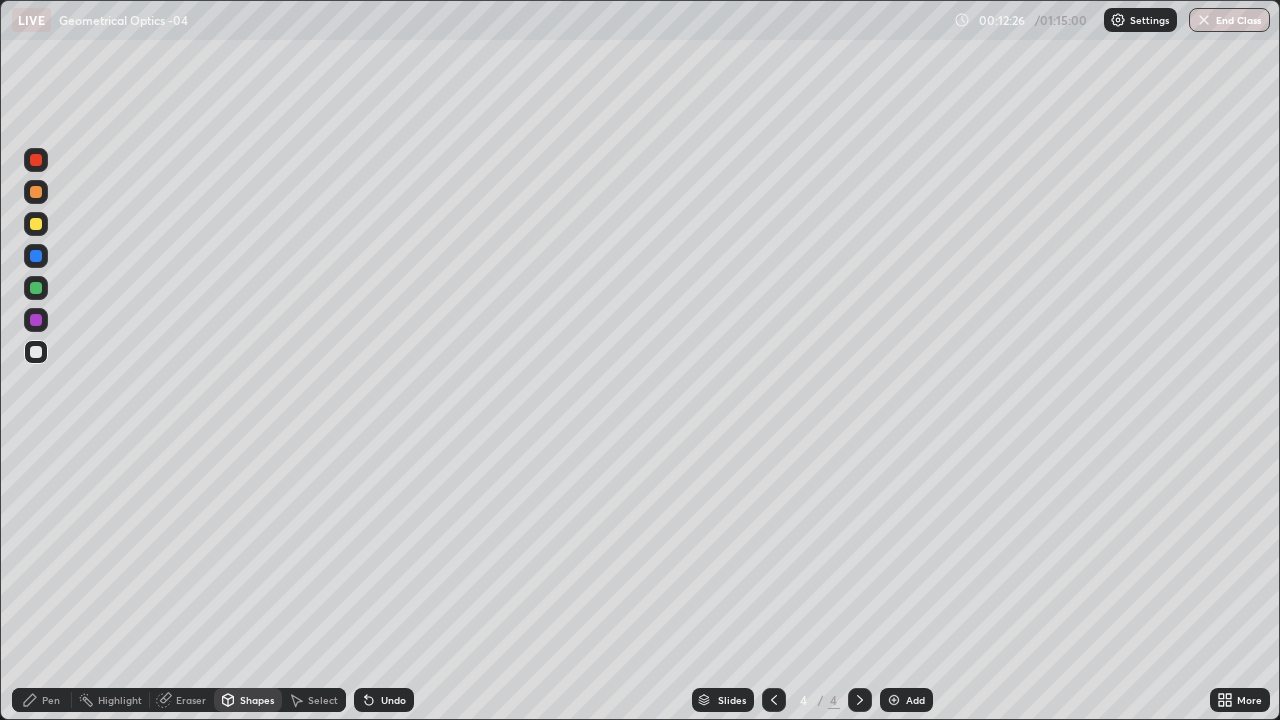 click at bounding box center [36, 320] 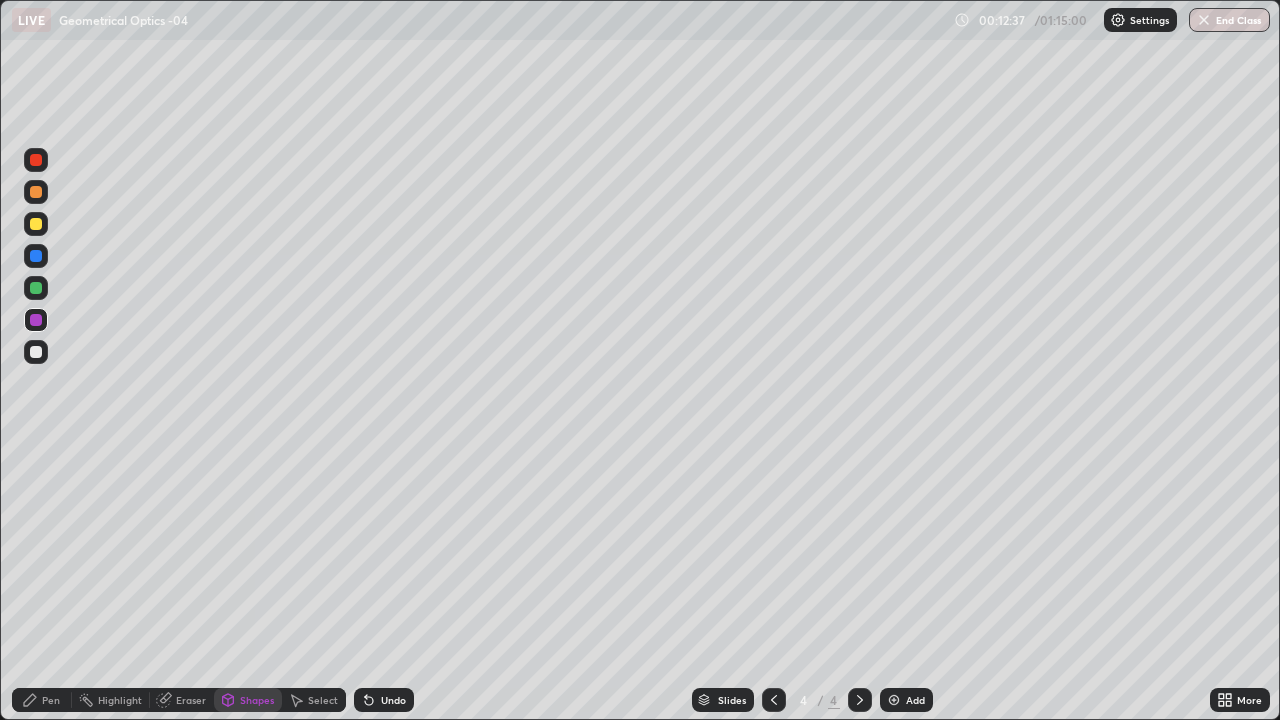 click on "Shapes" at bounding box center (257, 700) 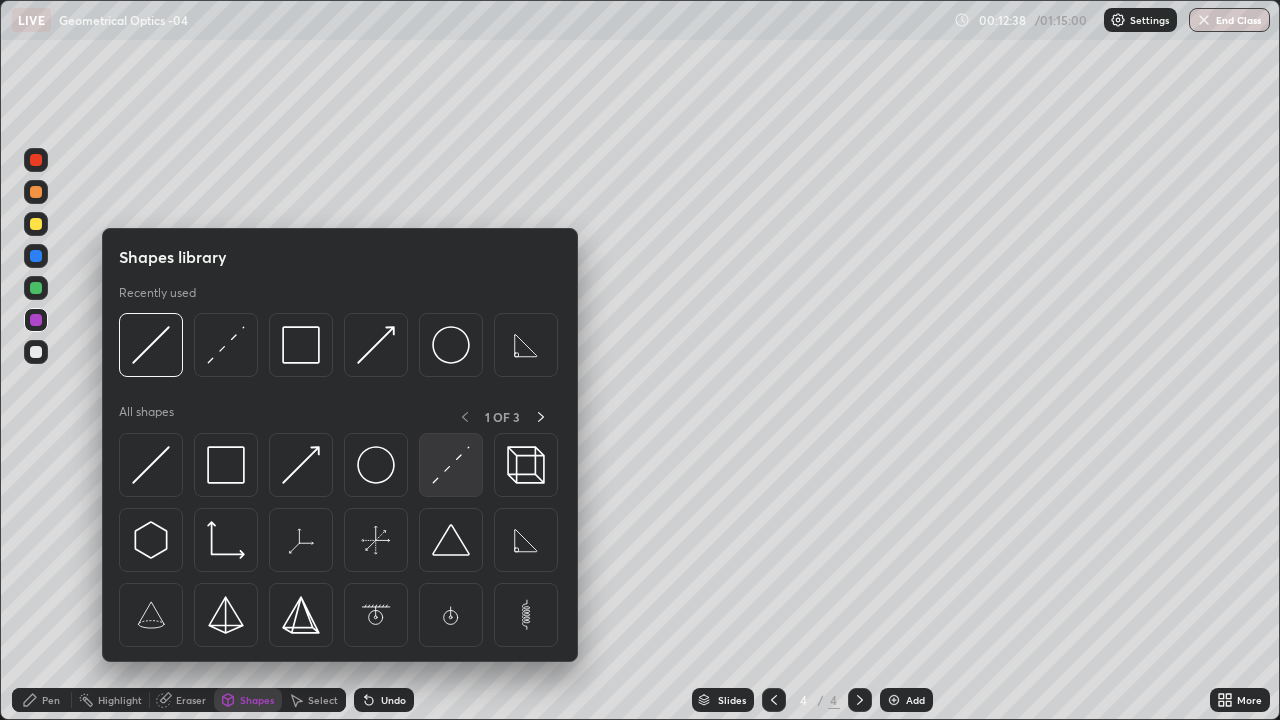 click at bounding box center (451, 465) 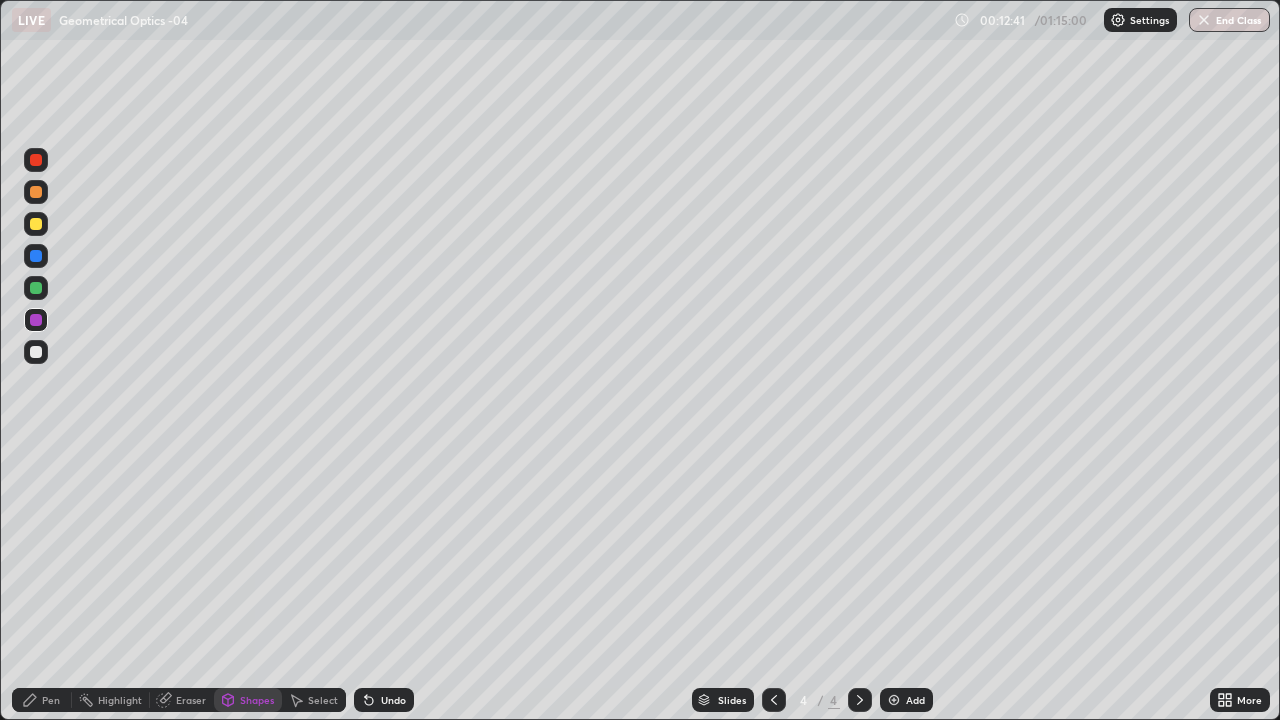 click on "Shapes" at bounding box center (248, 700) 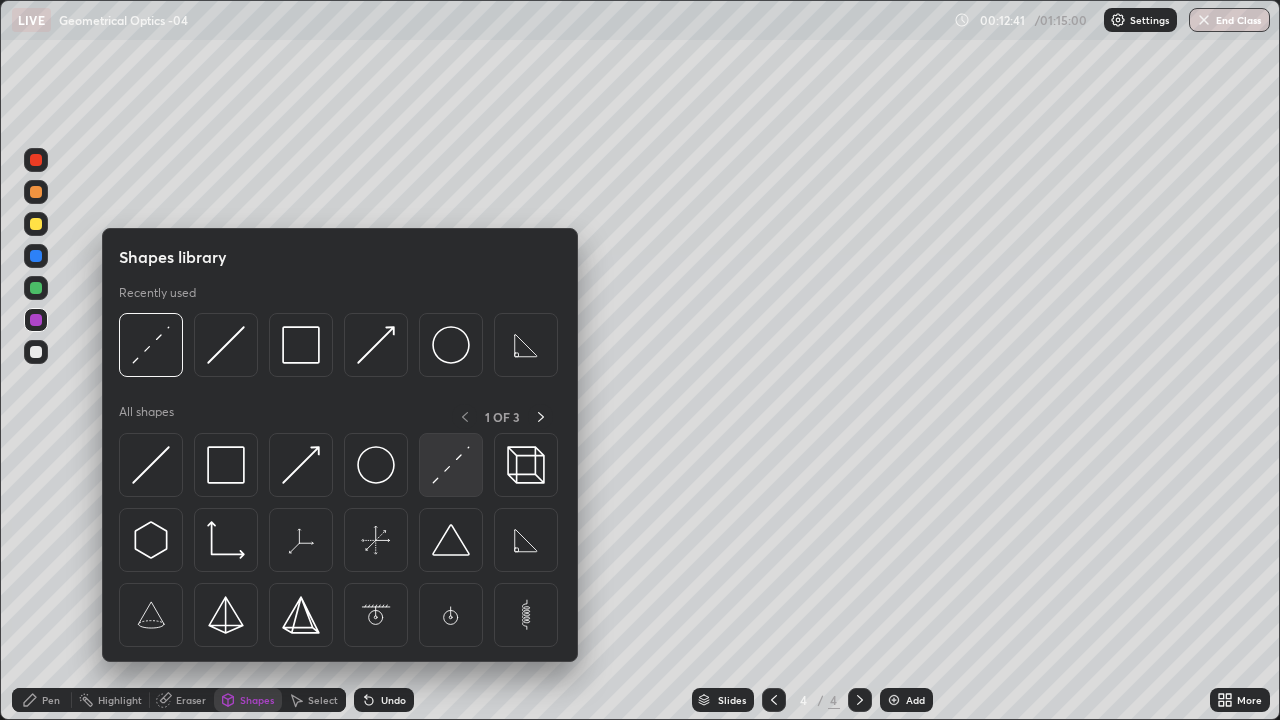 click at bounding box center [451, 465] 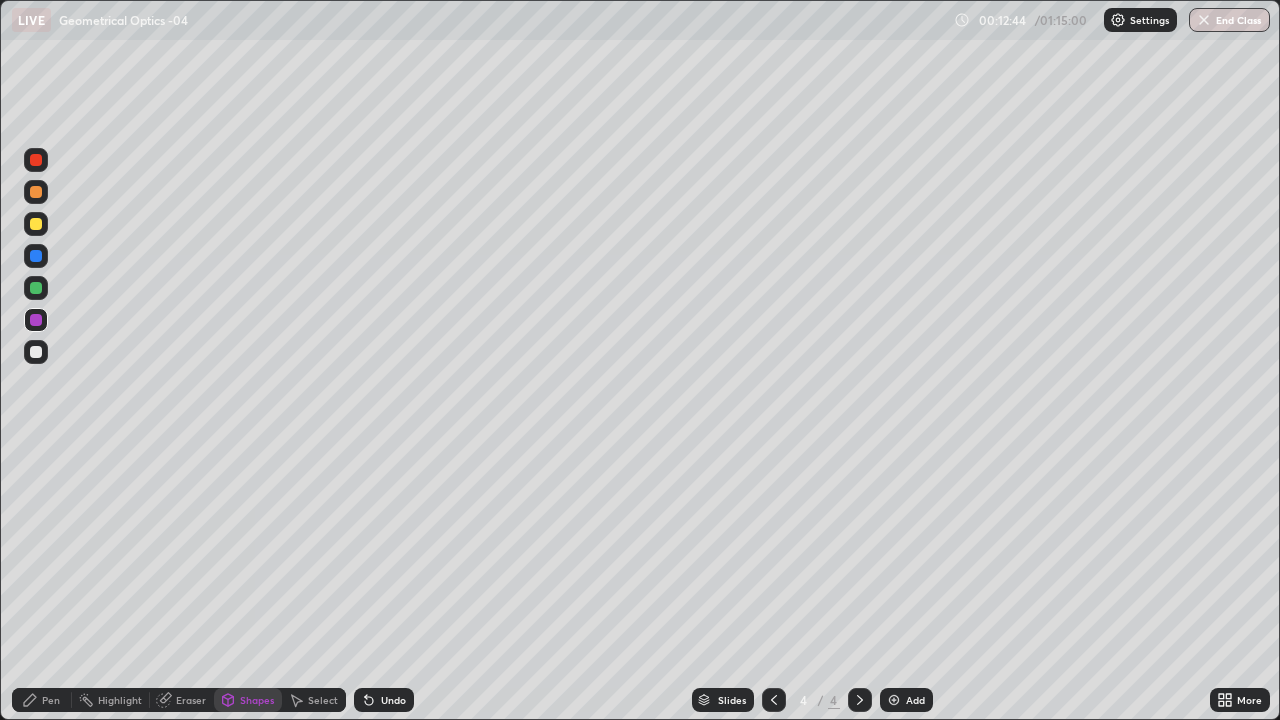 click on "Pen" at bounding box center [42, 700] 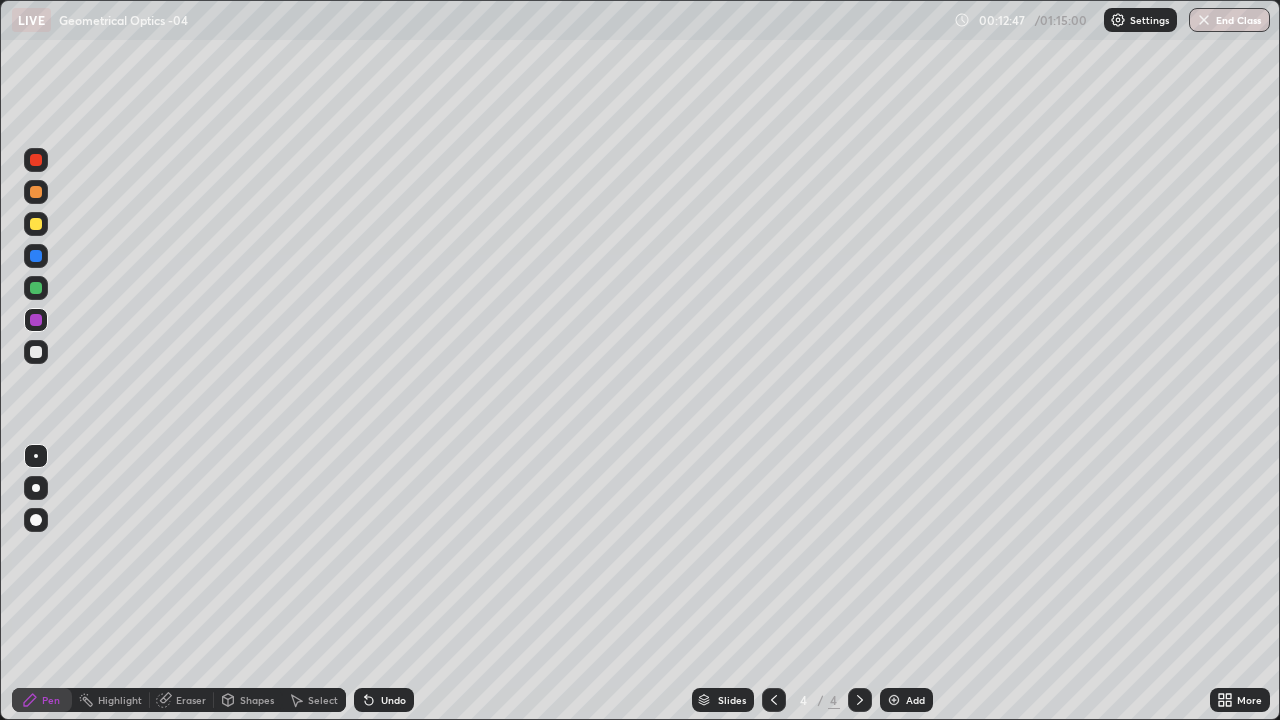 click on "Shapes" at bounding box center [257, 700] 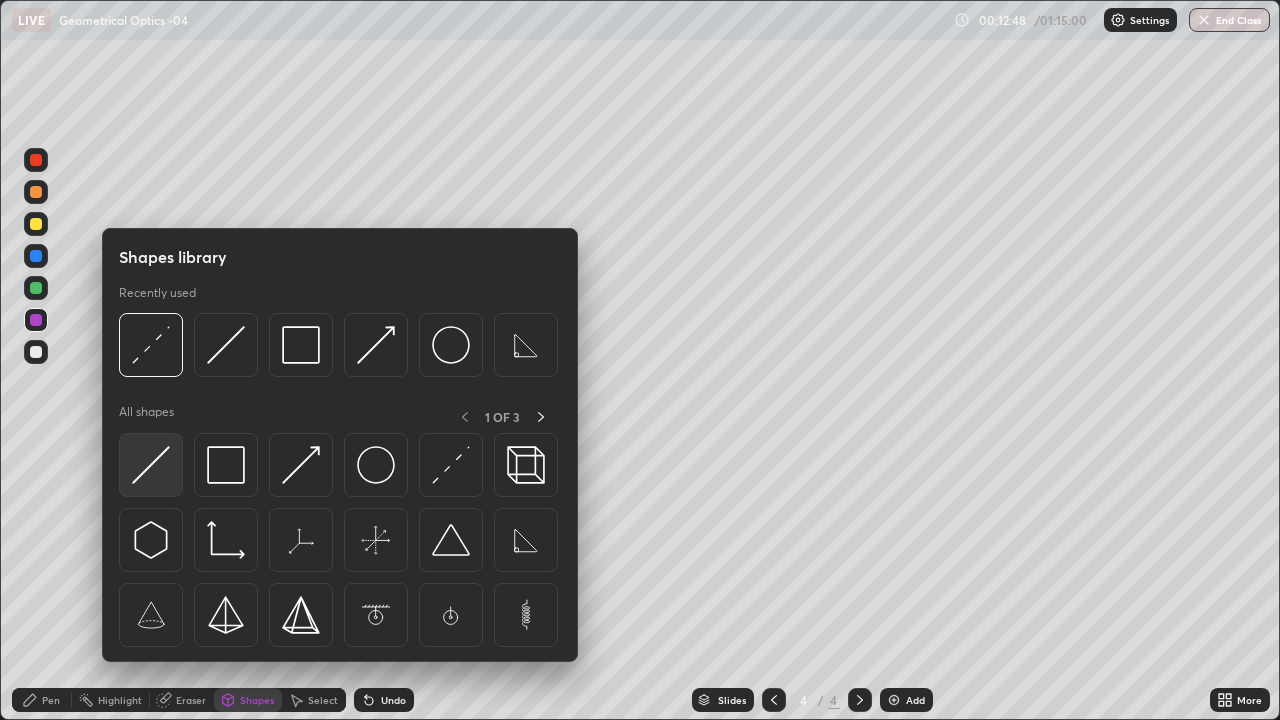 click at bounding box center (151, 465) 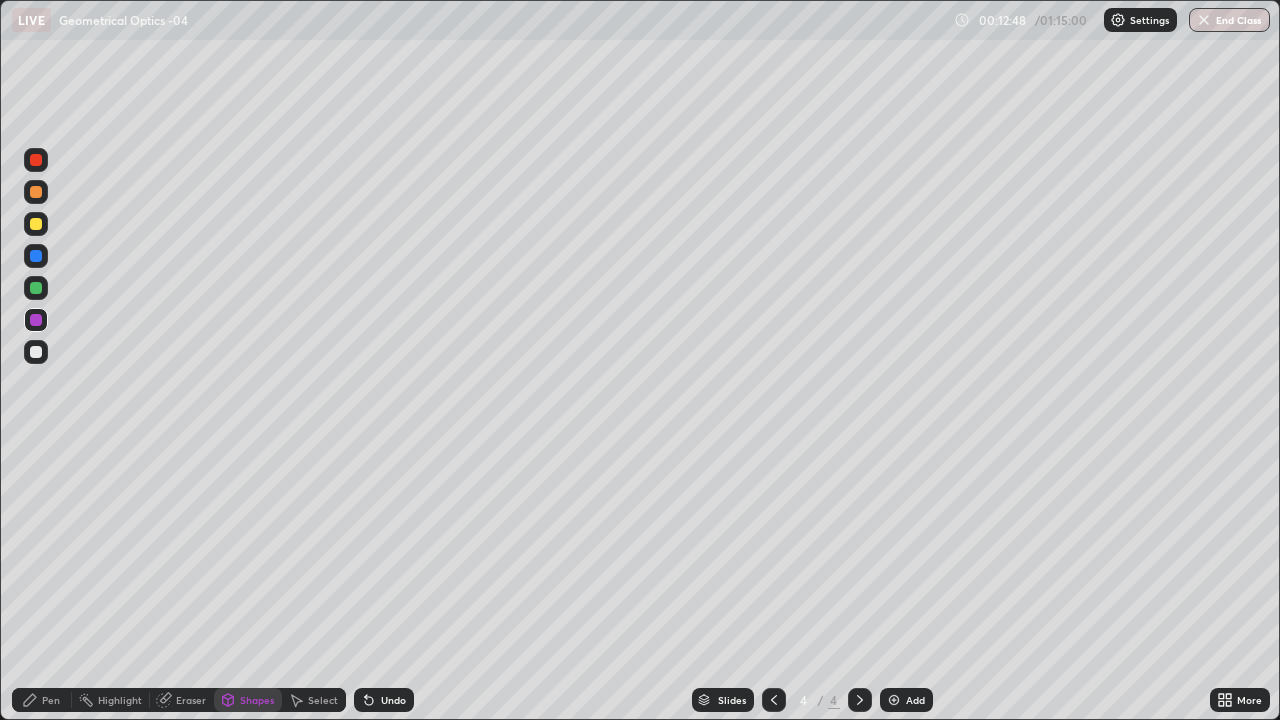 click at bounding box center [36, 288] 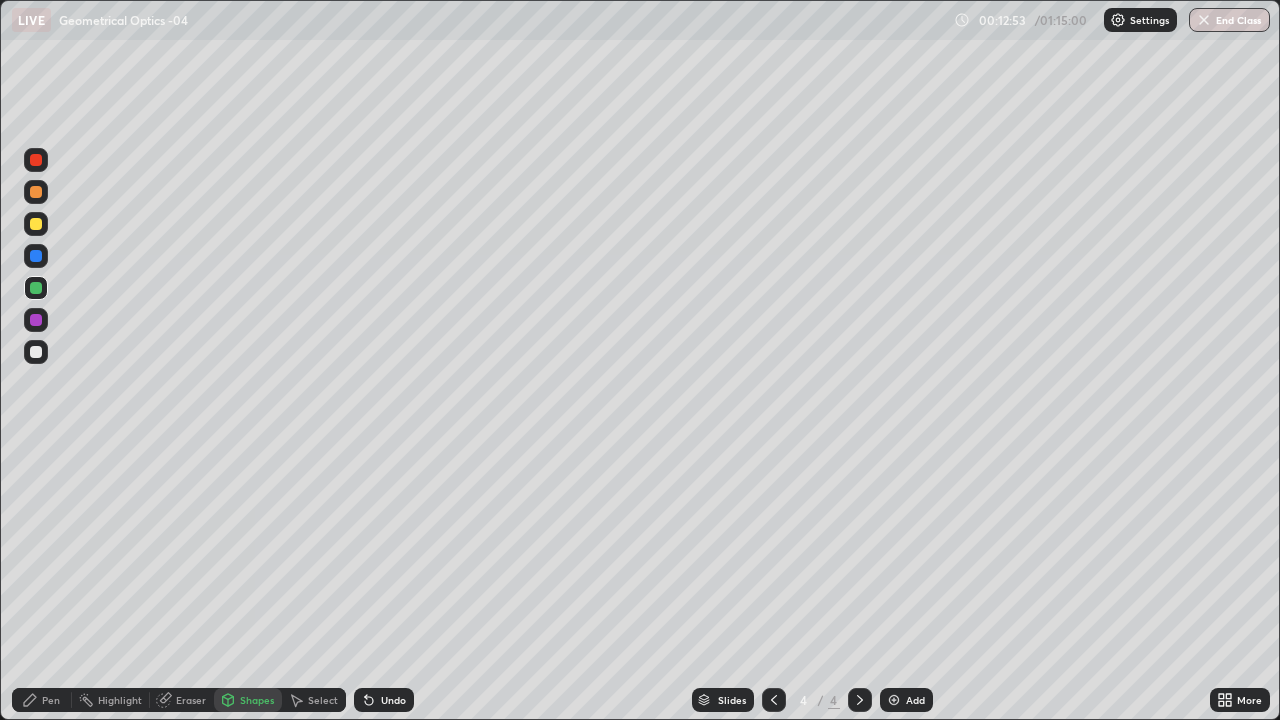 click on "Shapes" at bounding box center (257, 700) 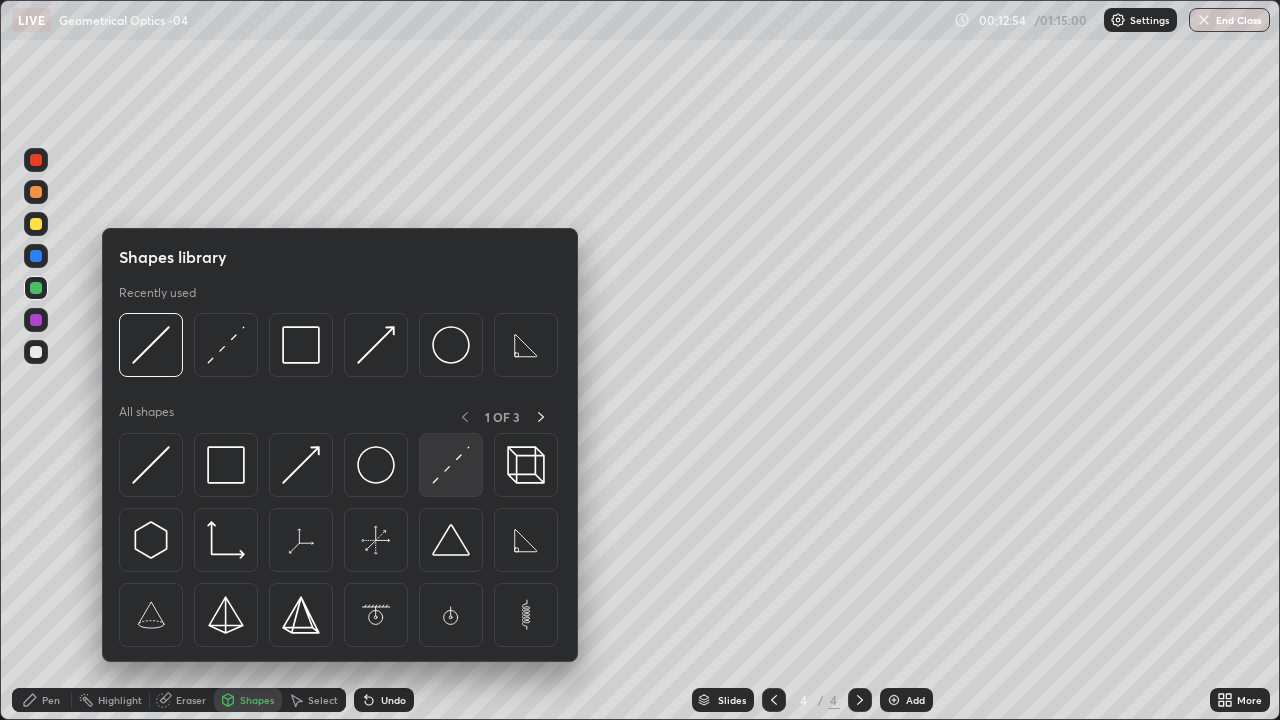 click at bounding box center (451, 465) 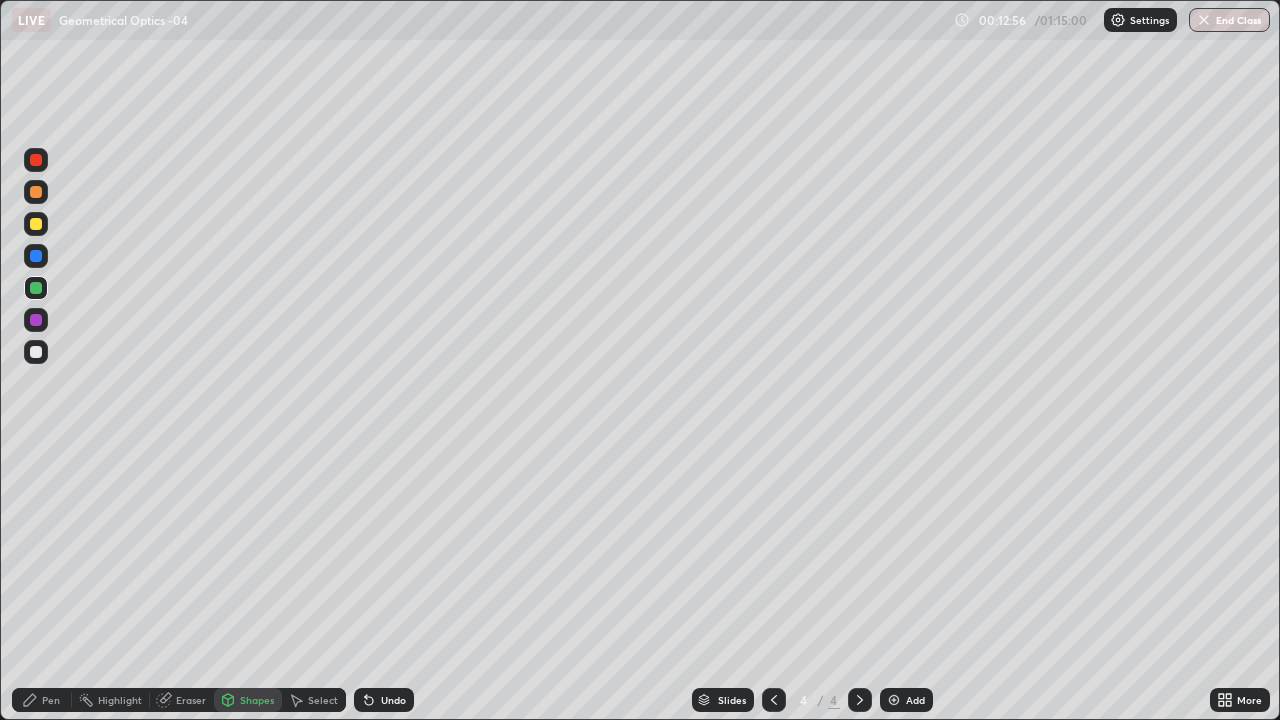 click on "Shapes" at bounding box center (257, 700) 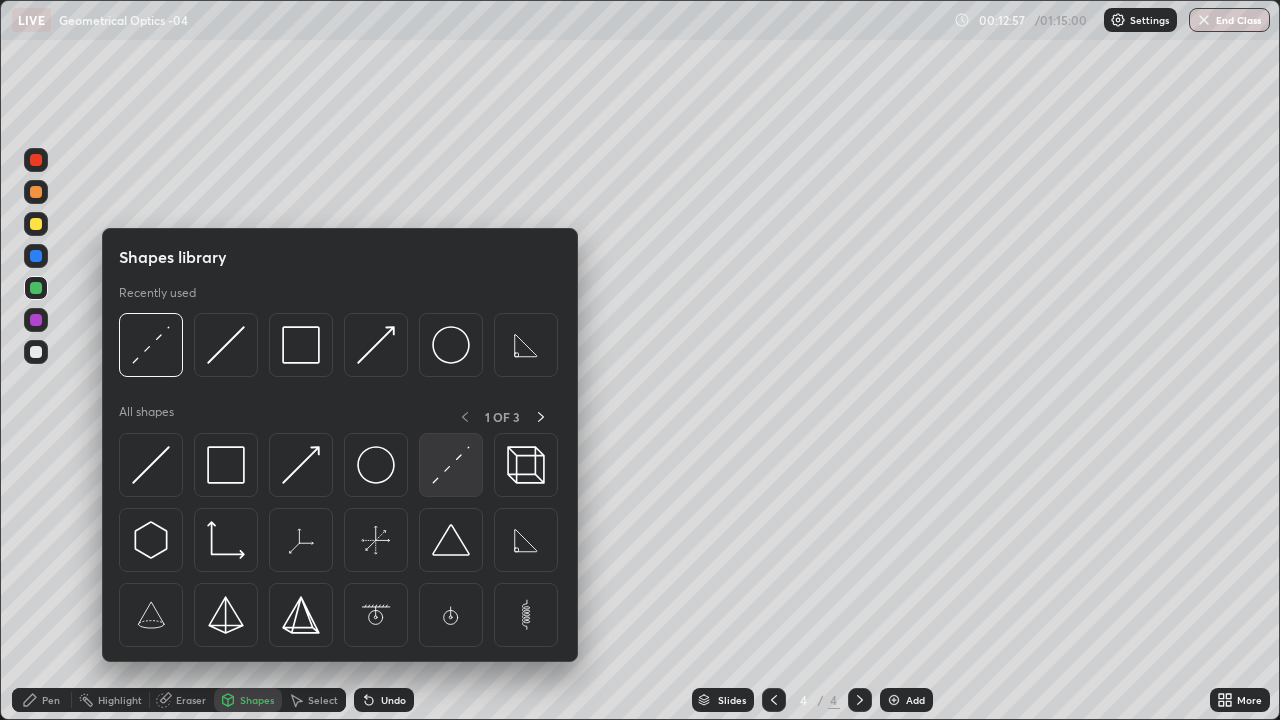 click at bounding box center (451, 465) 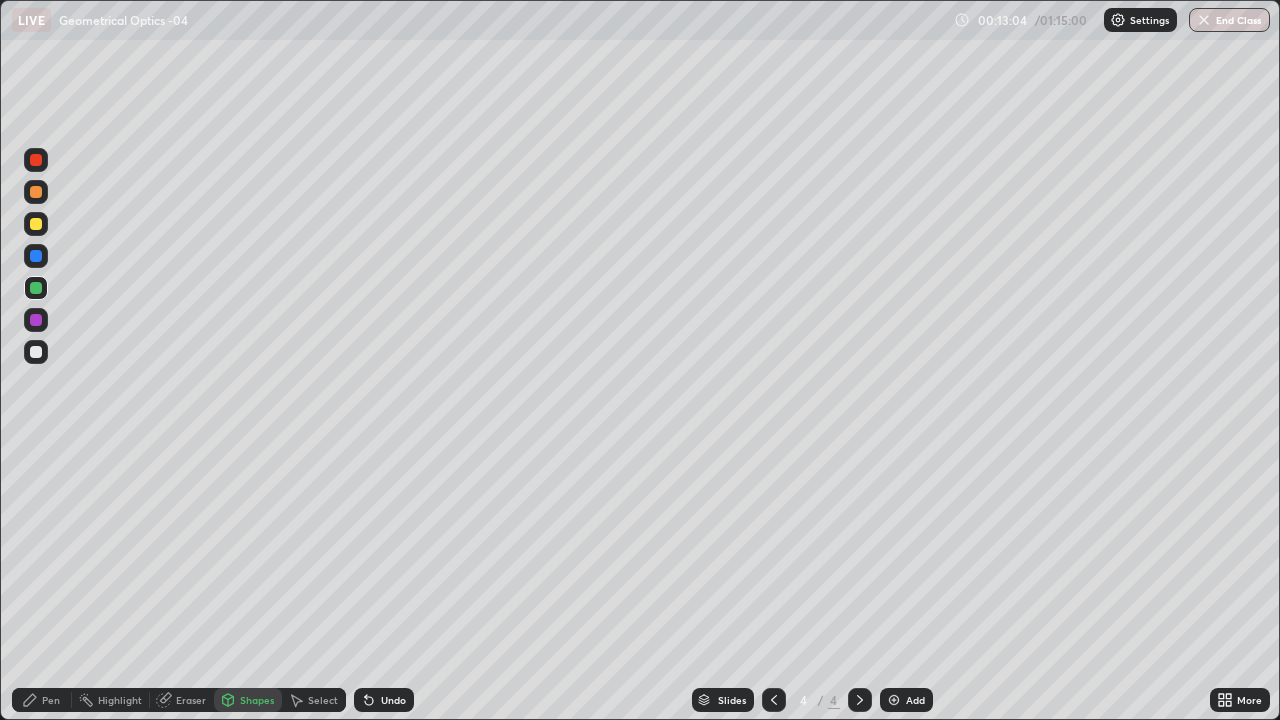 click 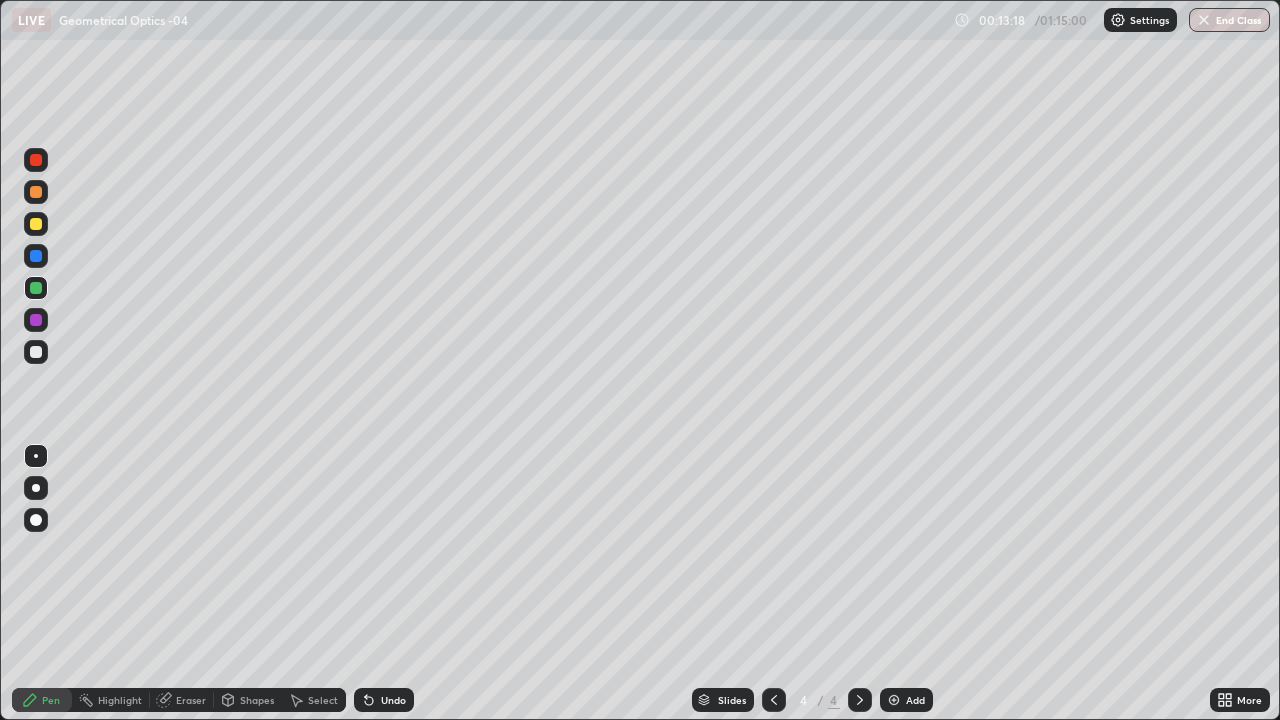 click 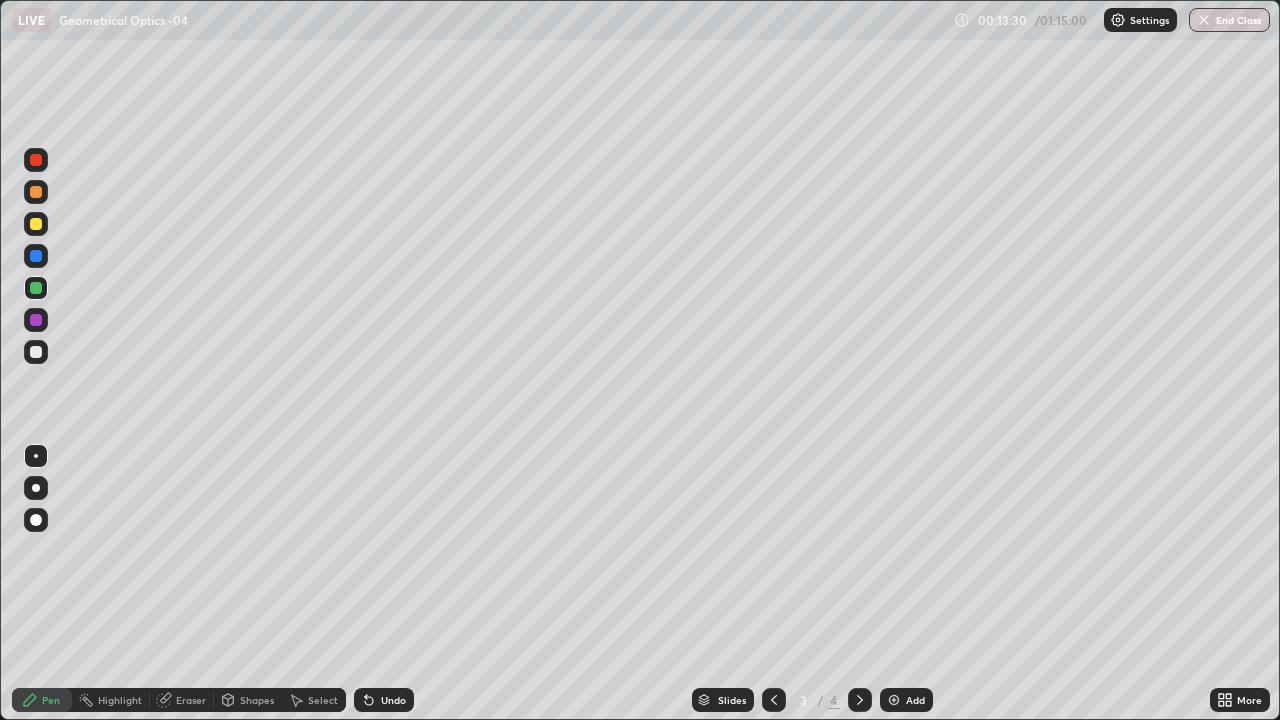 click 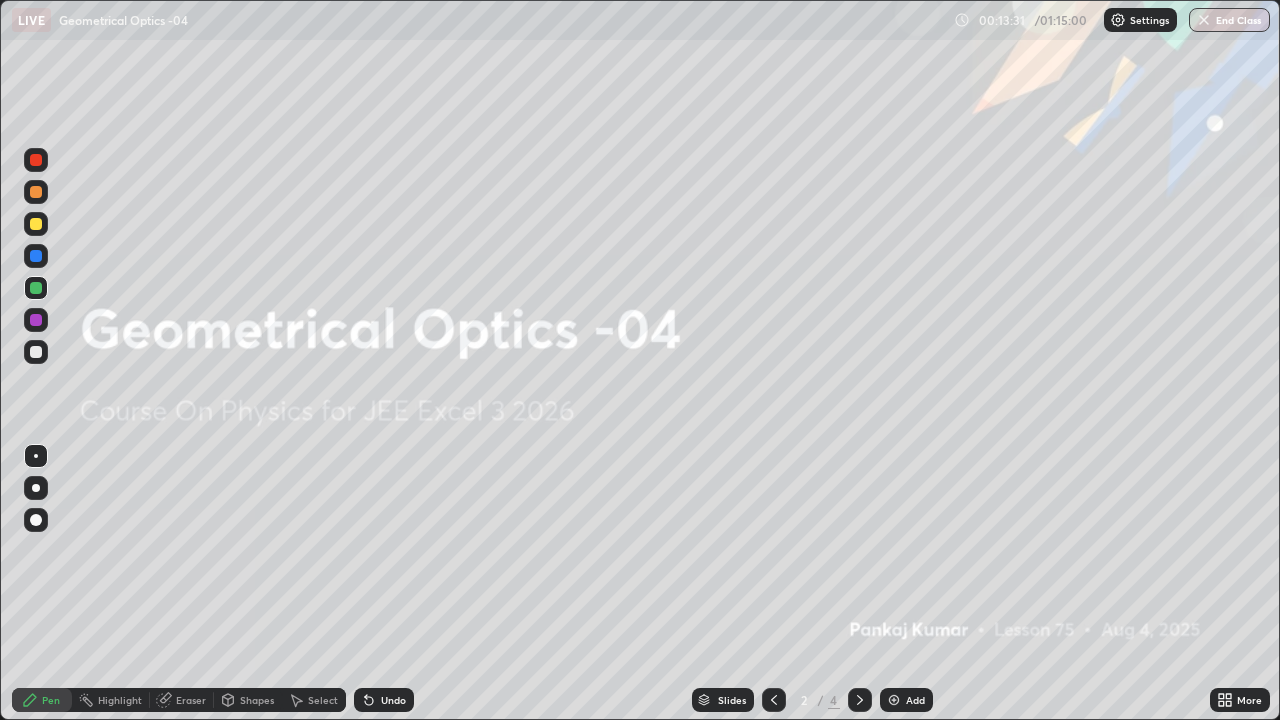 click 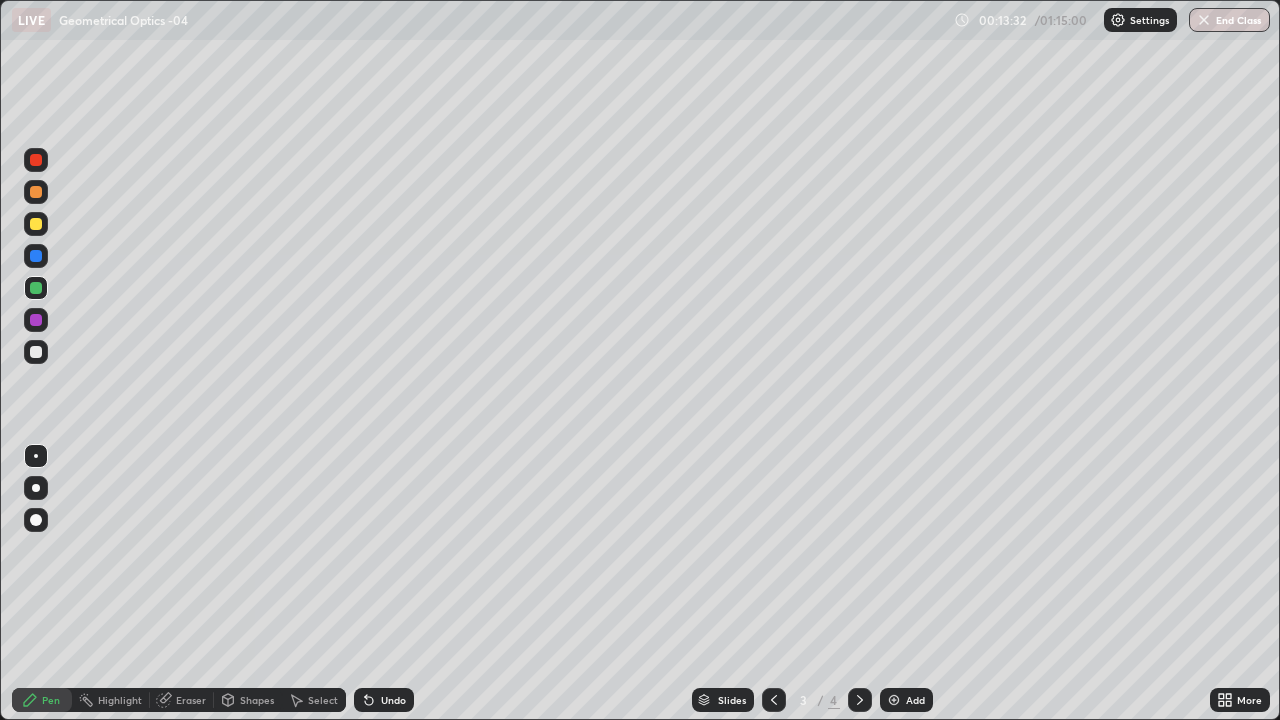 click 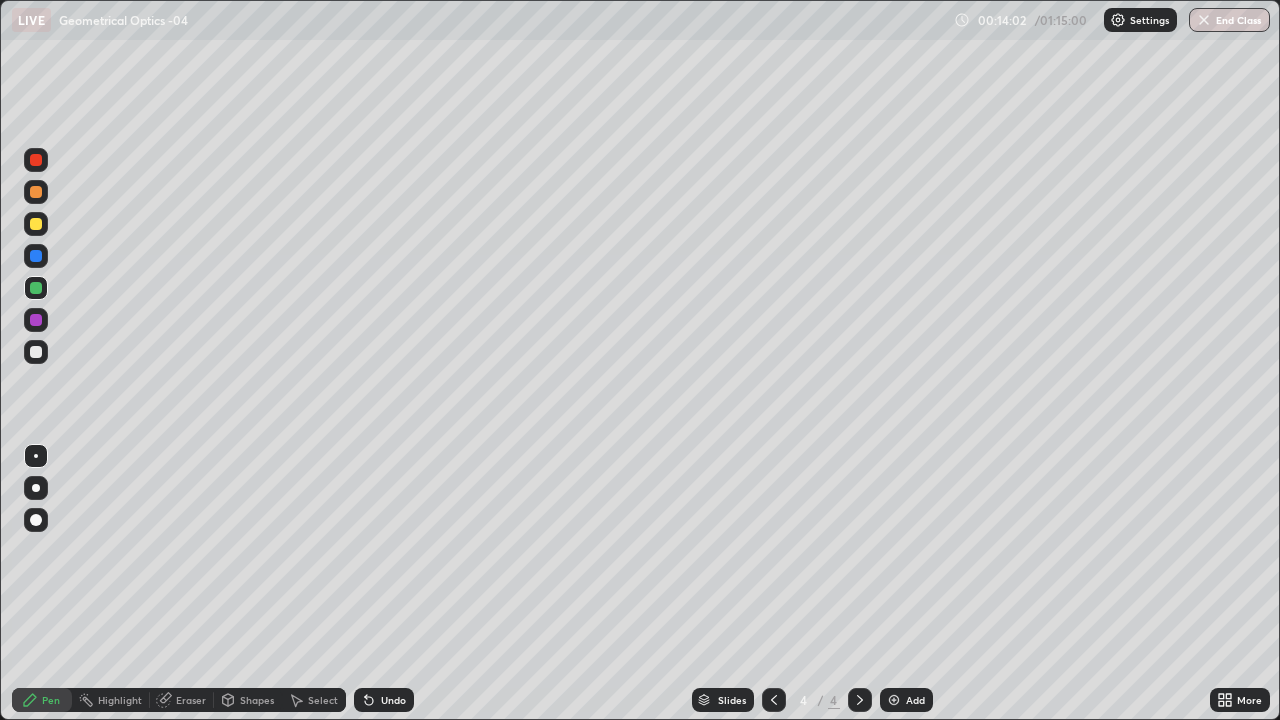 click at bounding box center (36, 352) 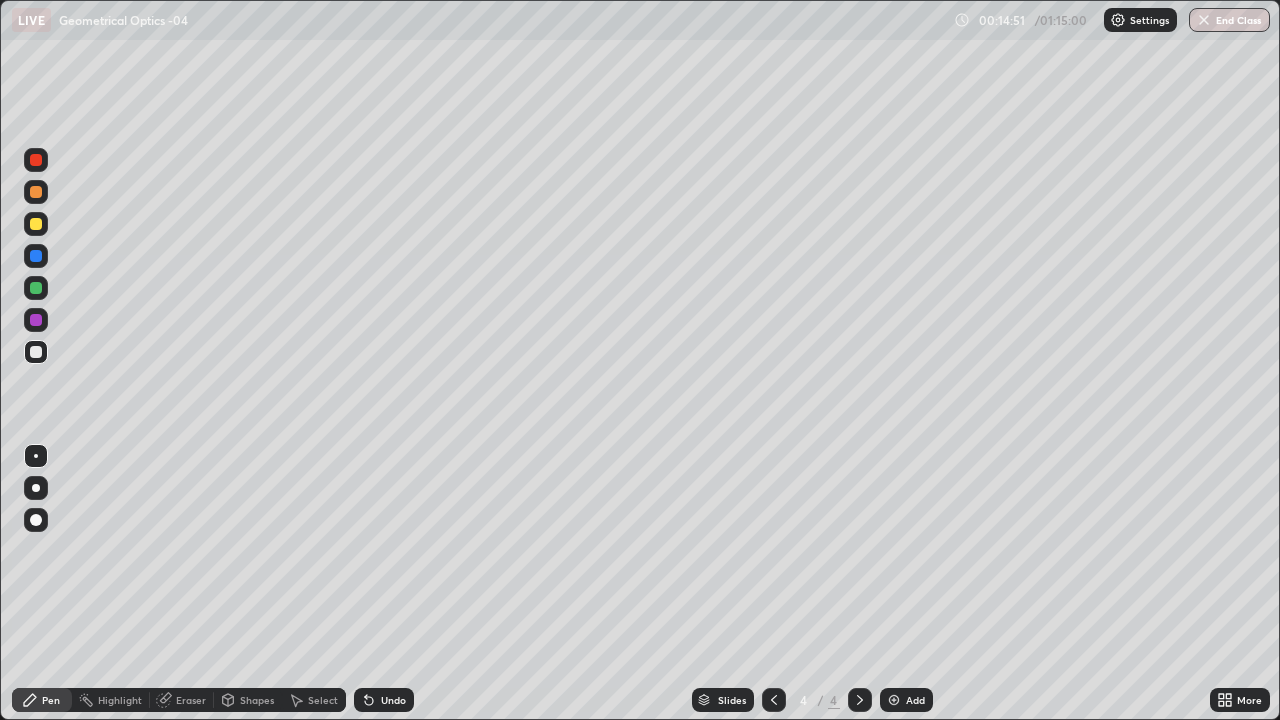 click on "Undo" at bounding box center (393, 700) 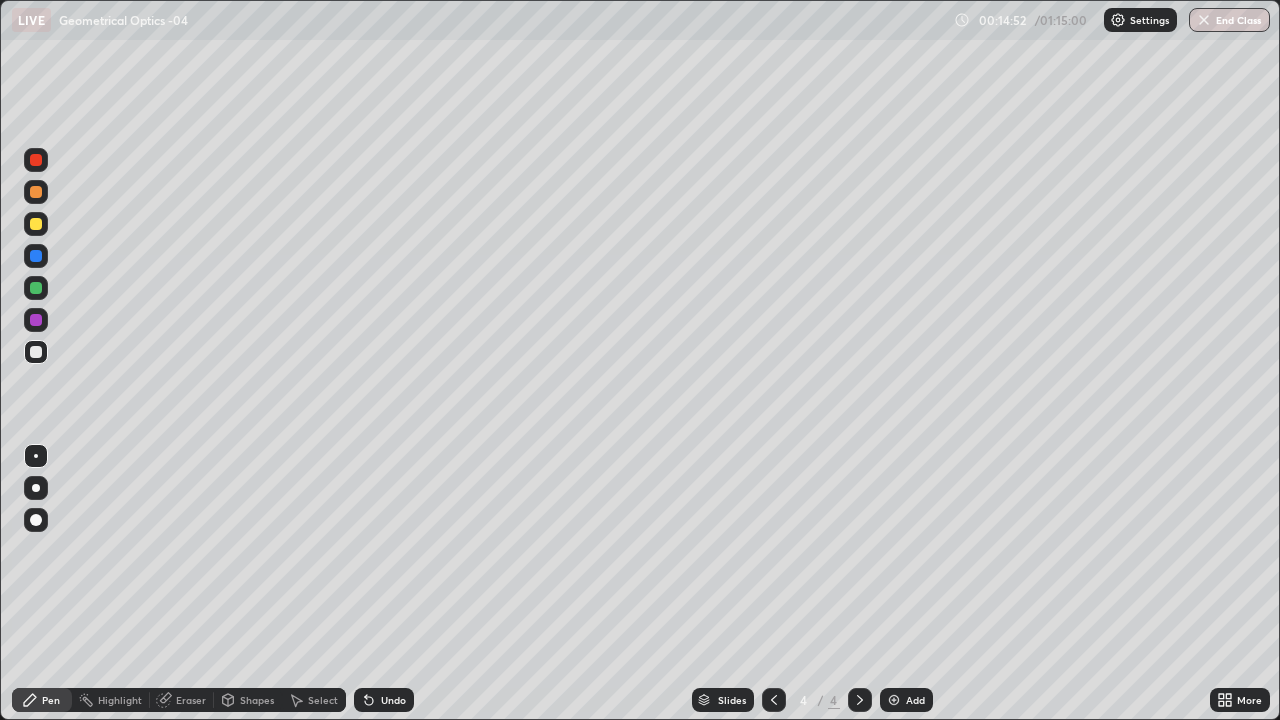 click on "Undo" at bounding box center [393, 700] 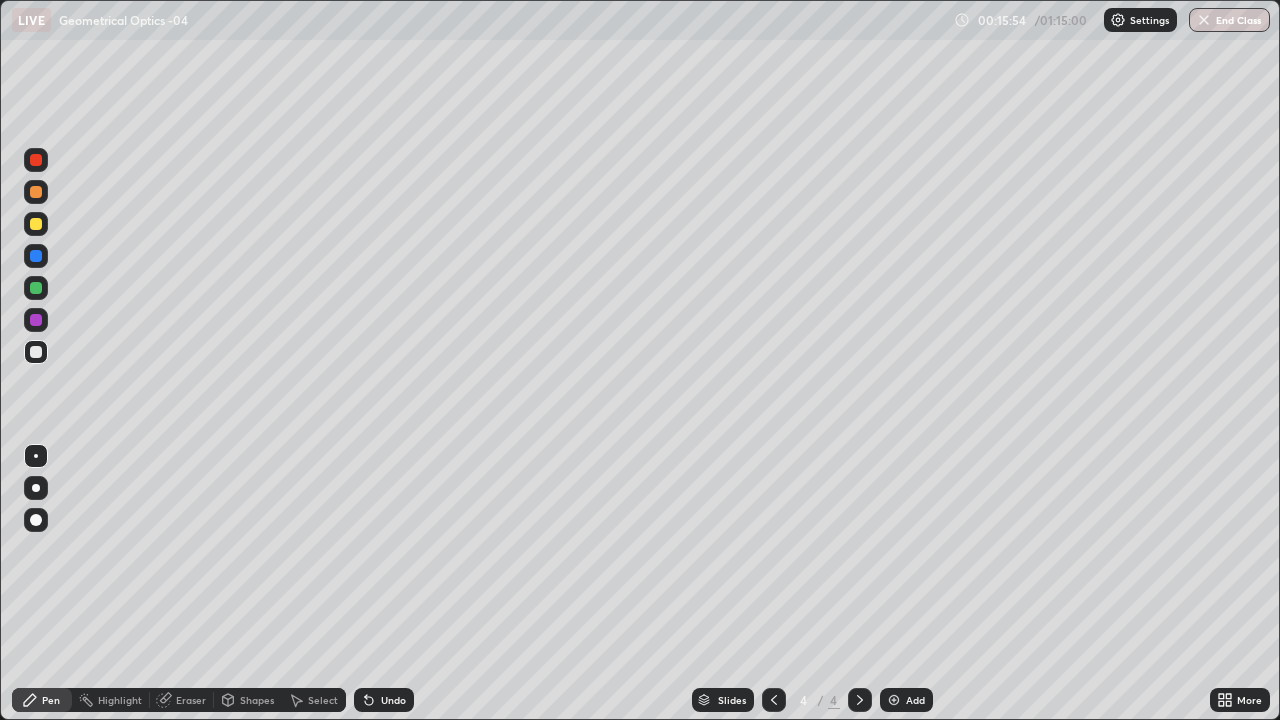 click on "Add" at bounding box center (915, 700) 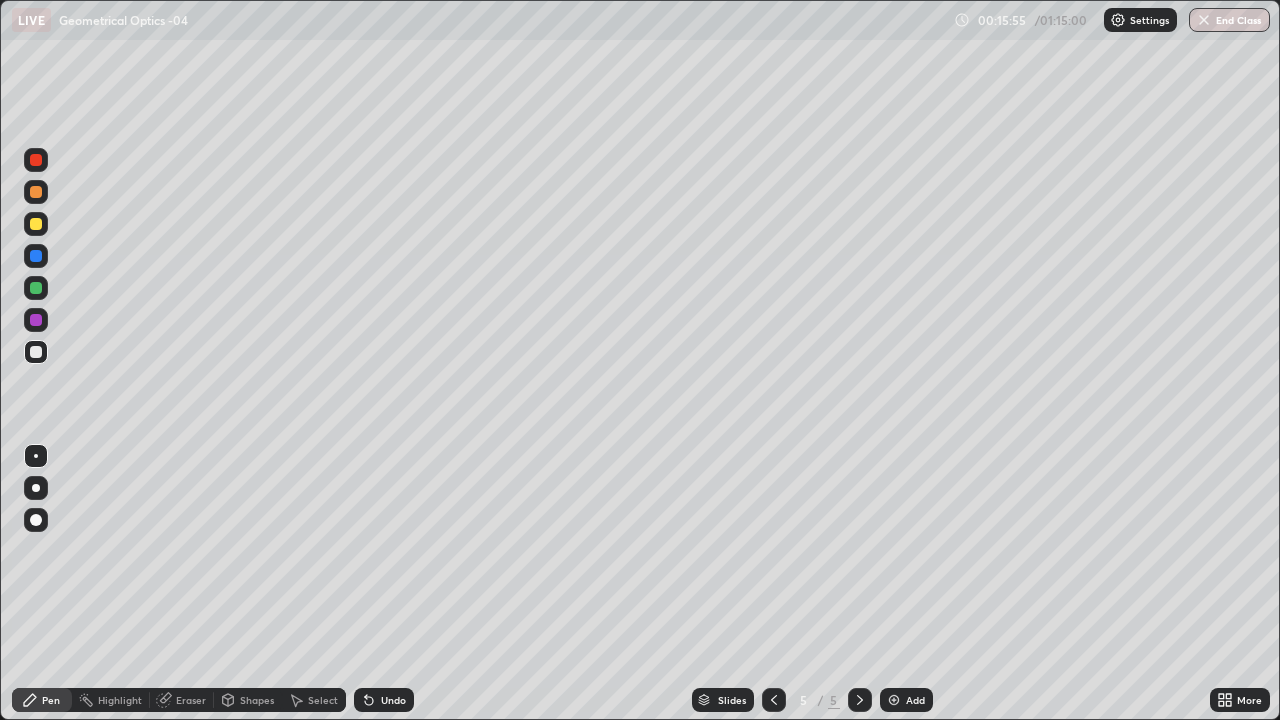 click on "Shapes" at bounding box center (257, 700) 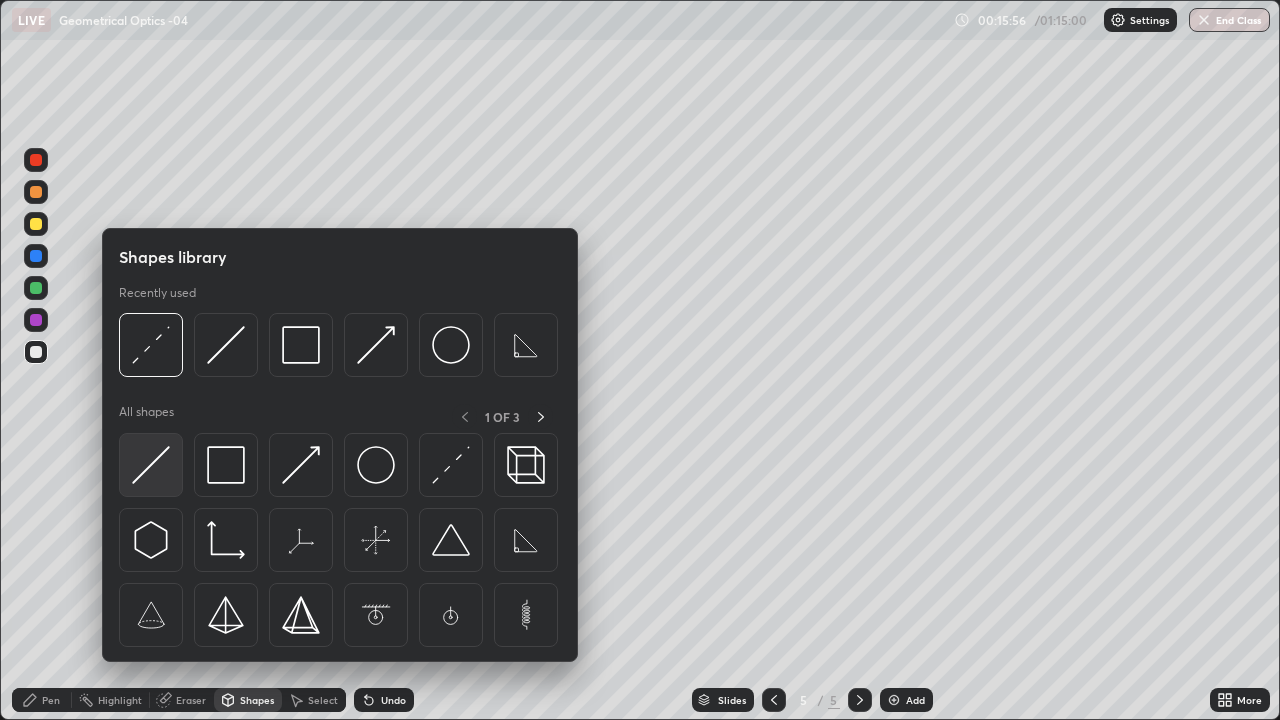 click at bounding box center [151, 465] 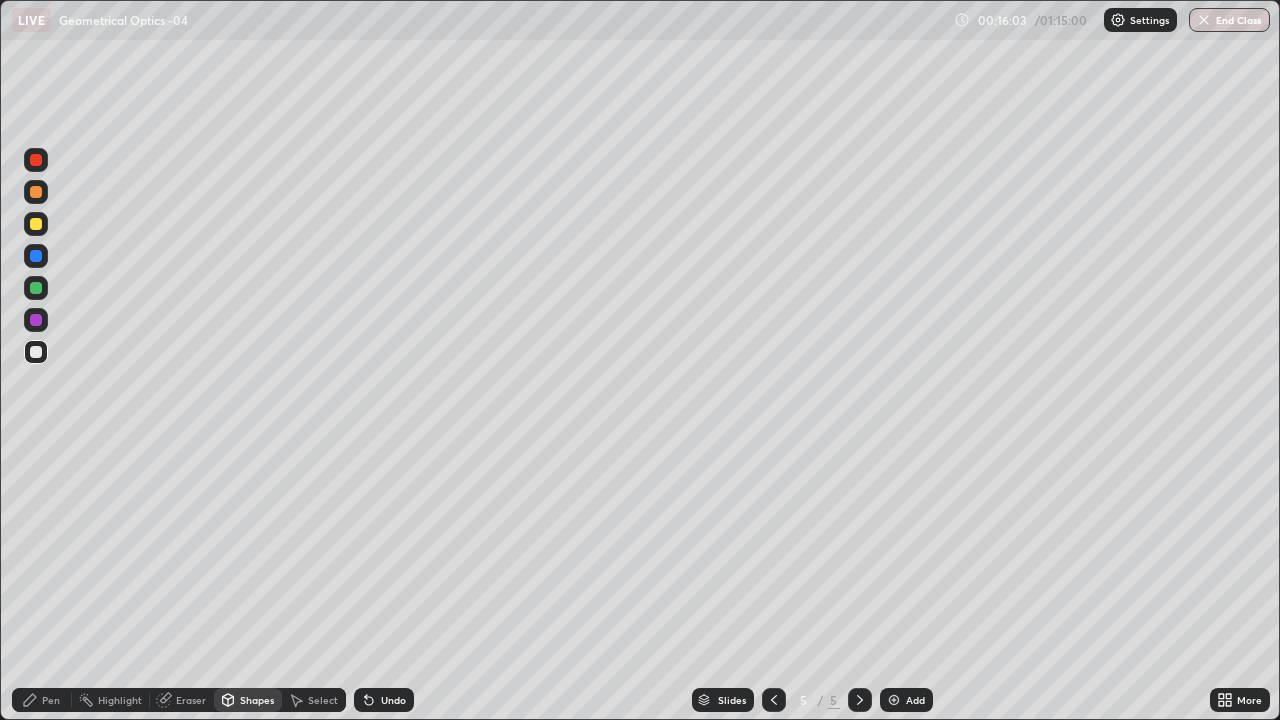 click on "Shapes" at bounding box center [257, 700] 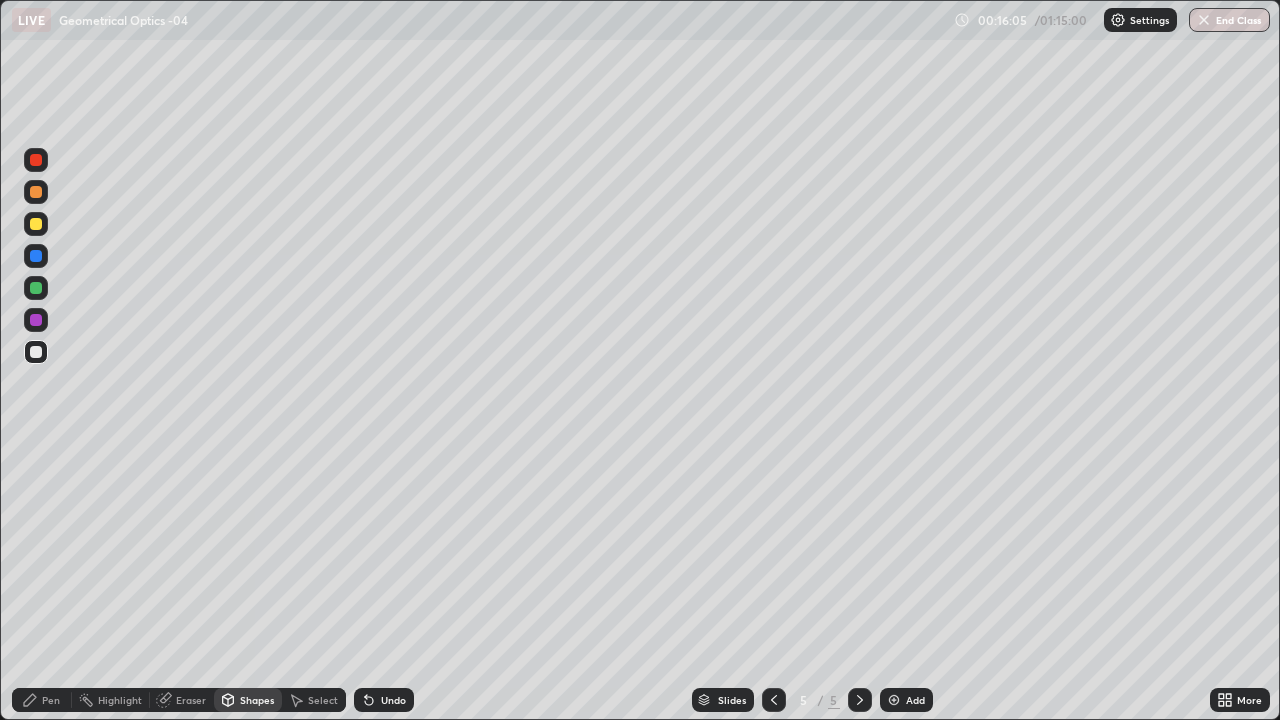 click on "Undo" at bounding box center (393, 700) 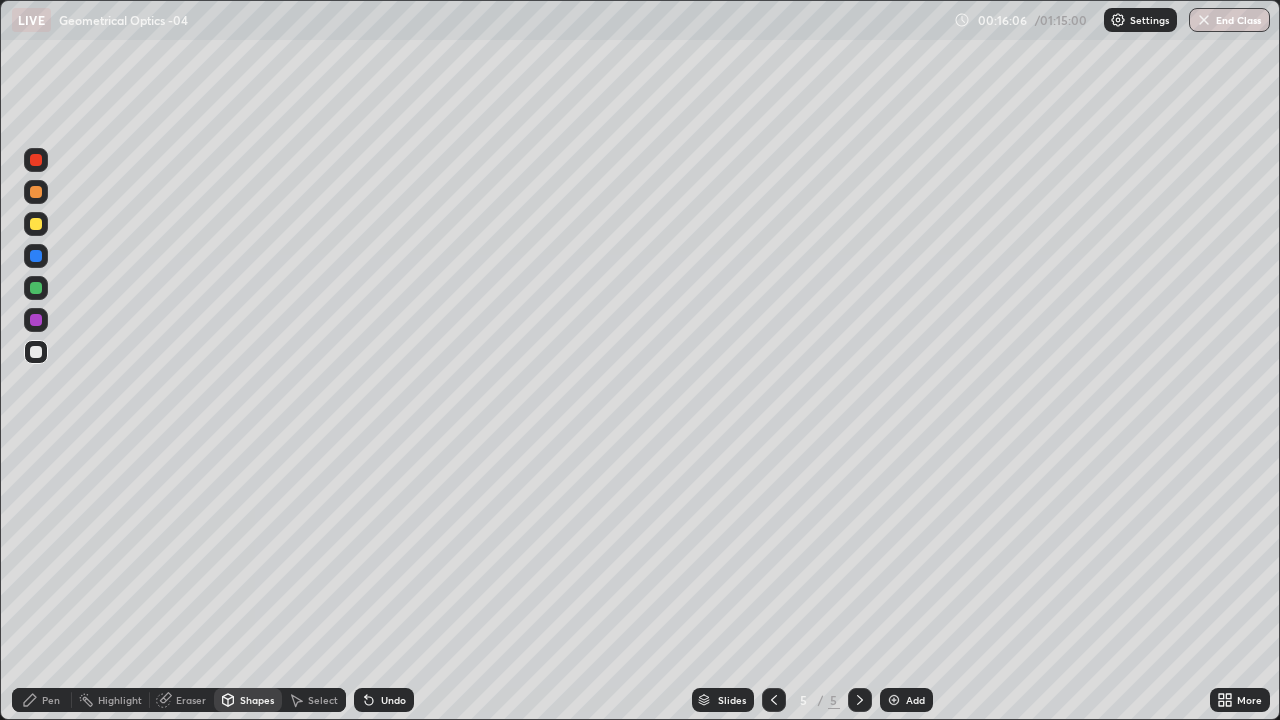 click on "Undo" at bounding box center [393, 700] 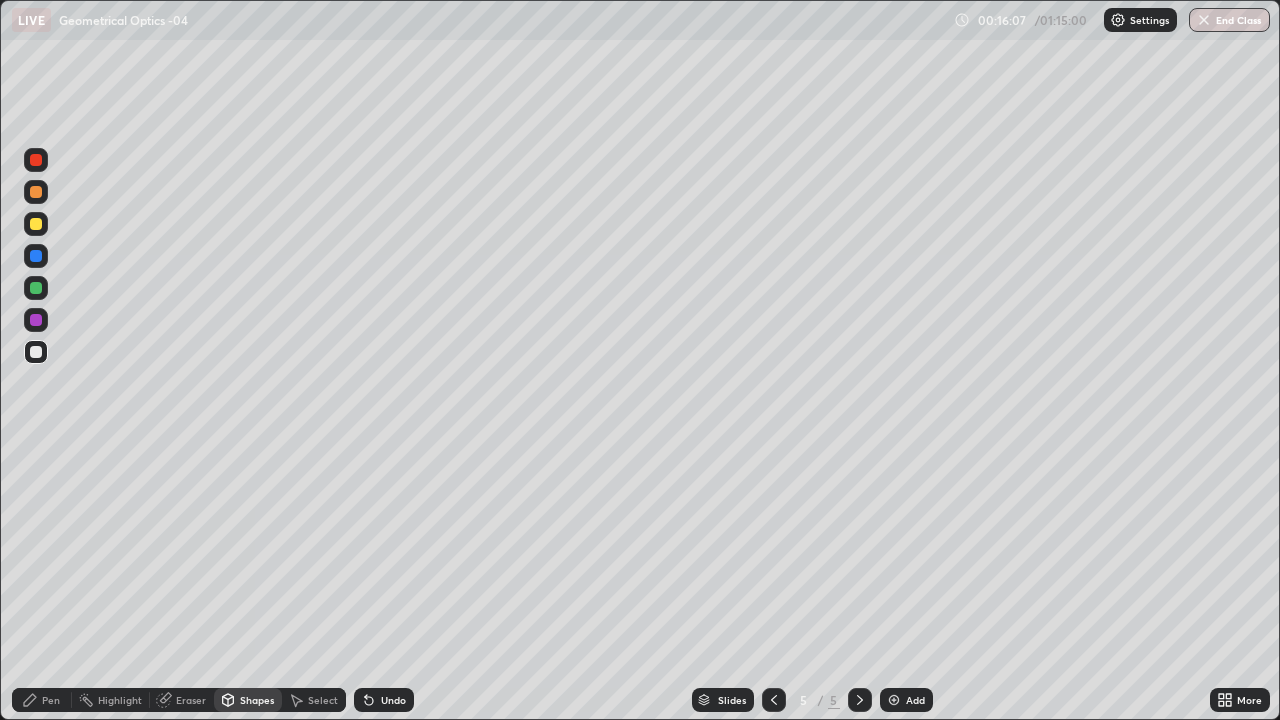 click on "Undo" at bounding box center [393, 700] 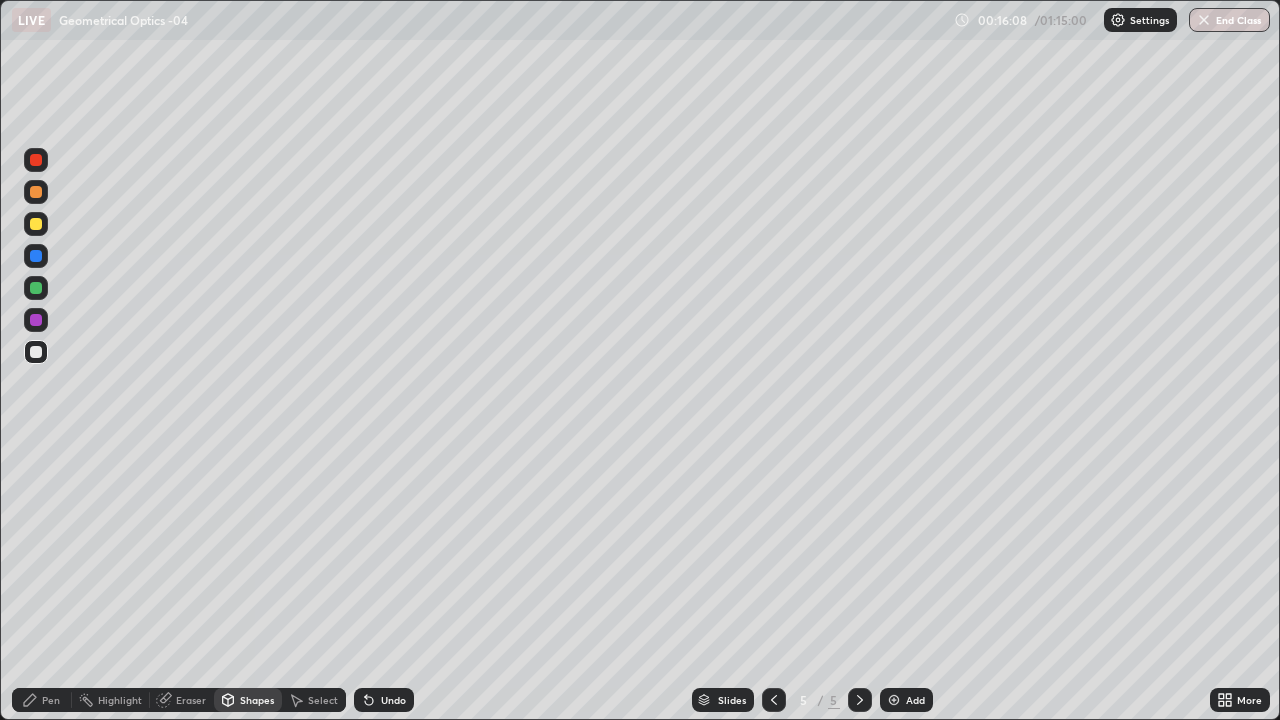 click on "Shapes" at bounding box center [248, 700] 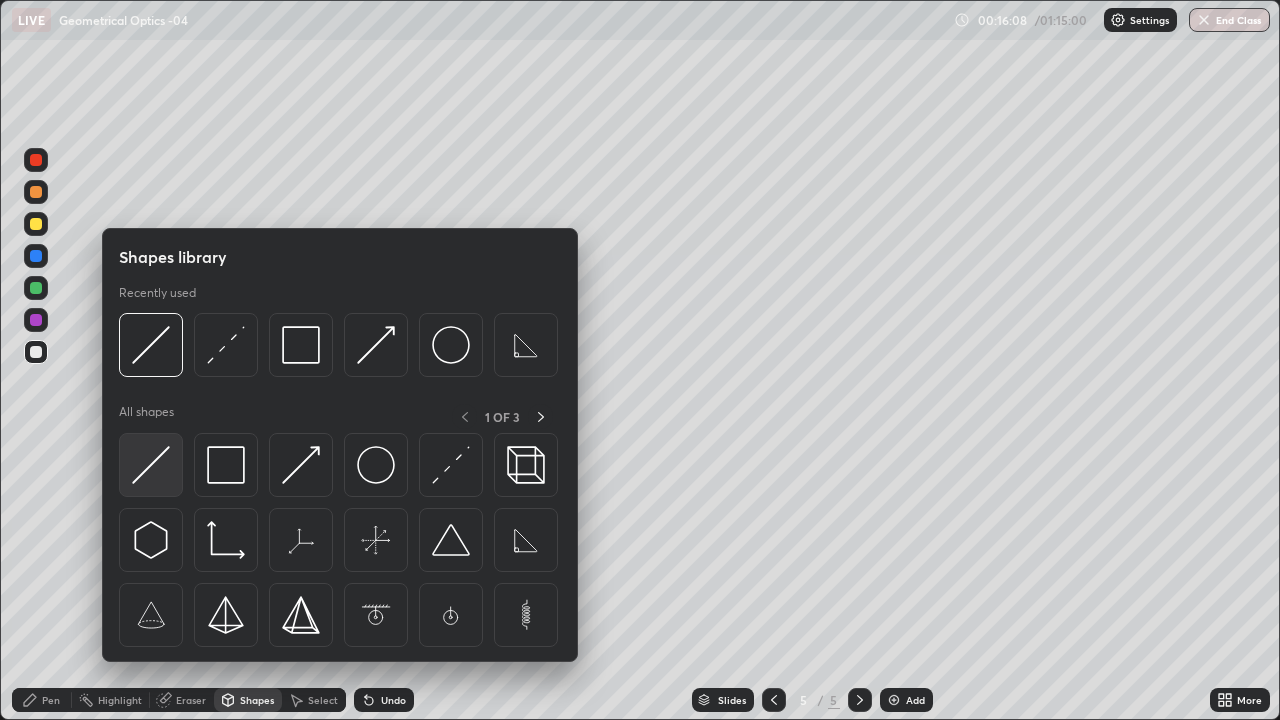 click at bounding box center [151, 465] 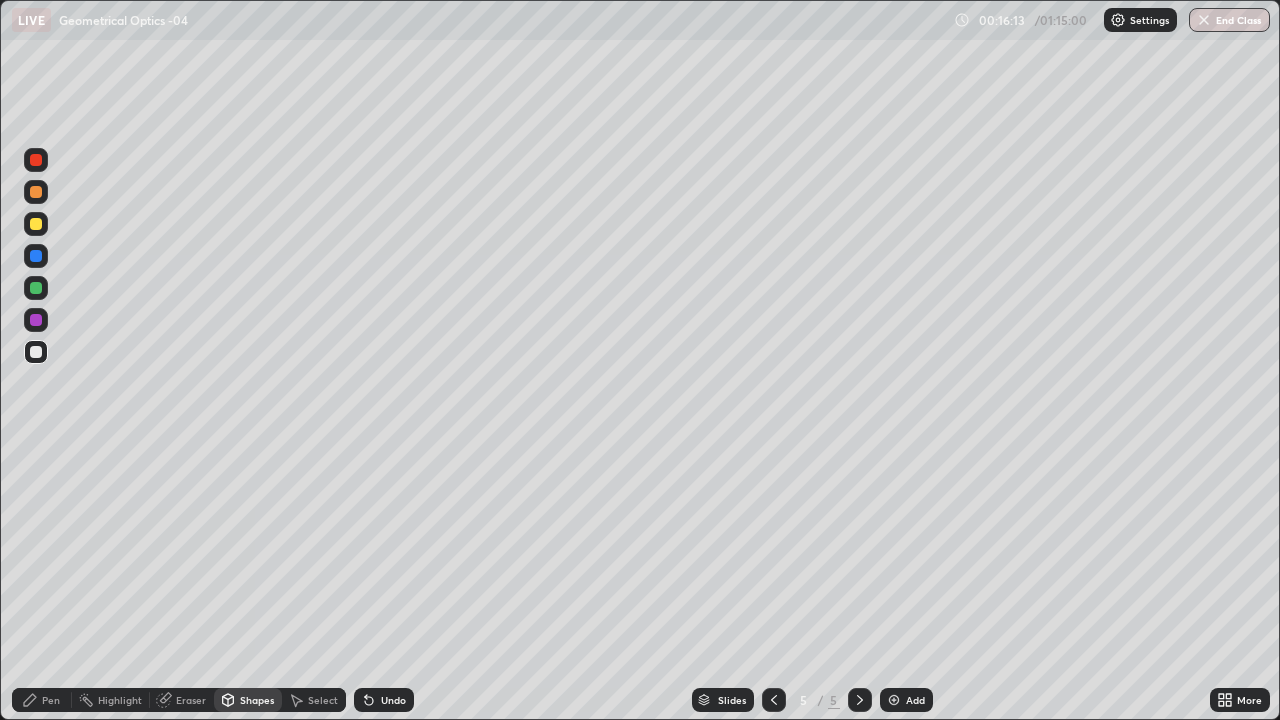 click at bounding box center (36, 320) 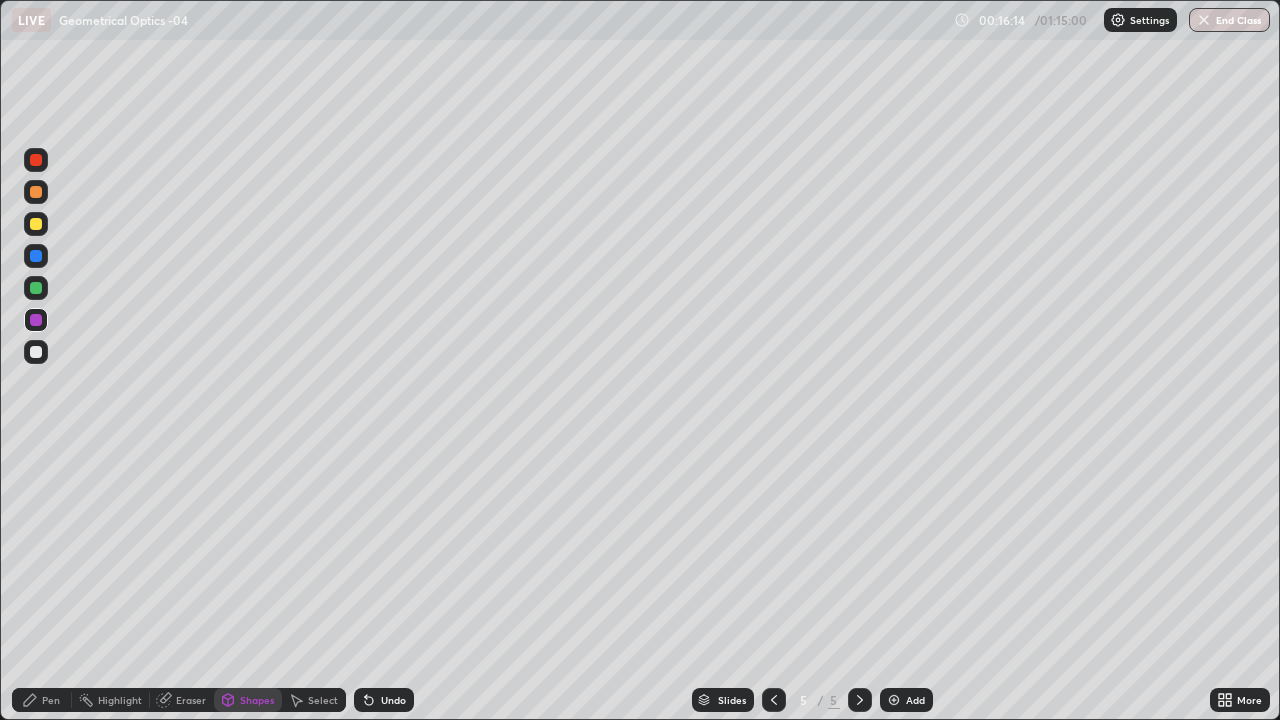 click on "Shapes" at bounding box center (257, 700) 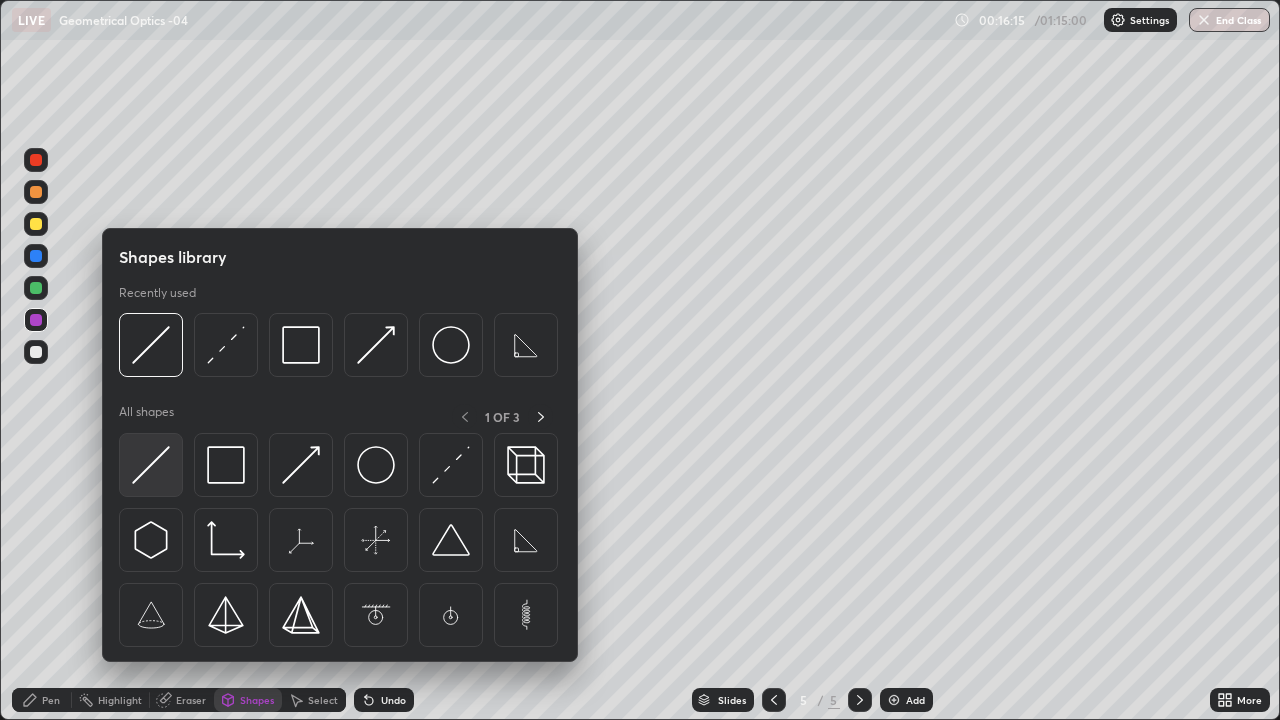 click at bounding box center (151, 465) 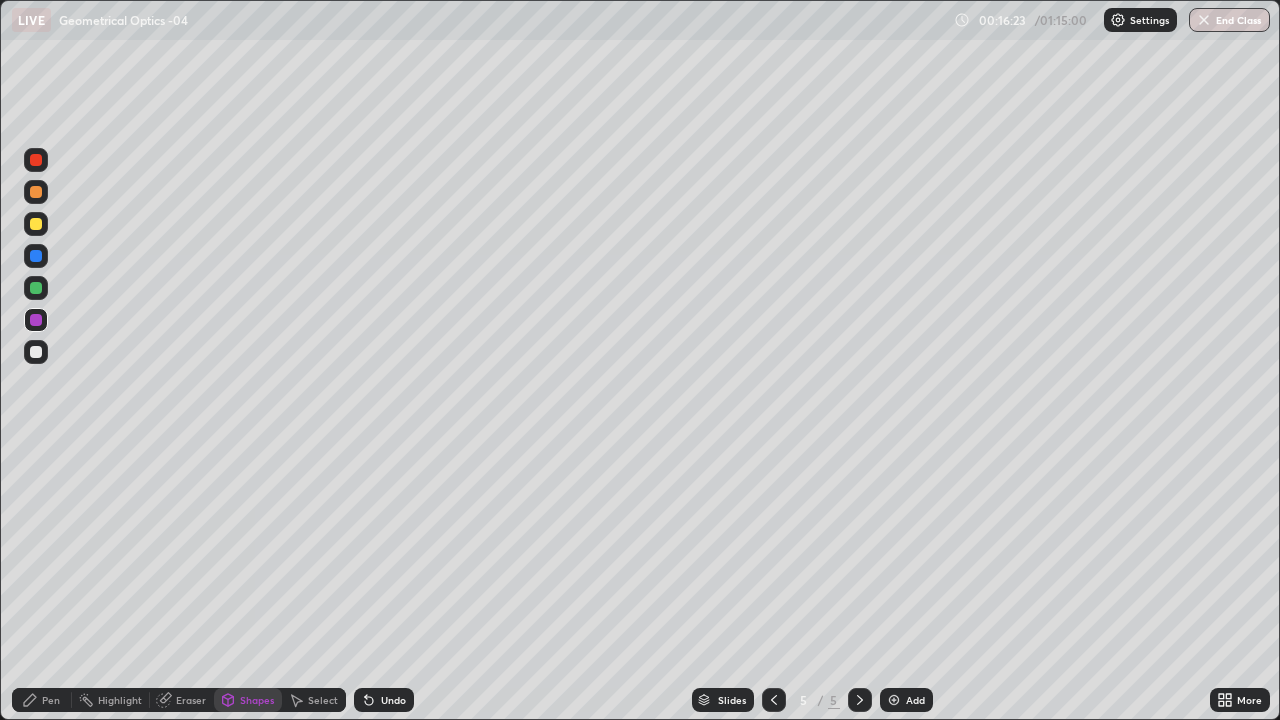 click on "Shapes" at bounding box center (248, 700) 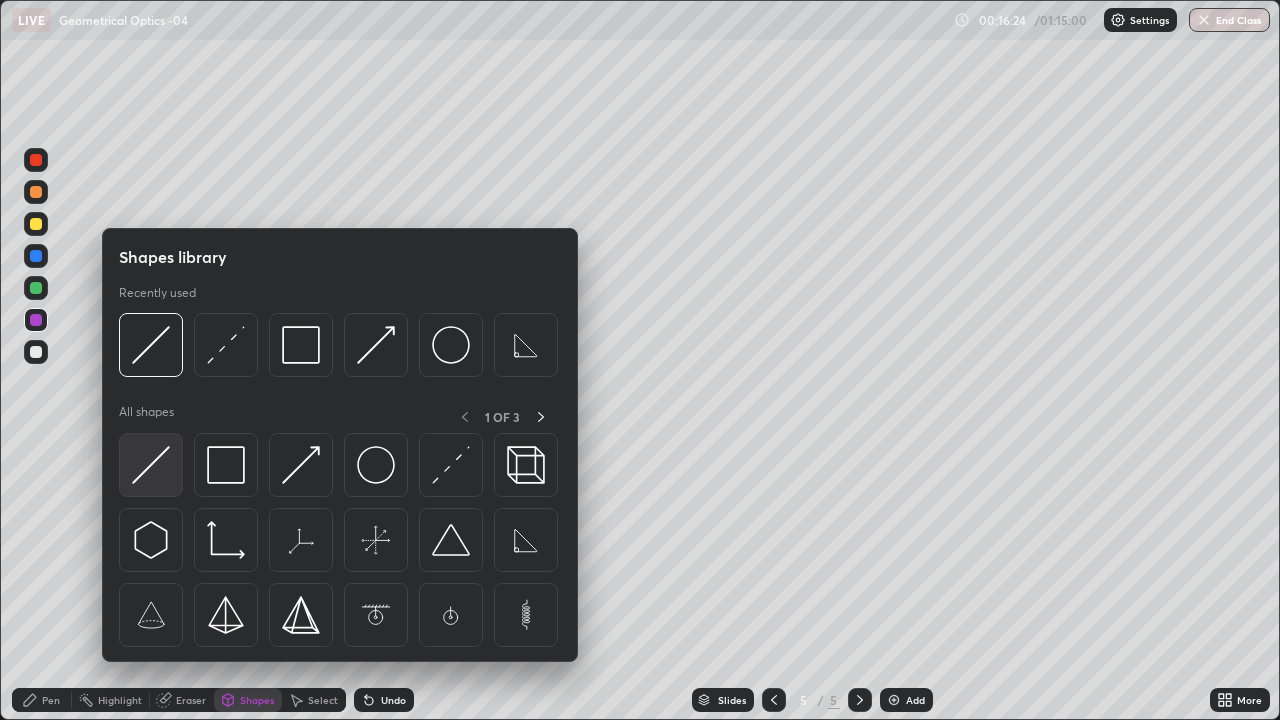 click at bounding box center (151, 465) 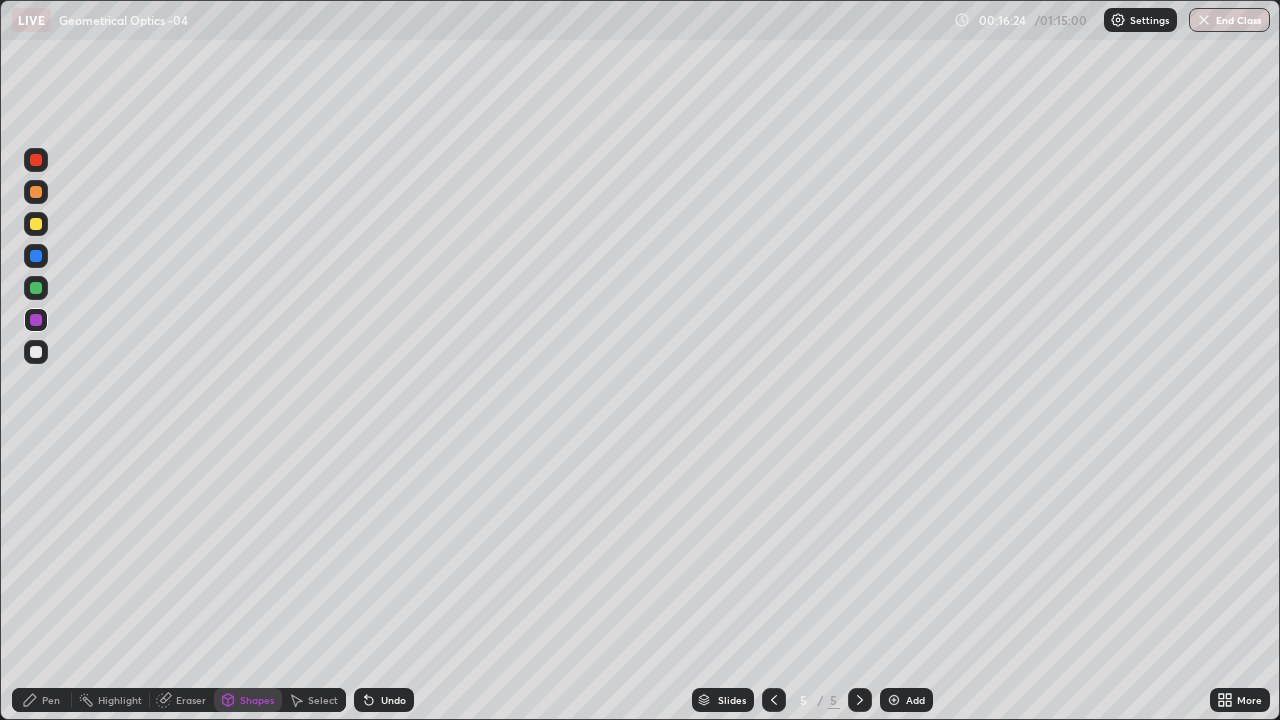 click at bounding box center [36, 352] 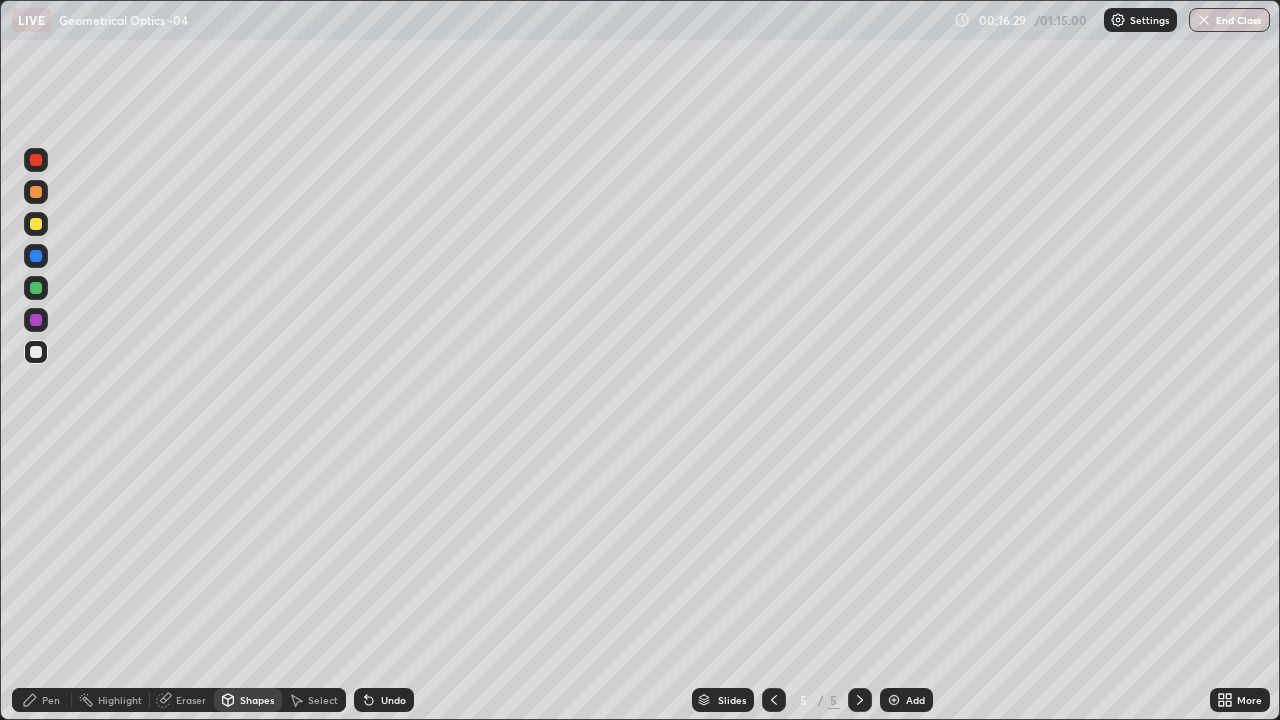 click on "Shapes" at bounding box center (248, 700) 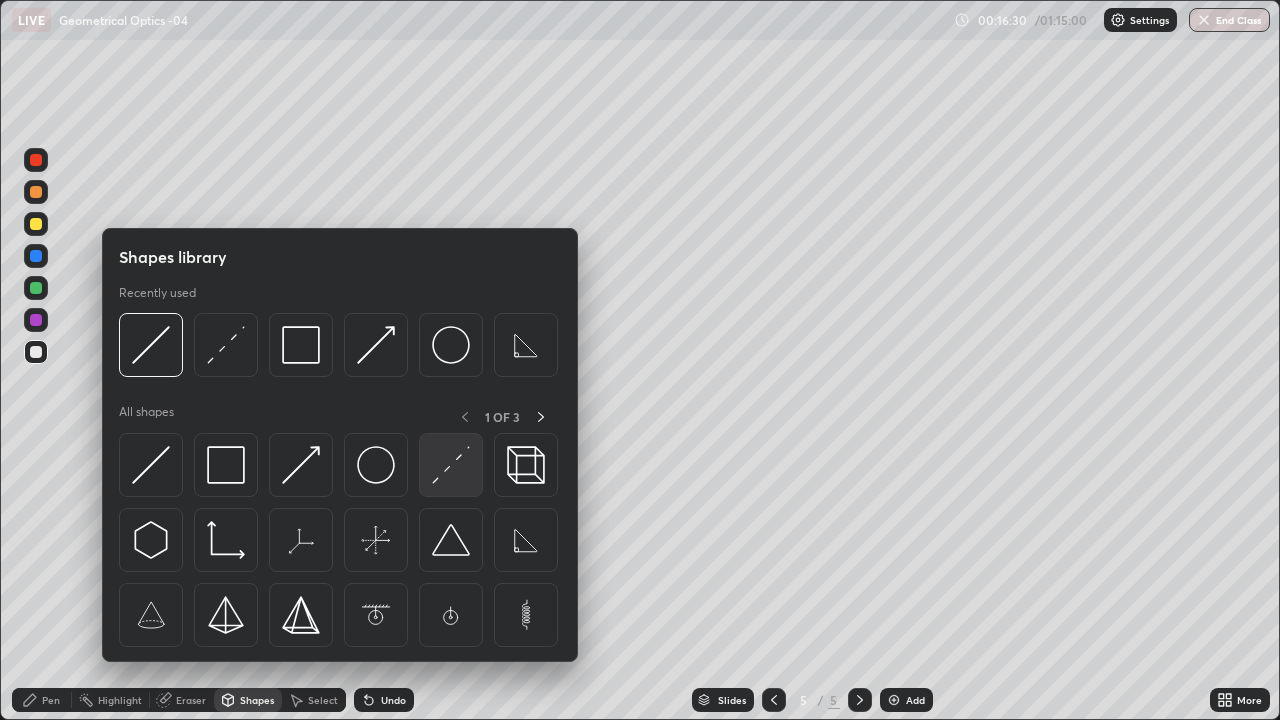 click at bounding box center (451, 465) 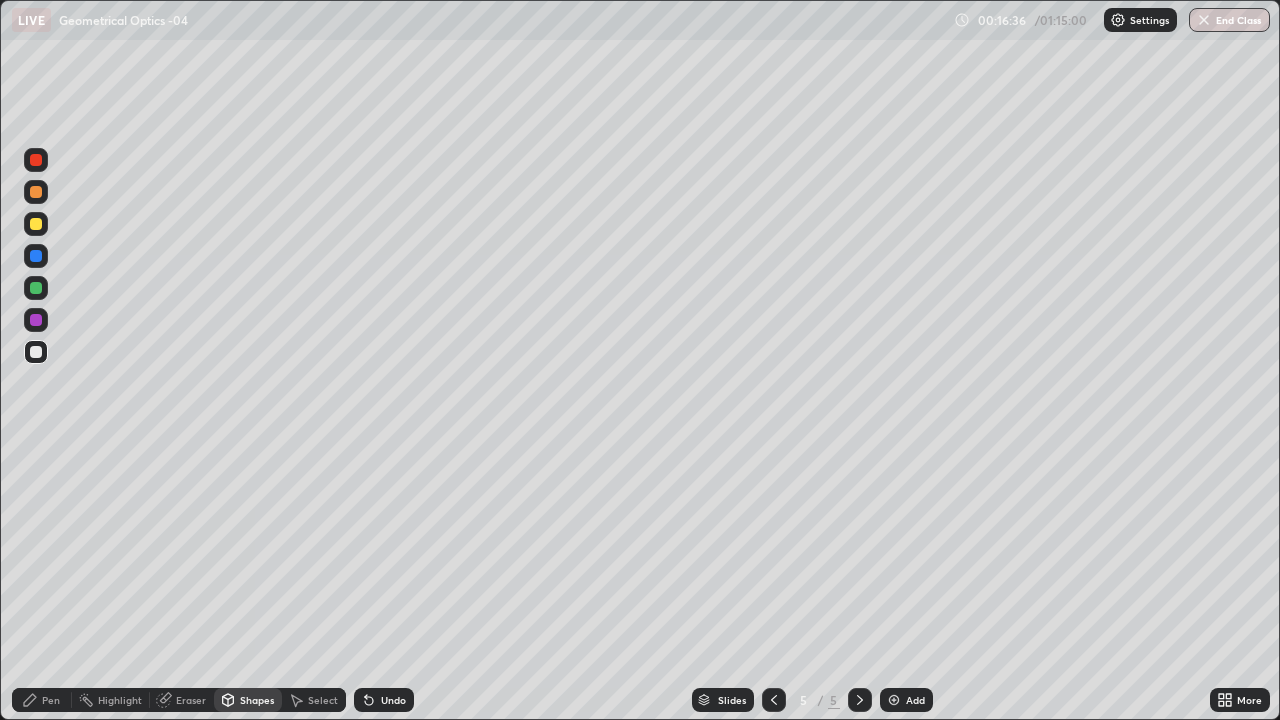 click 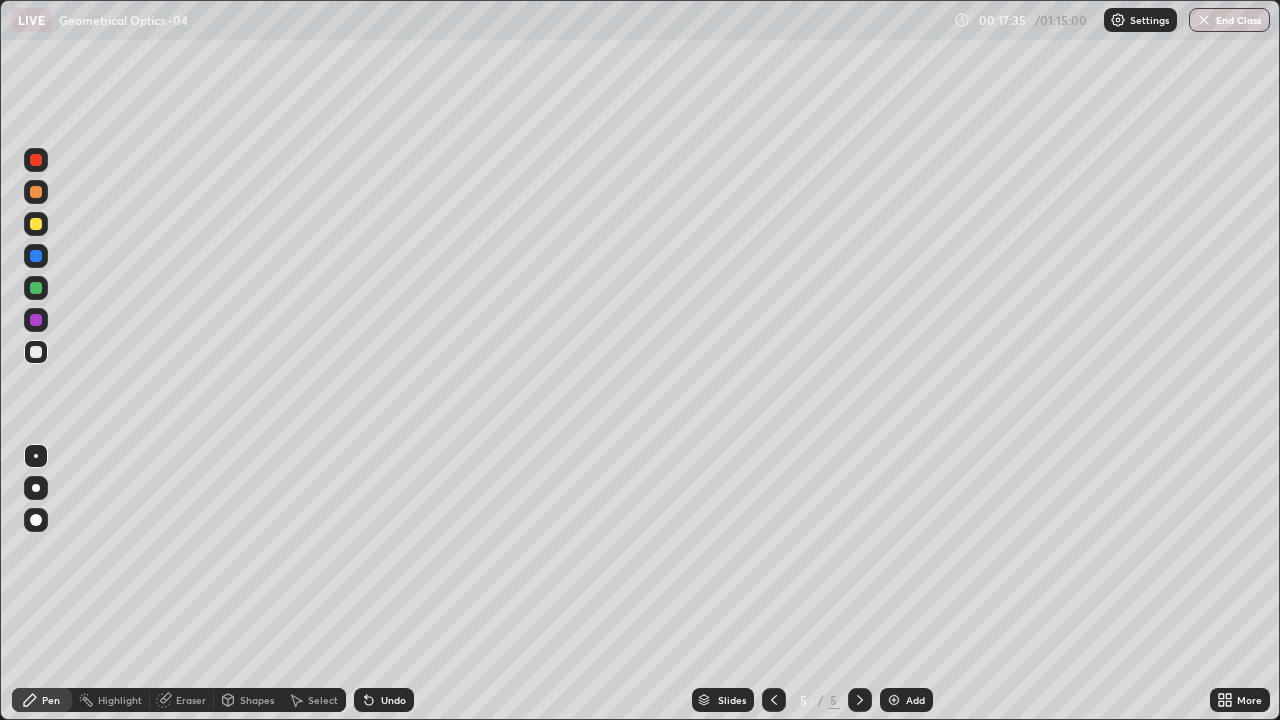 click on "Shapes" at bounding box center [248, 700] 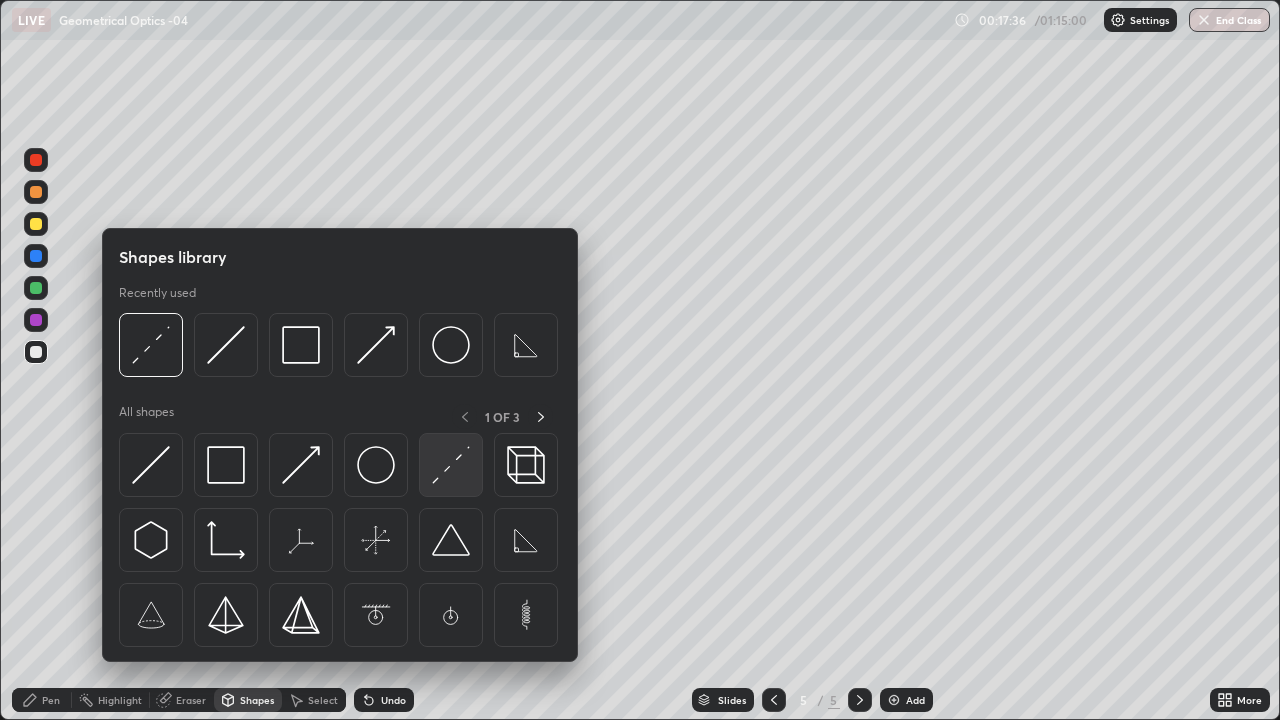 click at bounding box center (451, 465) 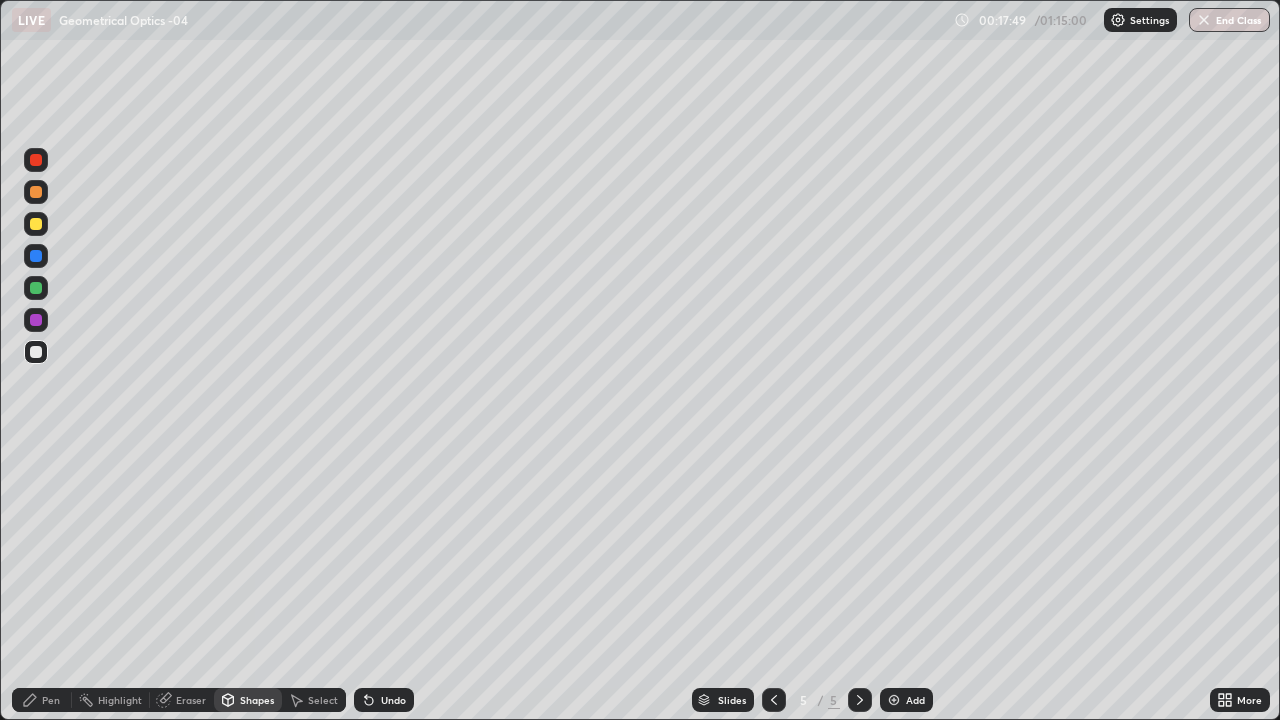 click on "Pen" at bounding box center [51, 700] 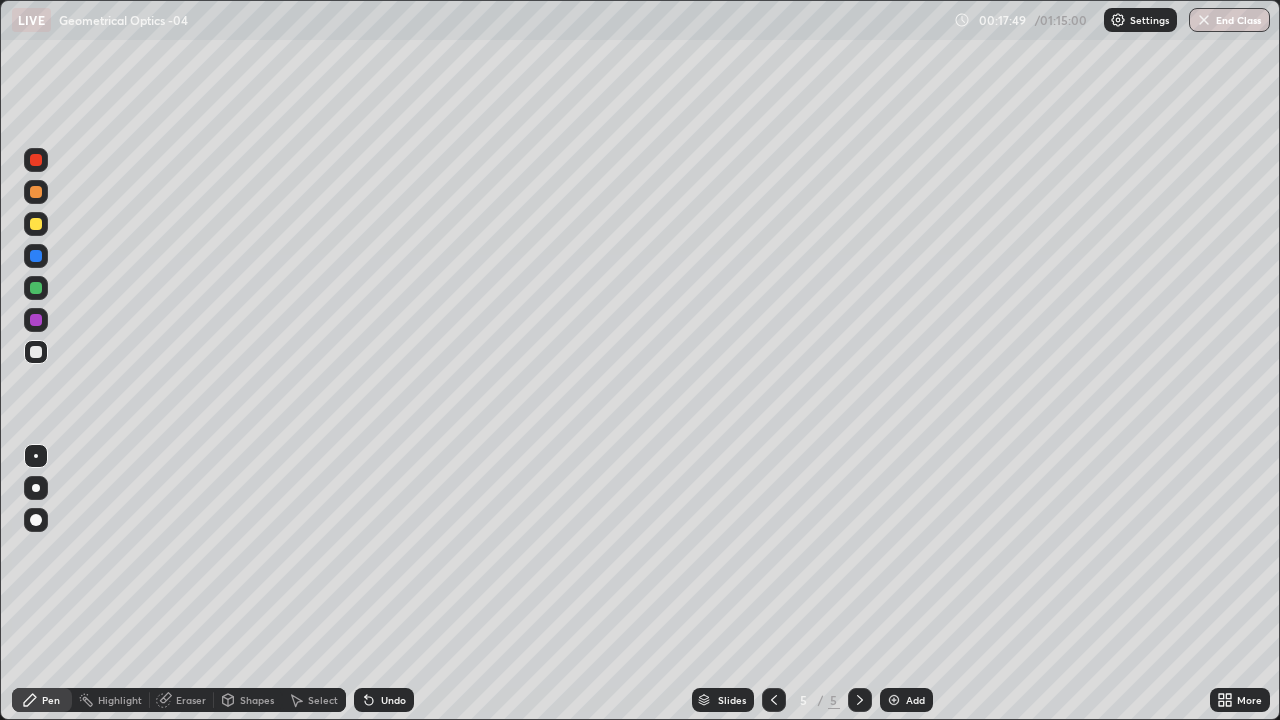click at bounding box center (36, 352) 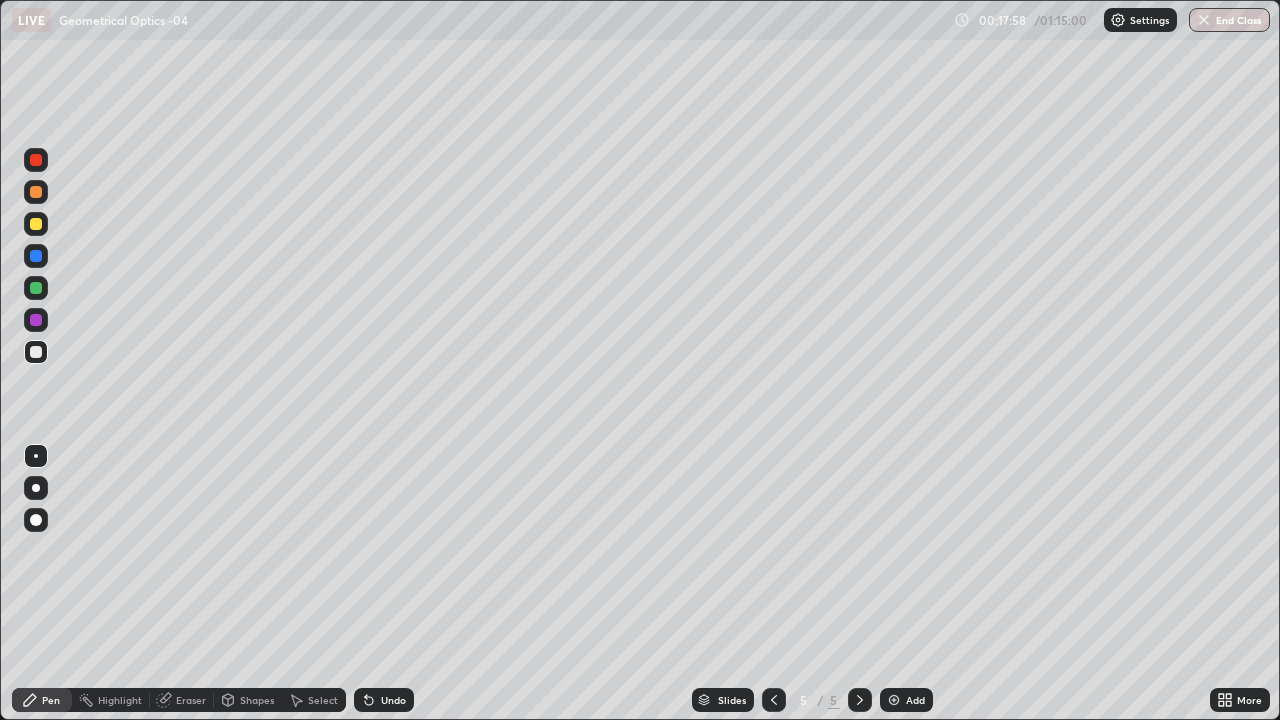 click at bounding box center (36, 288) 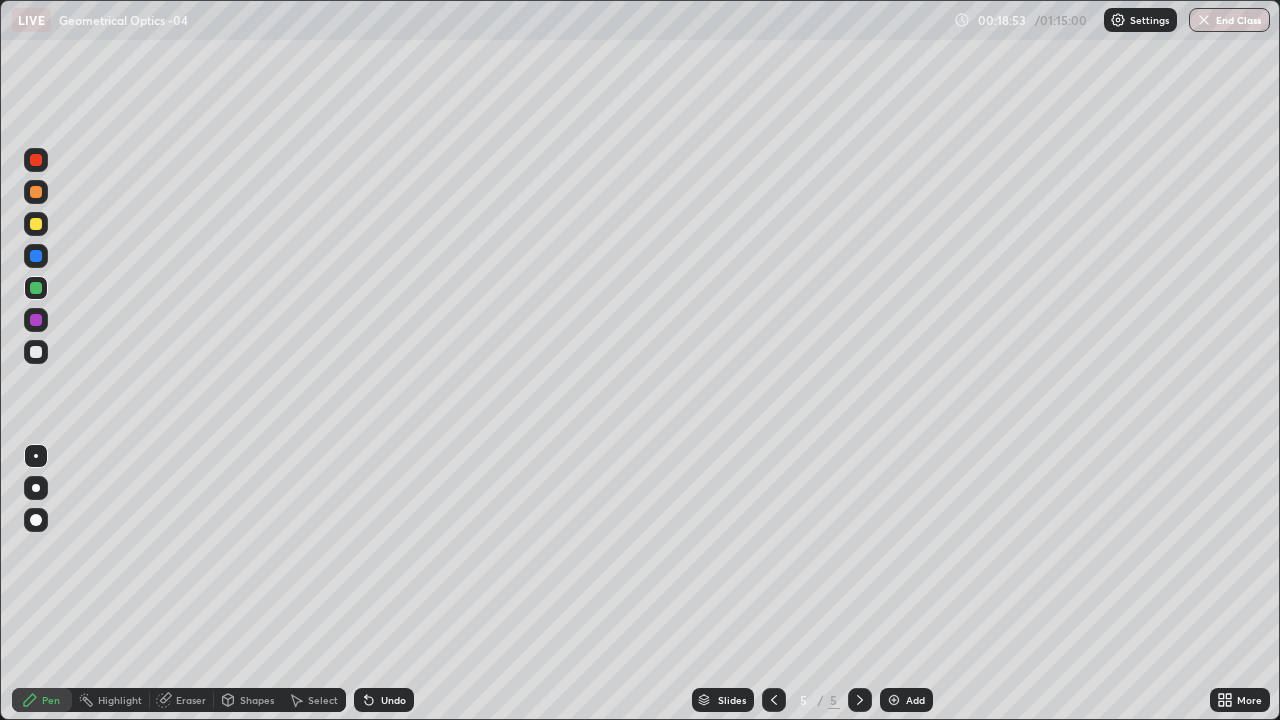 click 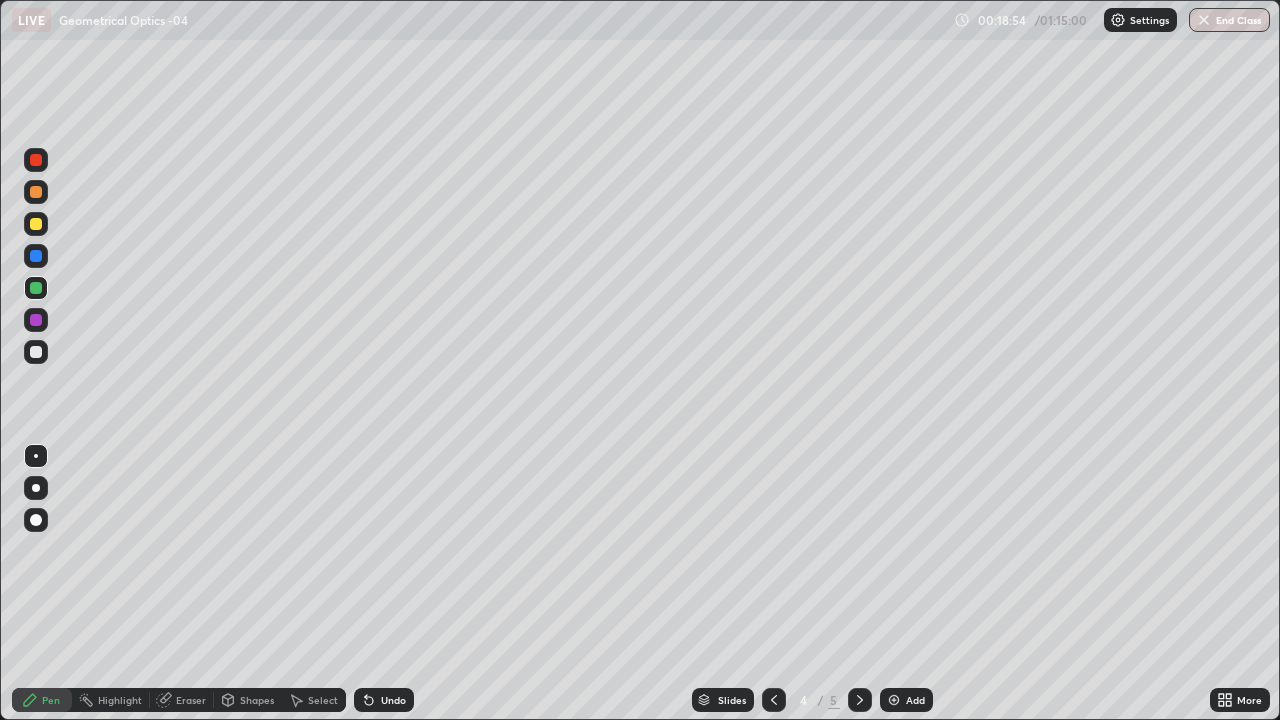 click 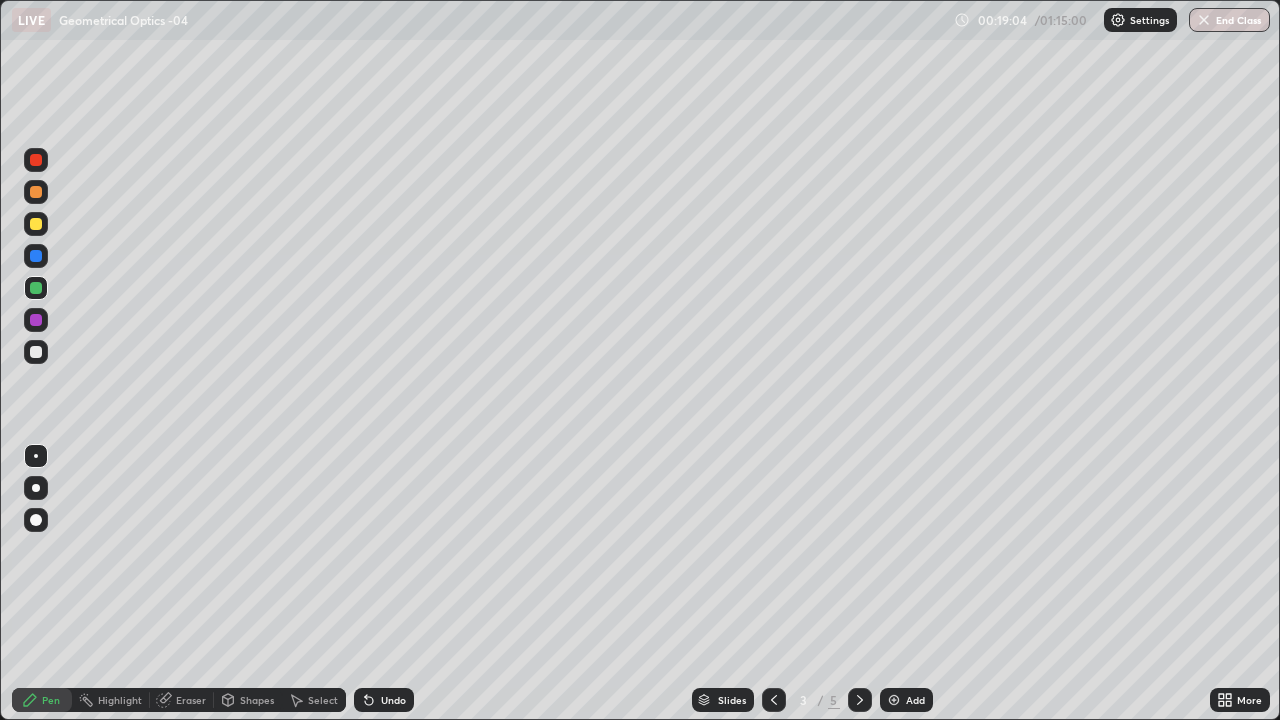 click 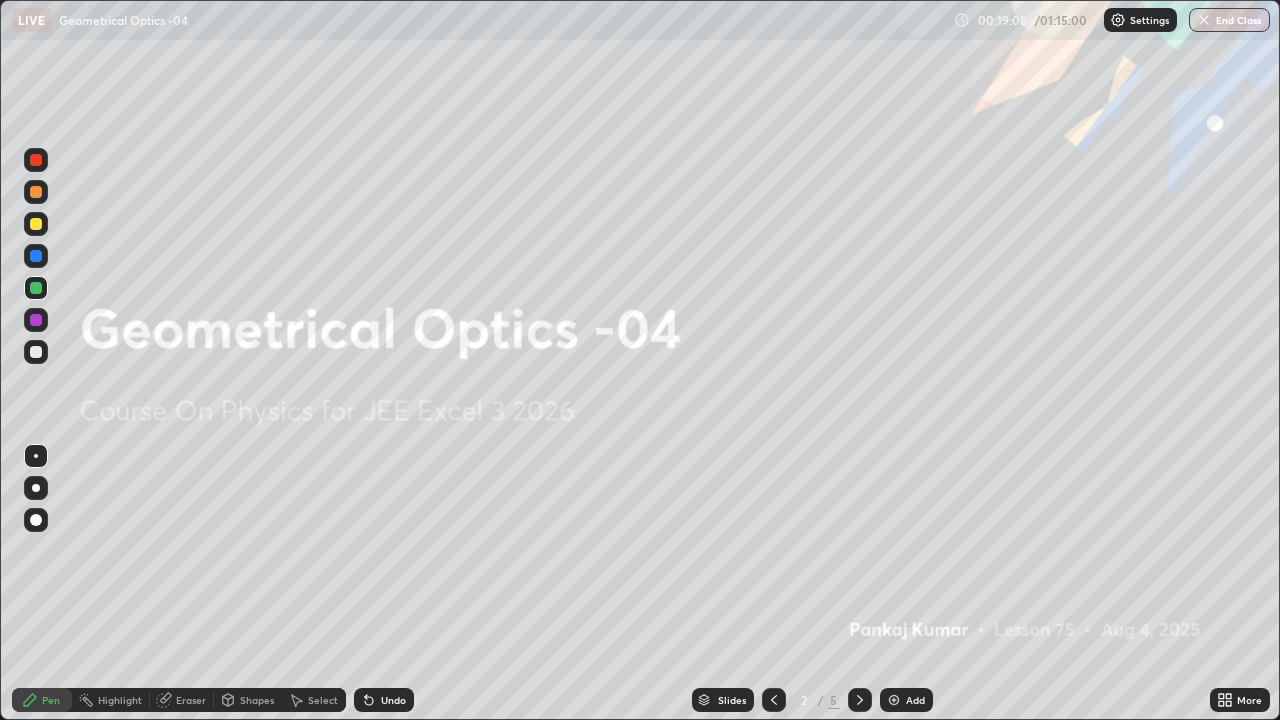 click 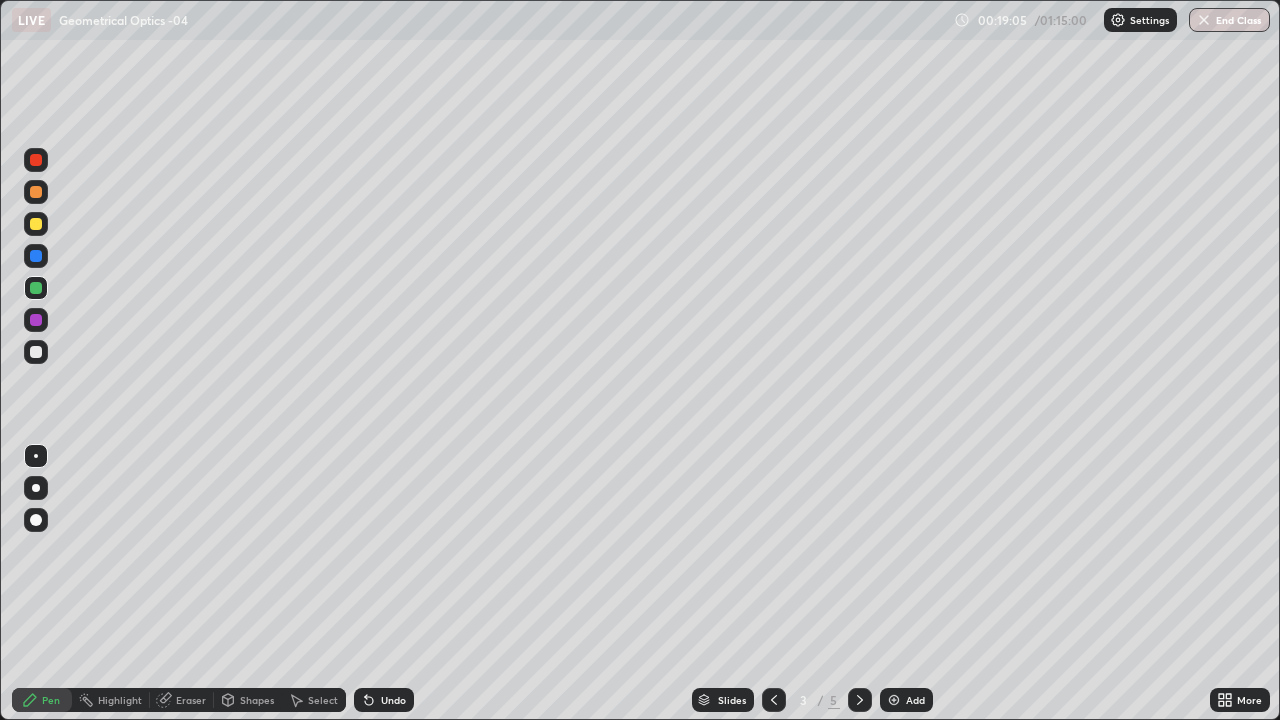 click 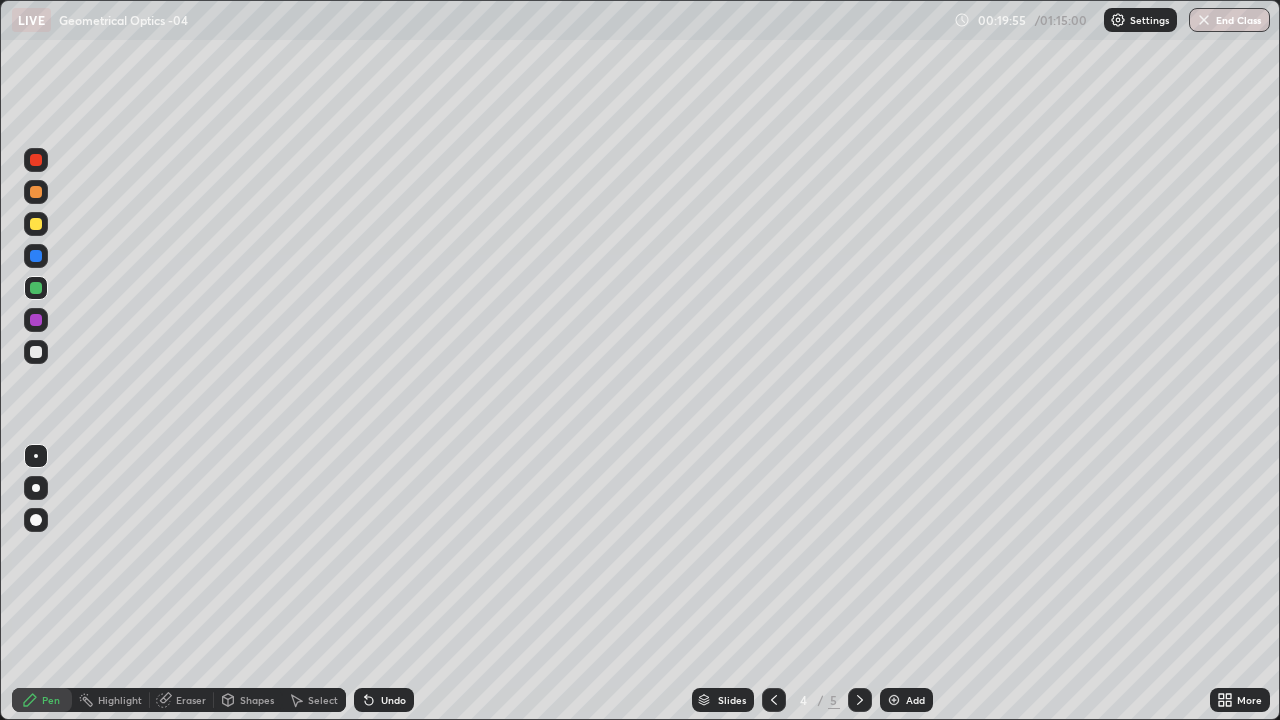 click on "Undo" at bounding box center (393, 700) 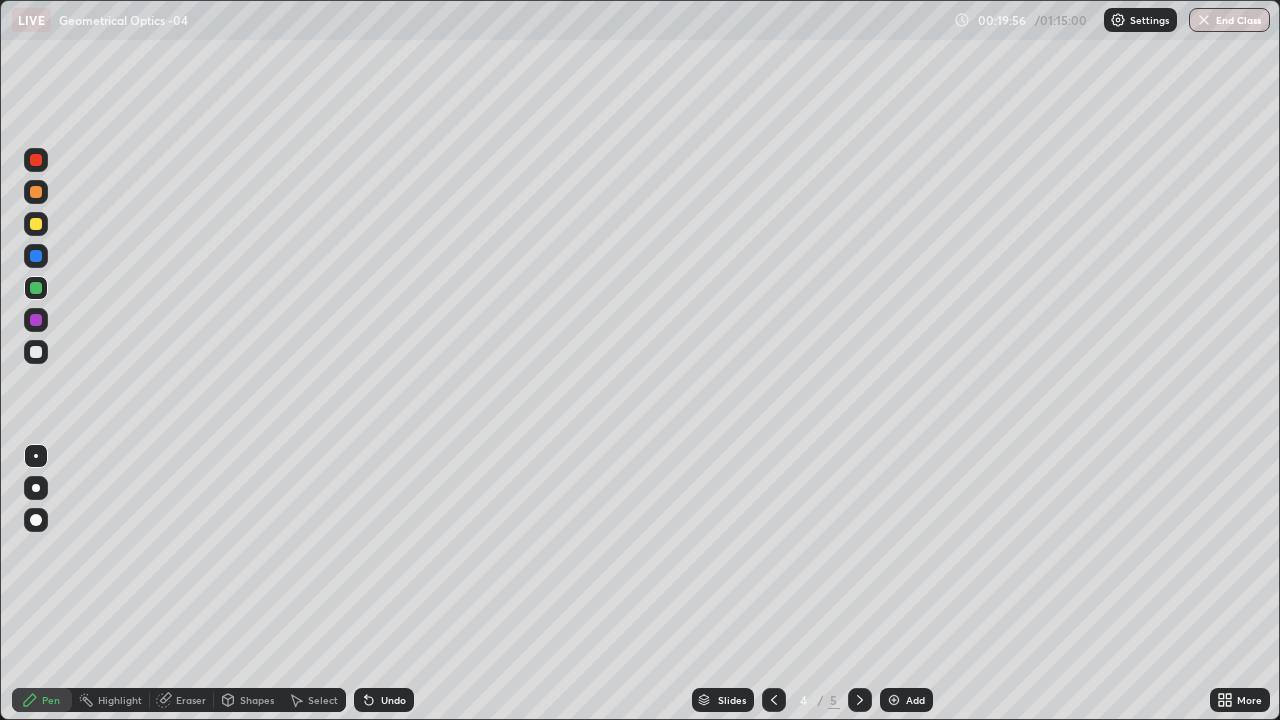 click on "Undo" at bounding box center [393, 700] 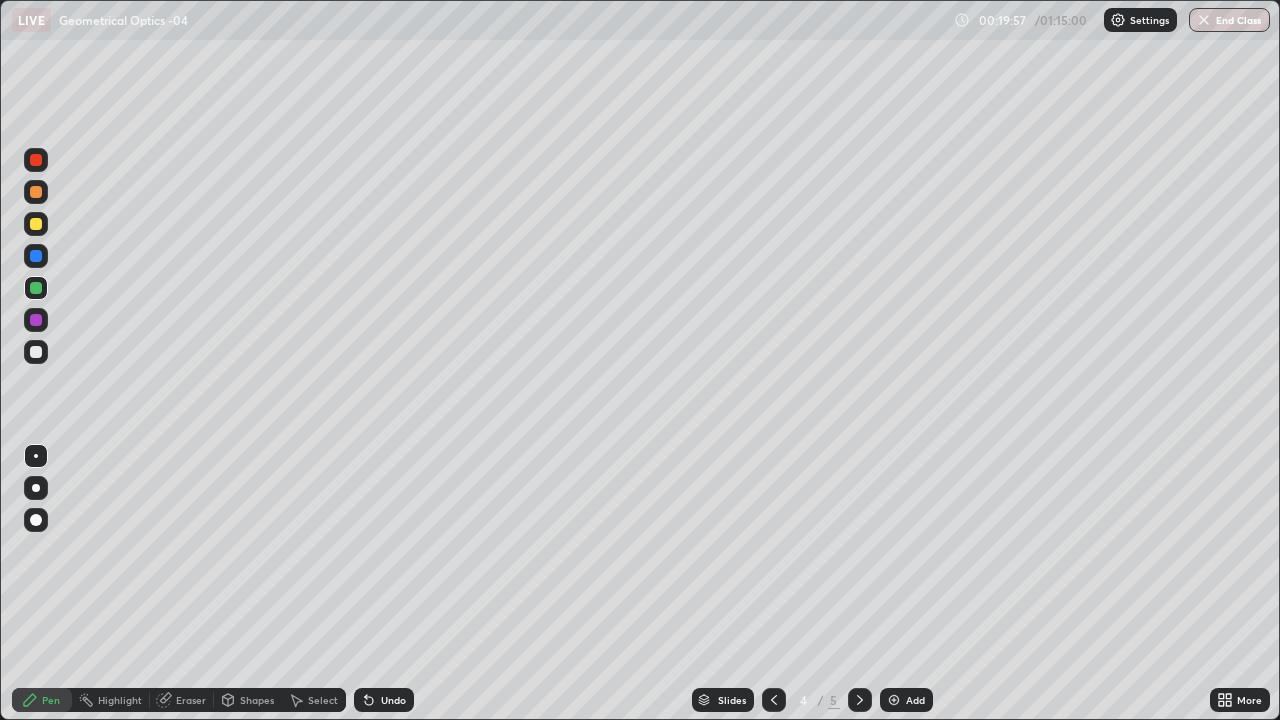 click 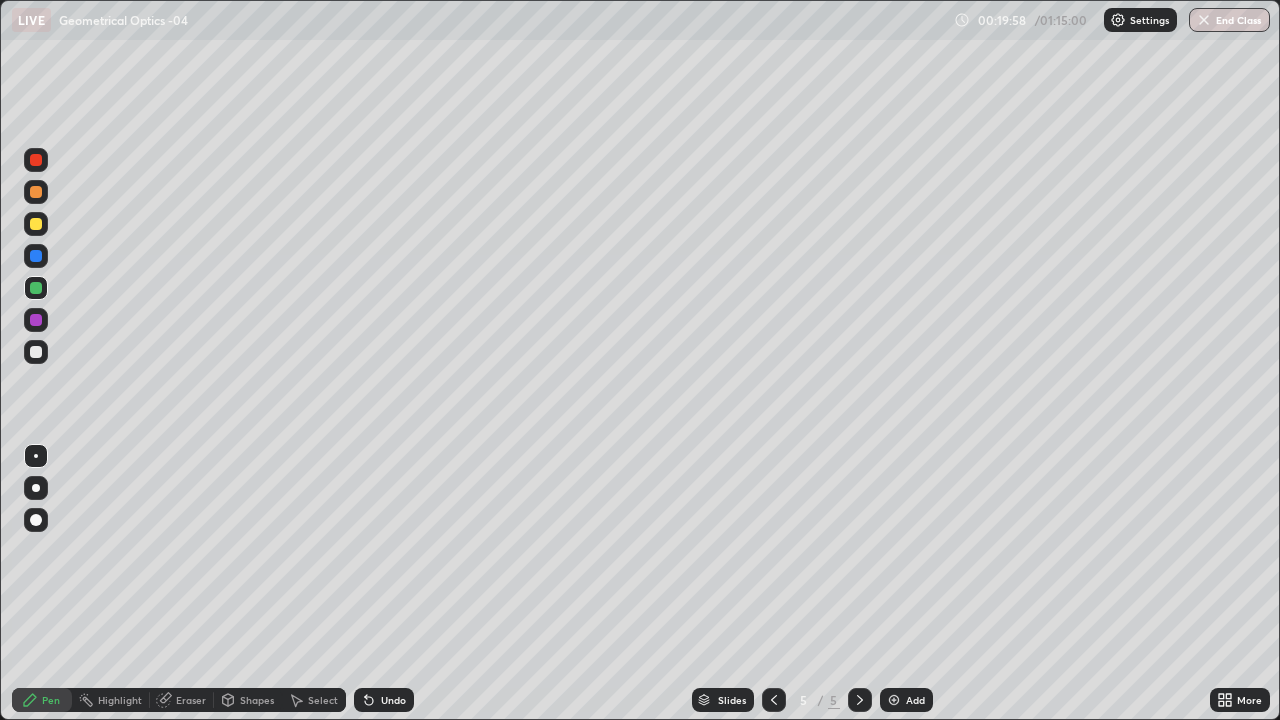 click 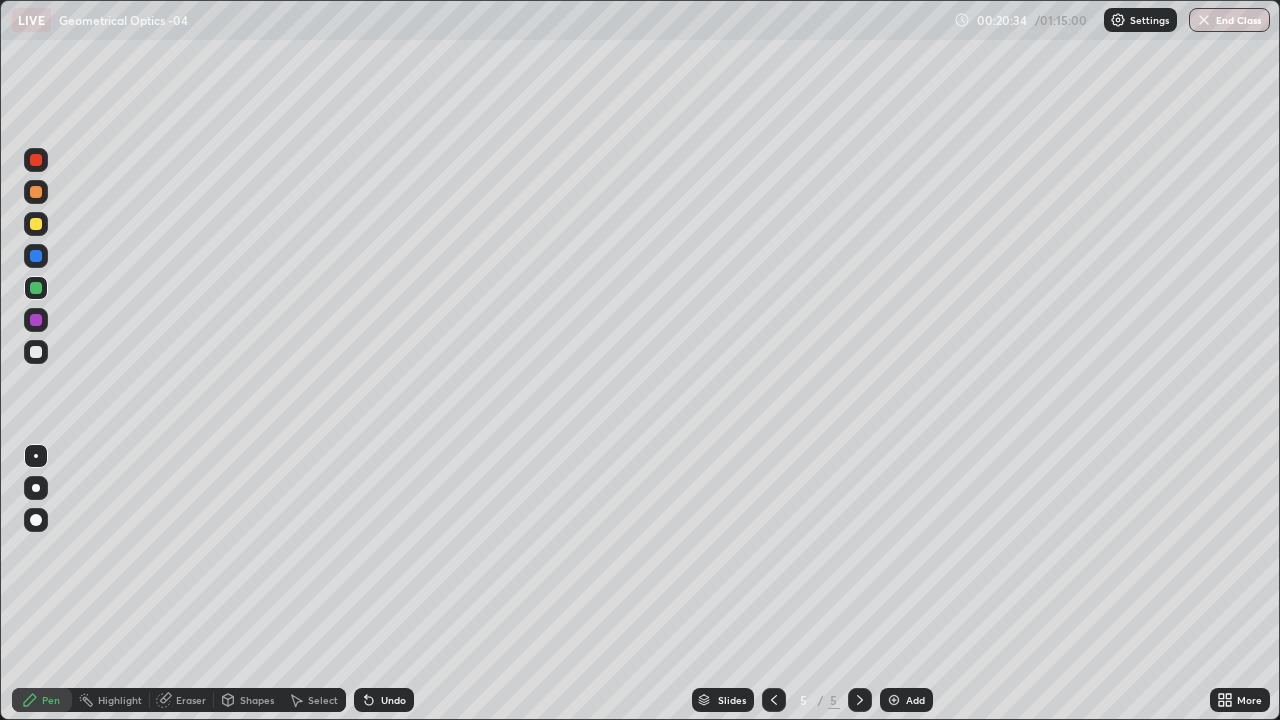 click at bounding box center [36, 352] 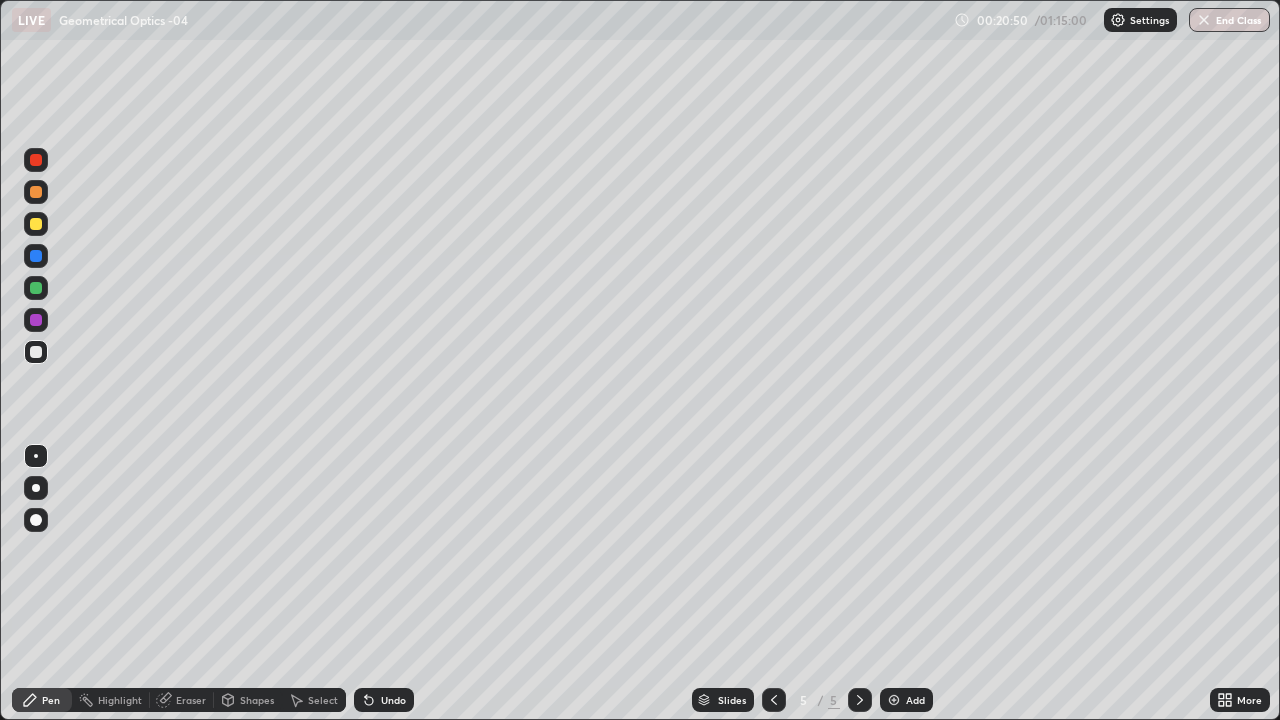 click on "Eraser" at bounding box center [191, 700] 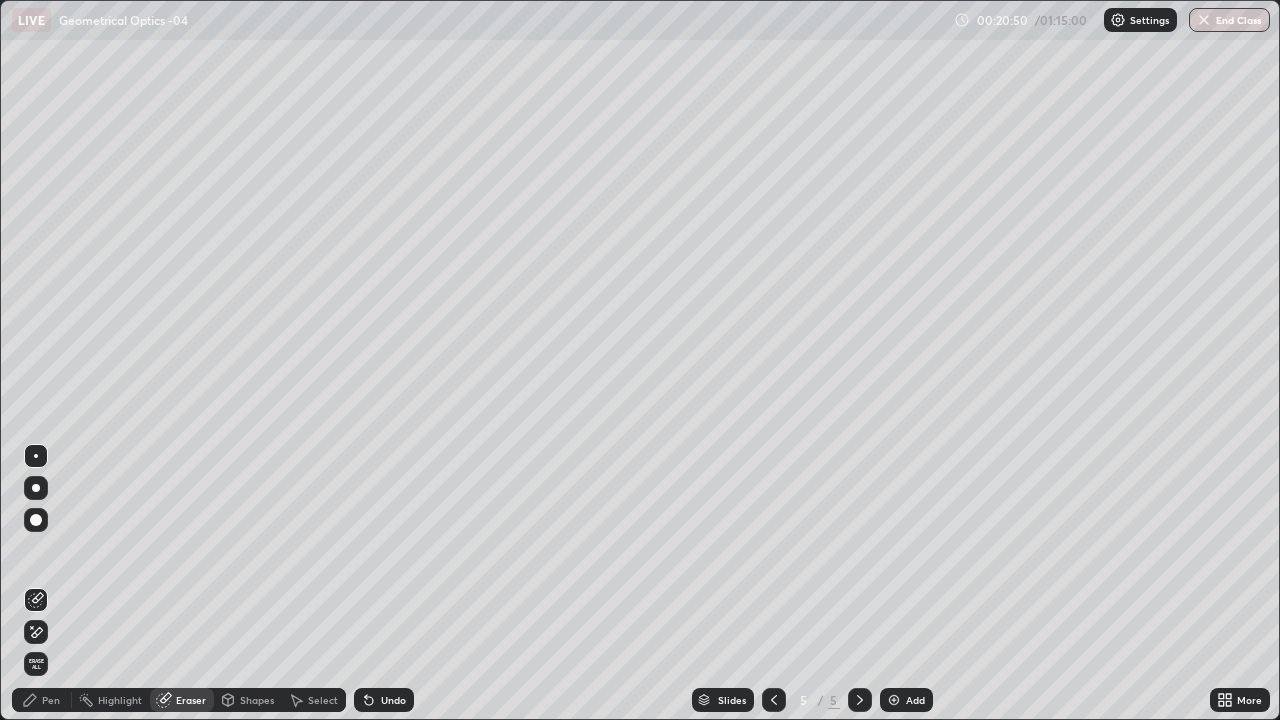 click at bounding box center (36, 632) 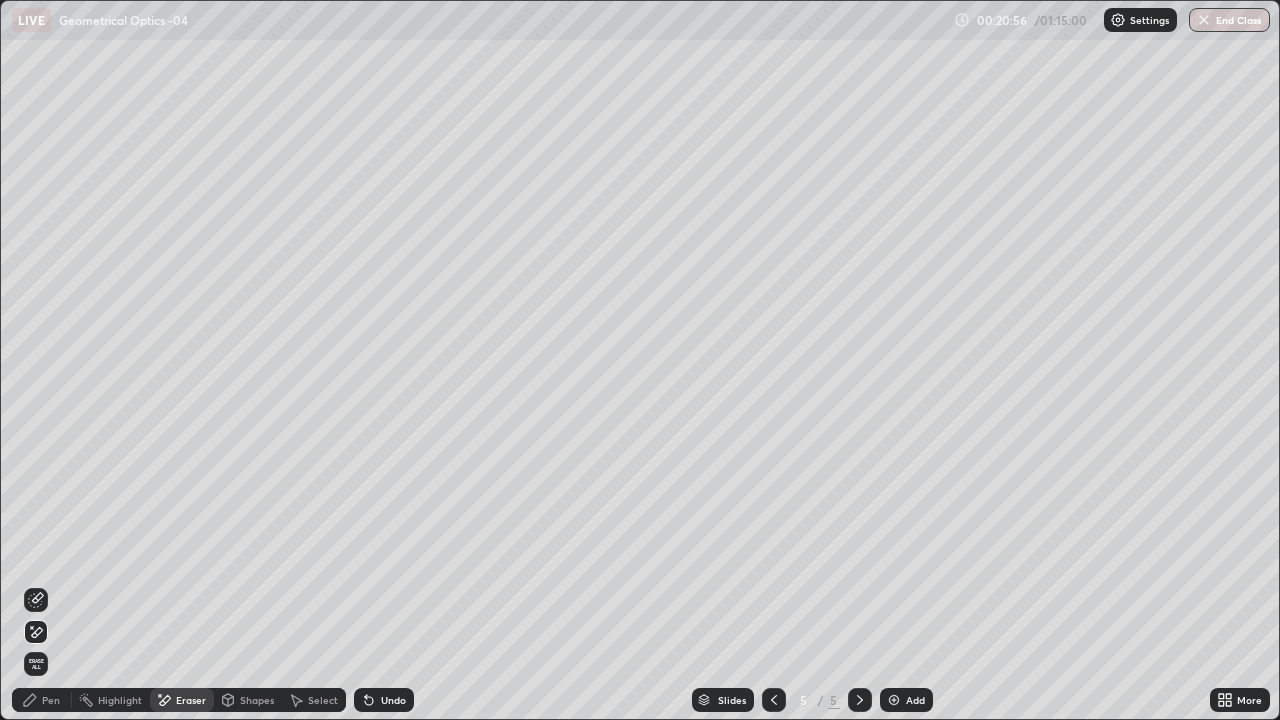 click on "Pen" at bounding box center [42, 700] 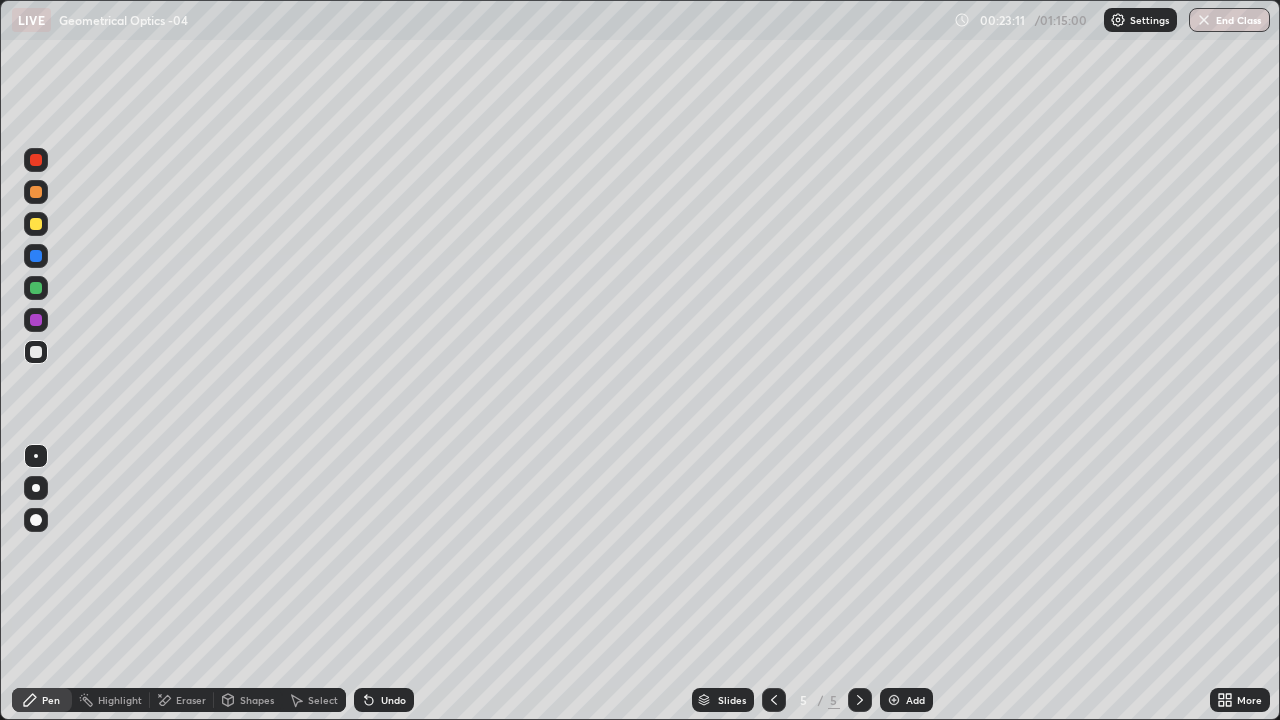 click on "Add" at bounding box center (915, 700) 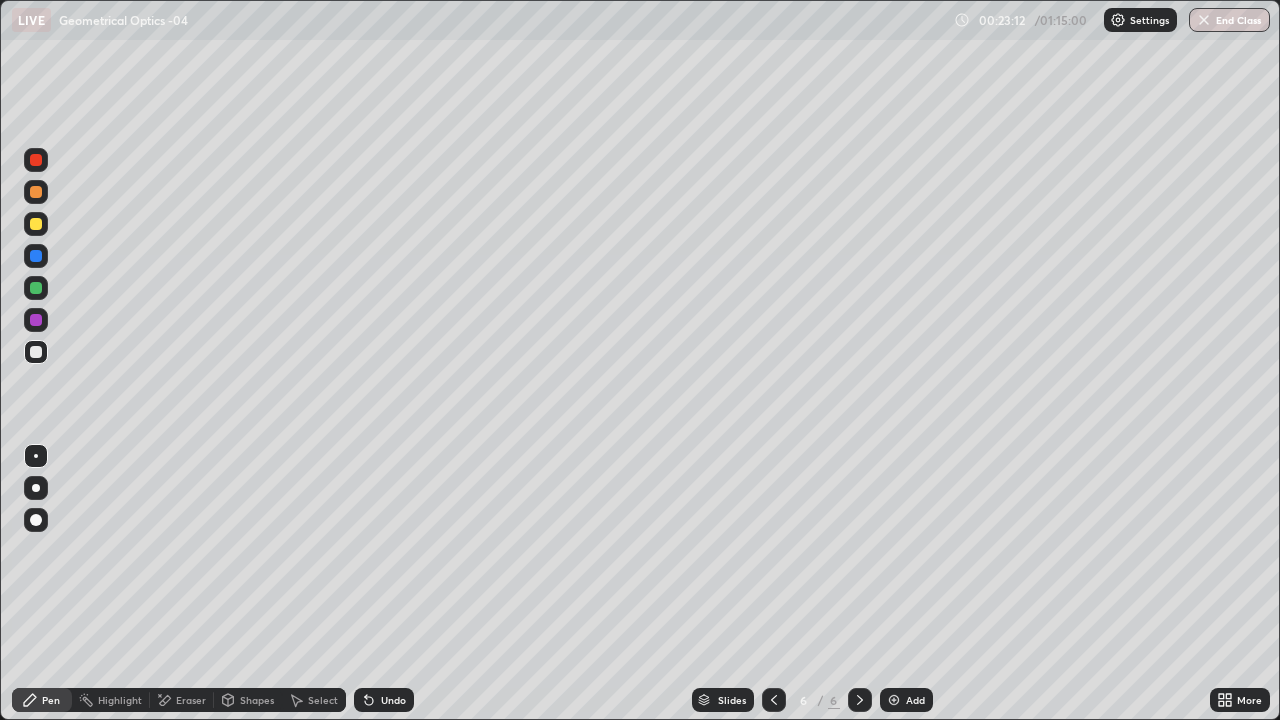 click on "Shapes" at bounding box center [257, 700] 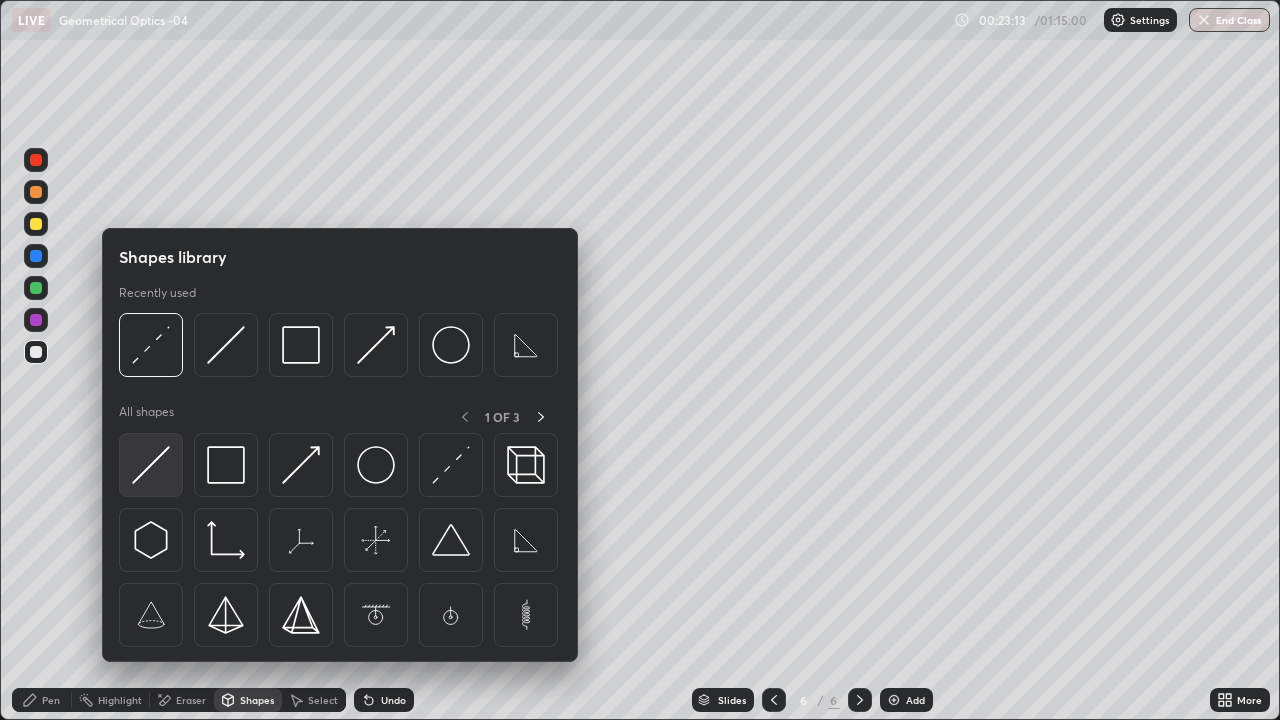click at bounding box center (151, 465) 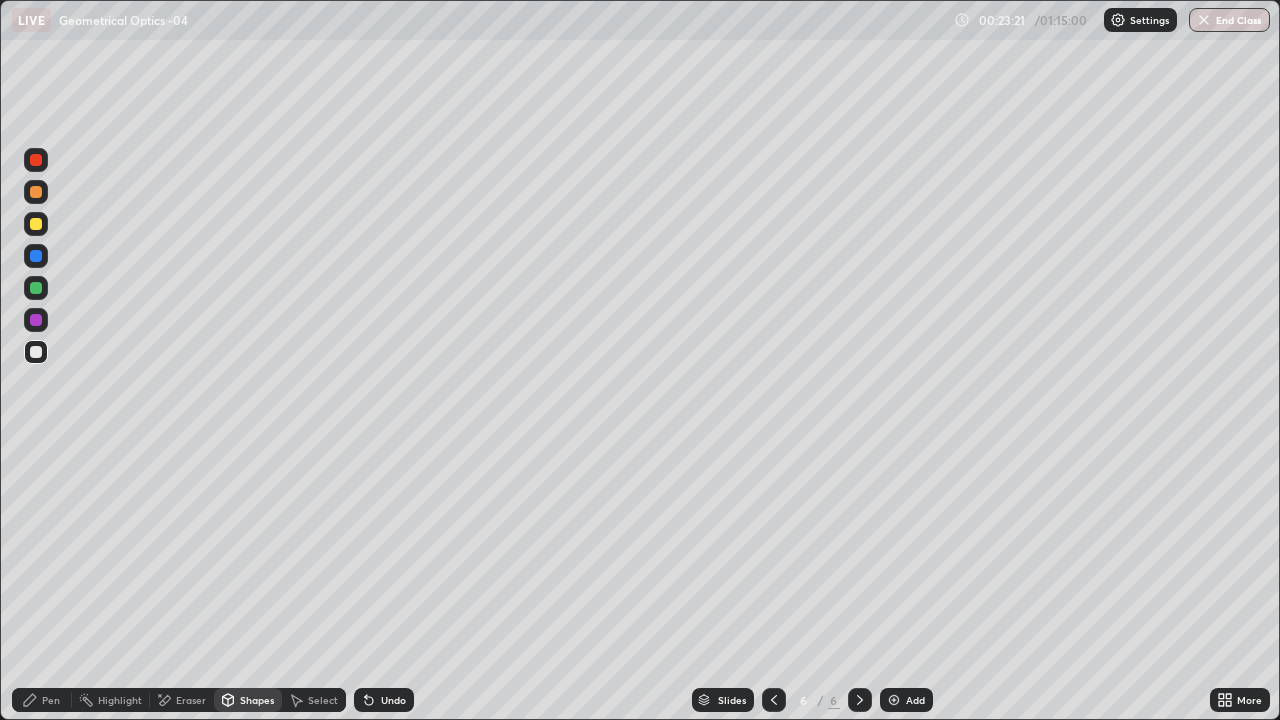 click on "Shapes" at bounding box center (248, 700) 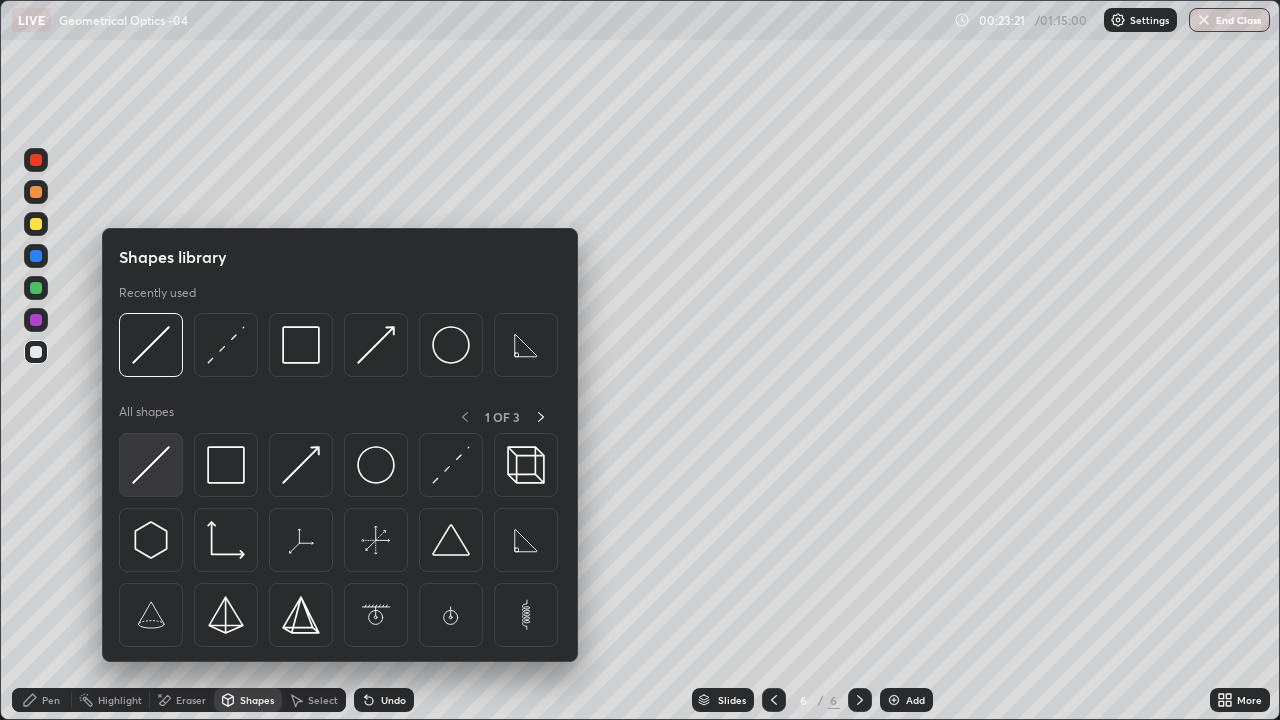 click at bounding box center (151, 465) 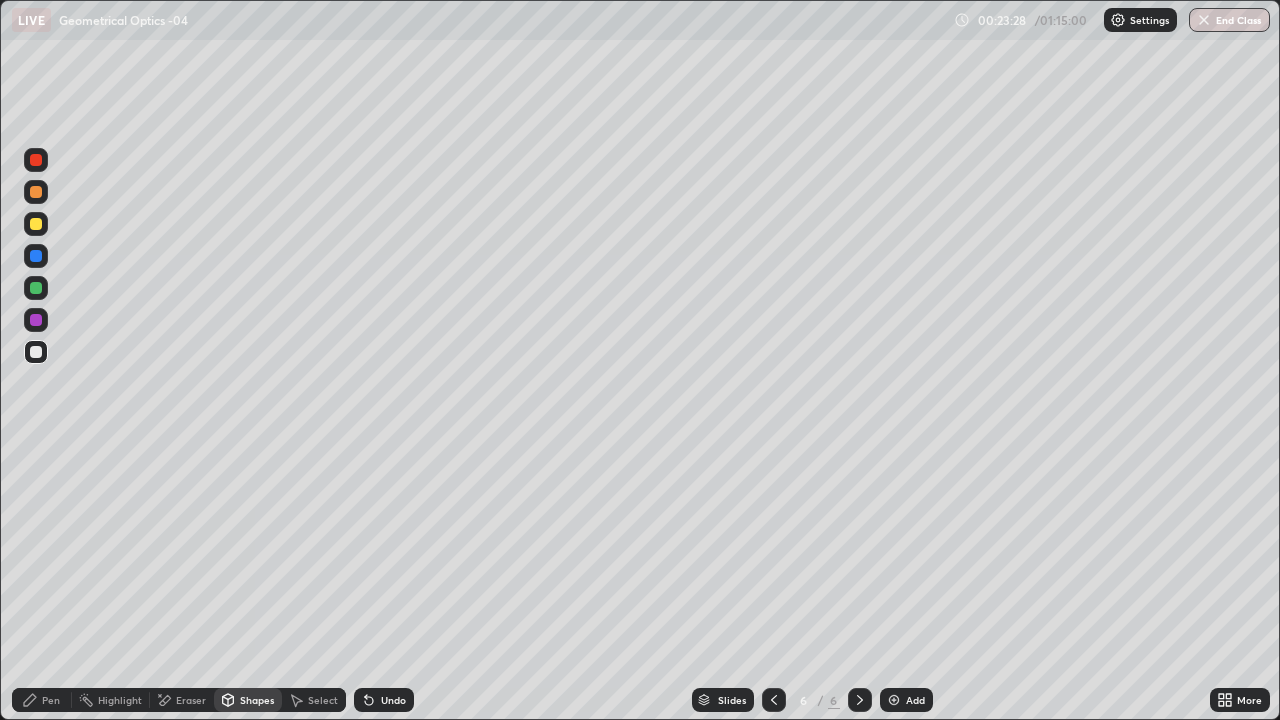 click on "Pen" at bounding box center (42, 700) 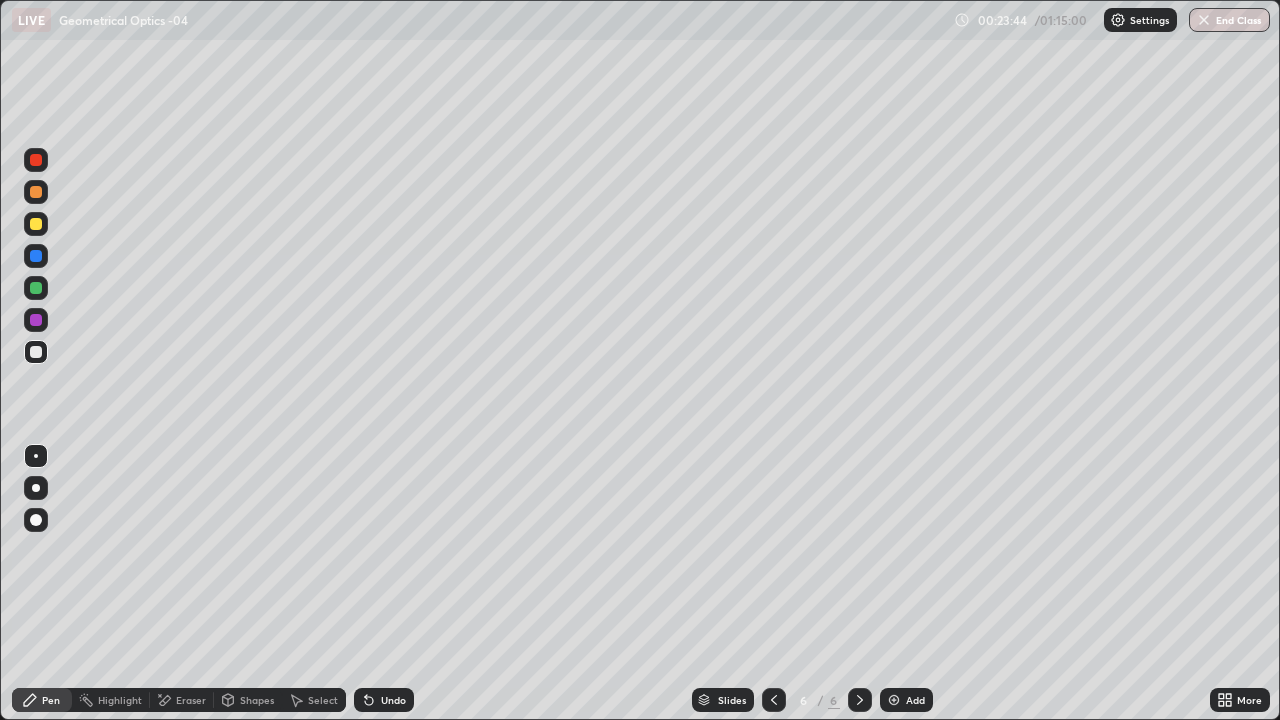 click at bounding box center (36, 288) 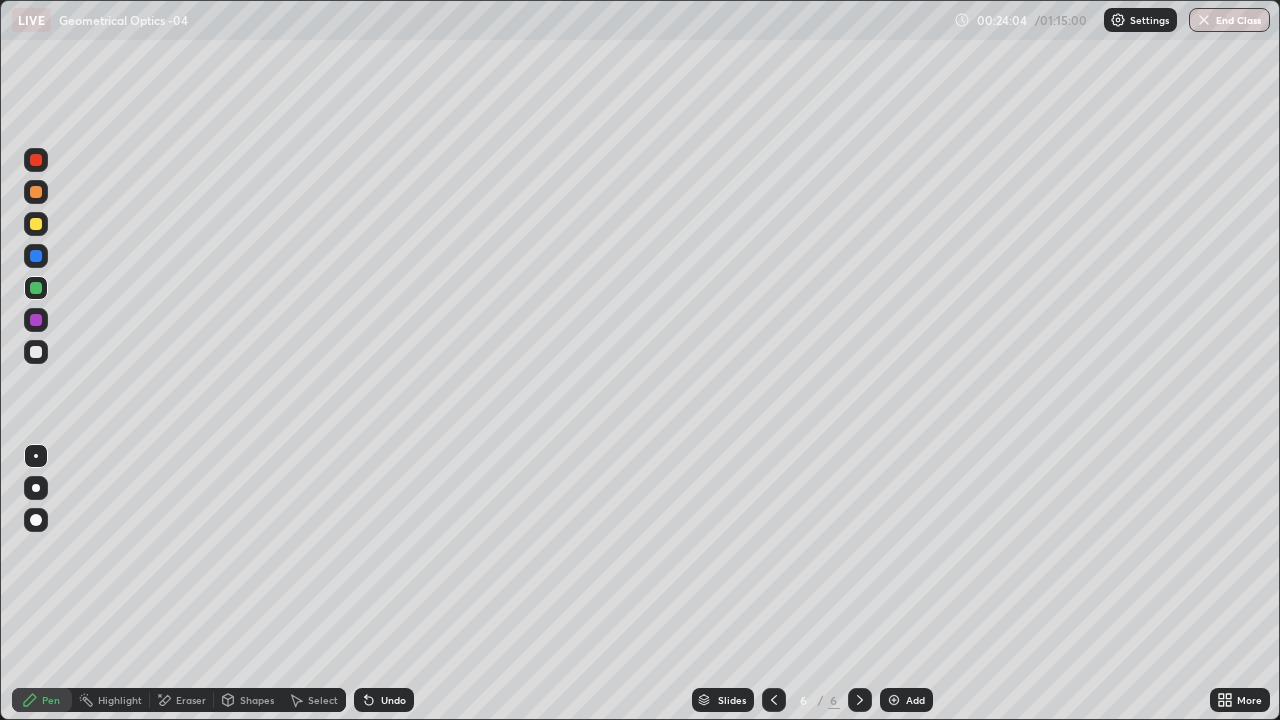 click at bounding box center (36, 352) 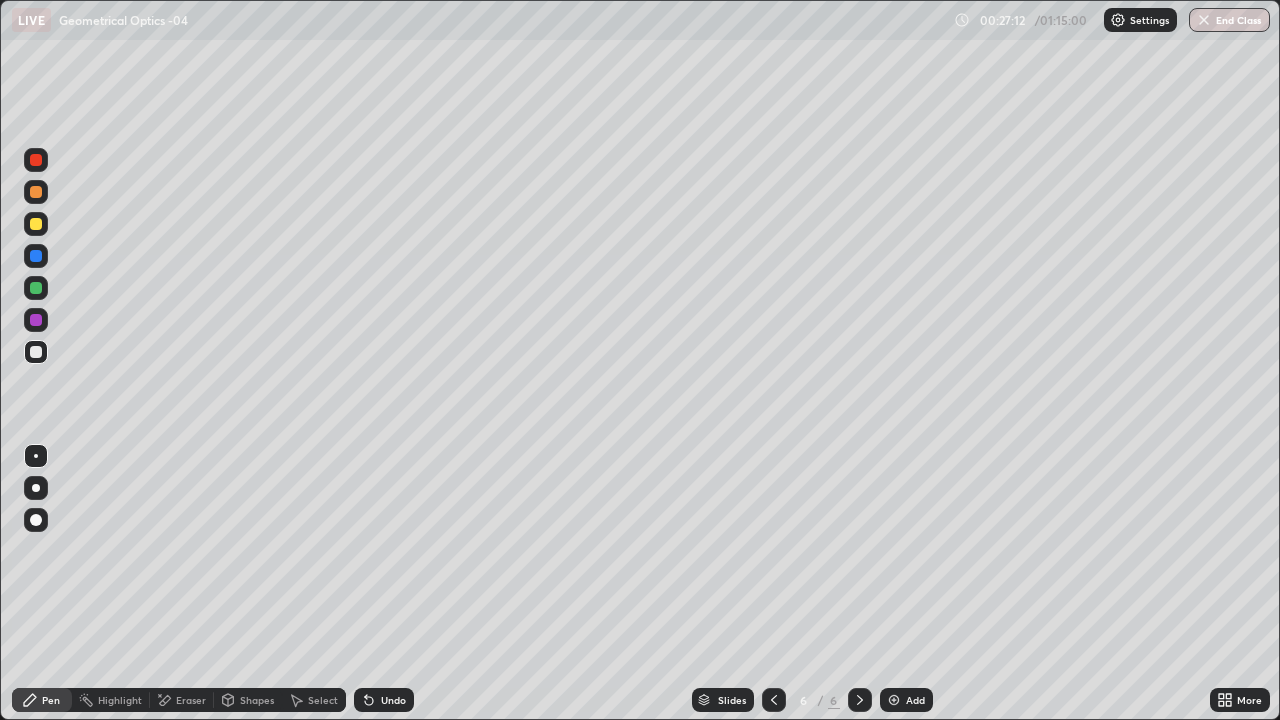 click on "Eraser" at bounding box center (191, 700) 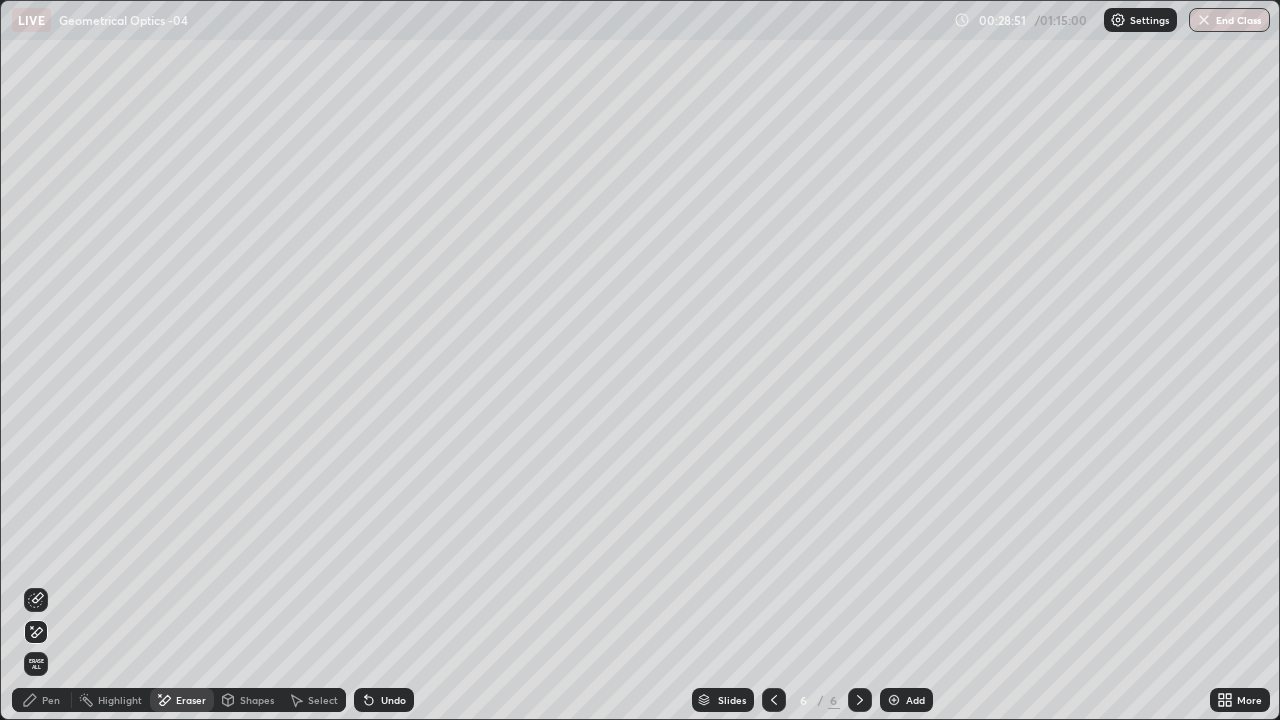 click on "Add" at bounding box center (915, 700) 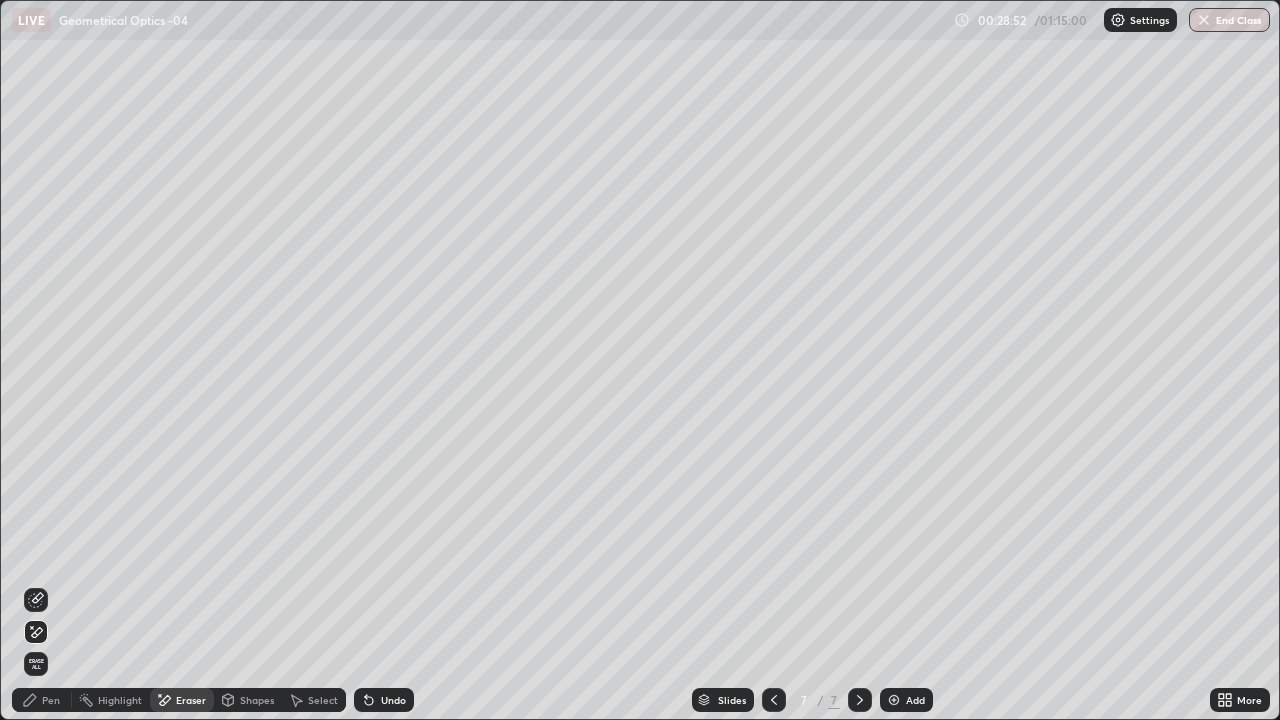 click on "Shapes" at bounding box center (248, 700) 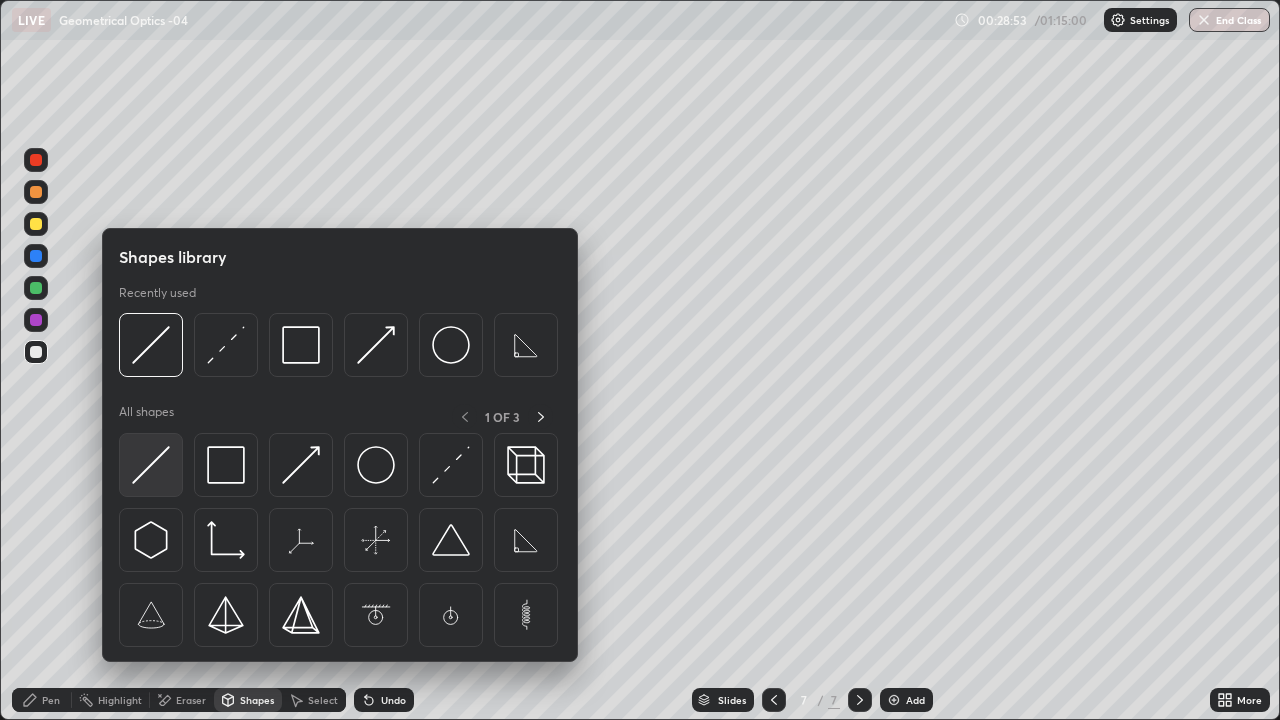 click at bounding box center [151, 465] 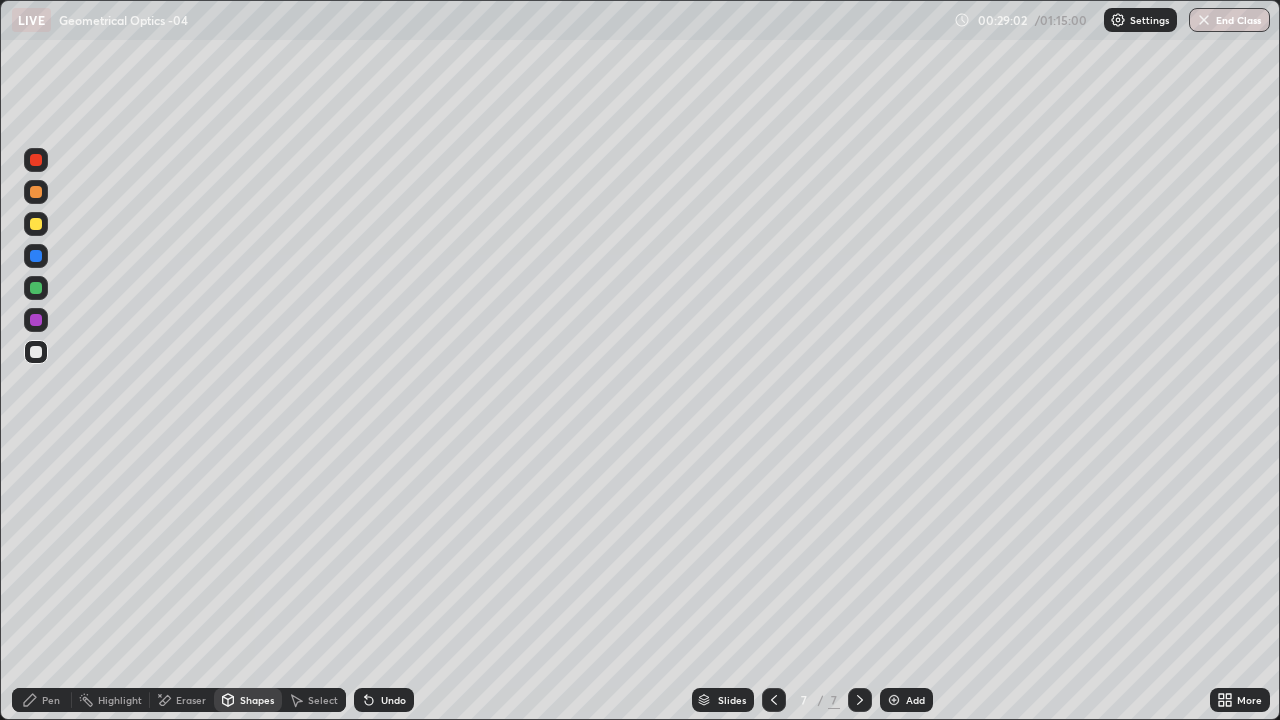 click on "Pen" at bounding box center [42, 700] 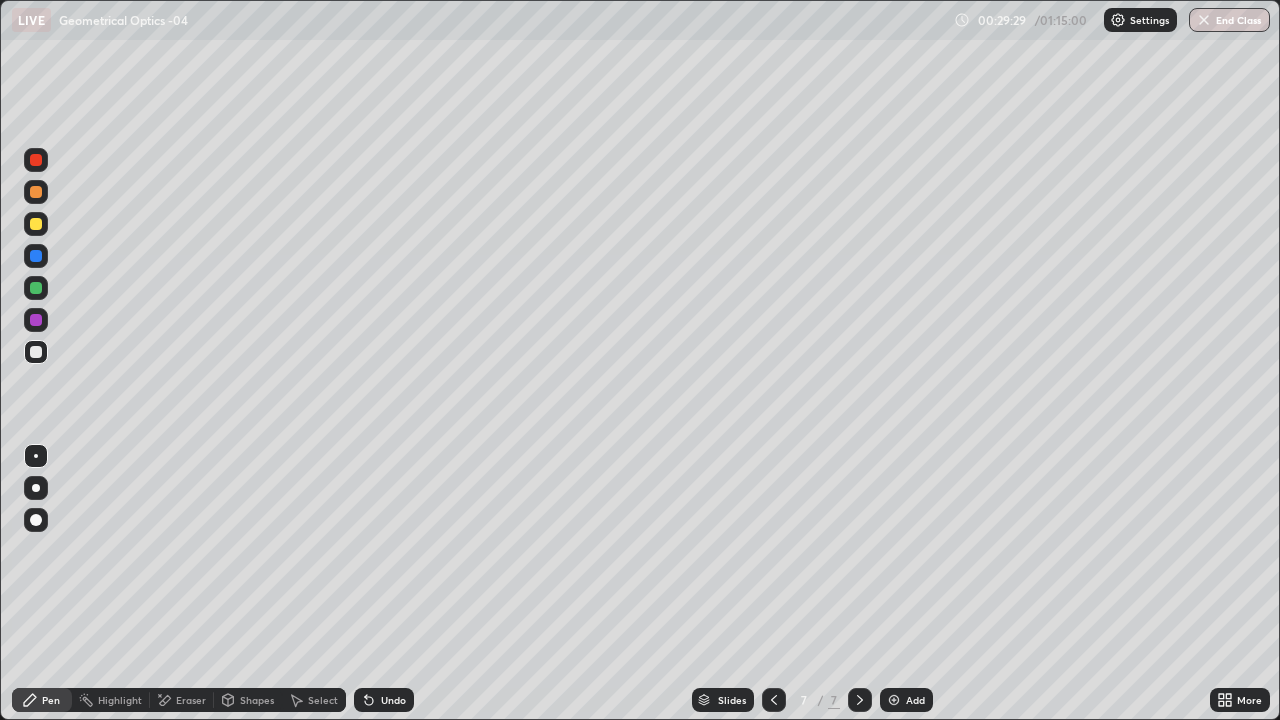 click on "Undo" at bounding box center (393, 700) 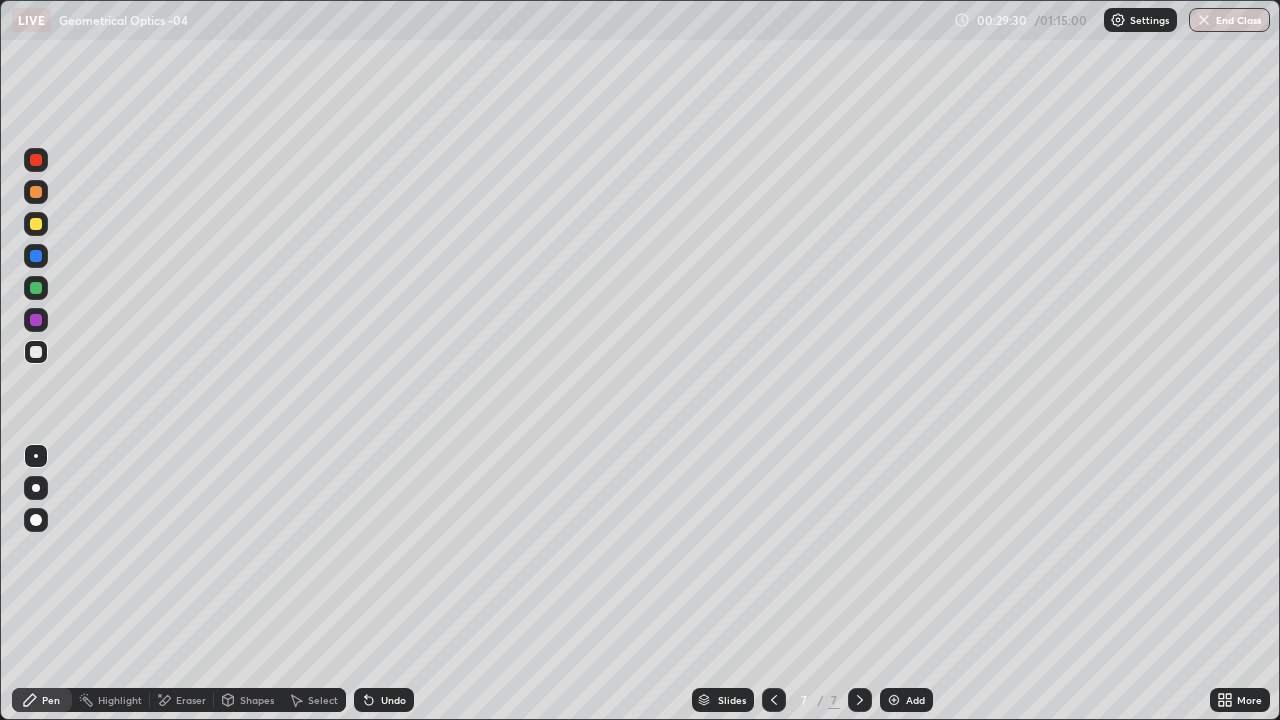 click on "Shapes" at bounding box center [248, 700] 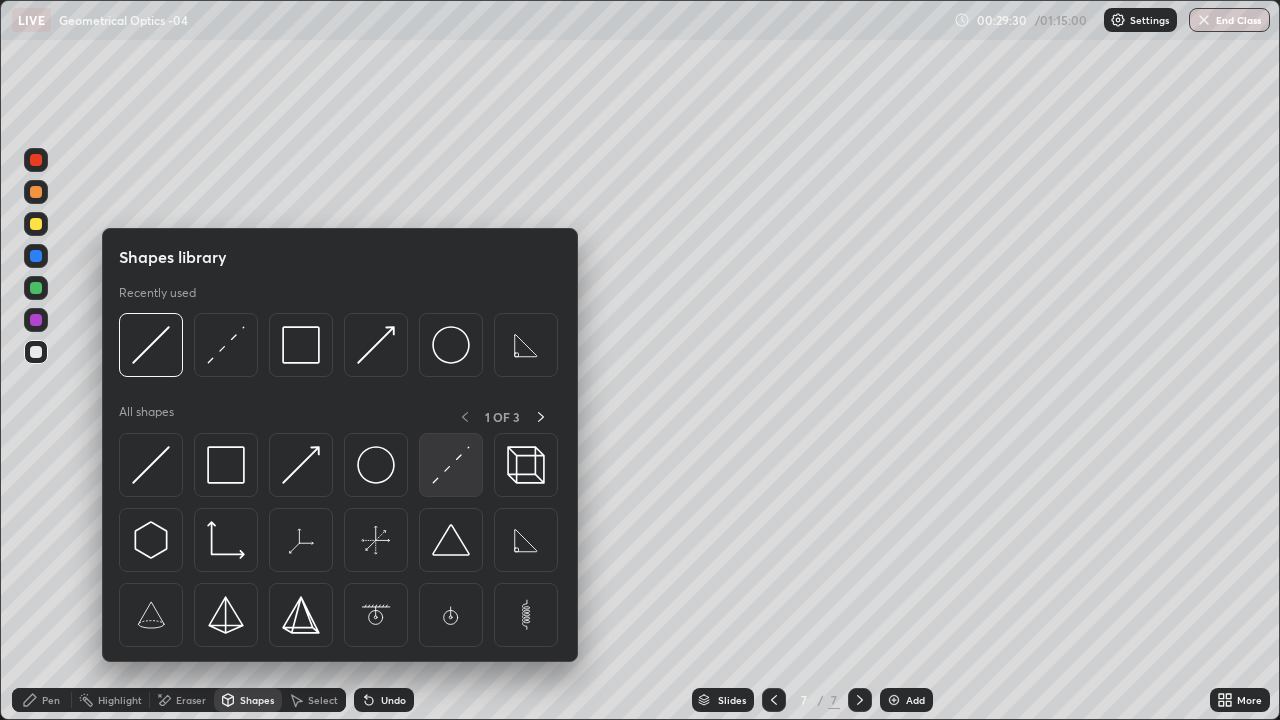 click at bounding box center (451, 465) 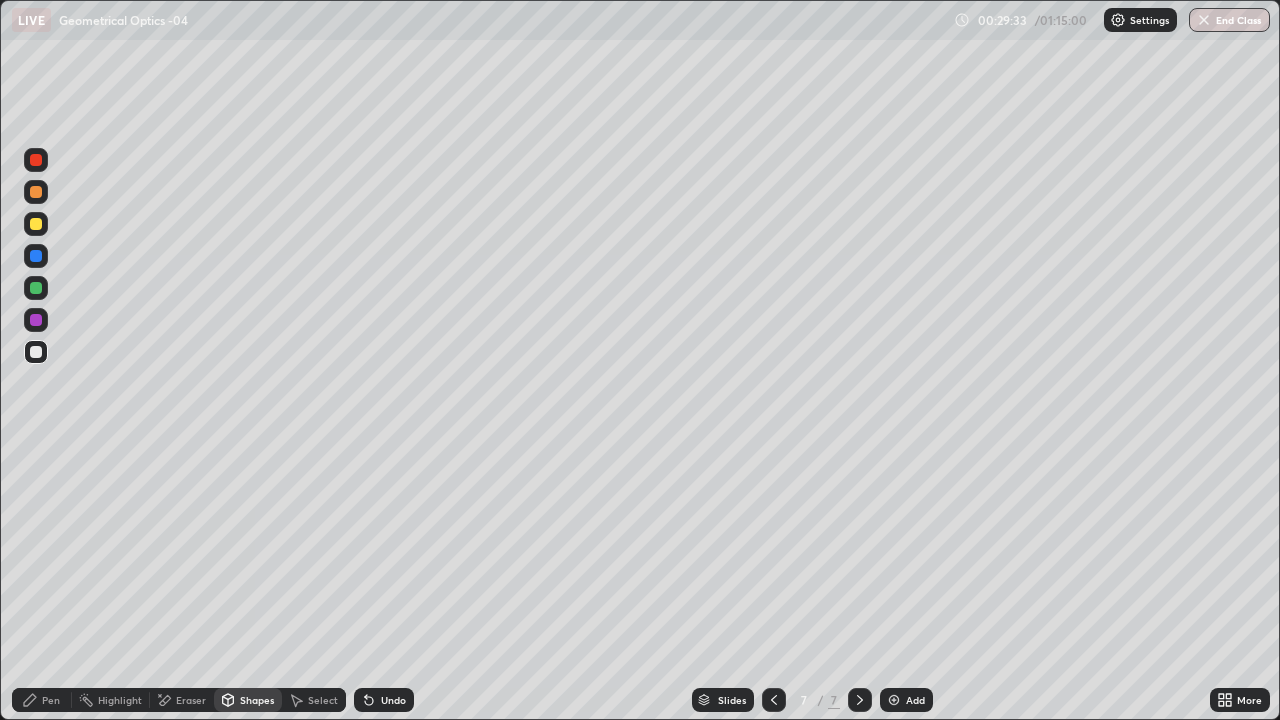 click 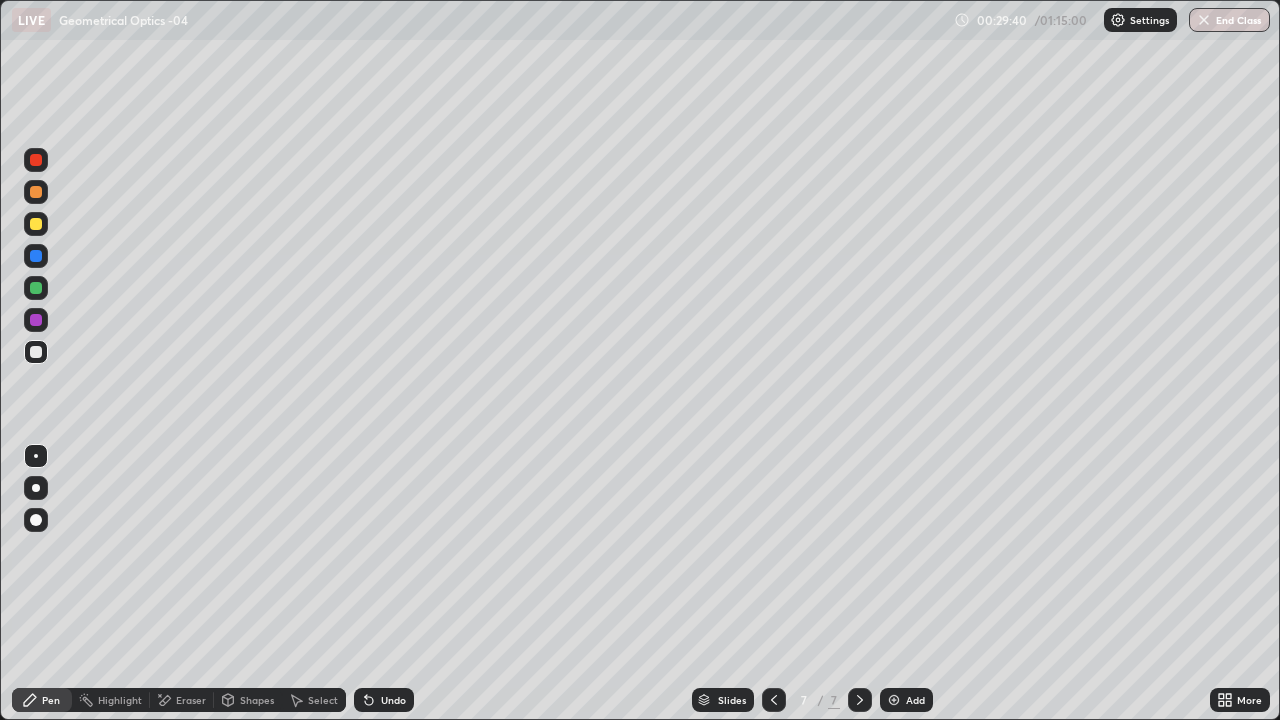 click on "Shapes" at bounding box center [248, 700] 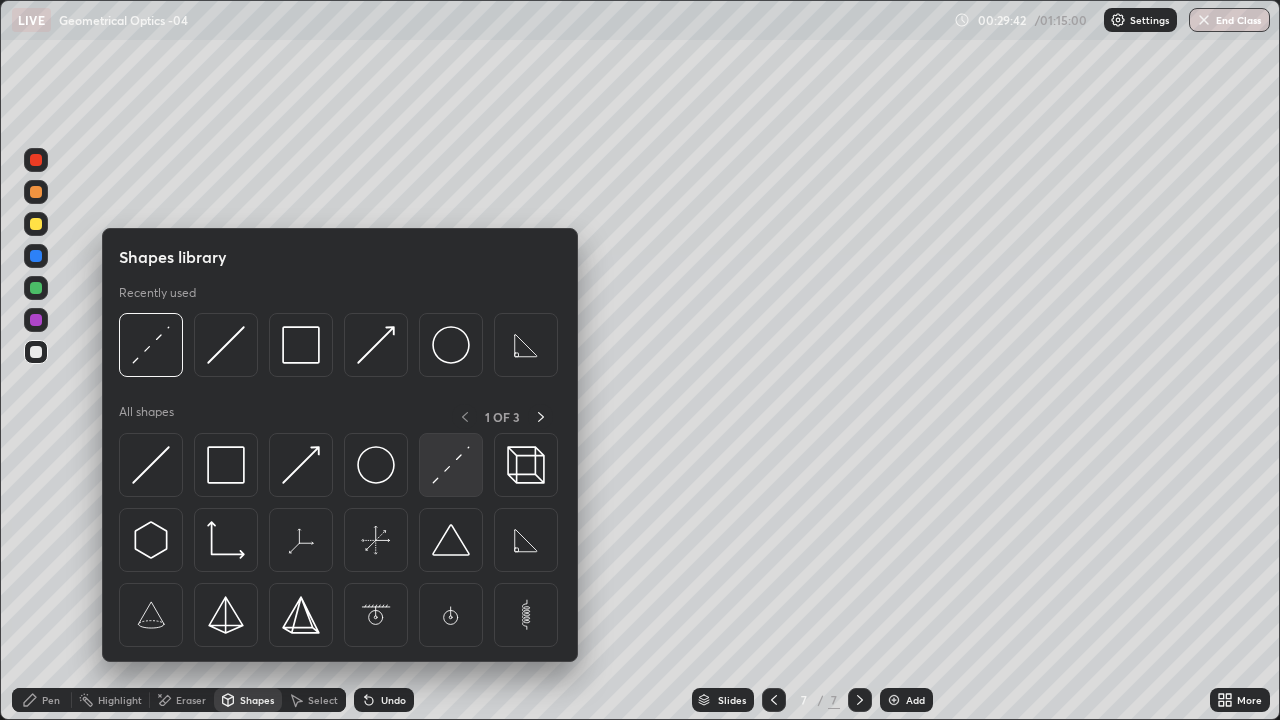 click at bounding box center (451, 465) 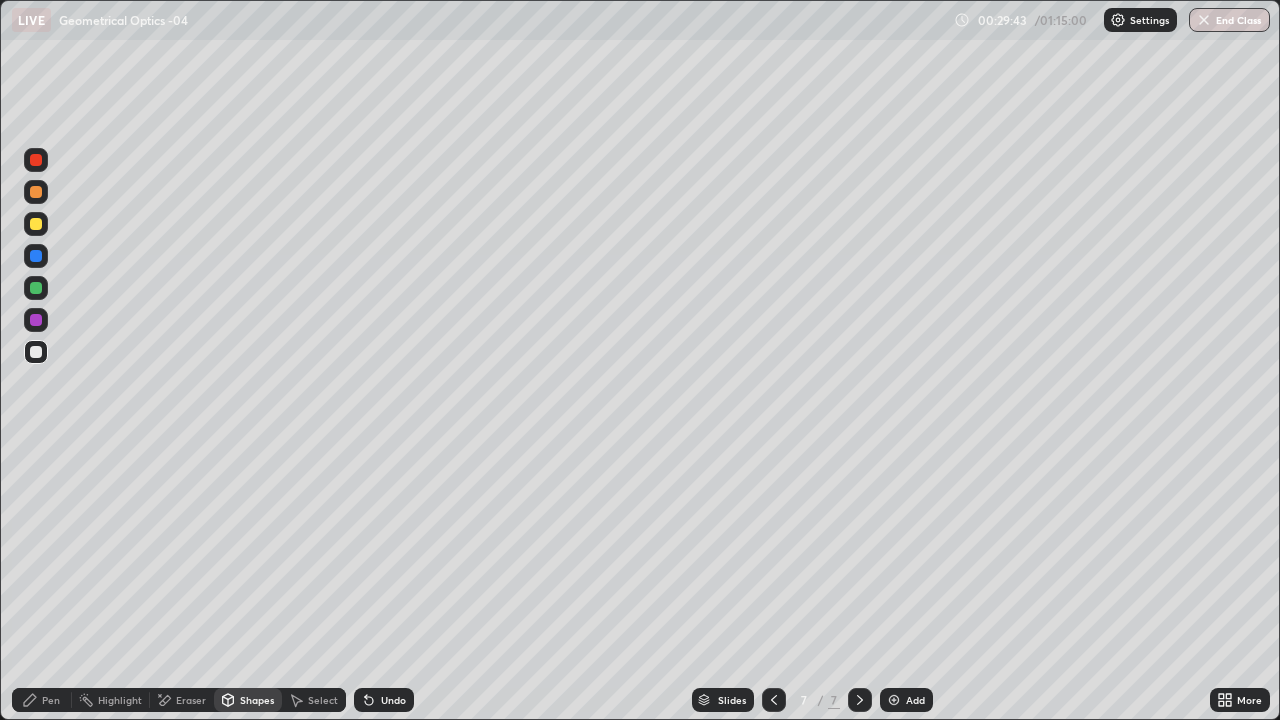 click at bounding box center [36, 288] 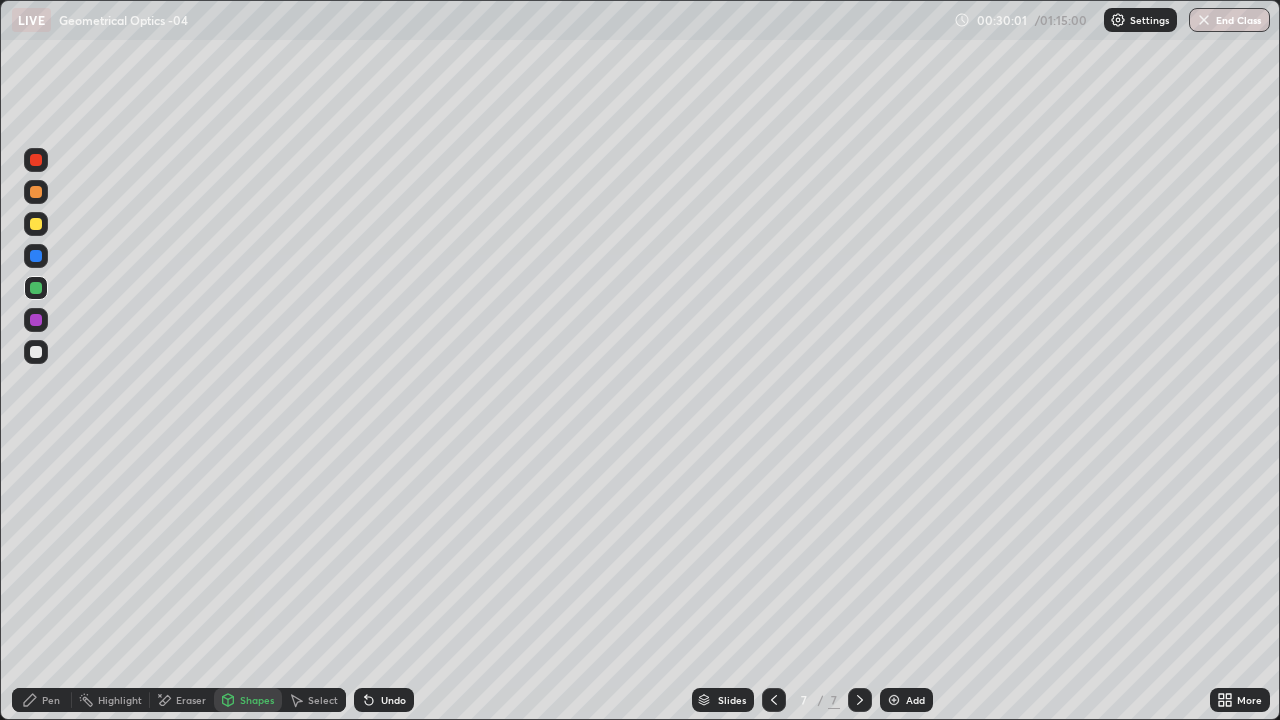 click 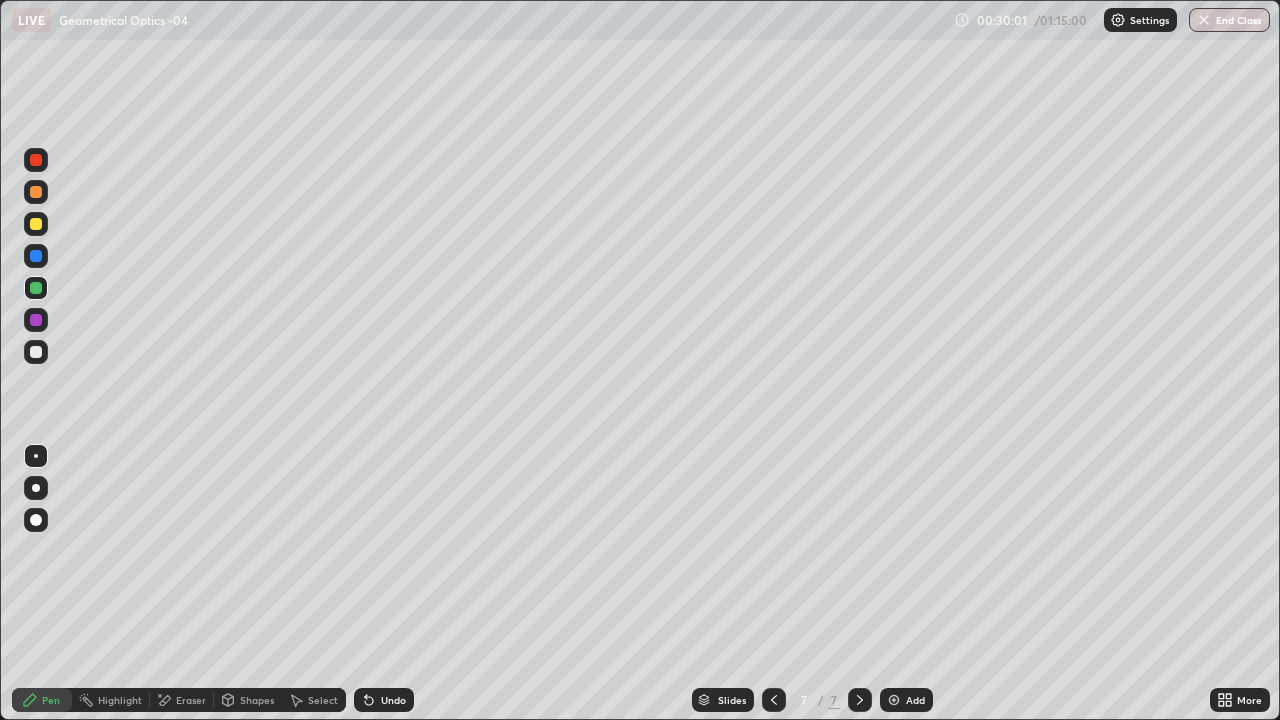 click at bounding box center (36, 352) 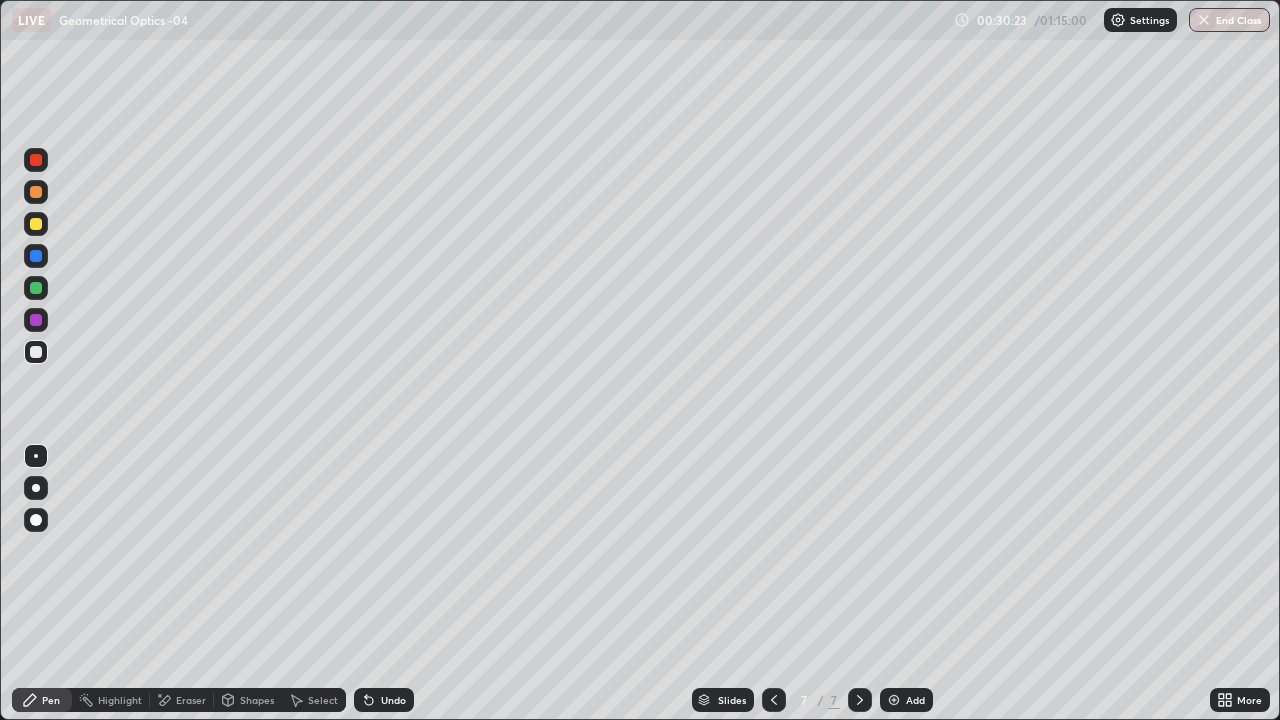 click at bounding box center [36, 320] 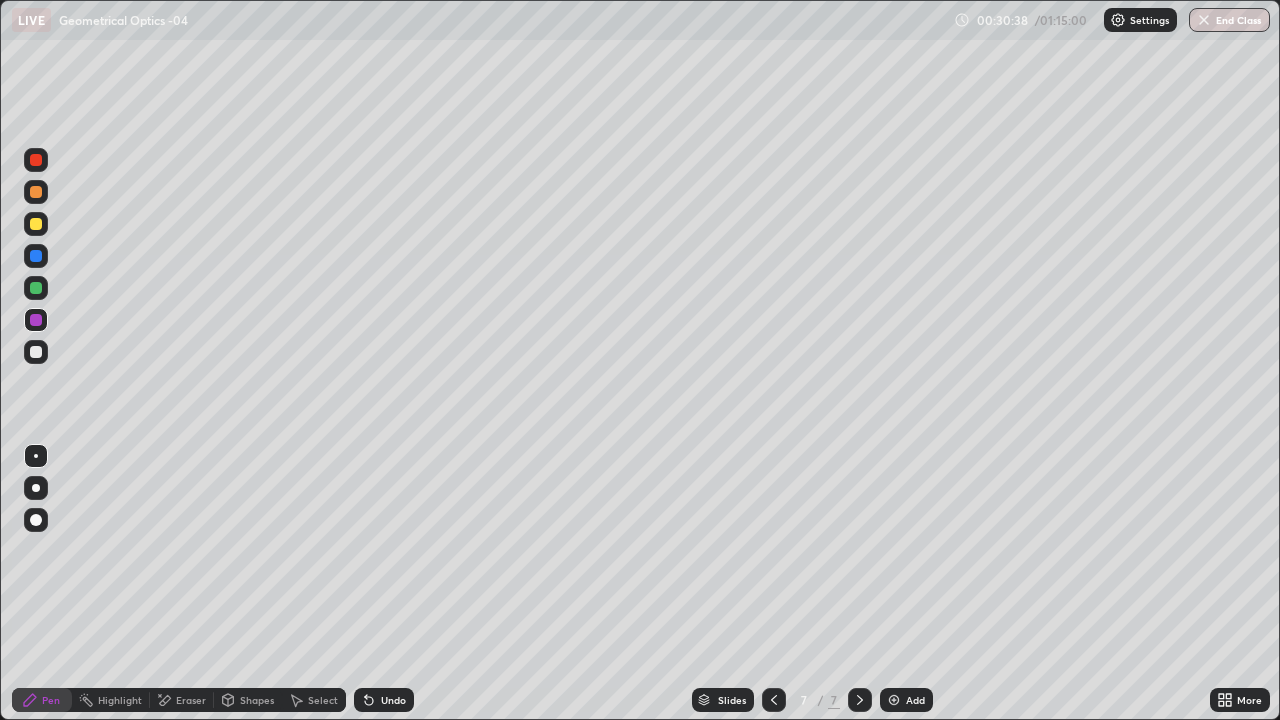 click on "Shapes" at bounding box center (248, 700) 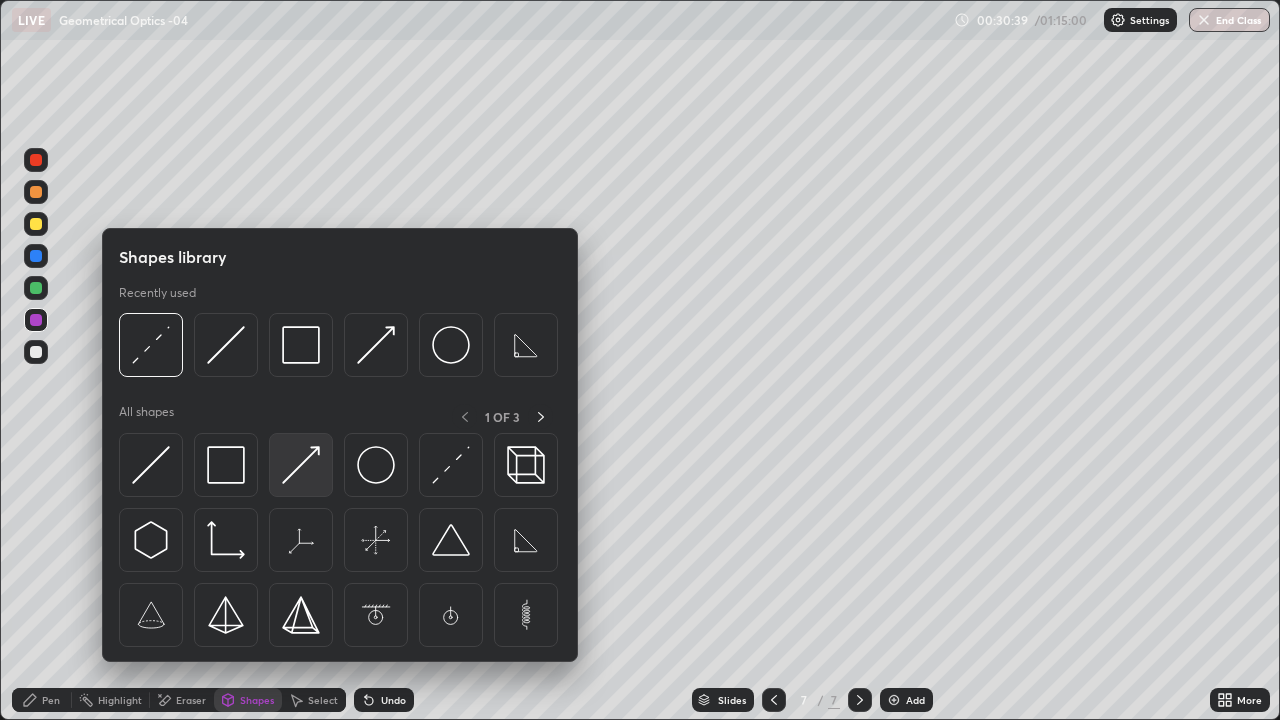 click at bounding box center [301, 465] 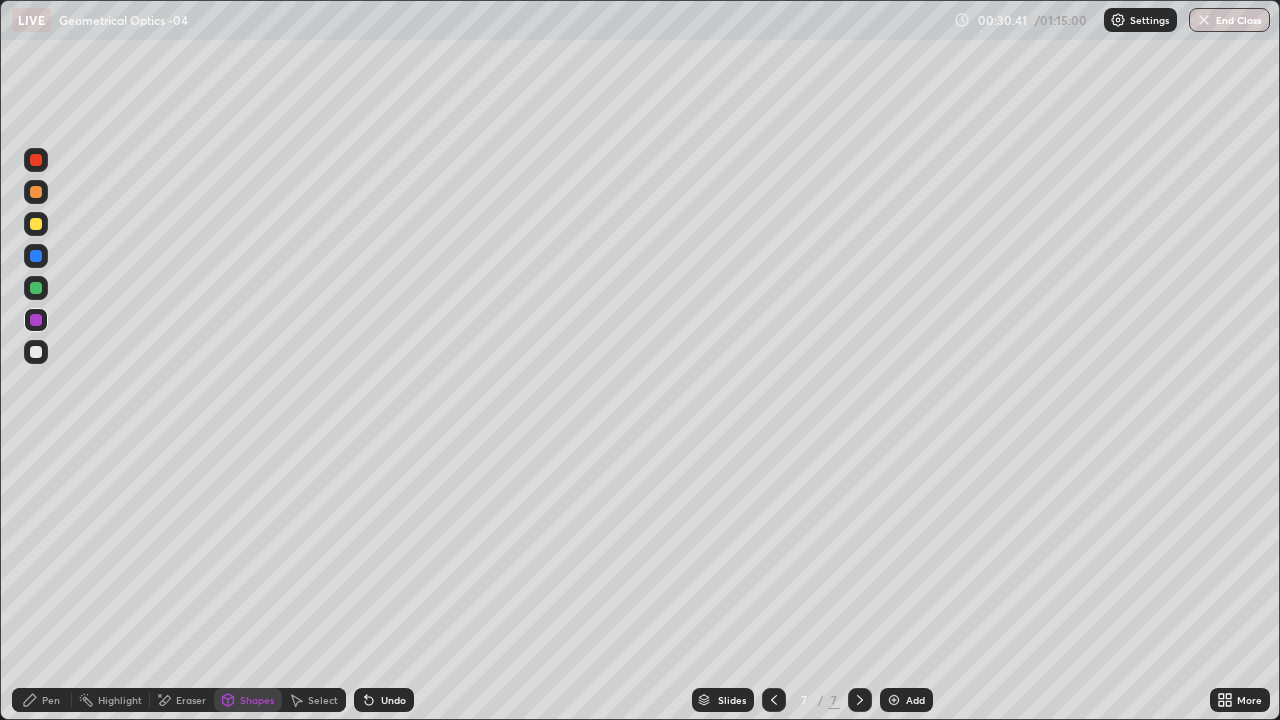 click at bounding box center [774, 700] 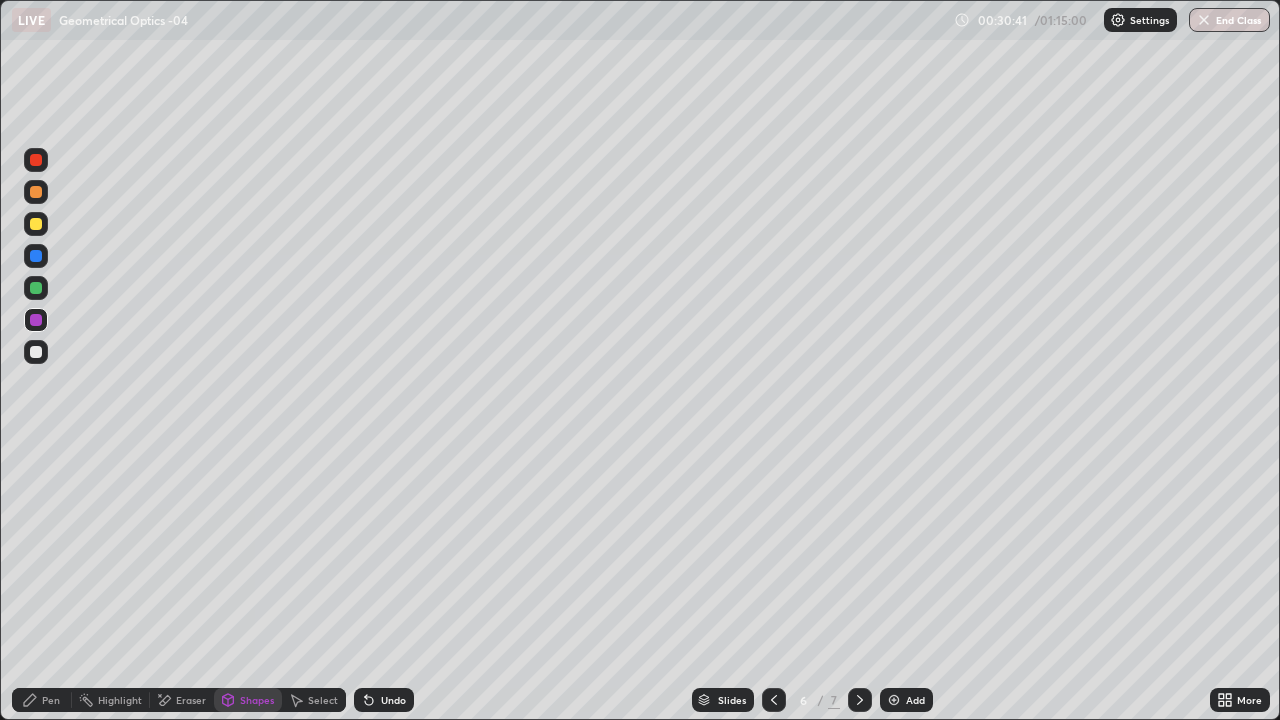 click 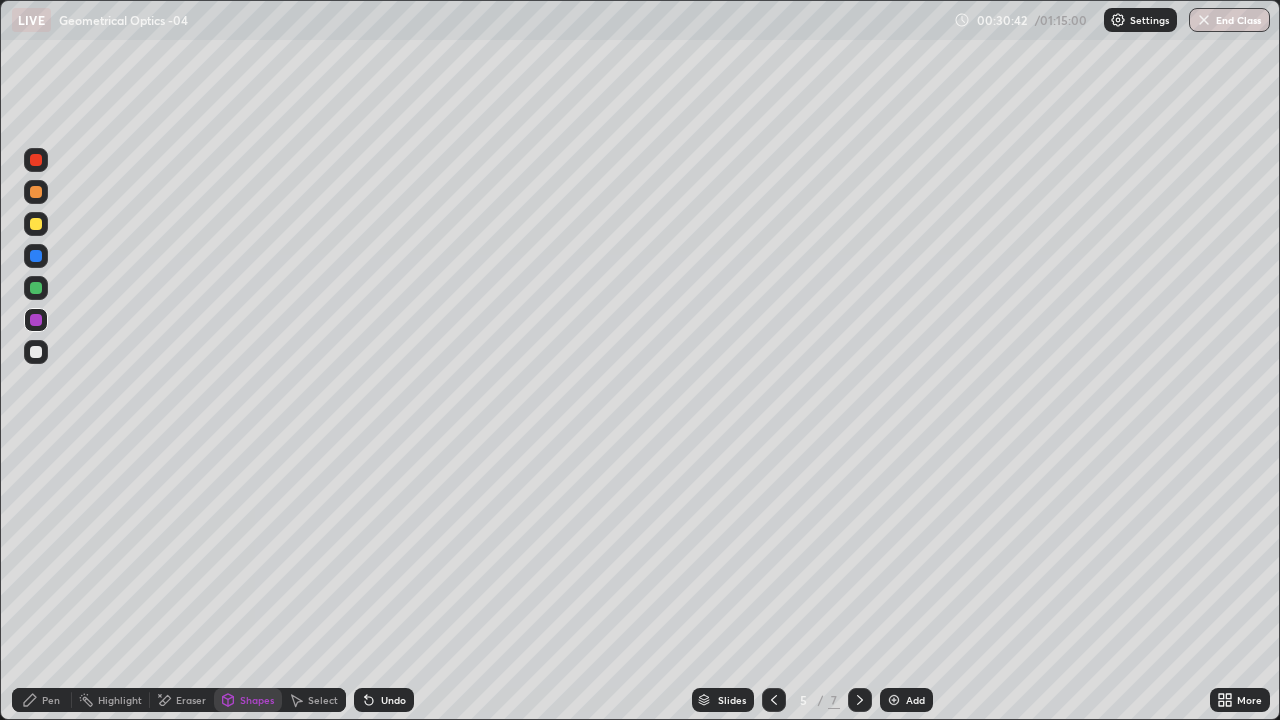 click 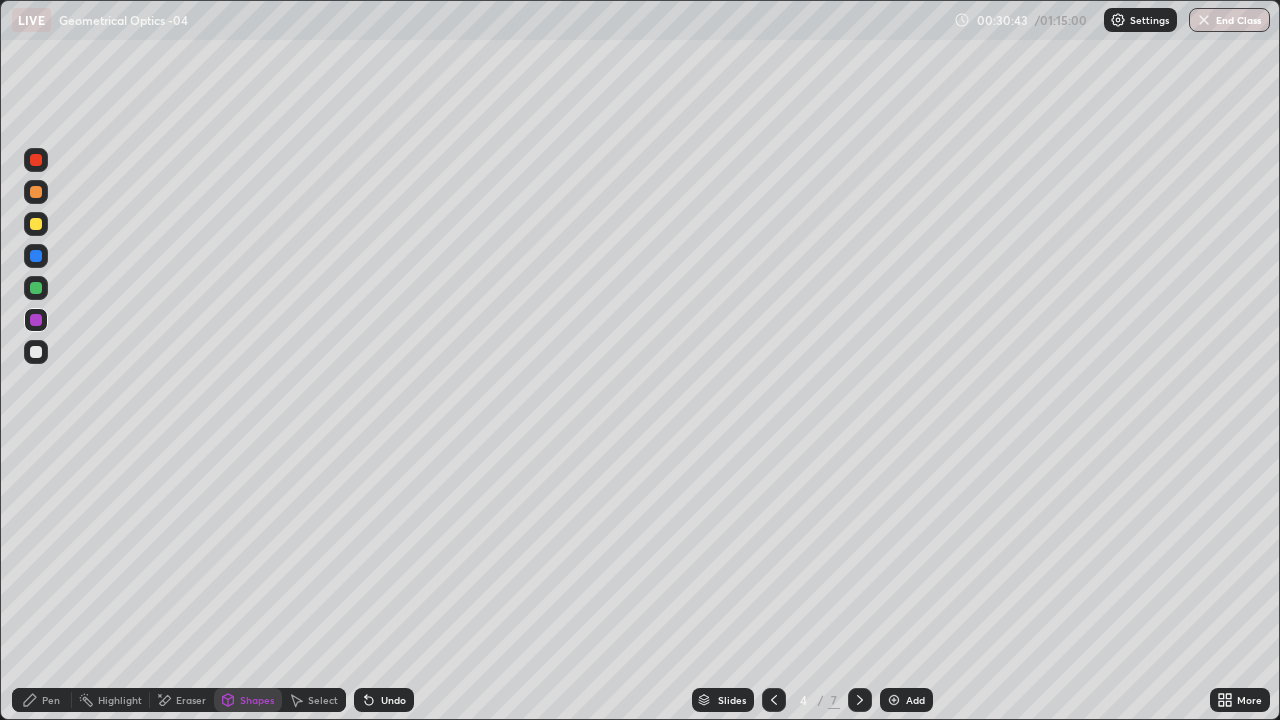click at bounding box center [774, 700] 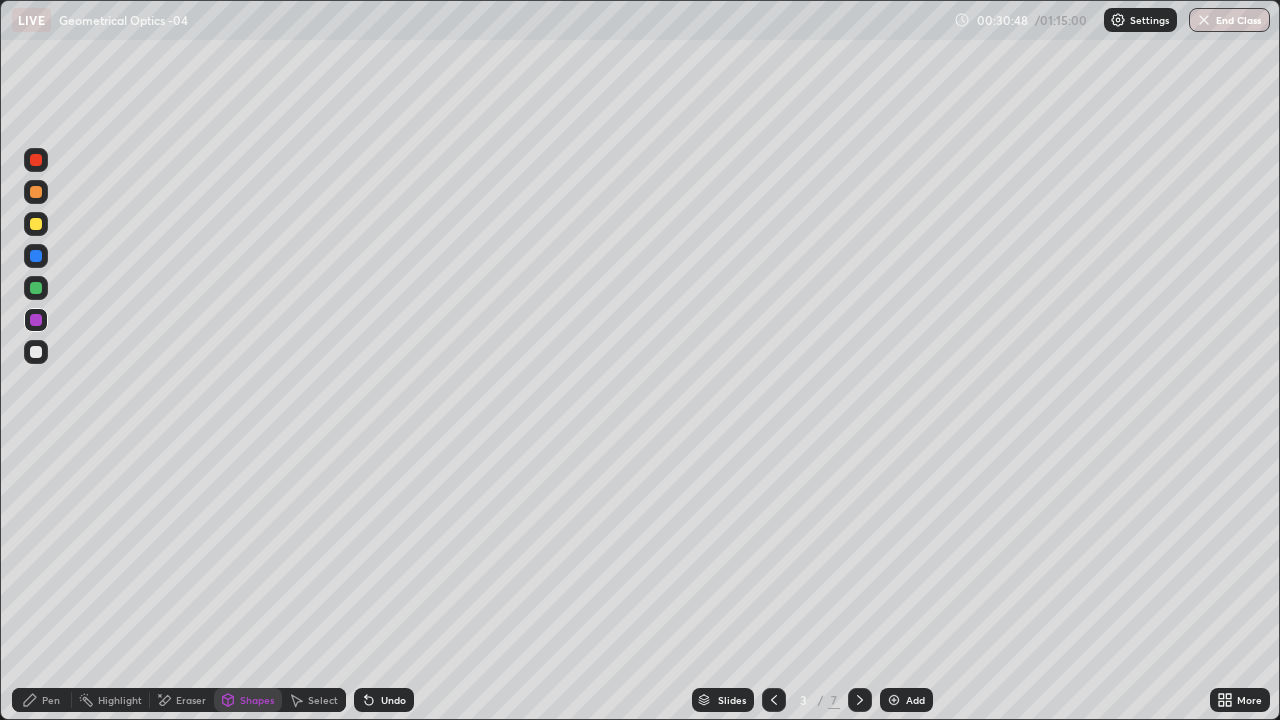click 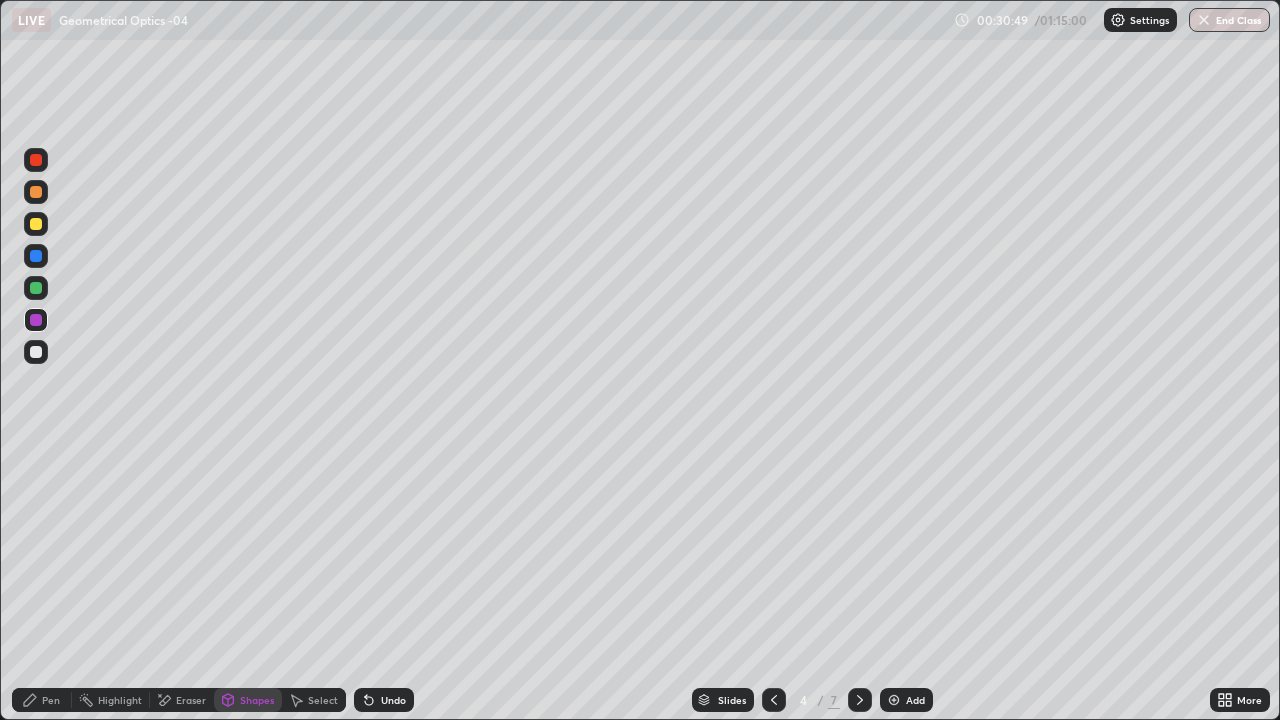 click 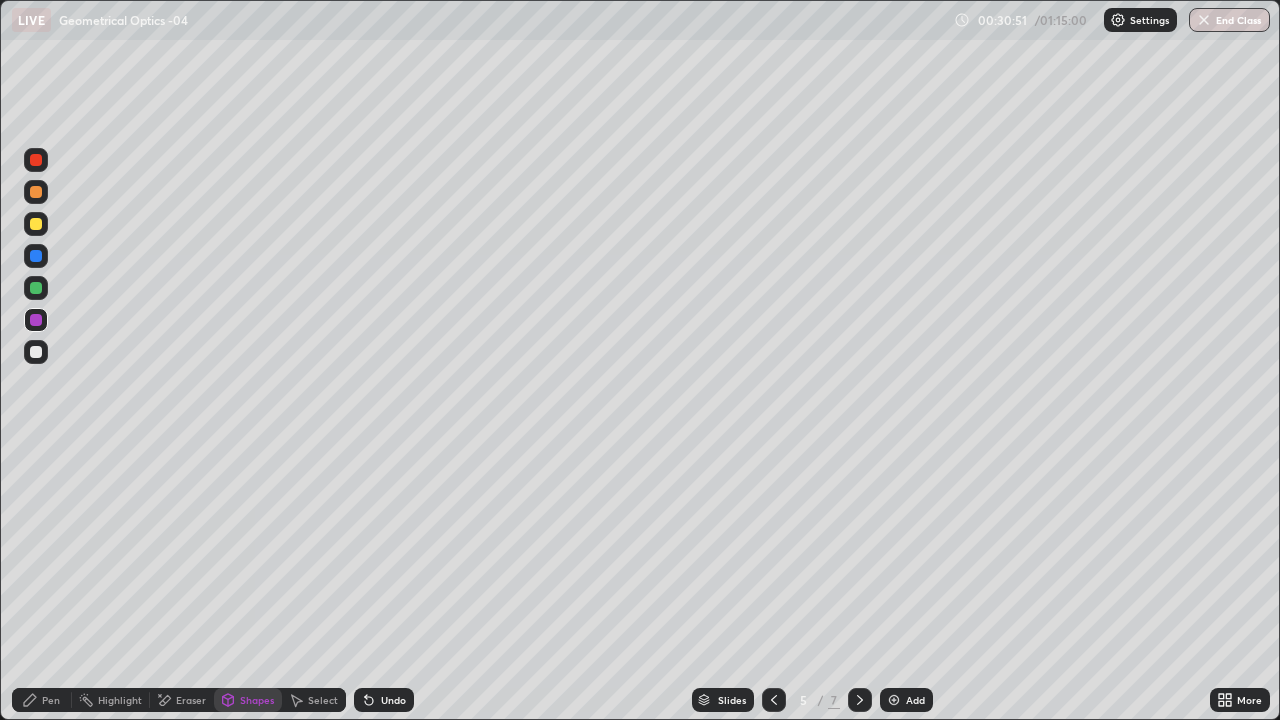 click 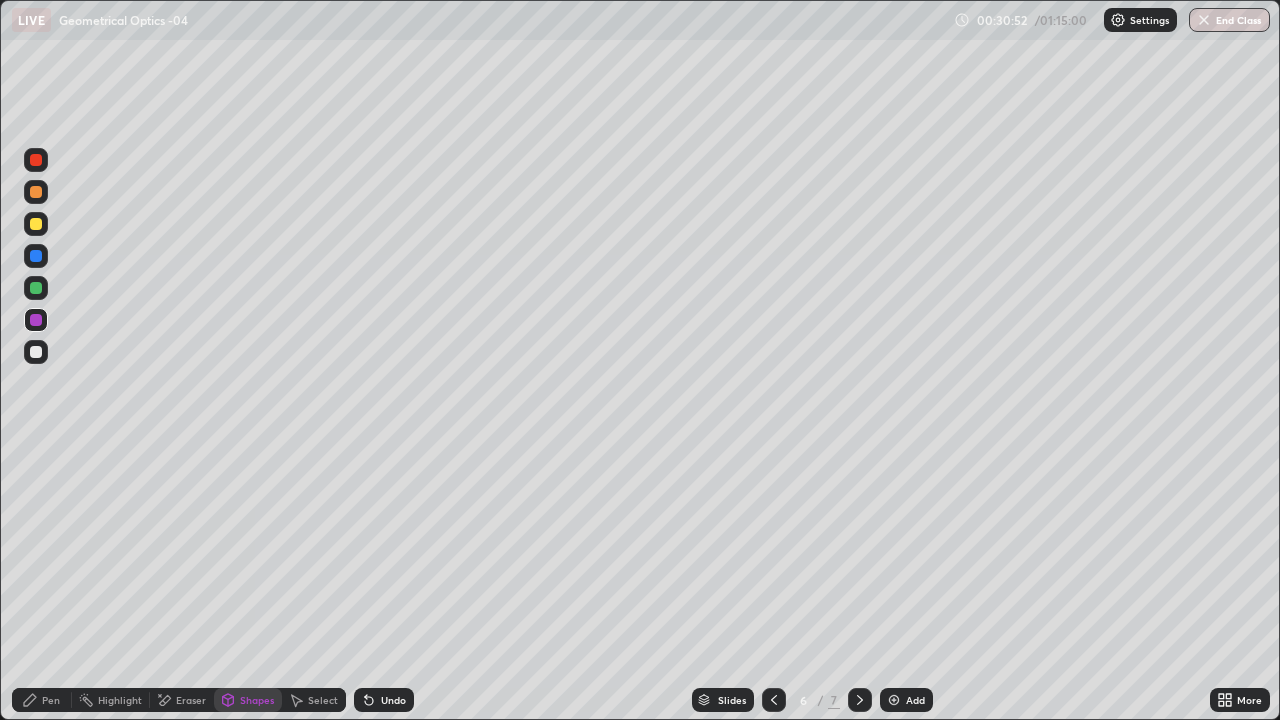 click 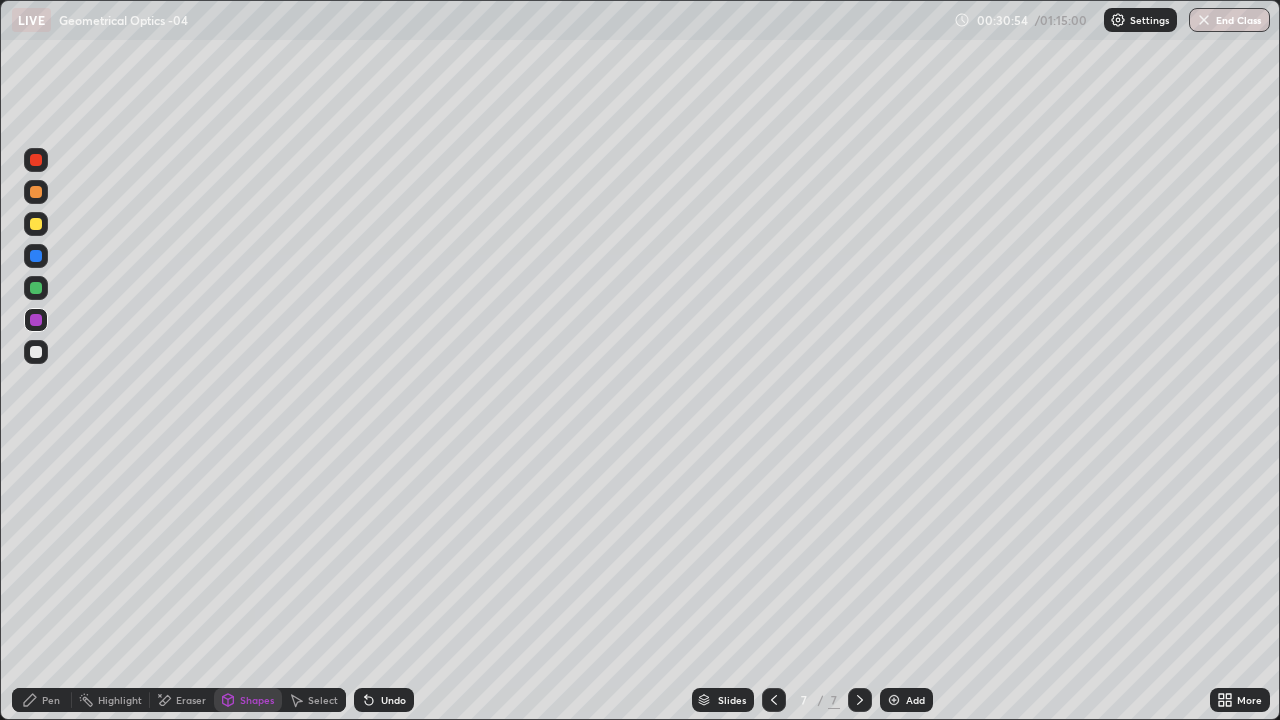 click on "Shapes" at bounding box center [257, 700] 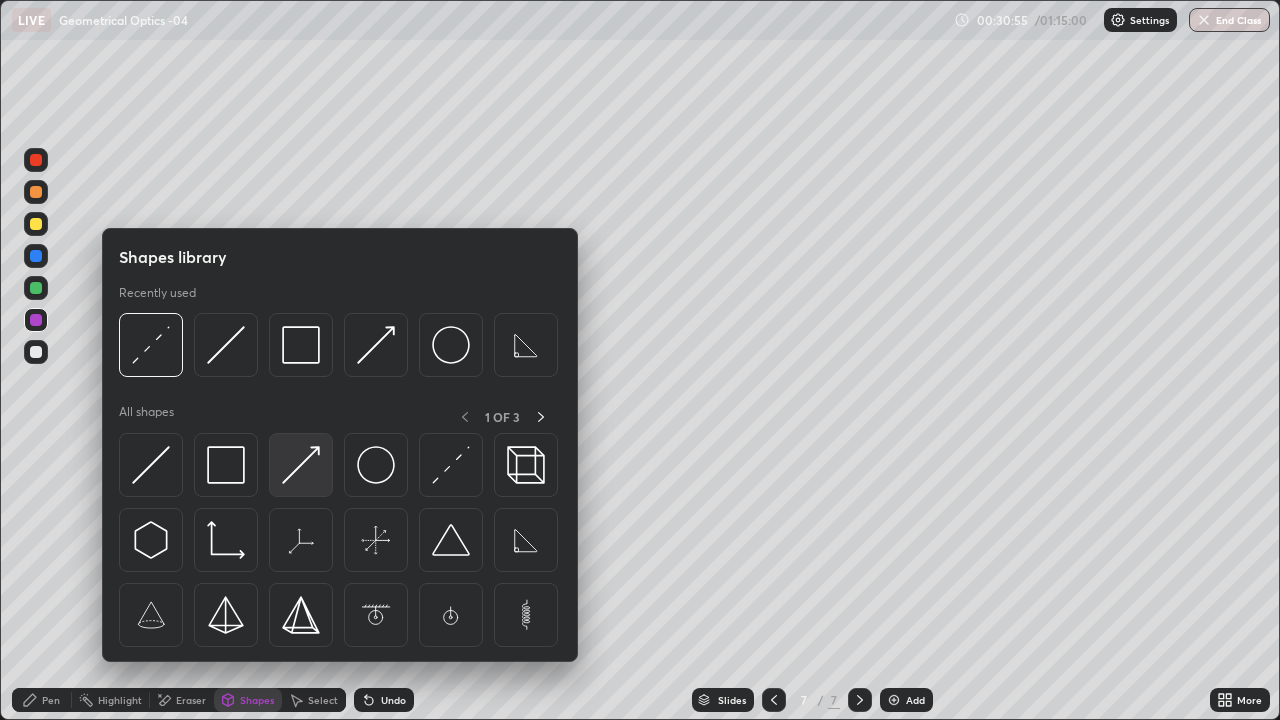 click at bounding box center (301, 465) 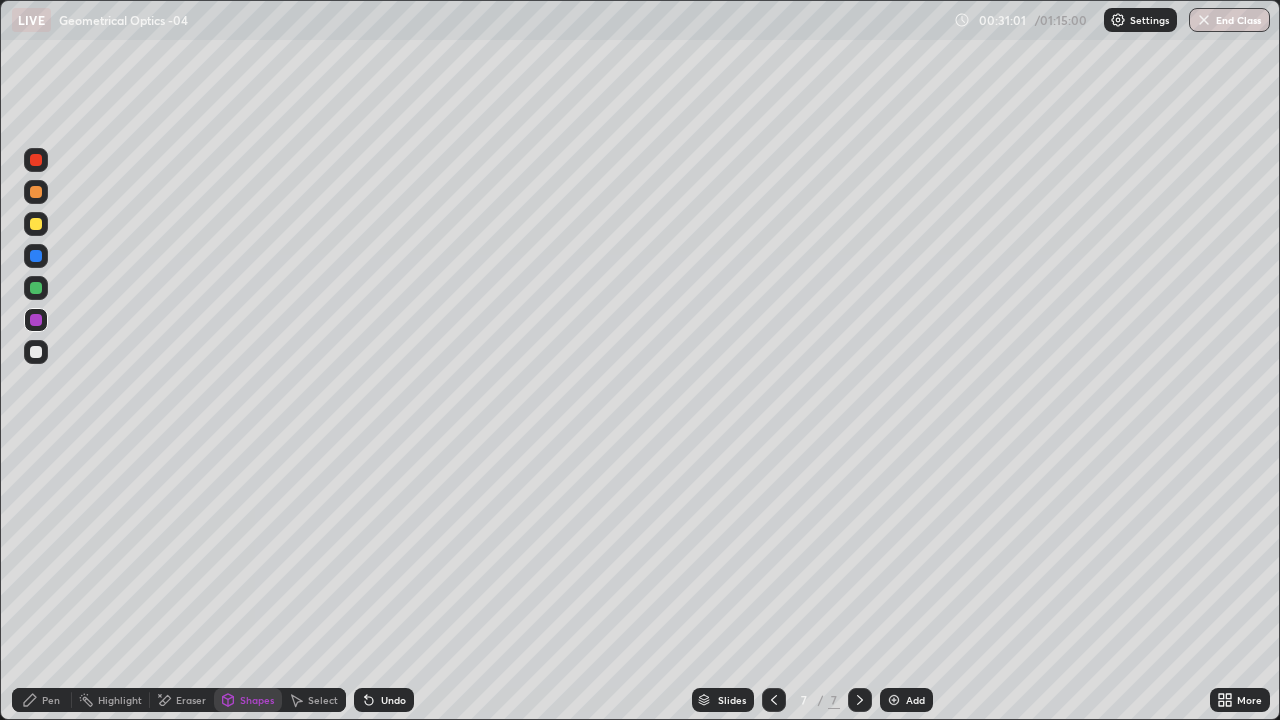 click on "Pen" at bounding box center (42, 700) 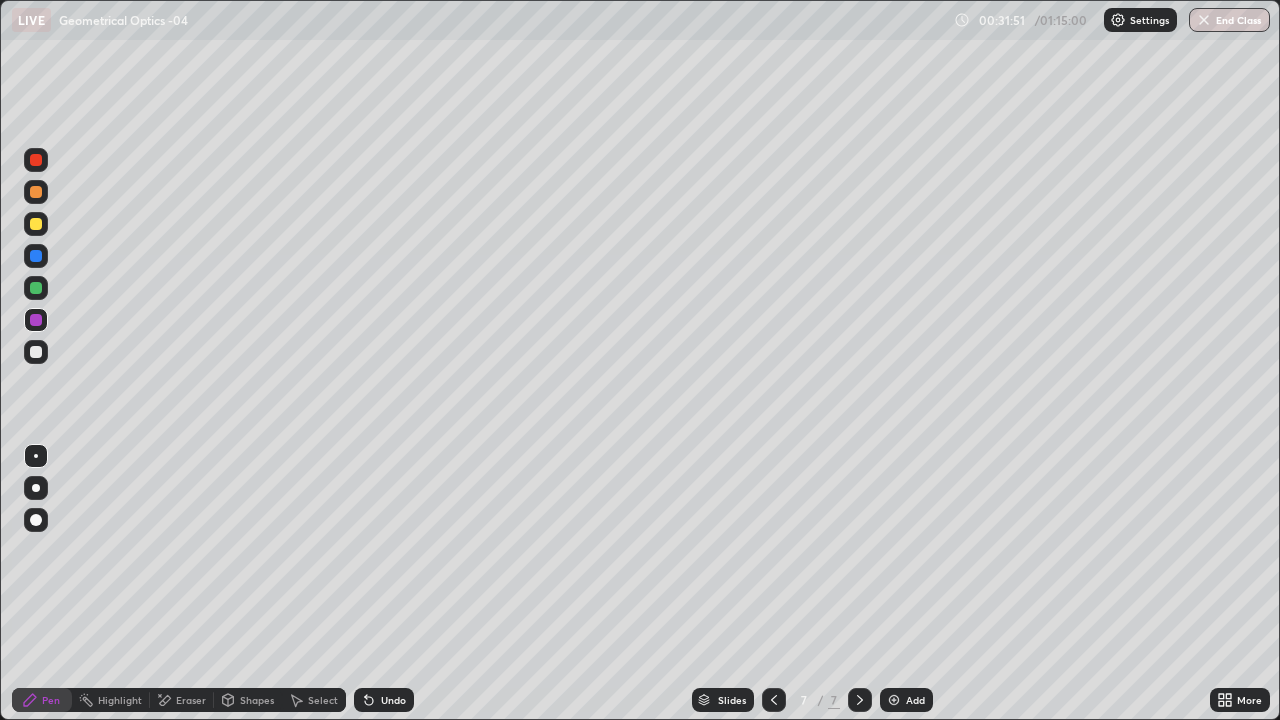 click 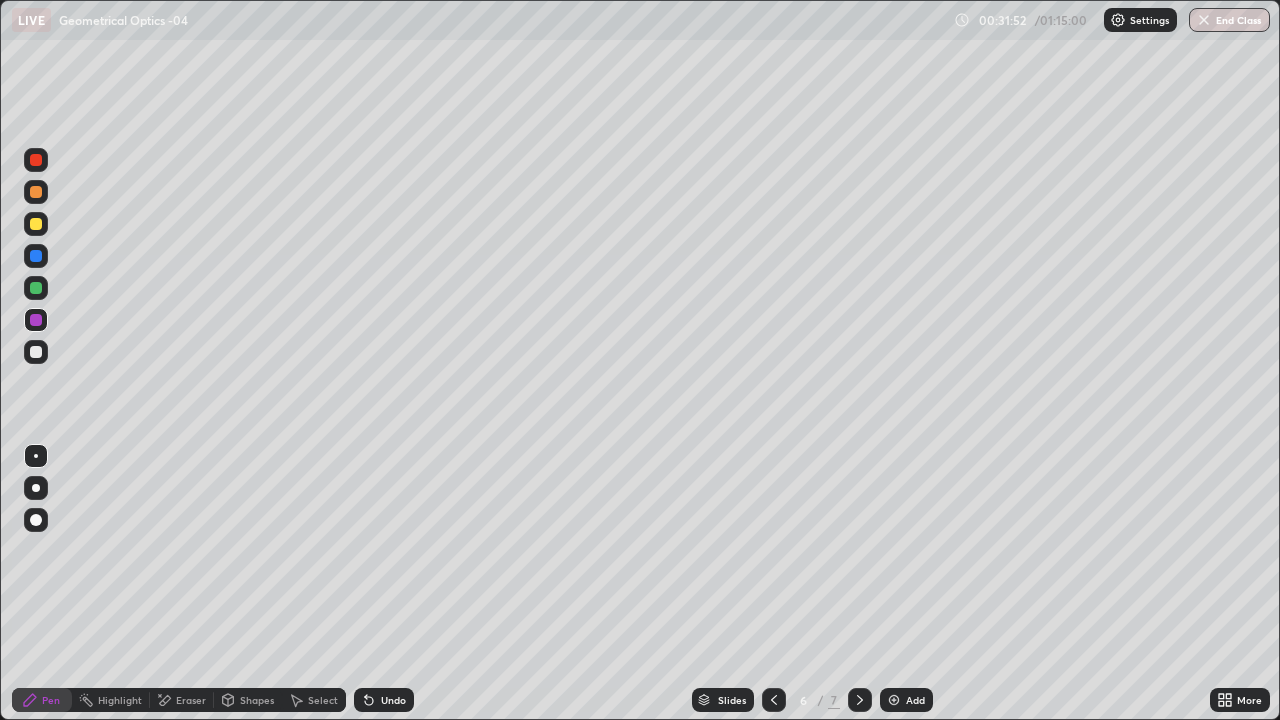 click 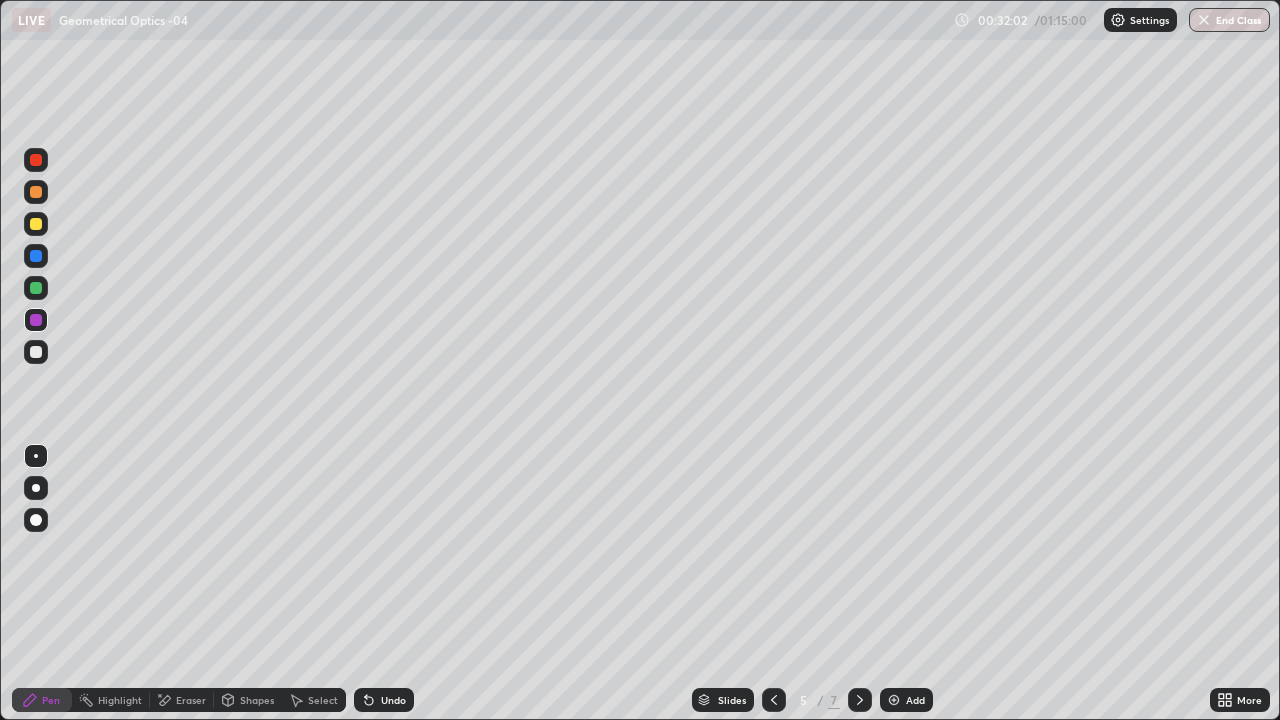 click 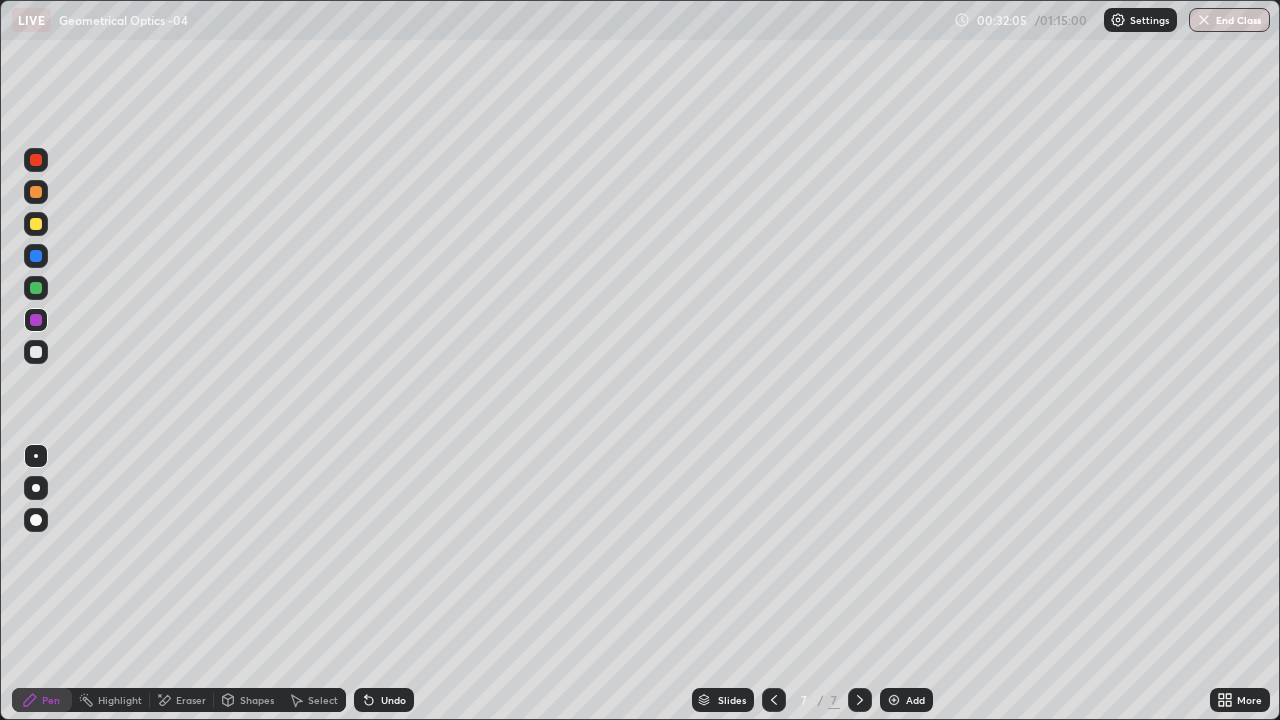 click at bounding box center [36, 352] 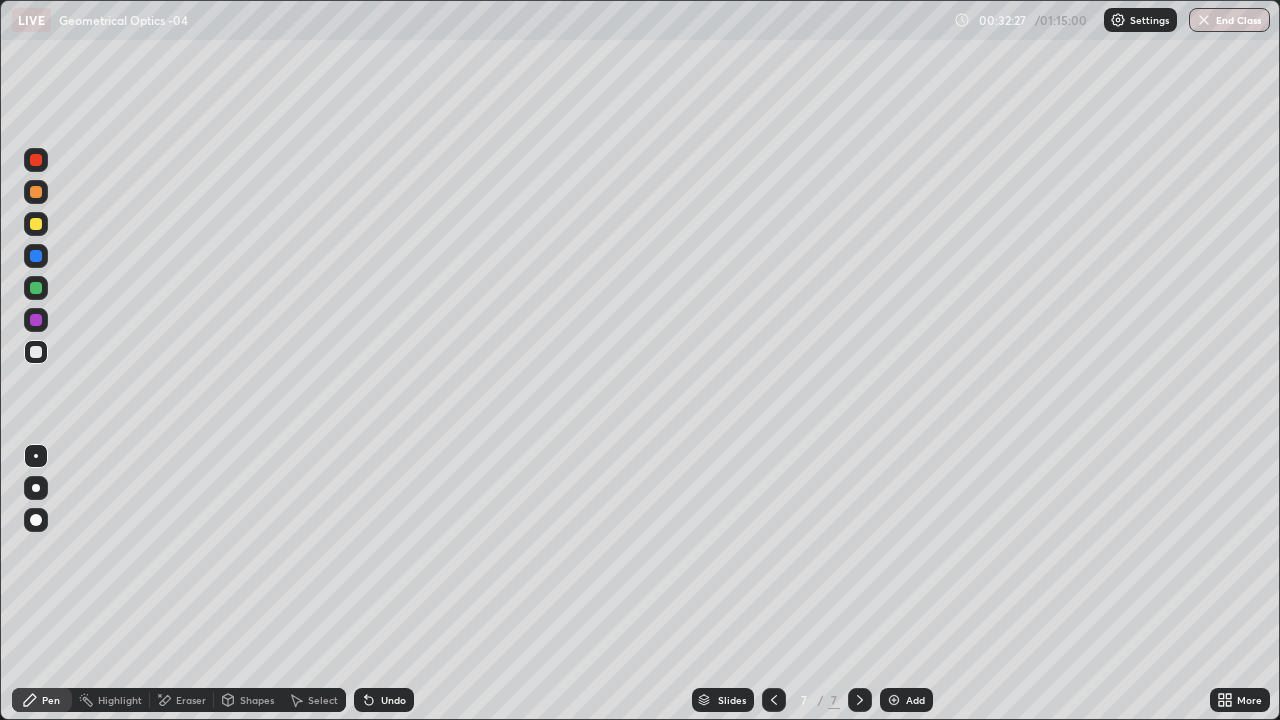 click on "Undo" at bounding box center [393, 700] 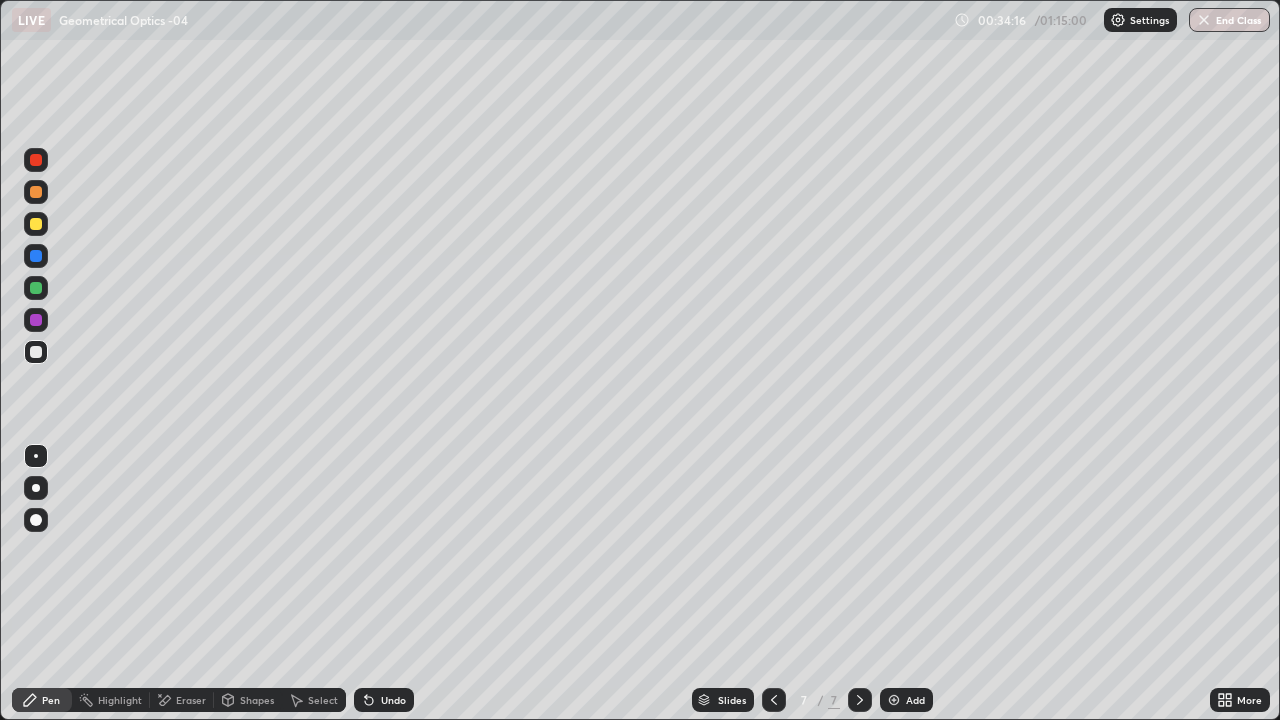 click on "Eraser" at bounding box center (182, 700) 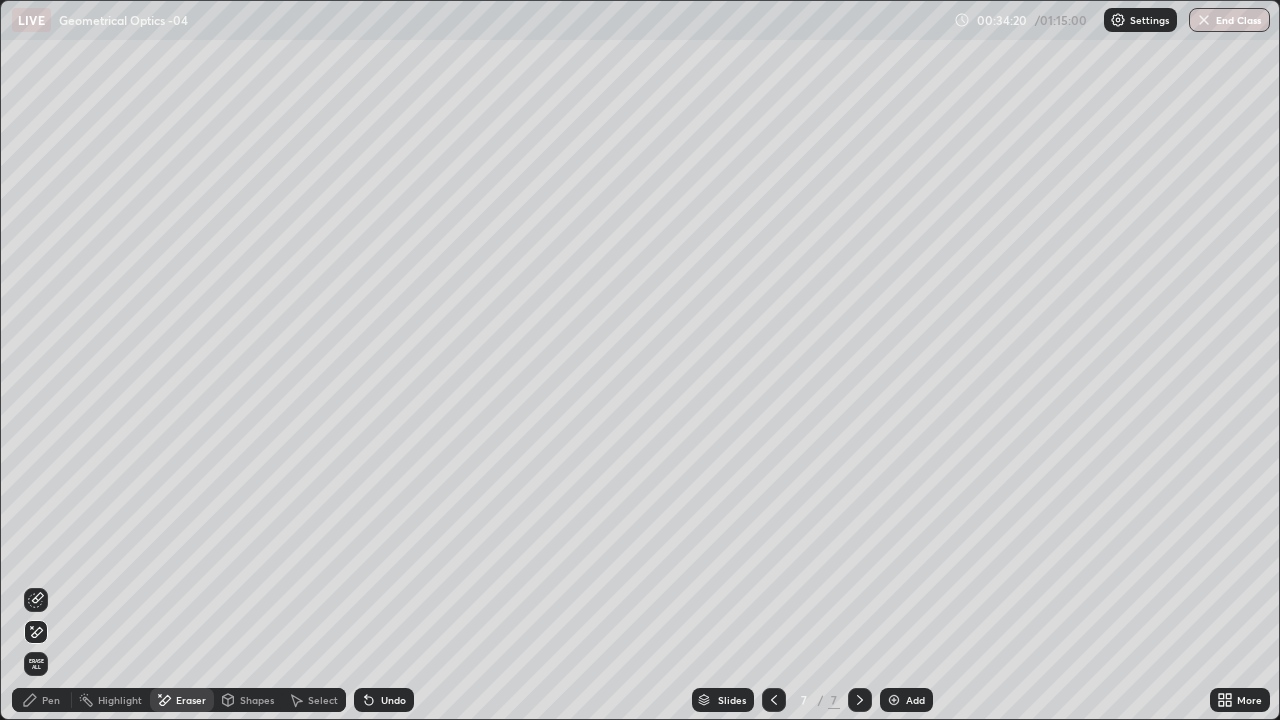 click on "Setting up your live class" at bounding box center [640, 360] 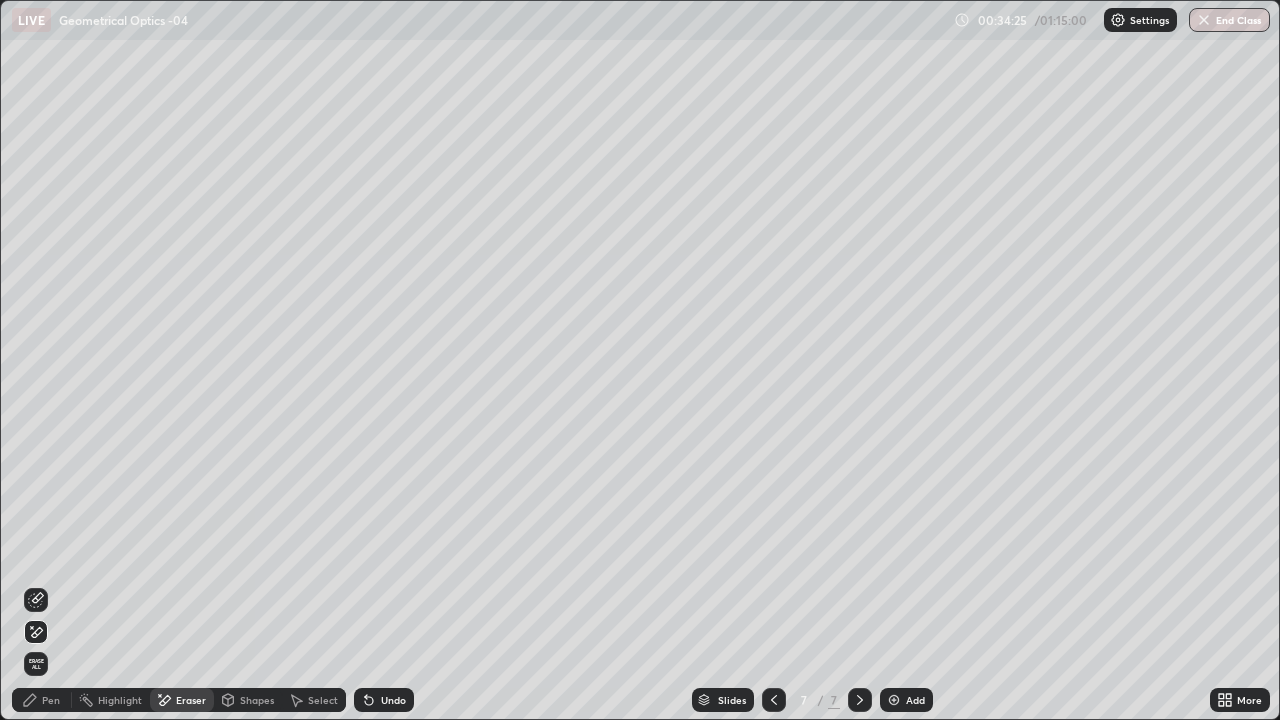 click on "Shapes" at bounding box center (248, 700) 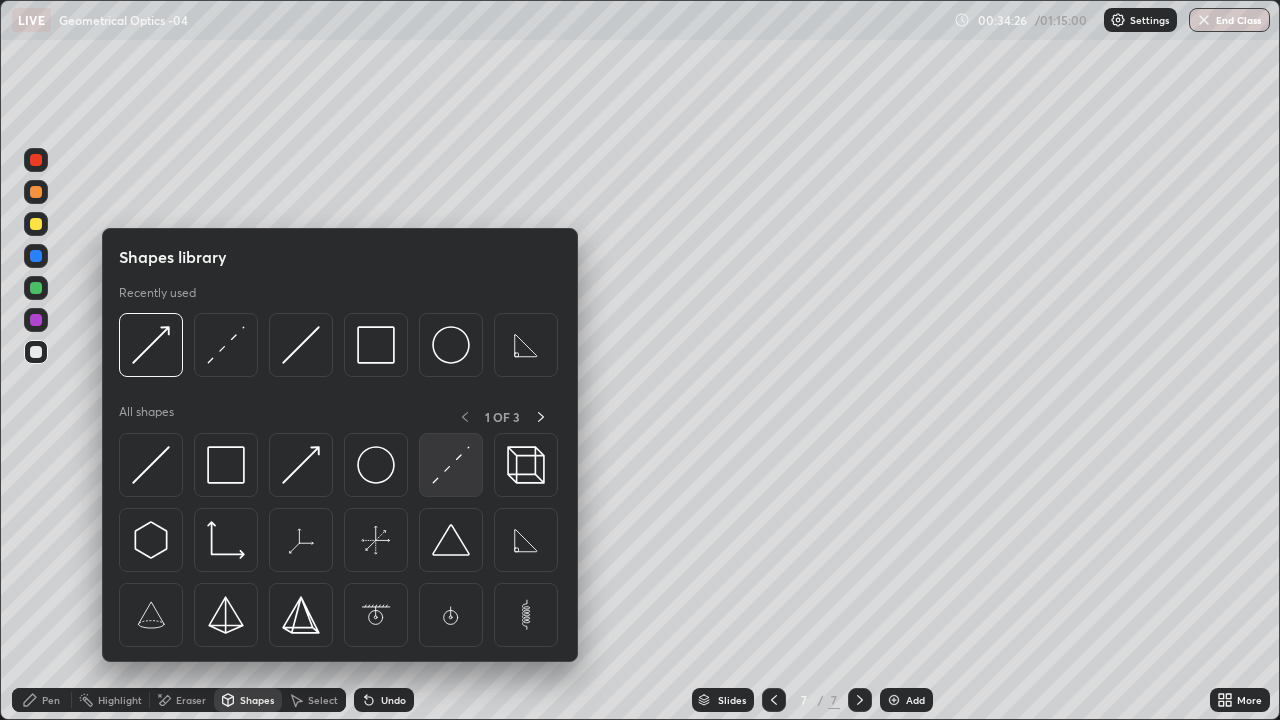 click at bounding box center (451, 465) 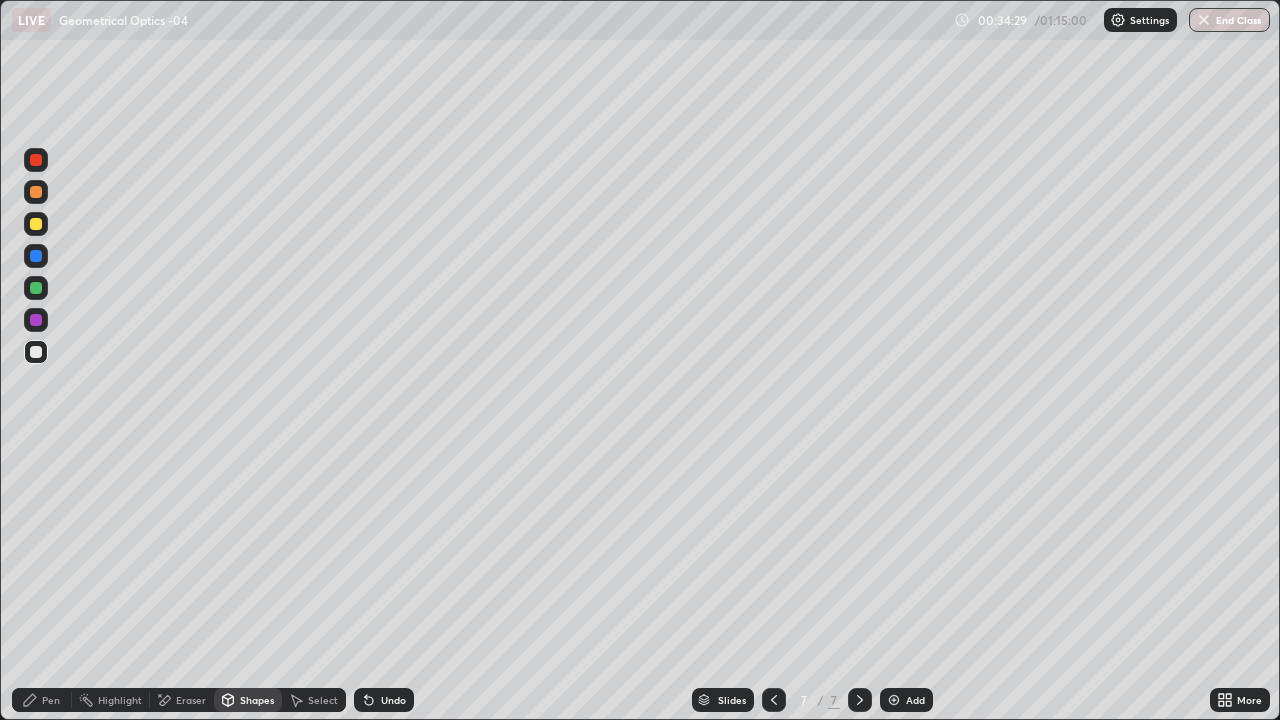 click 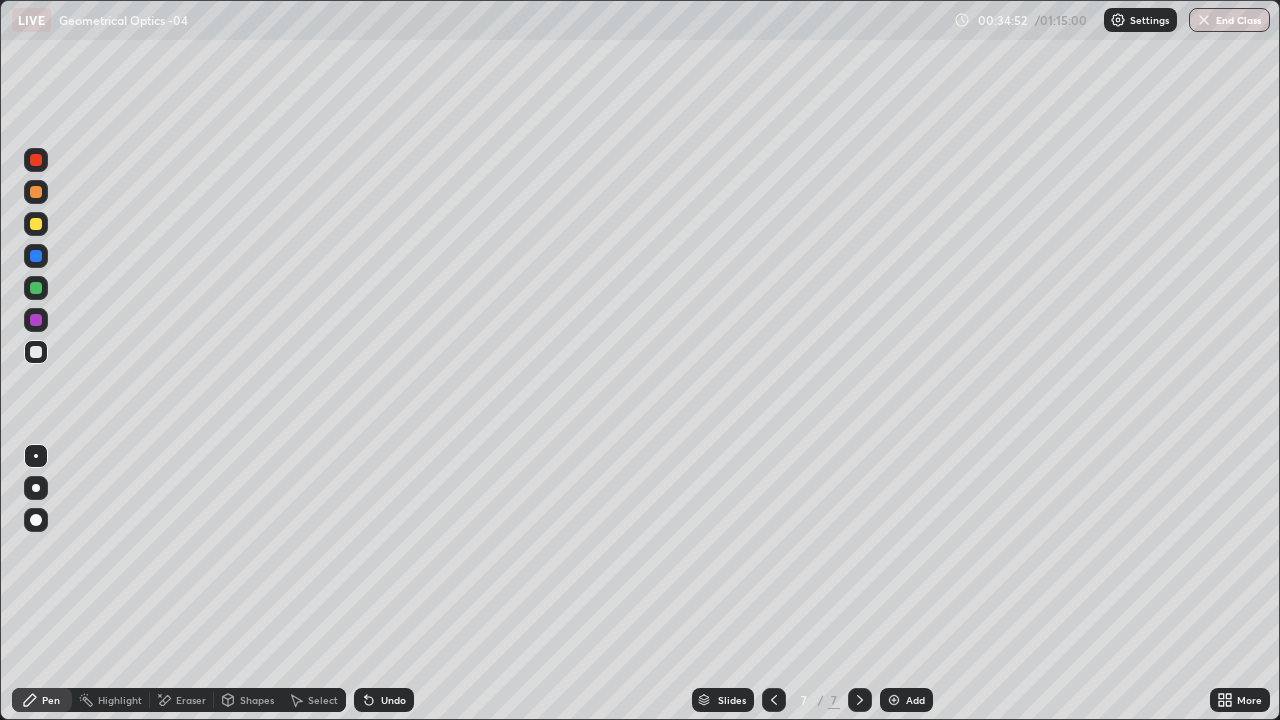 click on "Undo" at bounding box center [393, 700] 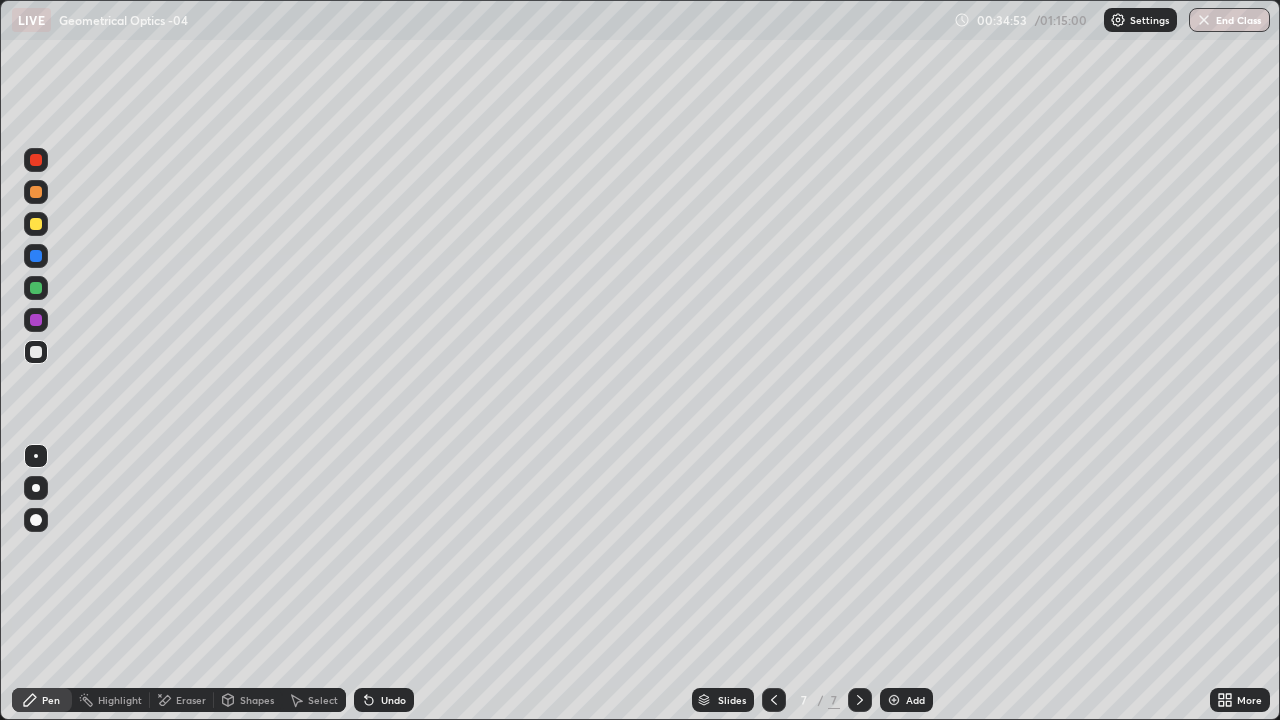 click on "Undo" at bounding box center [393, 700] 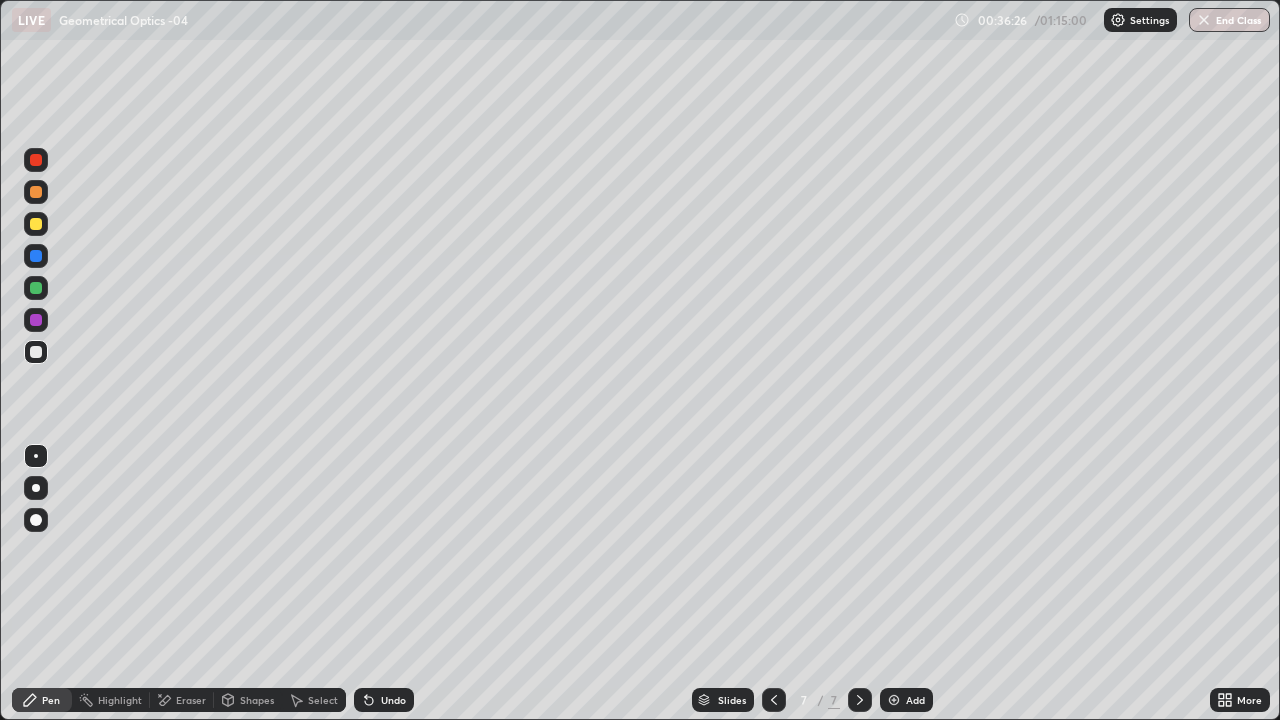 click at bounding box center [36, 288] 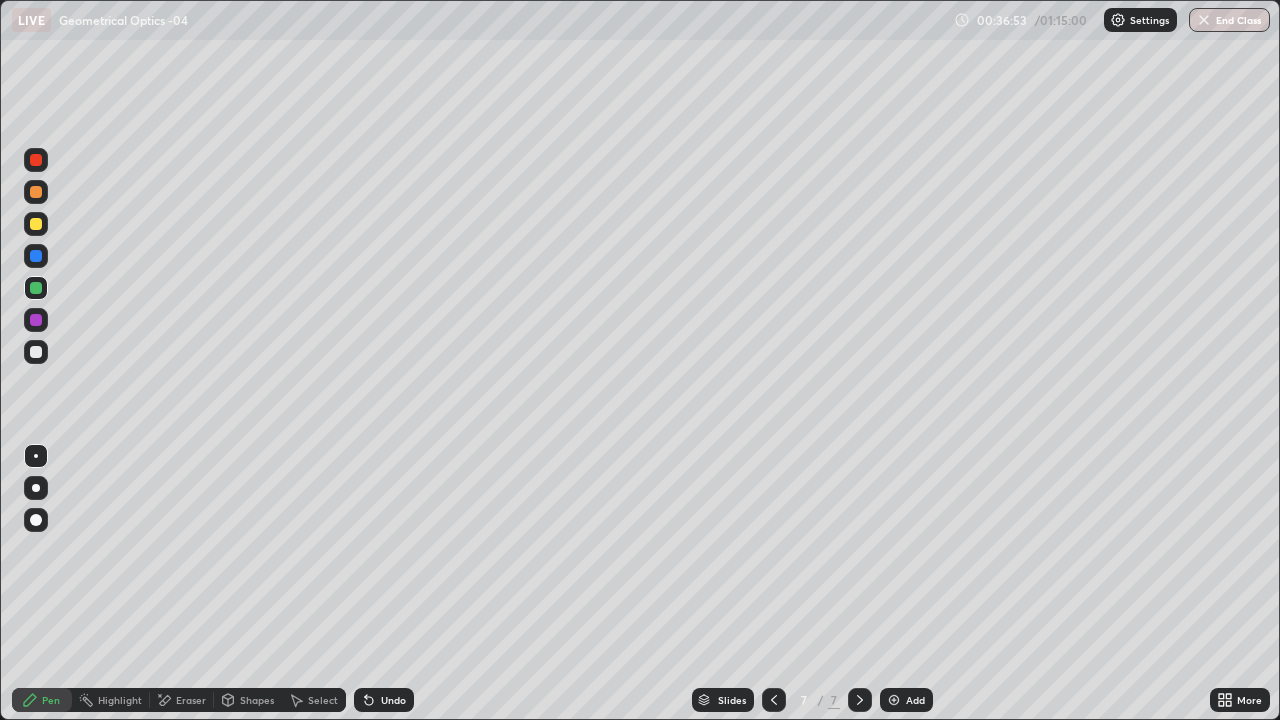 click on "Undo" at bounding box center (393, 700) 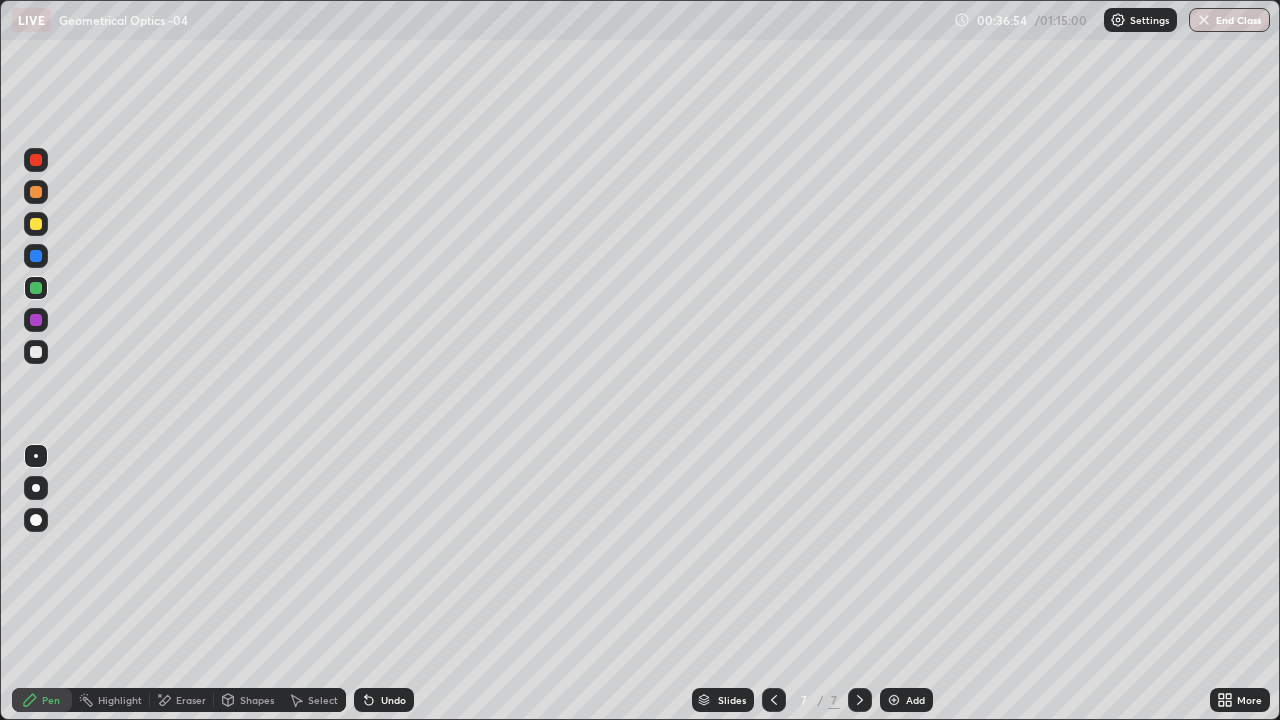 click on "Undo" at bounding box center [393, 700] 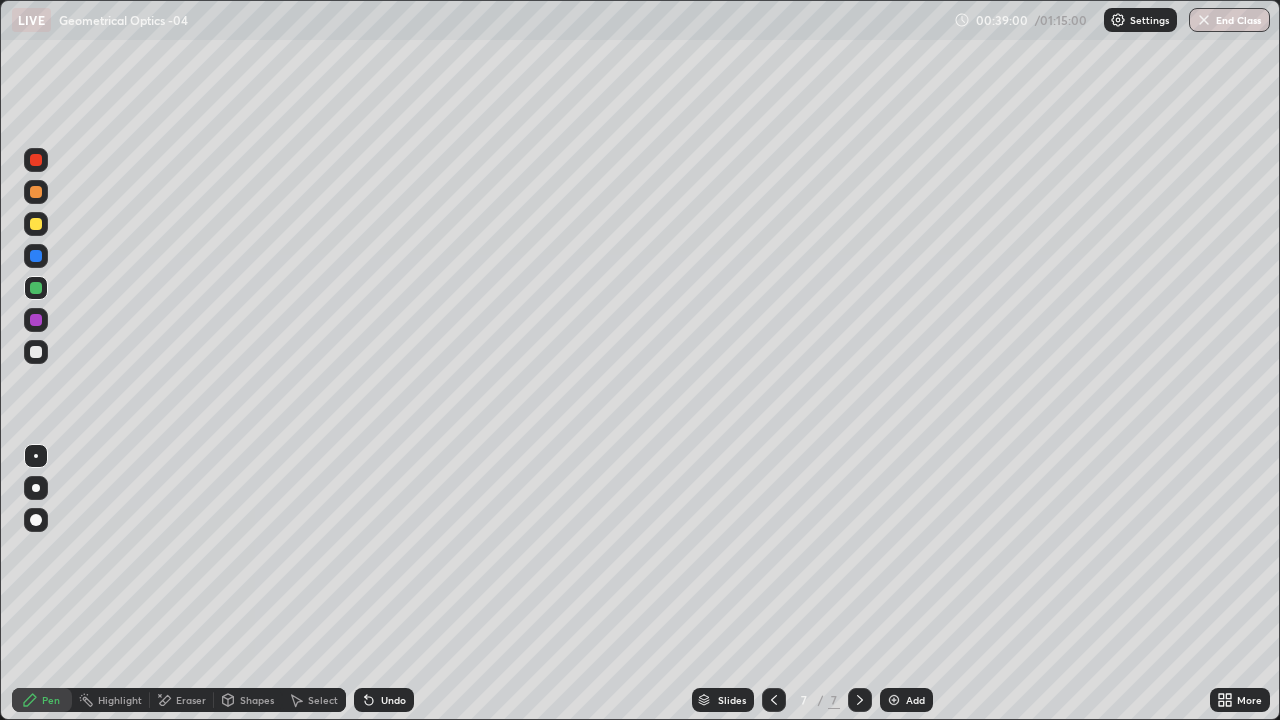 click on "Add" at bounding box center (915, 700) 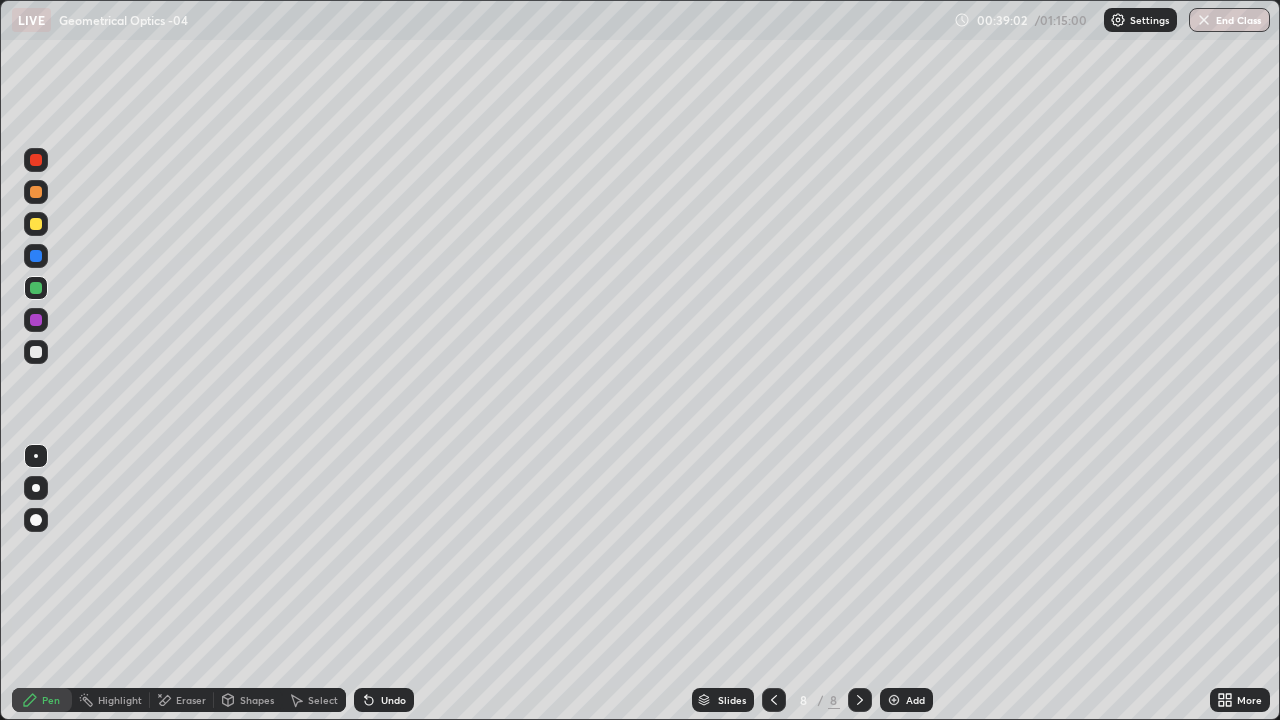 click on "Shapes" at bounding box center (257, 700) 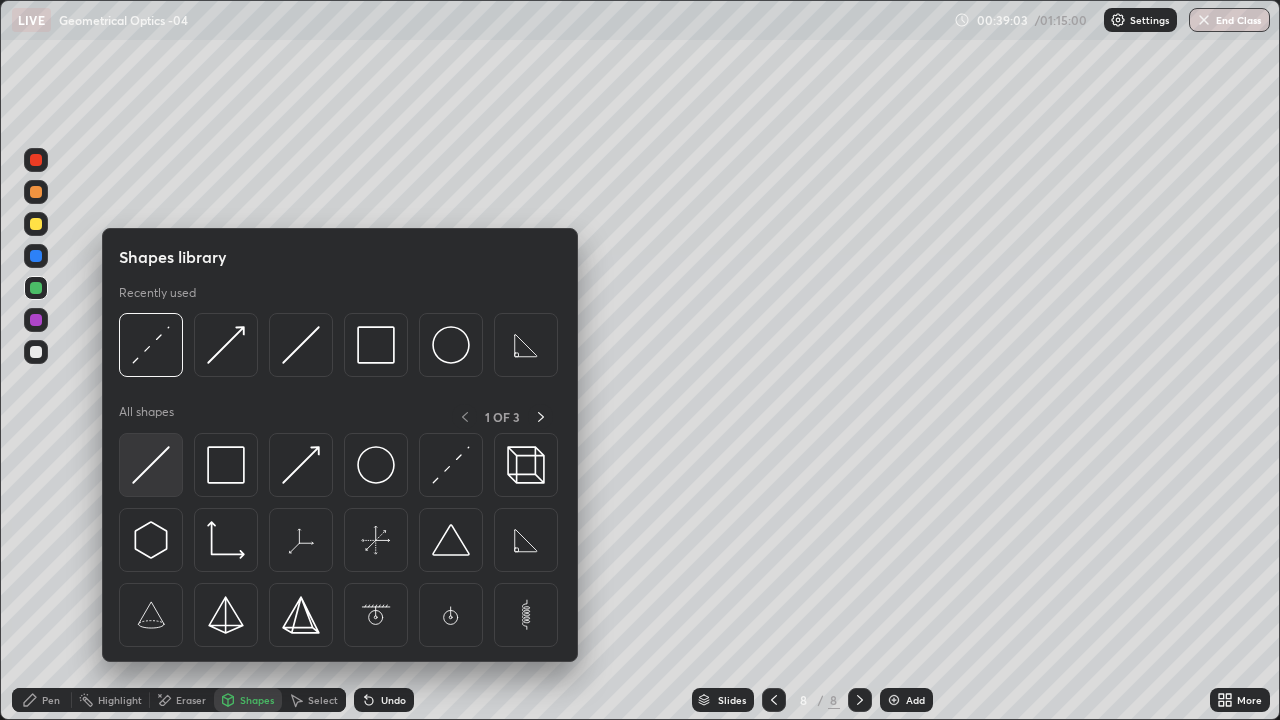 click at bounding box center [151, 465] 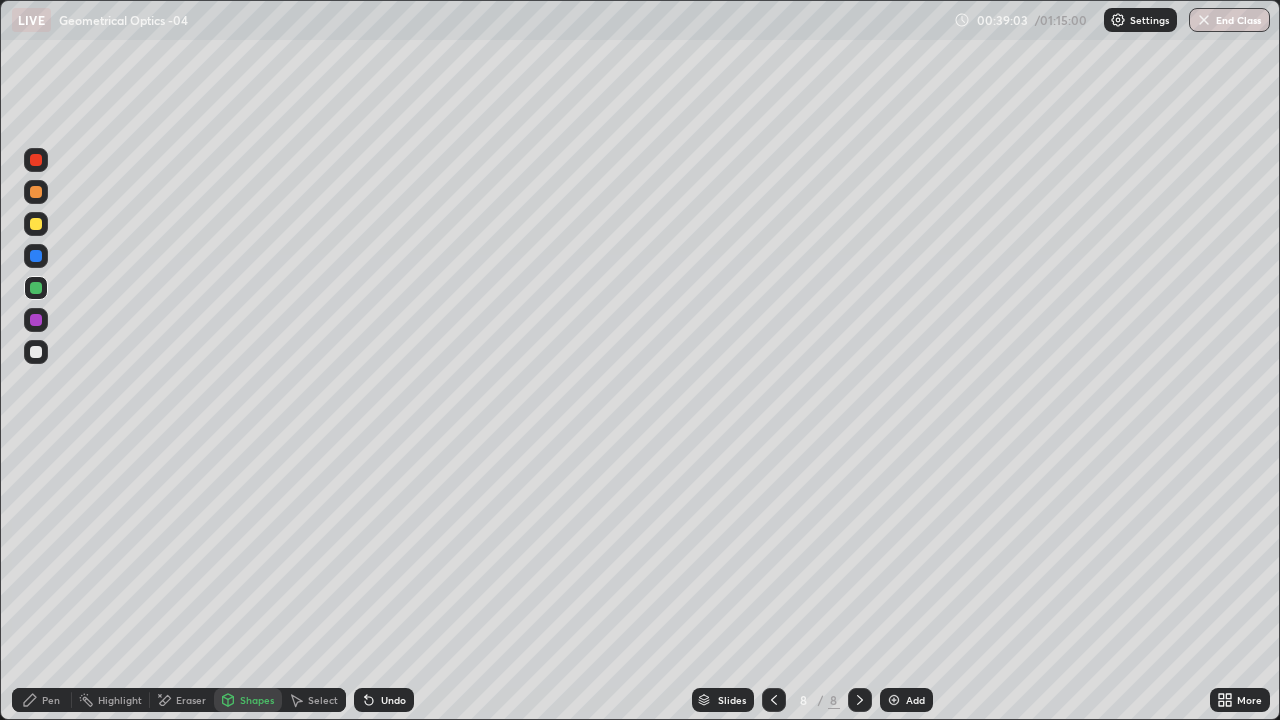 click at bounding box center [36, 320] 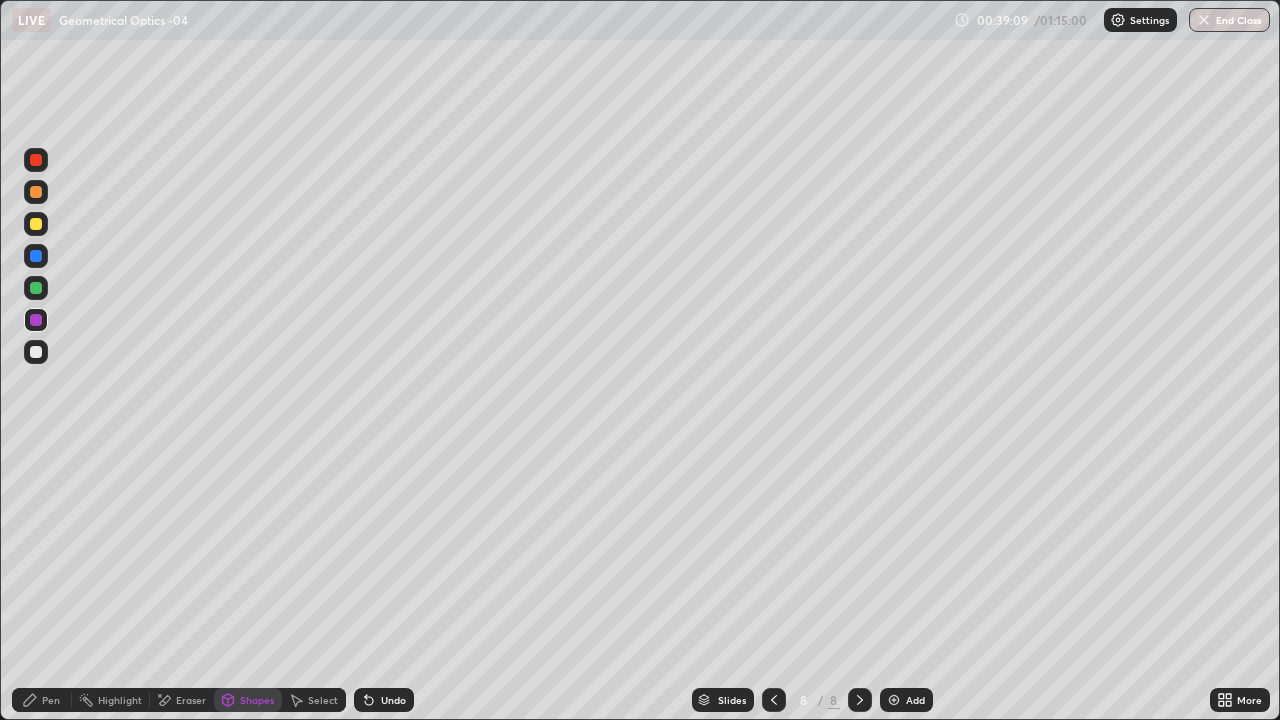 click on "Shapes" at bounding box center [248, 700] 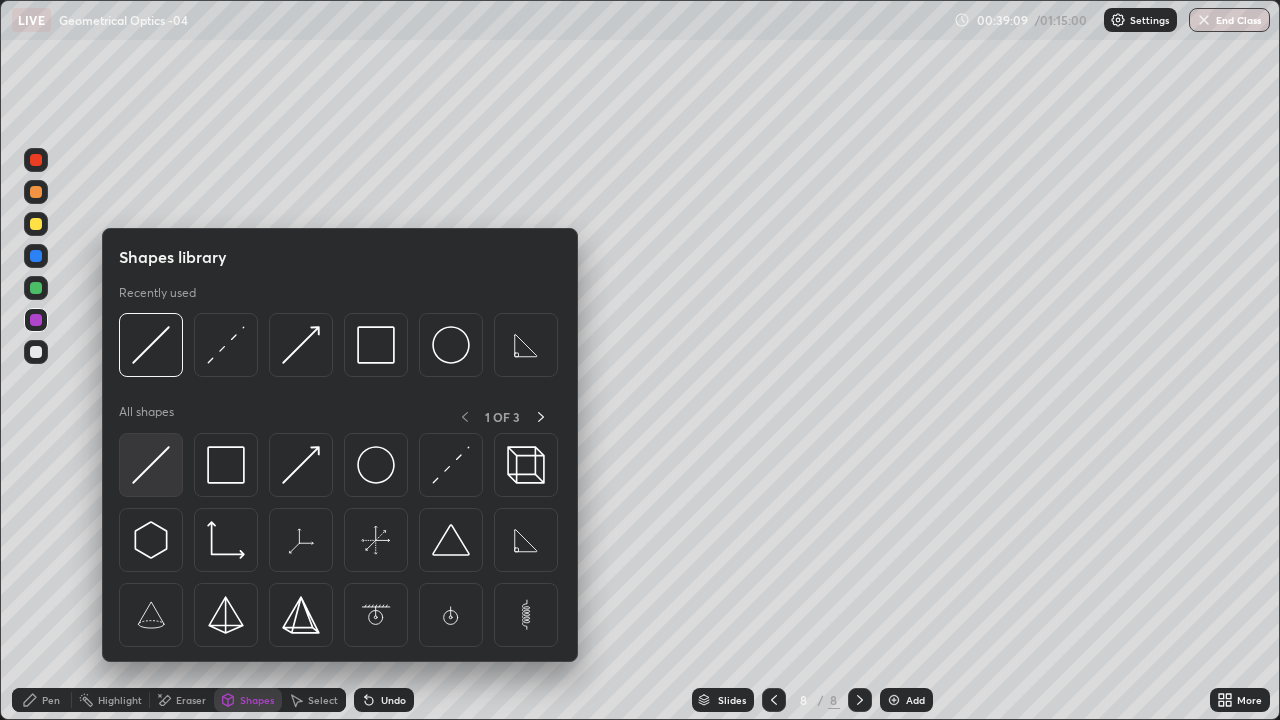 click at bounding box center [151, 465] 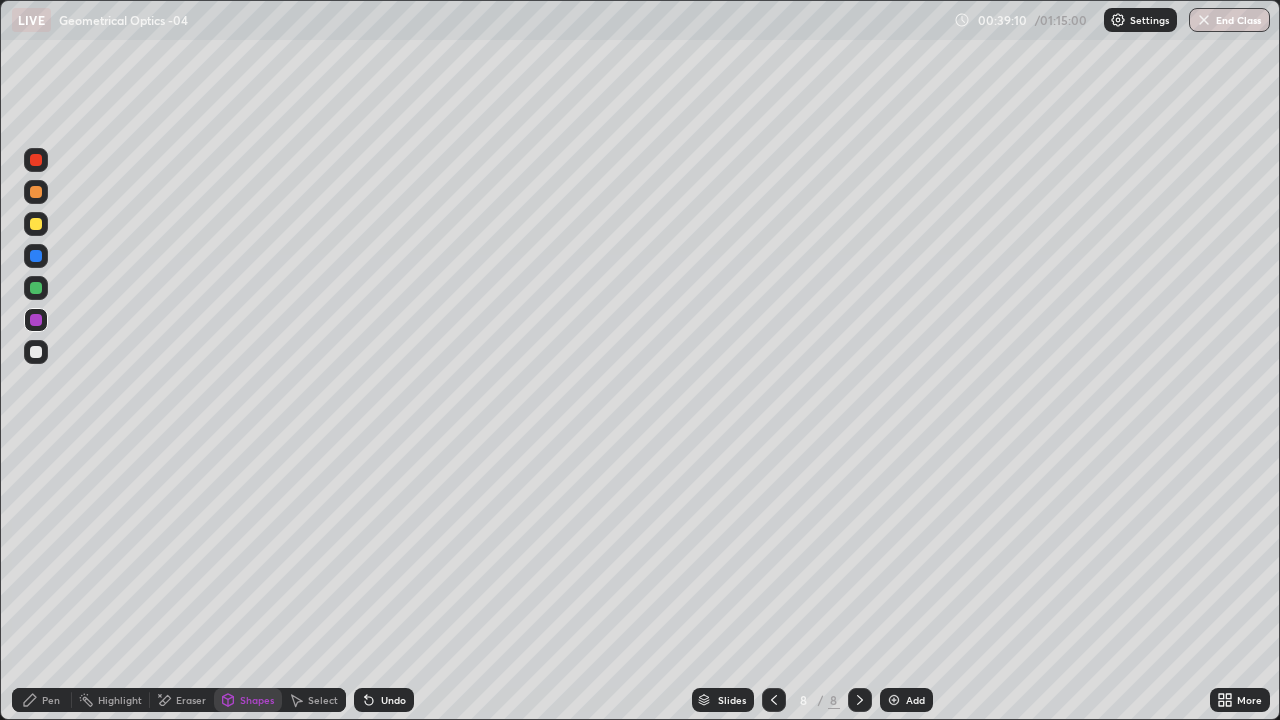 click at bounding box center [36, 288] 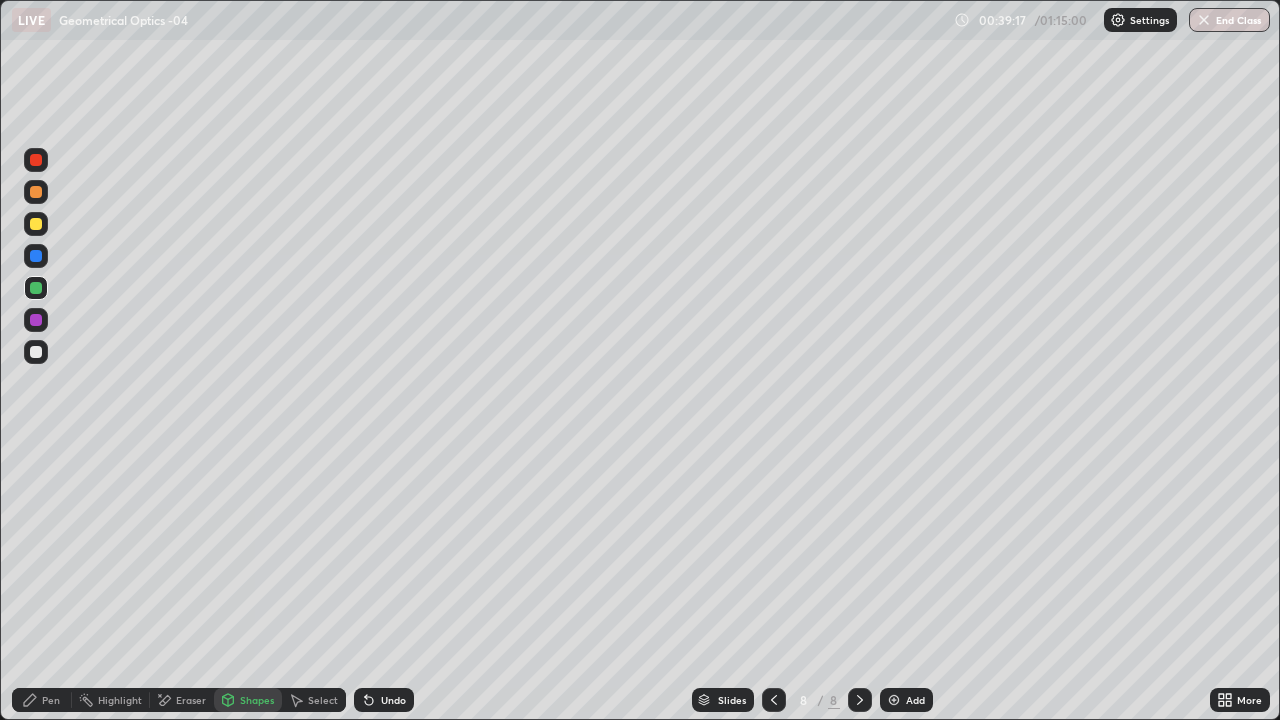 click on "Shapes" at bounding box center (248, 700) 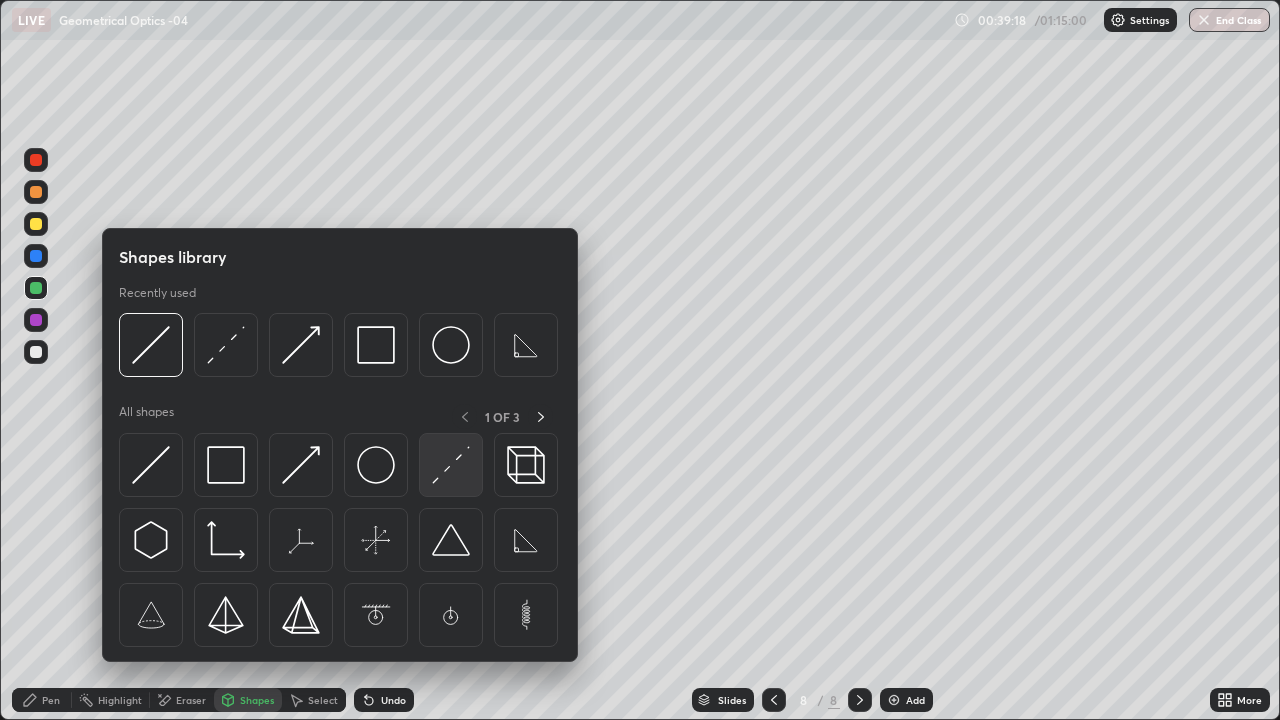 click at bounding box center (451, 465) 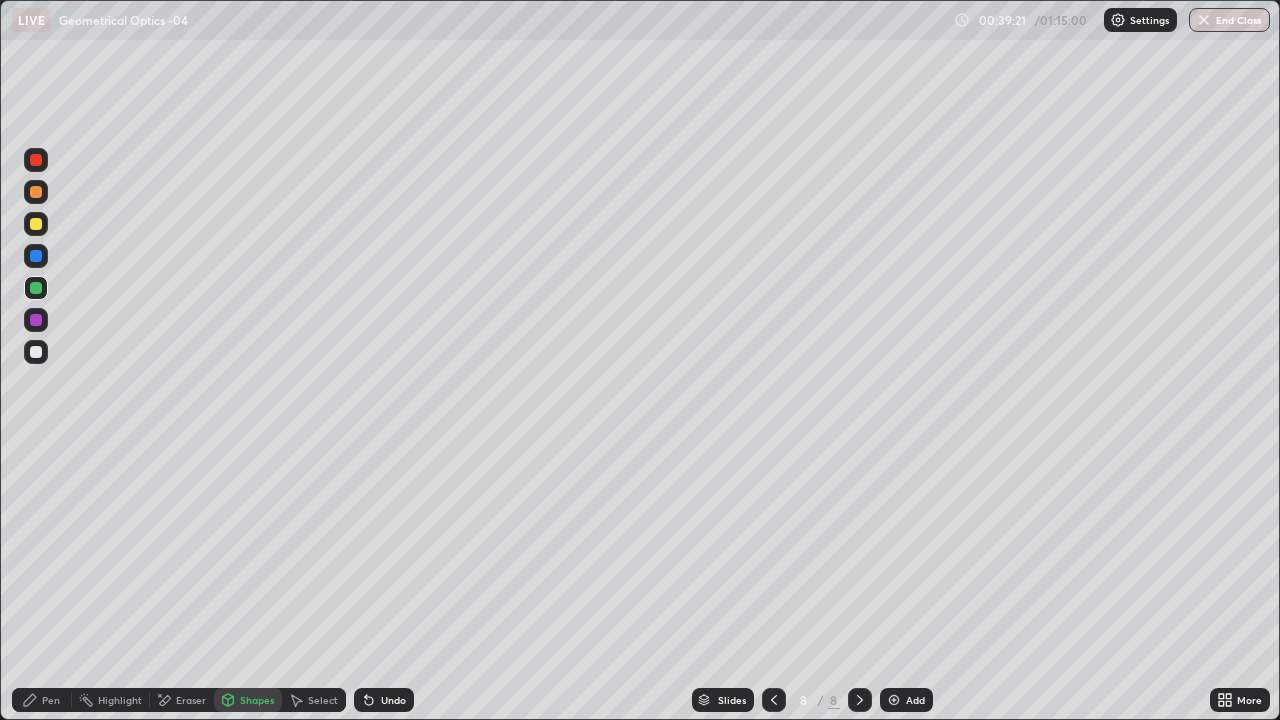 click 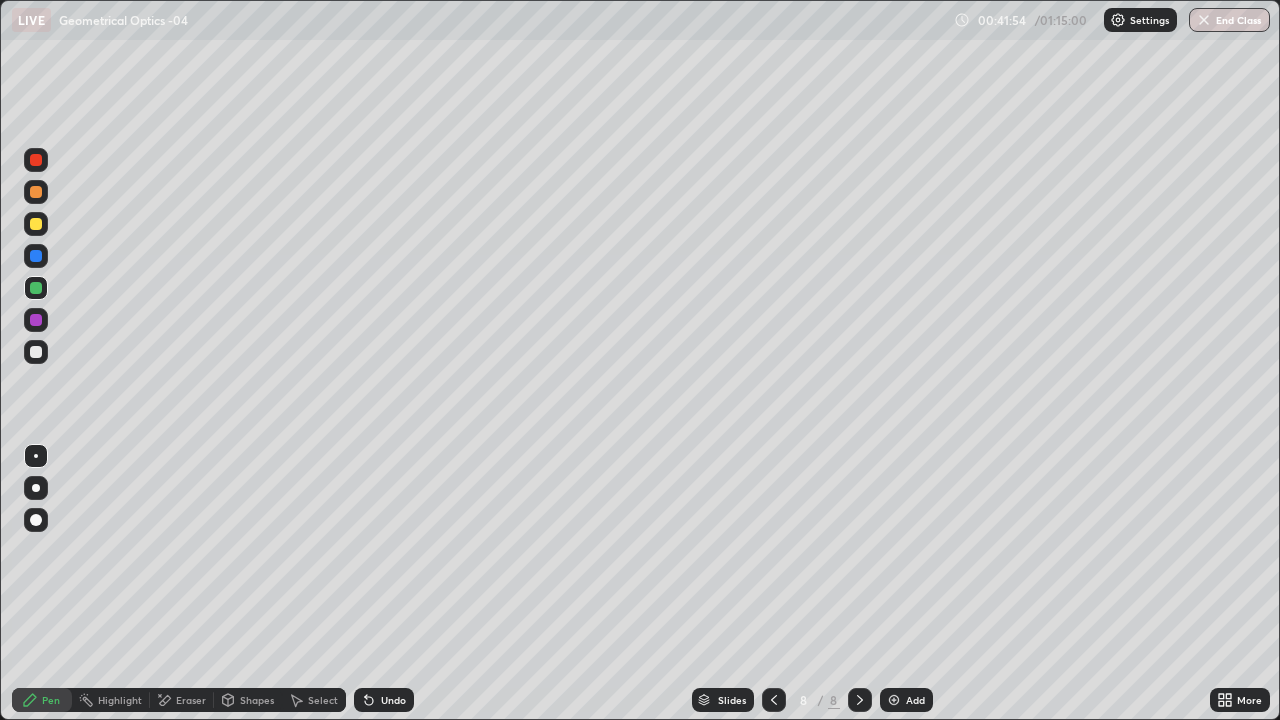 click on "Shapes" at bounding box center [248, 700] 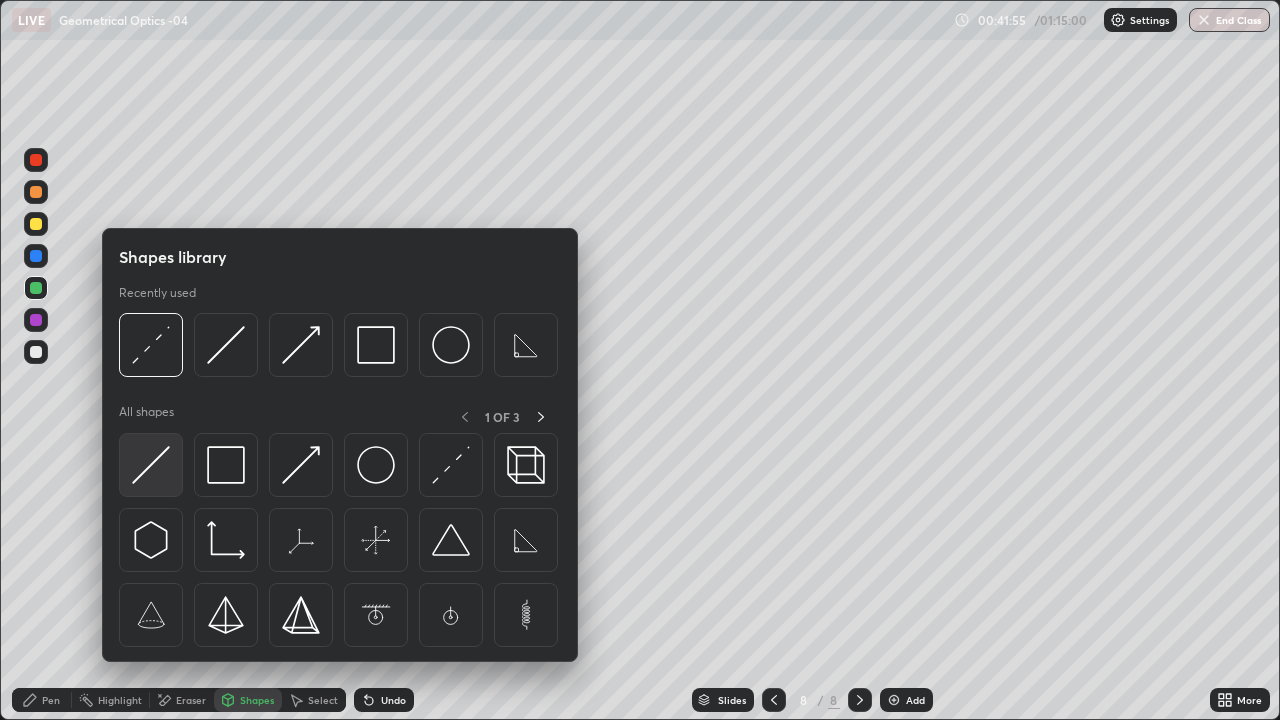 click at bounding box center [151, 465] 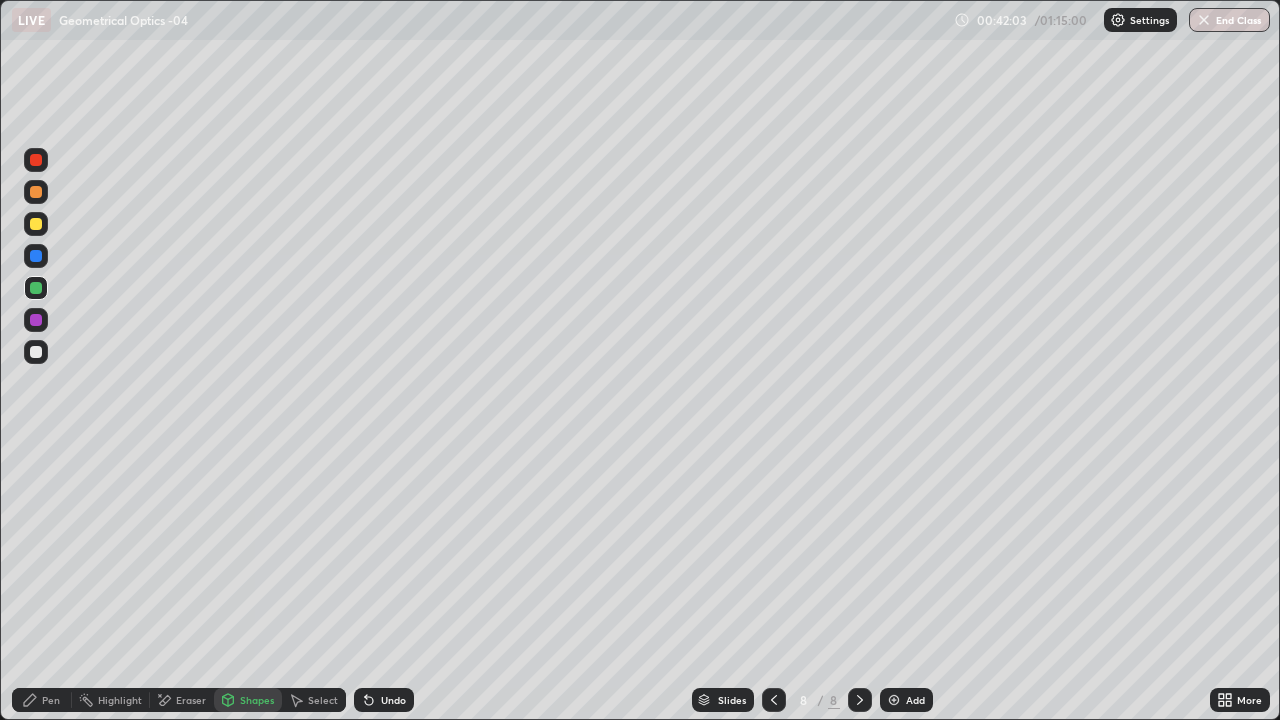 click on "Shapes" at bounding box center (248, 700) 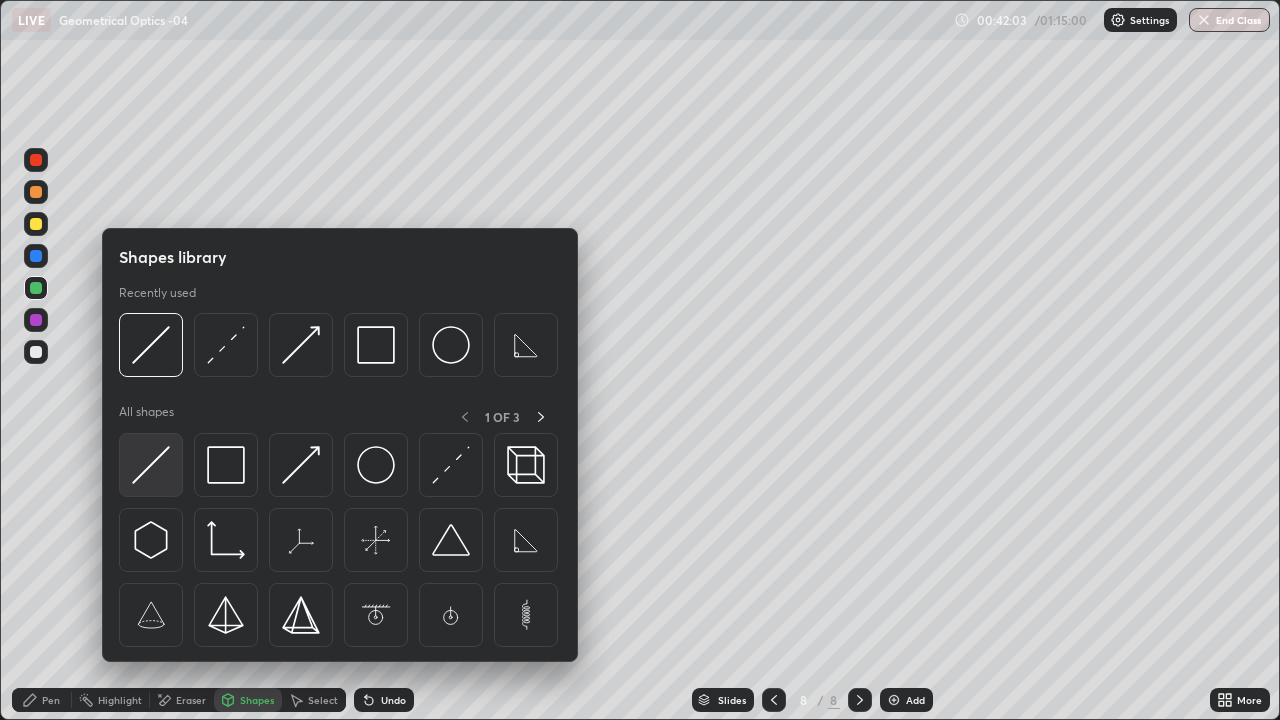 click at bounding box center (151, 465) 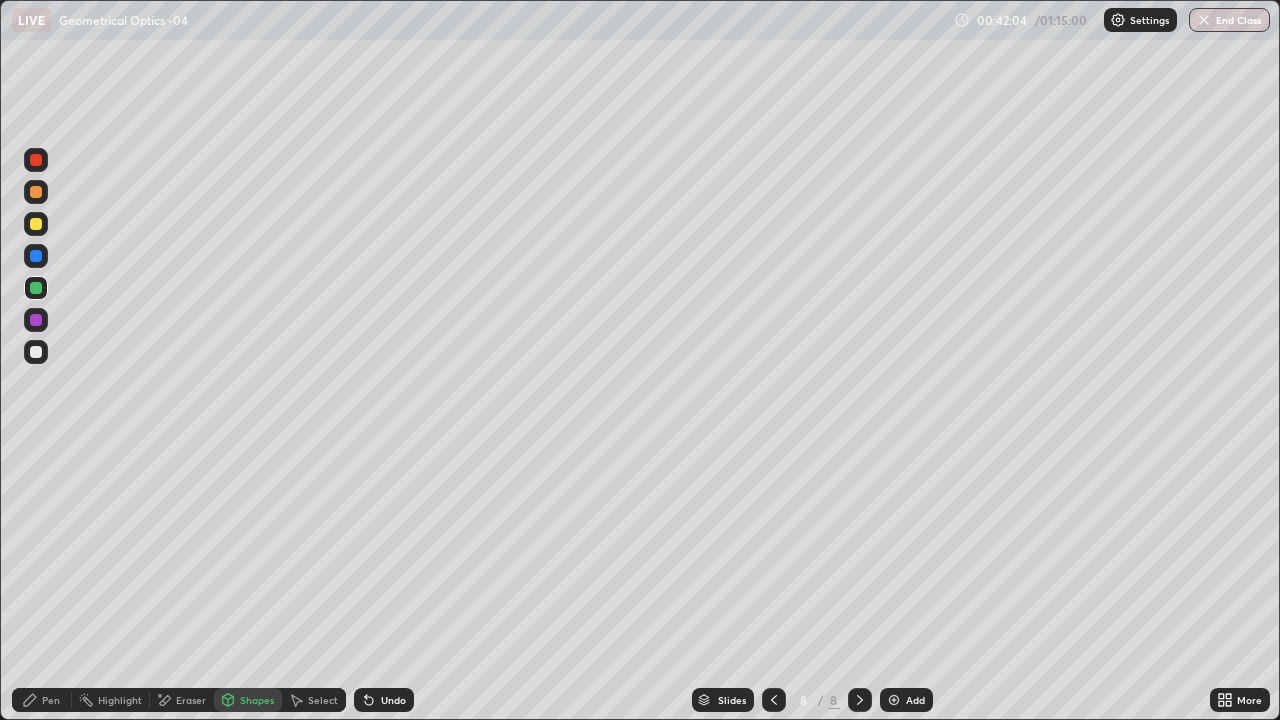 click at bounding box center (36, 320) 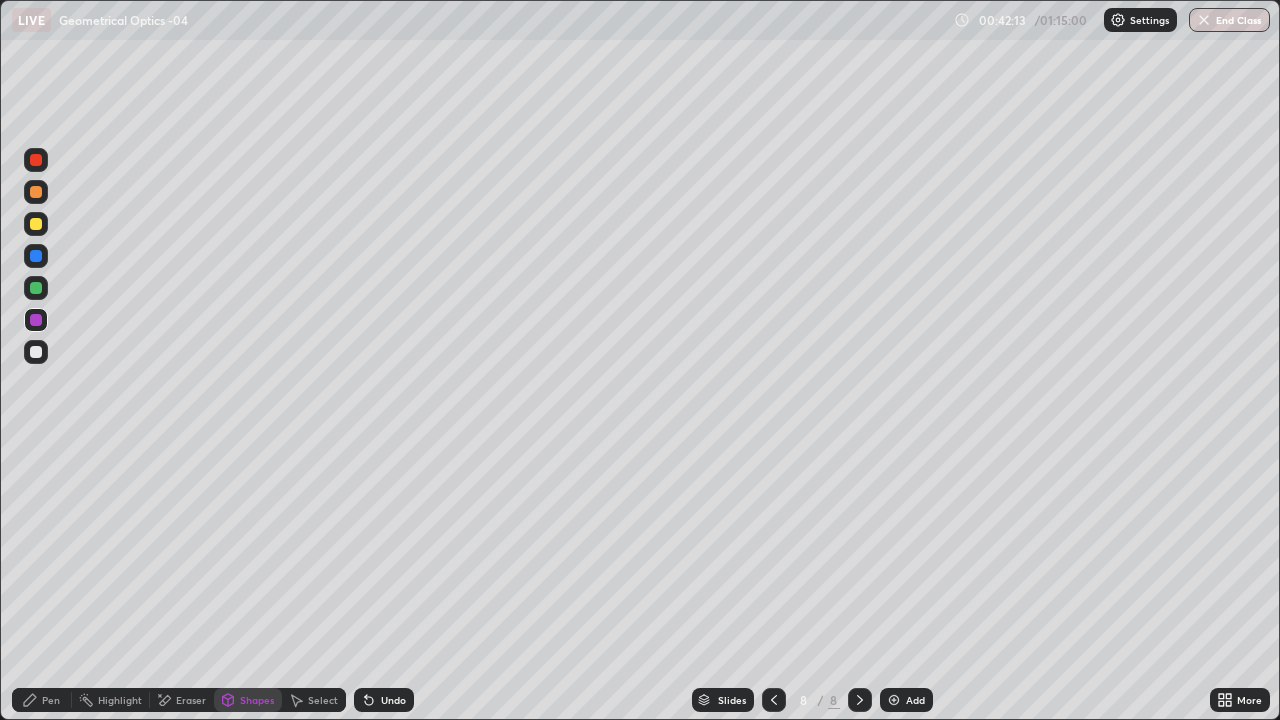 click on "Shapes" at bounding box center [248, 700] 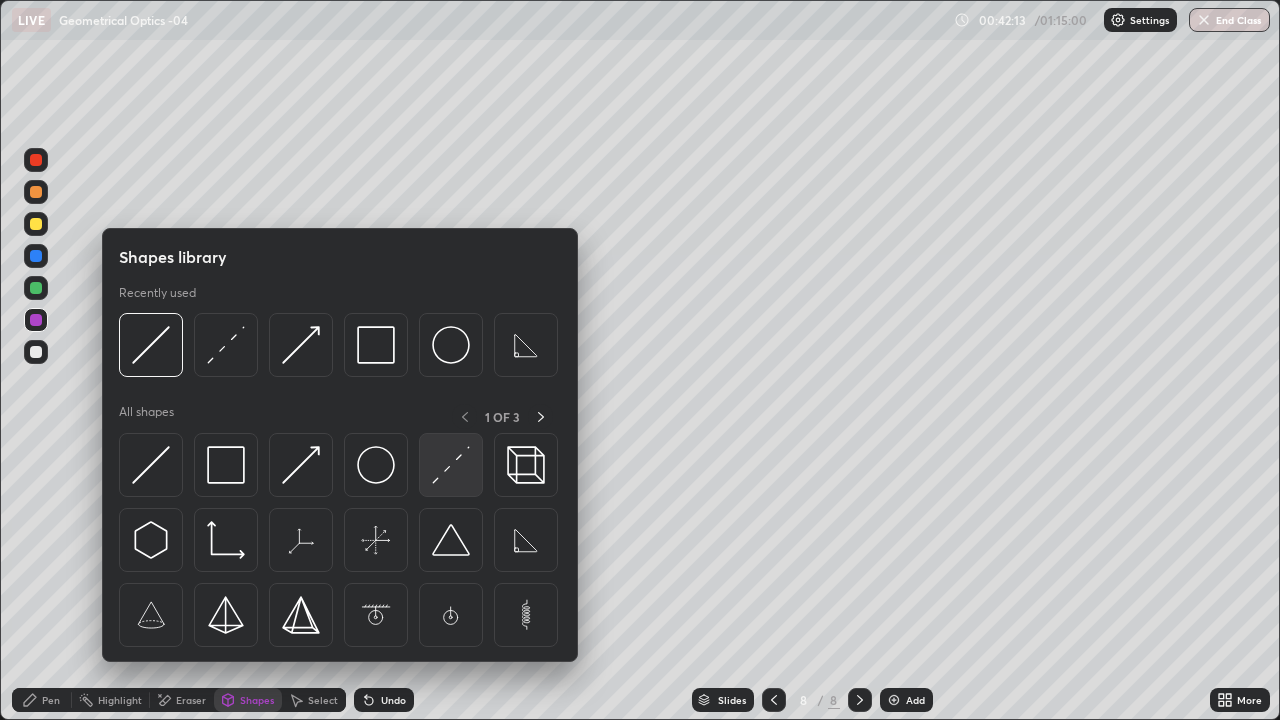 click at bounding box center (451, 465) 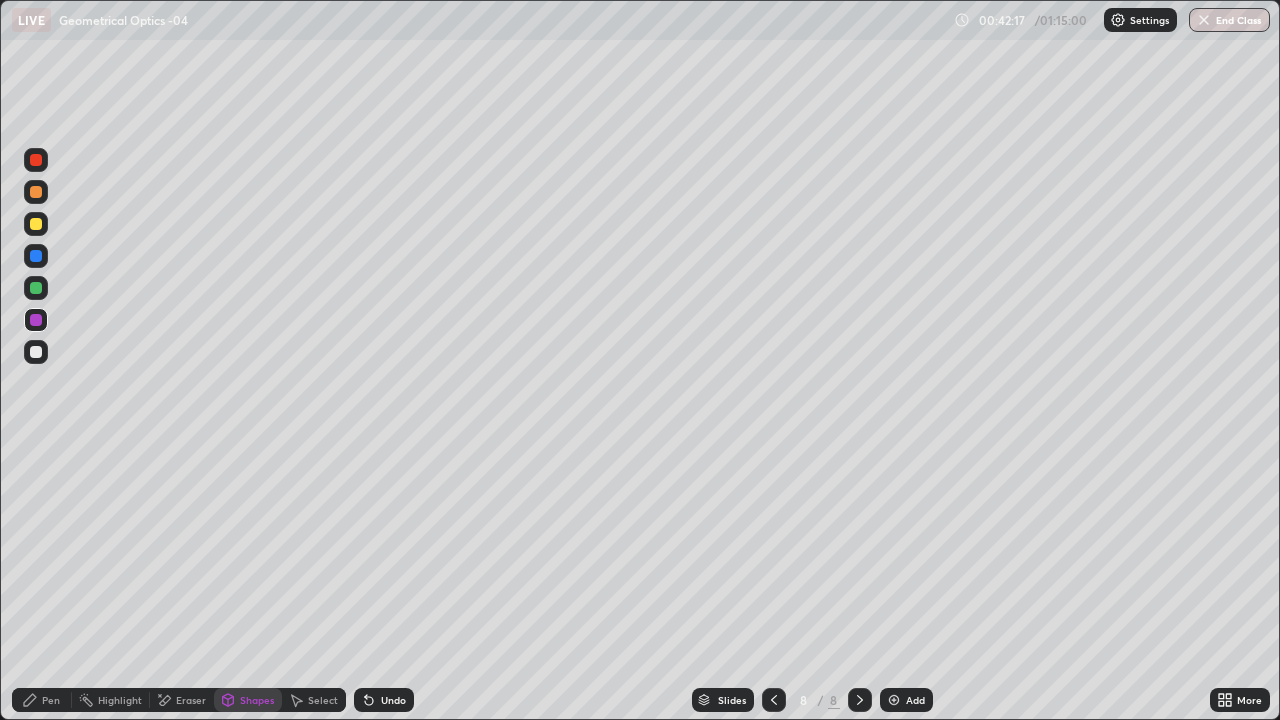 click on "Pen" at bounding box center [51, 700] 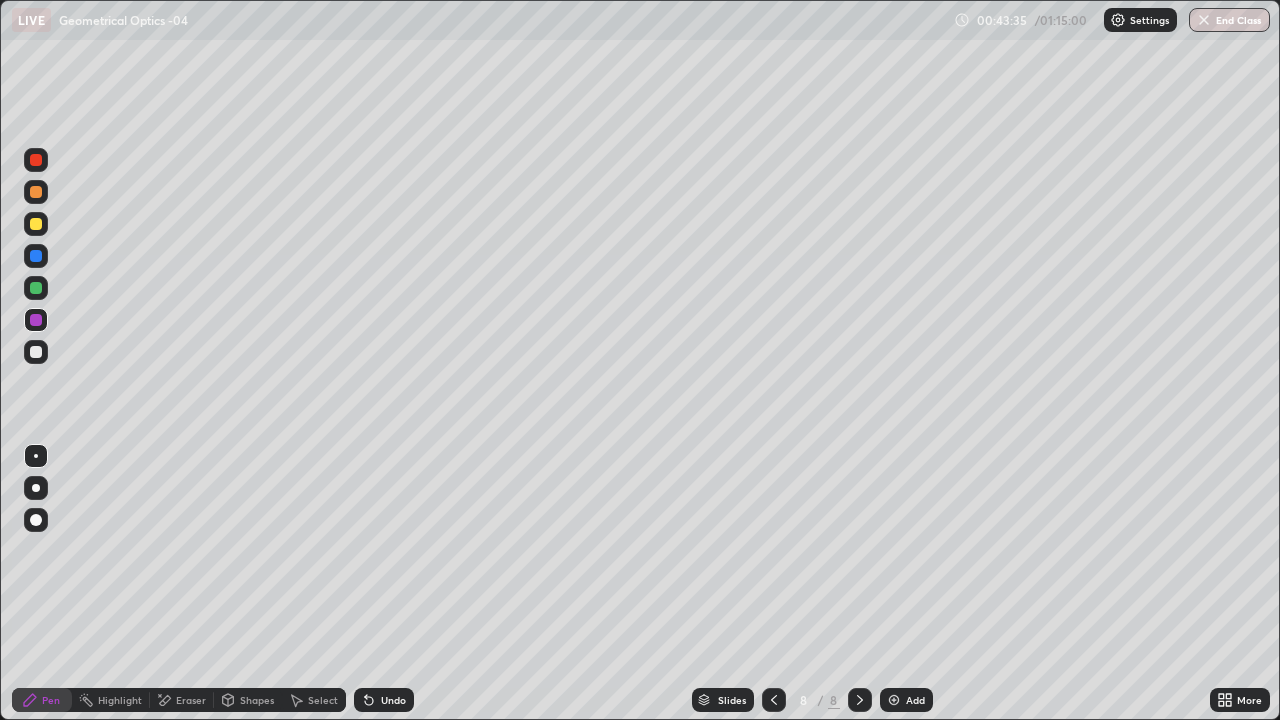 click at bounding box center (36, 352) 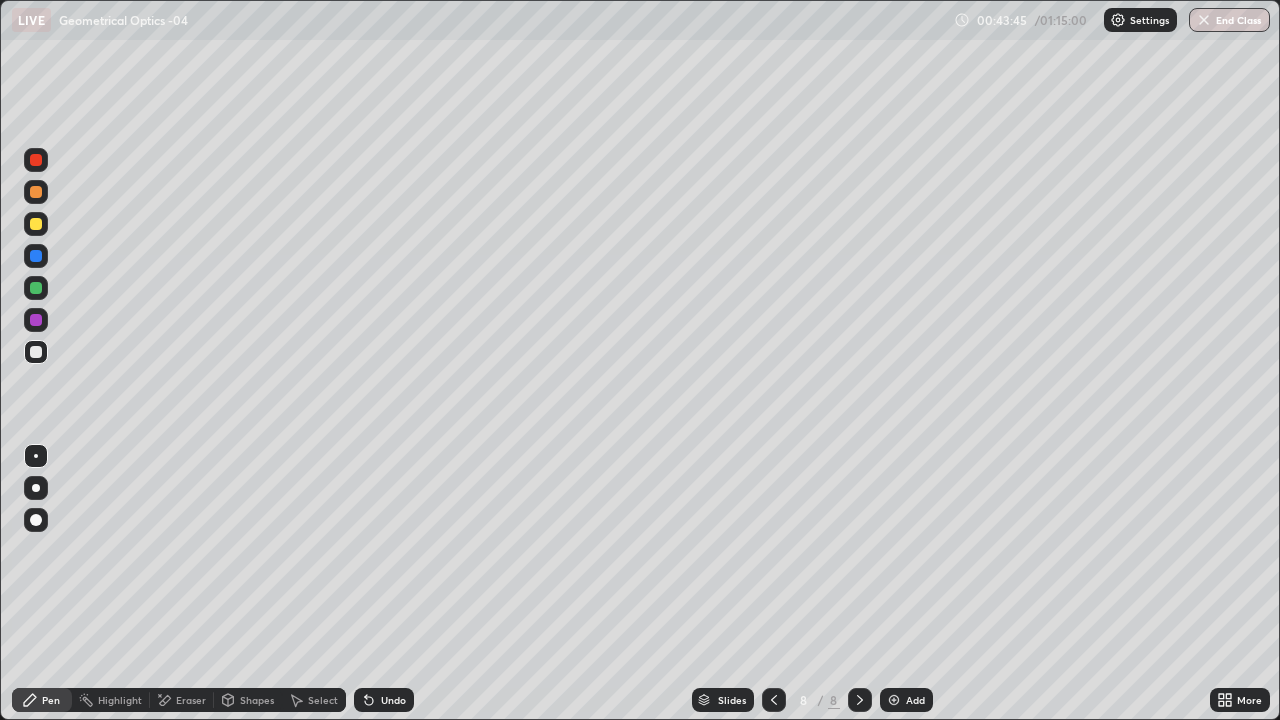 click 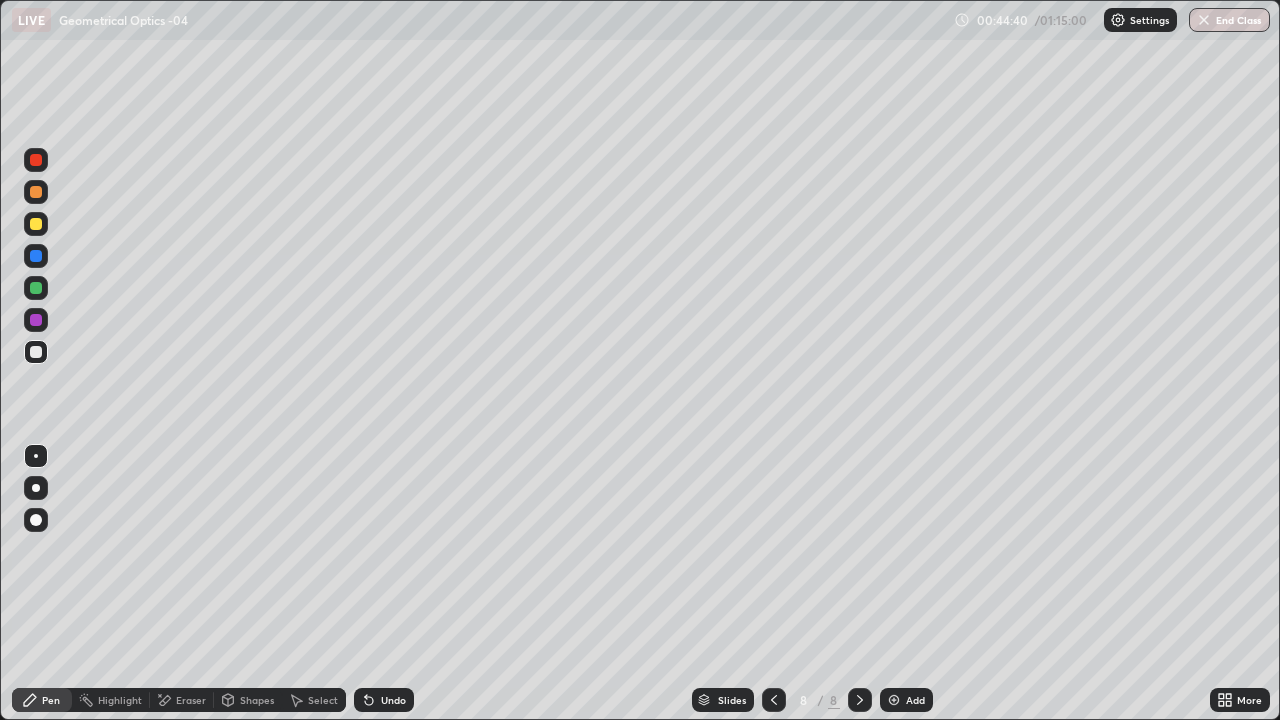click on "Pen" at bounding box center [51, 700] 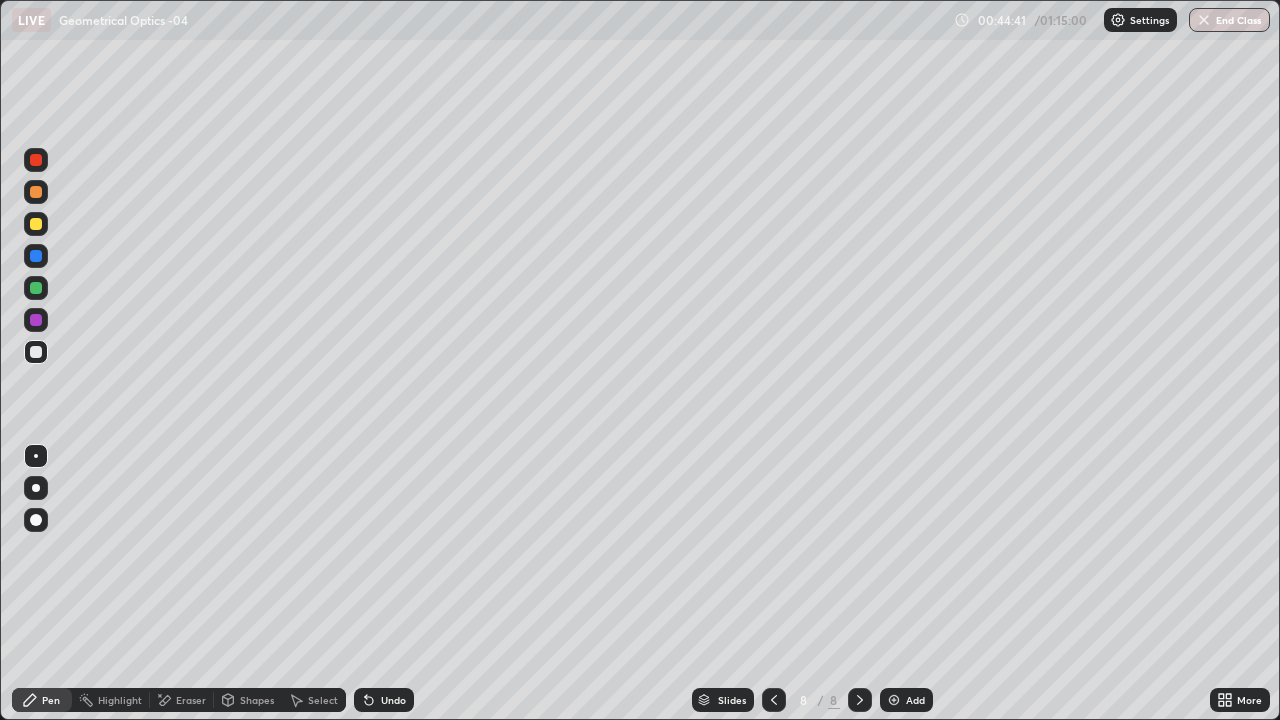 click at bounding box center (36, 352) 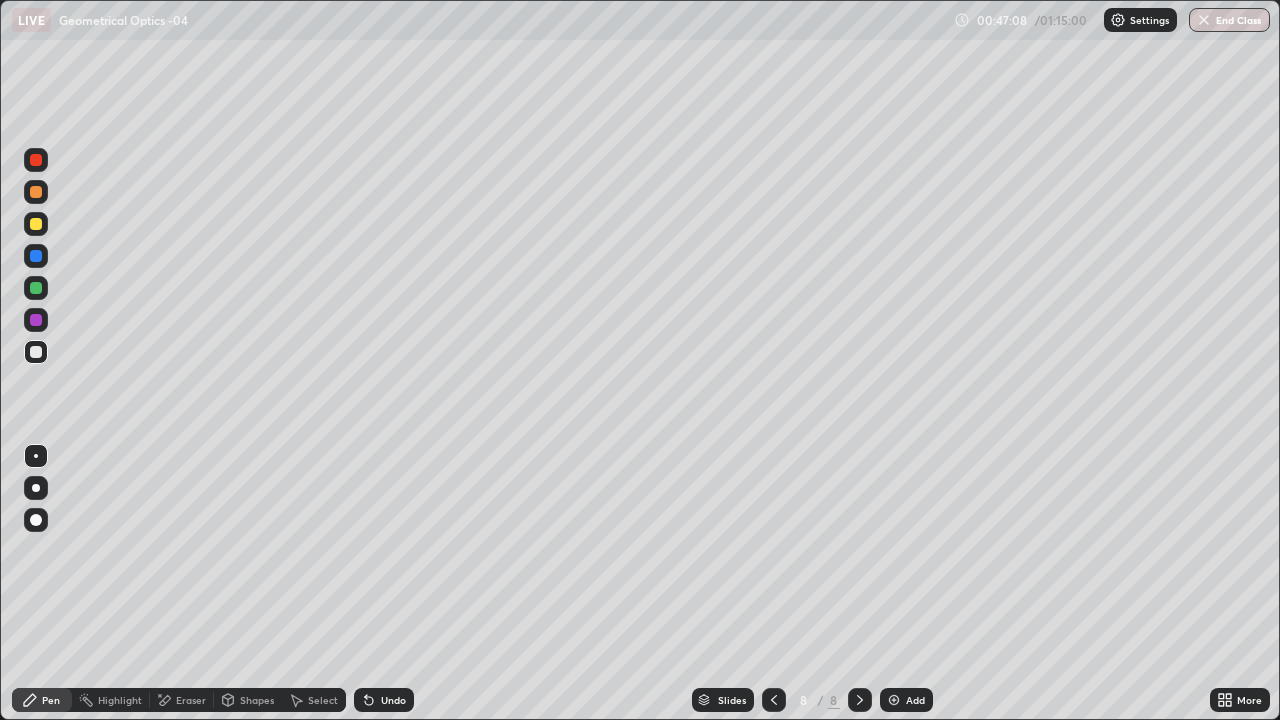click on "Add" at bounding box center [915, 700] 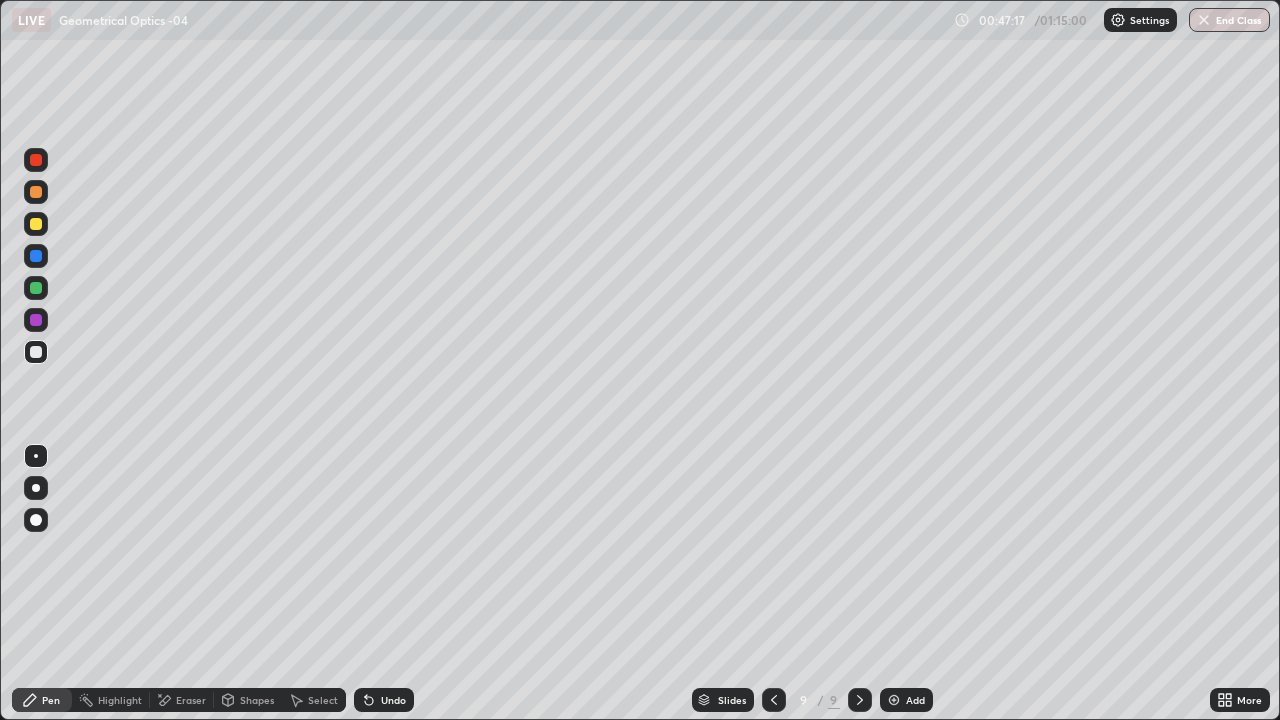 click at bounding box center [36, 320] 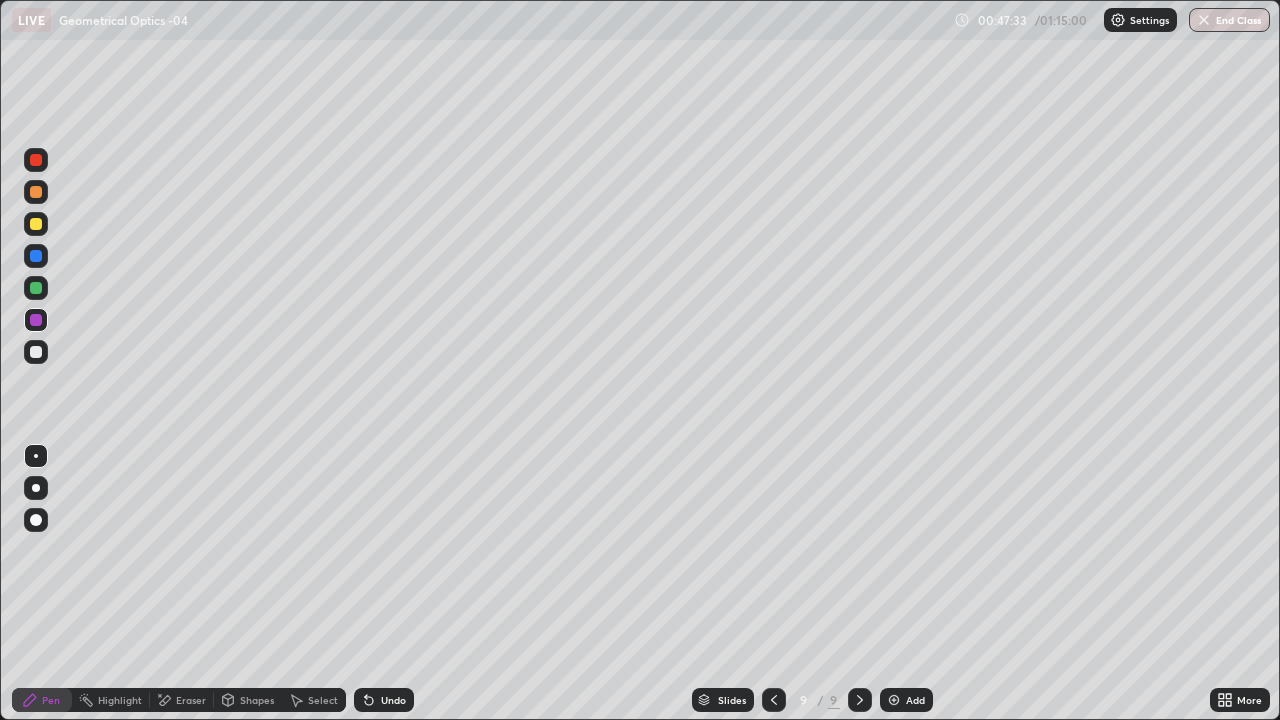 click on "Shapes" at bounding box center (248, 700) 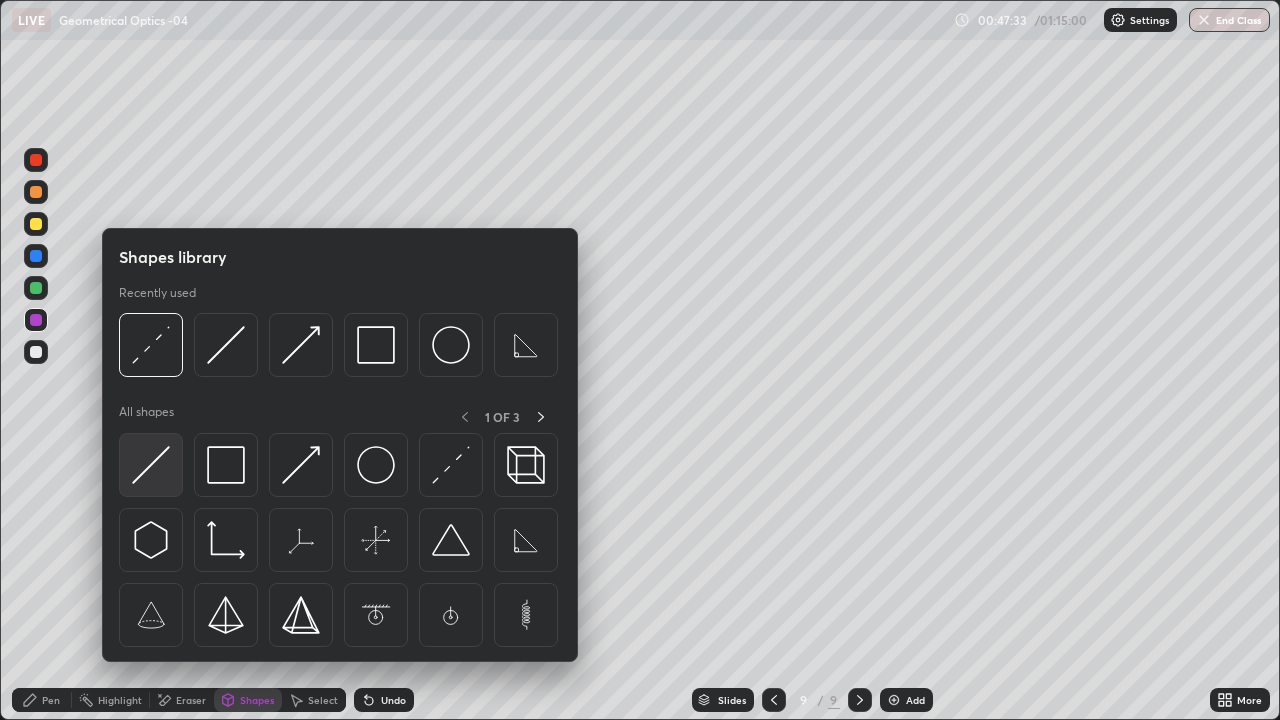 click at bounding box center [151, 465] 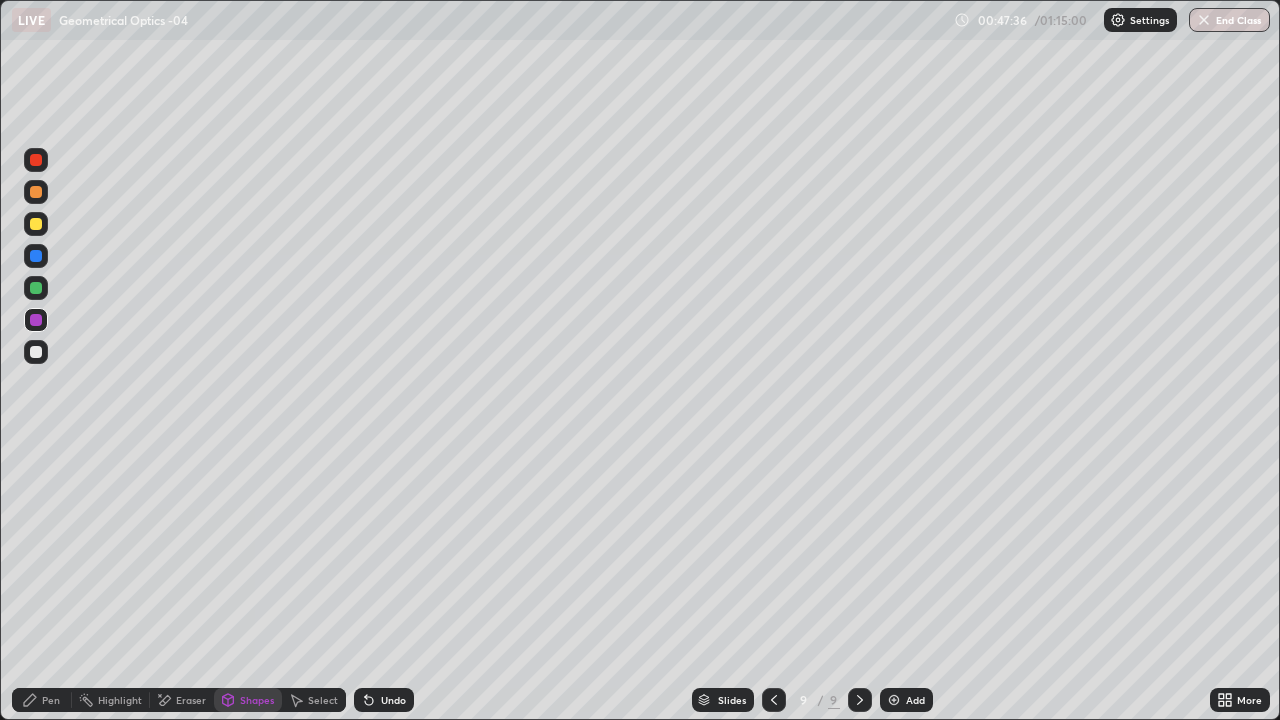 click on "Shapes" at bounding box center [257, 700] 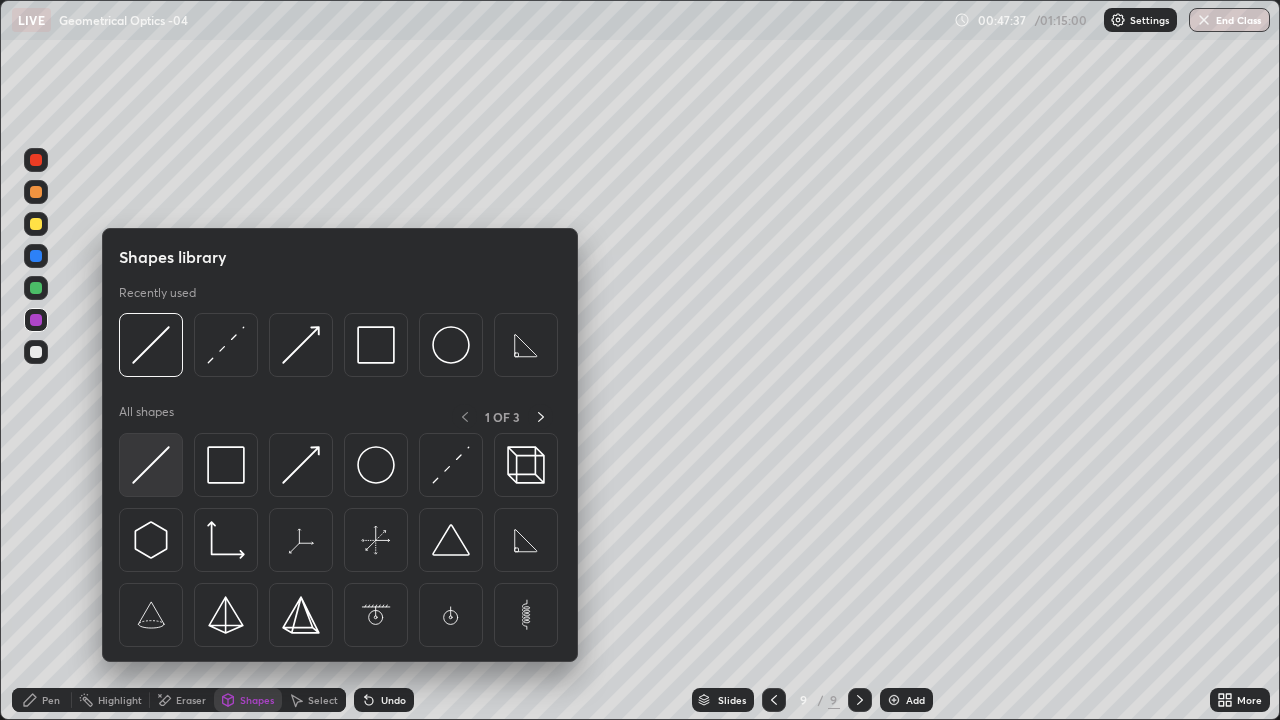 click at bounding box center (151, 465) 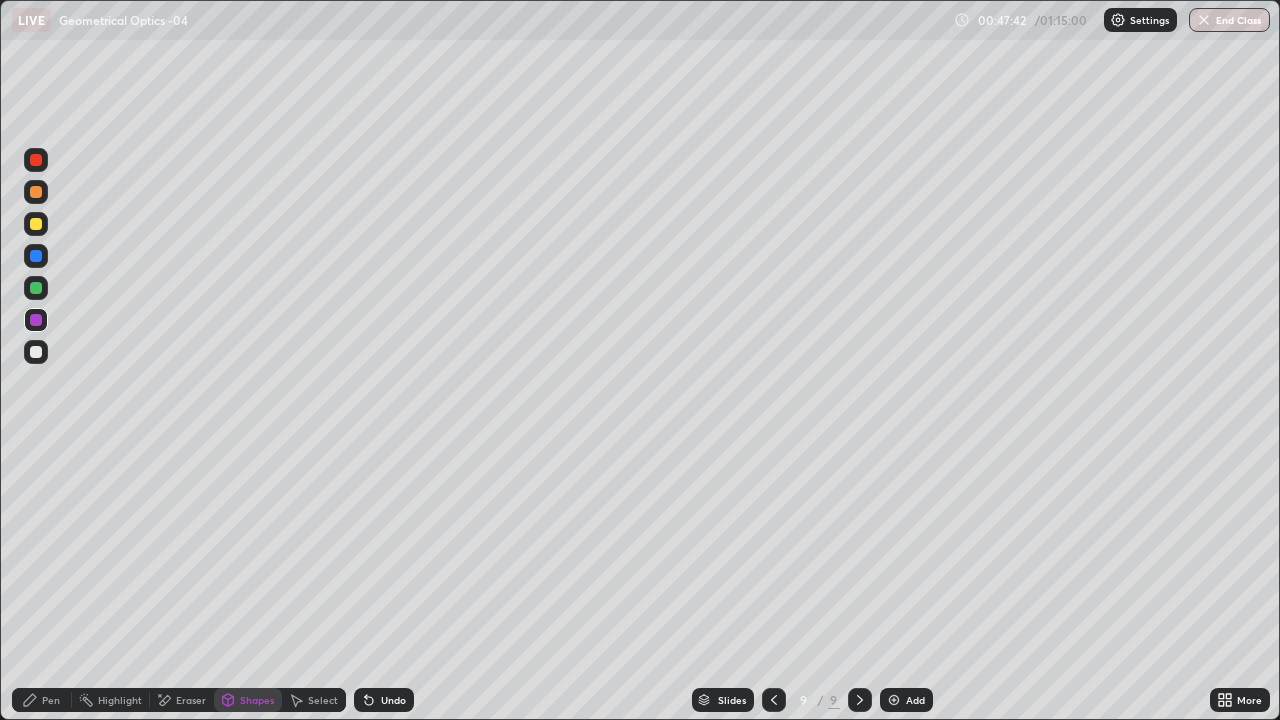 click on "Shapes" at bounding box center [257, 700] 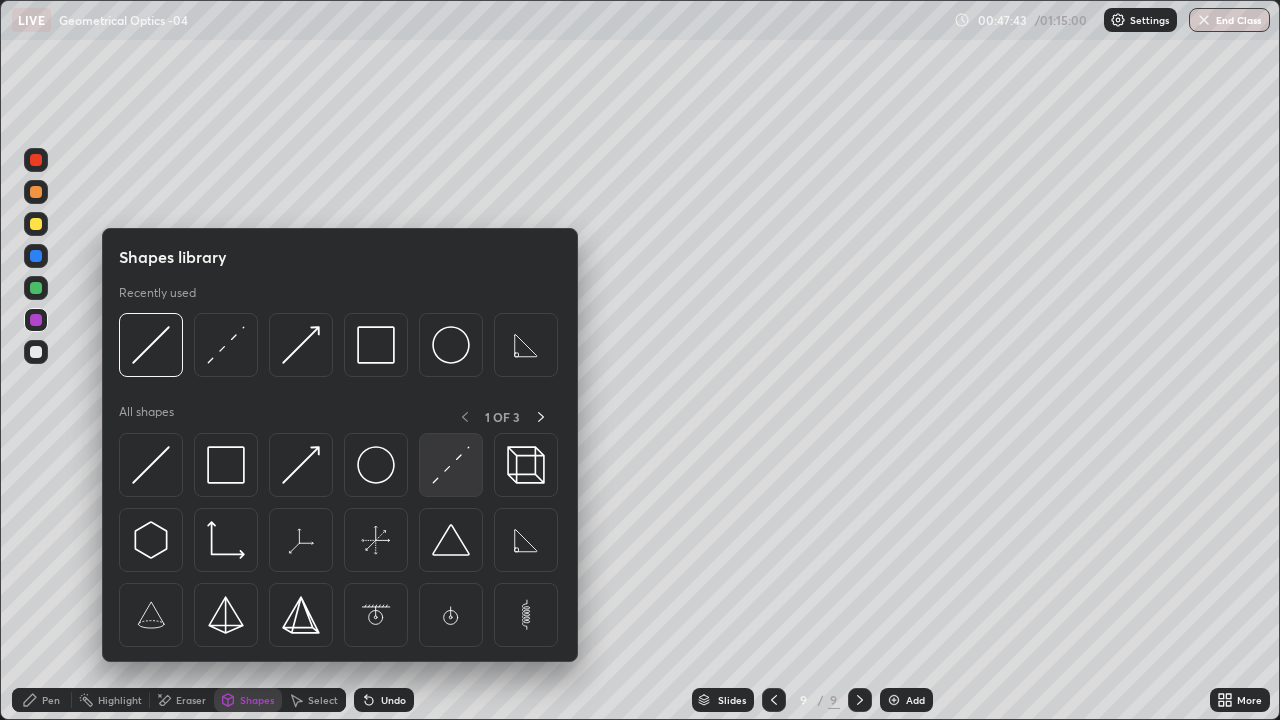 click at bounding box center [451, 465] 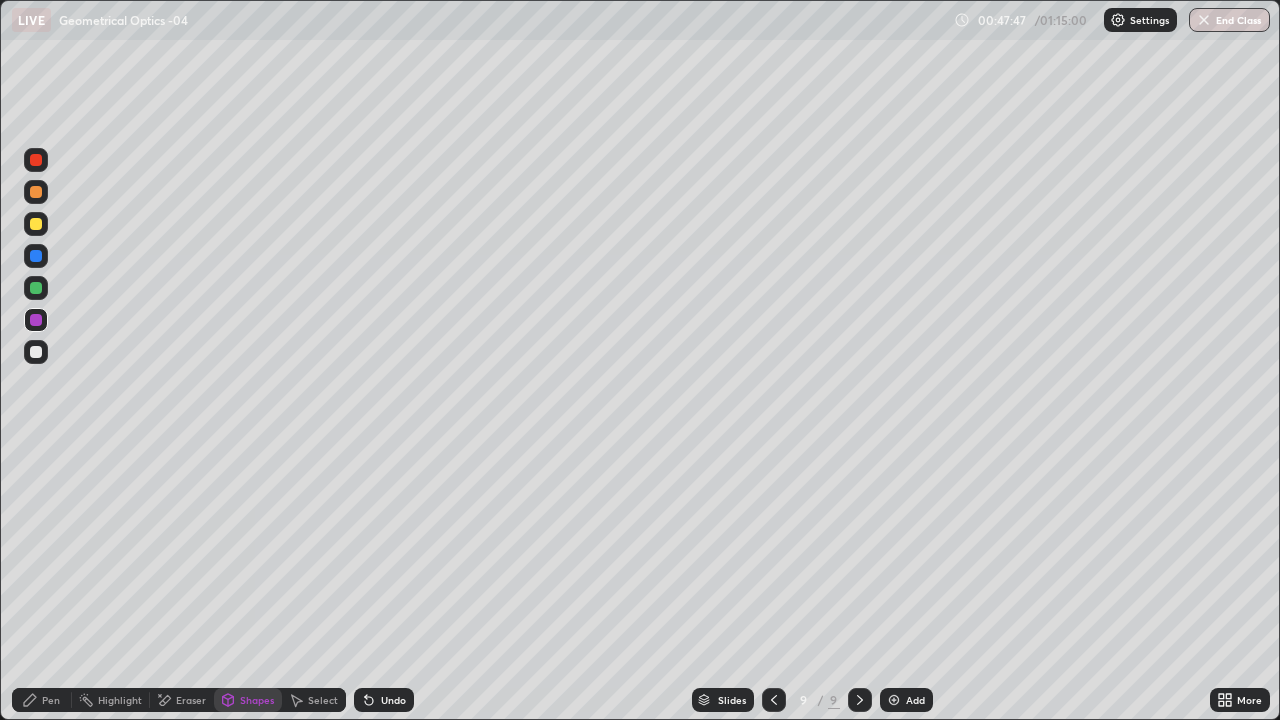 click at bounding box center (36, 352) 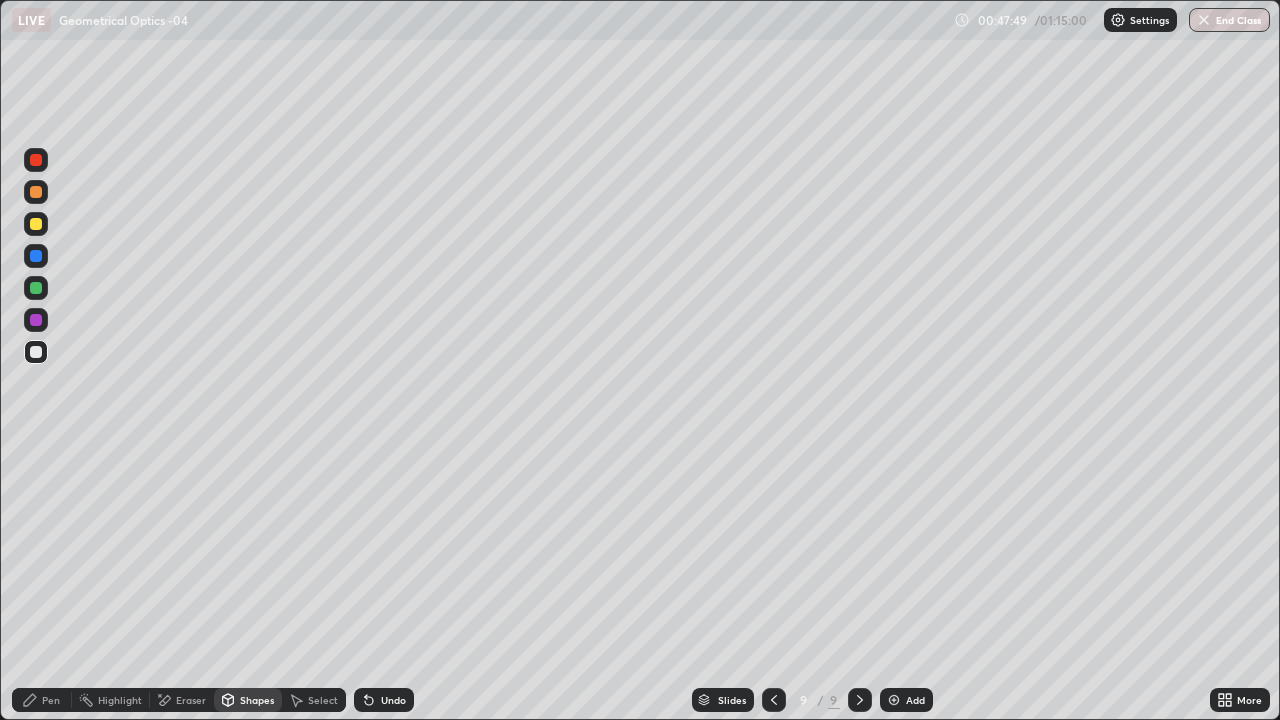 click 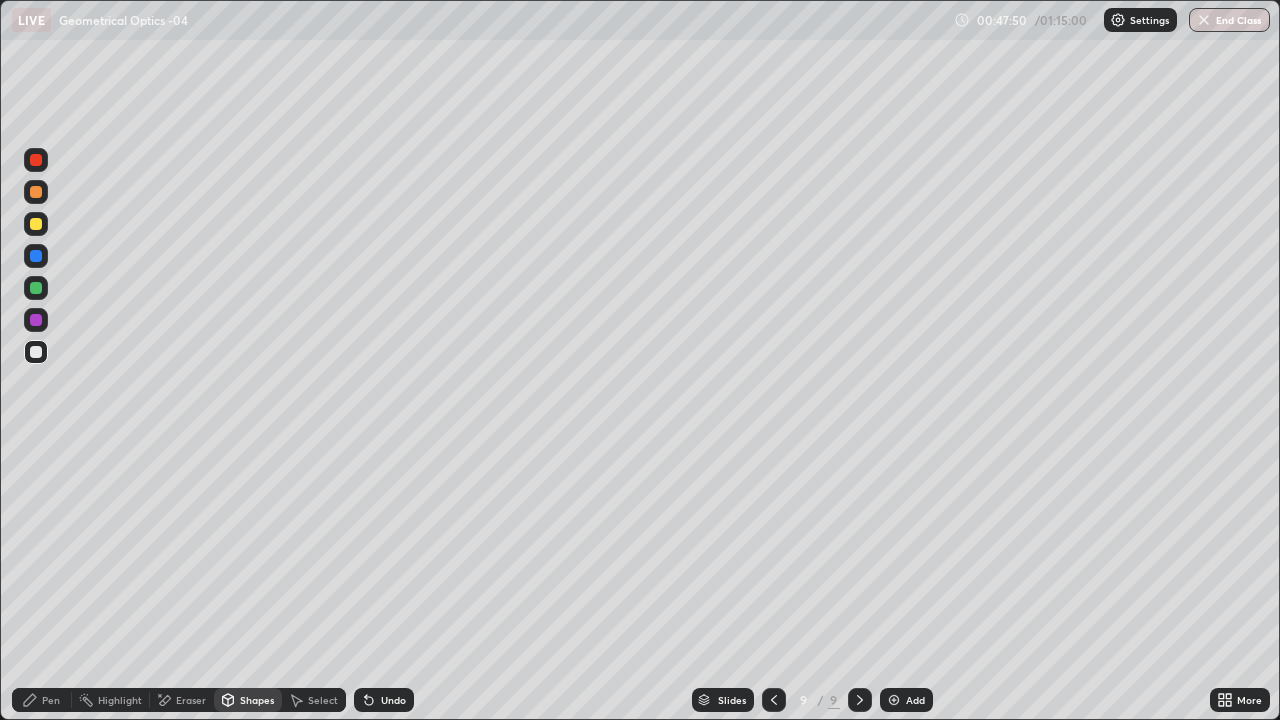 click on "Pen" at bounding box center (51, 700) 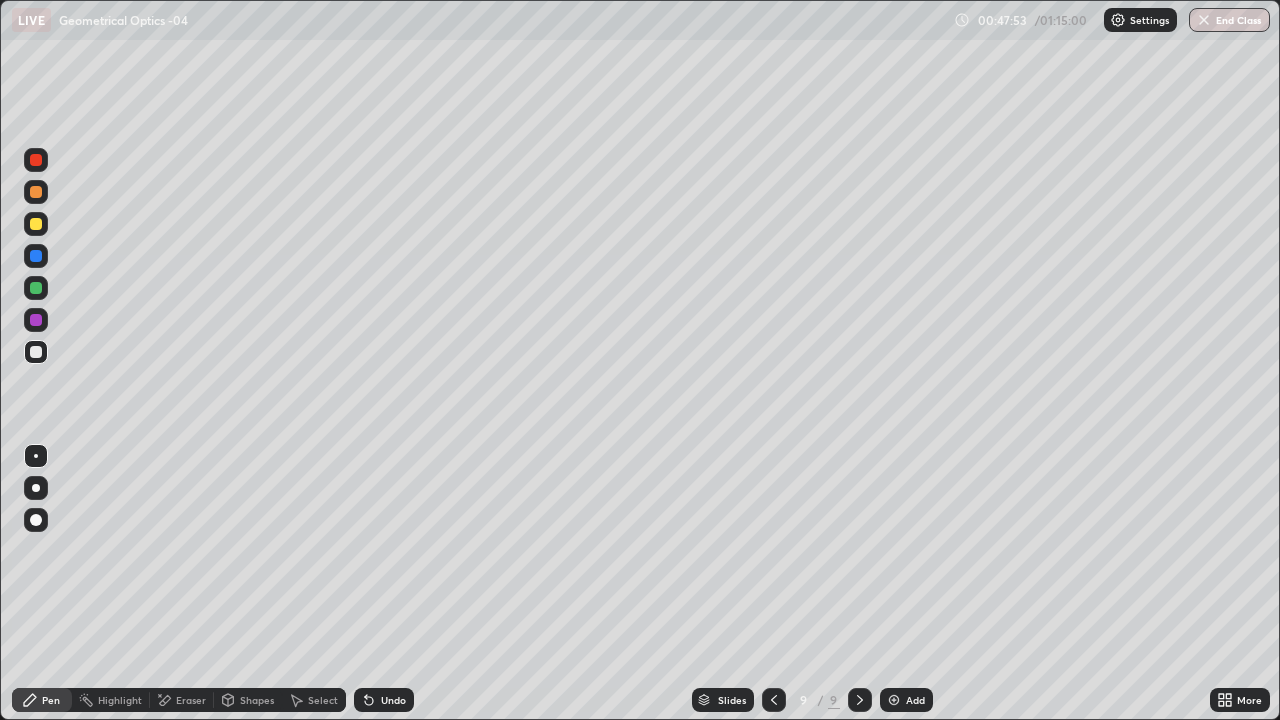 click on "Shapes" at bounding box center [257, 700] 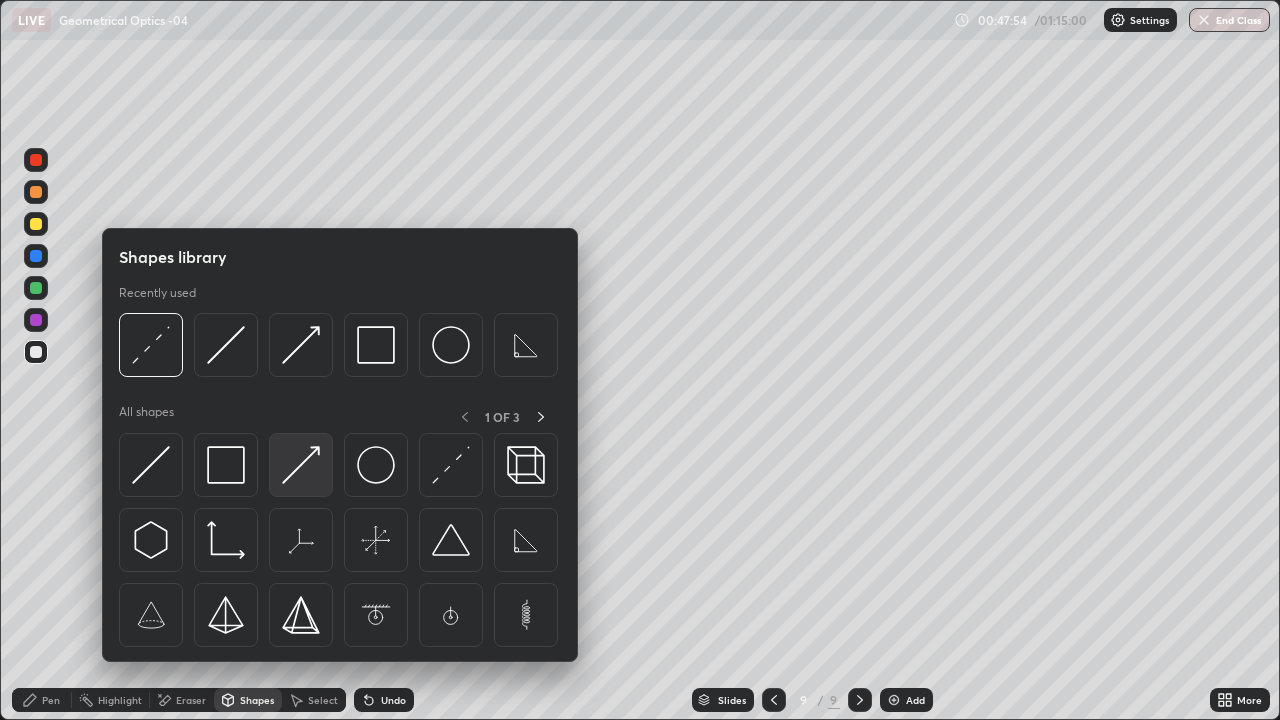 click at bounding box center (301, 465) 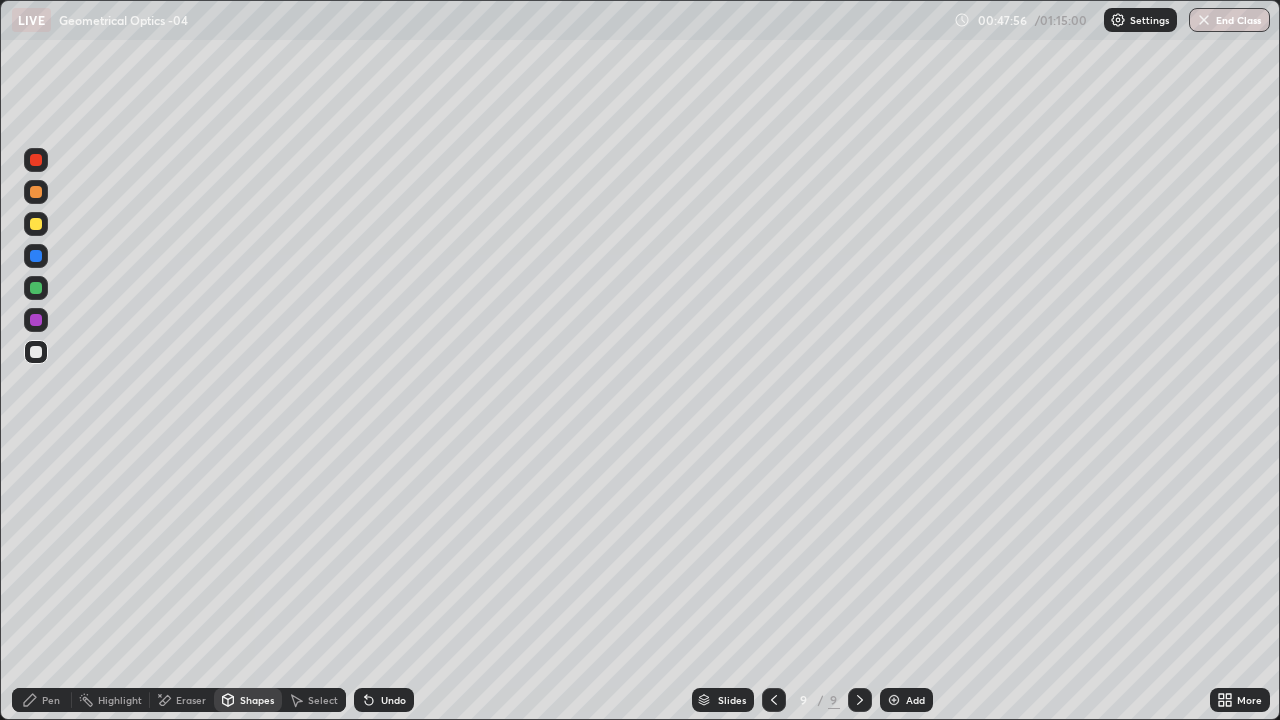 click 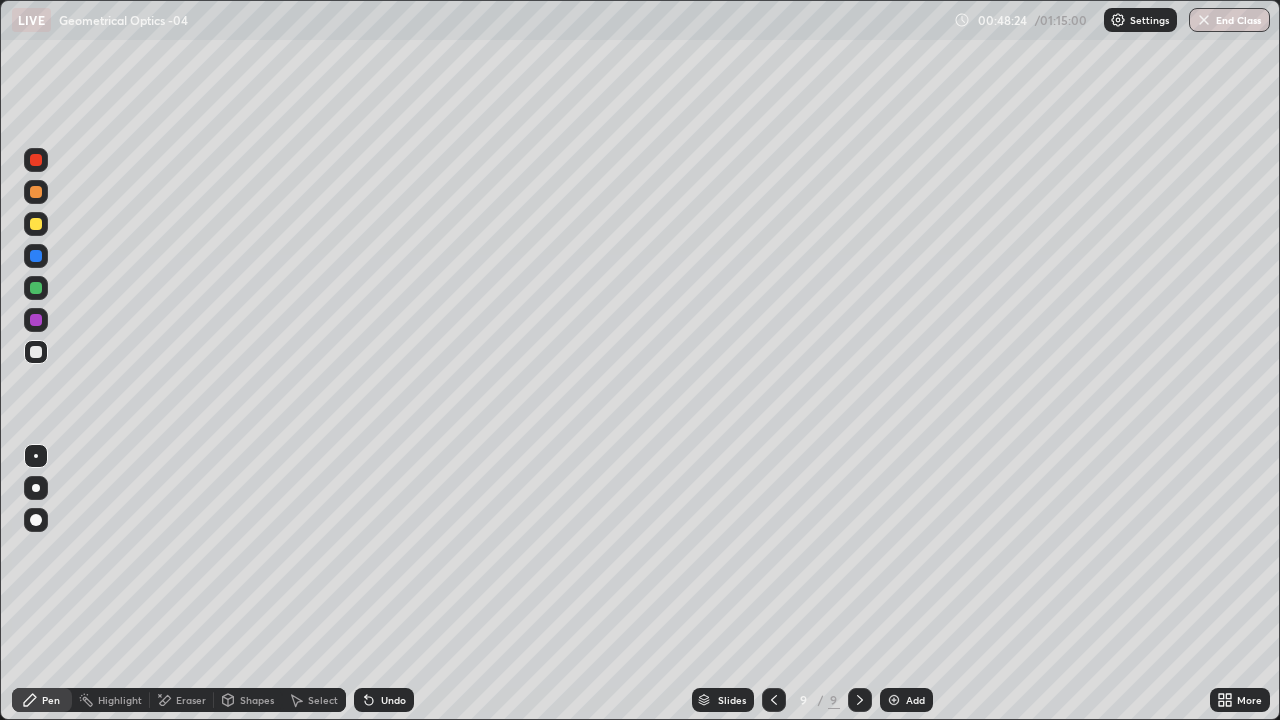click at bounding box center (36, 288) 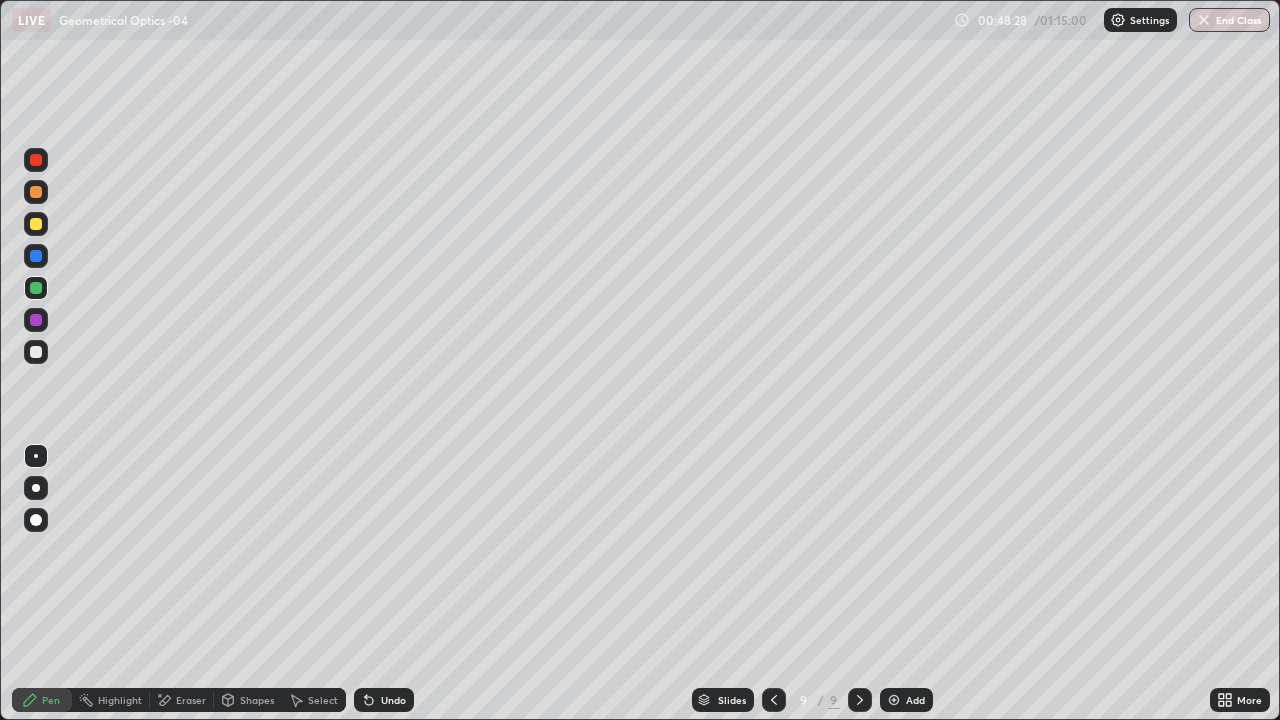 click on "Shapes" at bounding box center [248, 700] 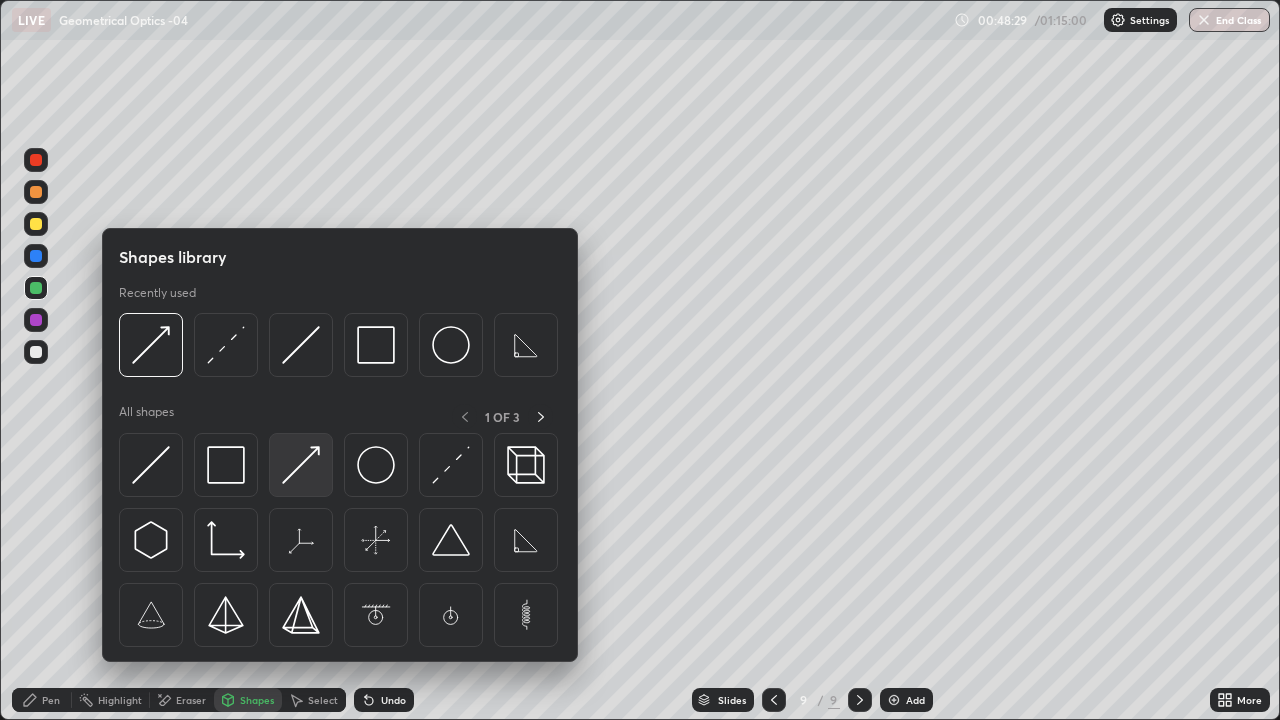 click at bounding box center (301, 465) 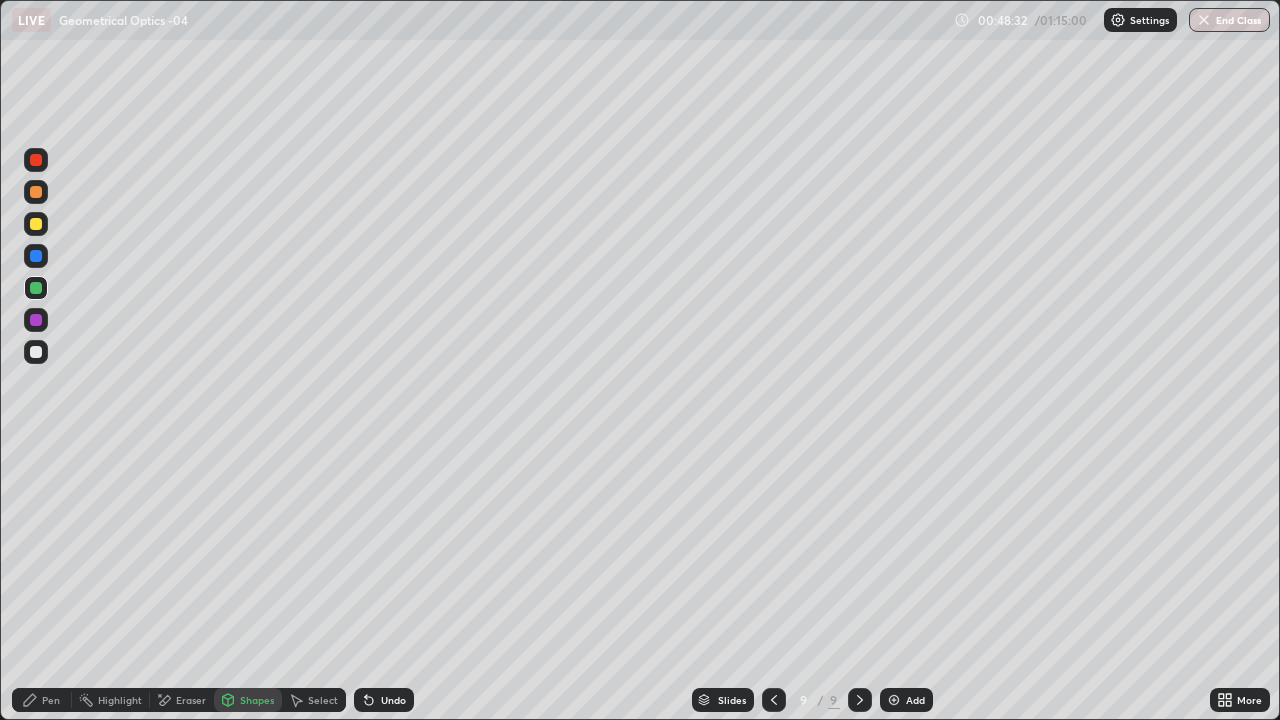 click on "Pen" at bounding box center [42, 700] 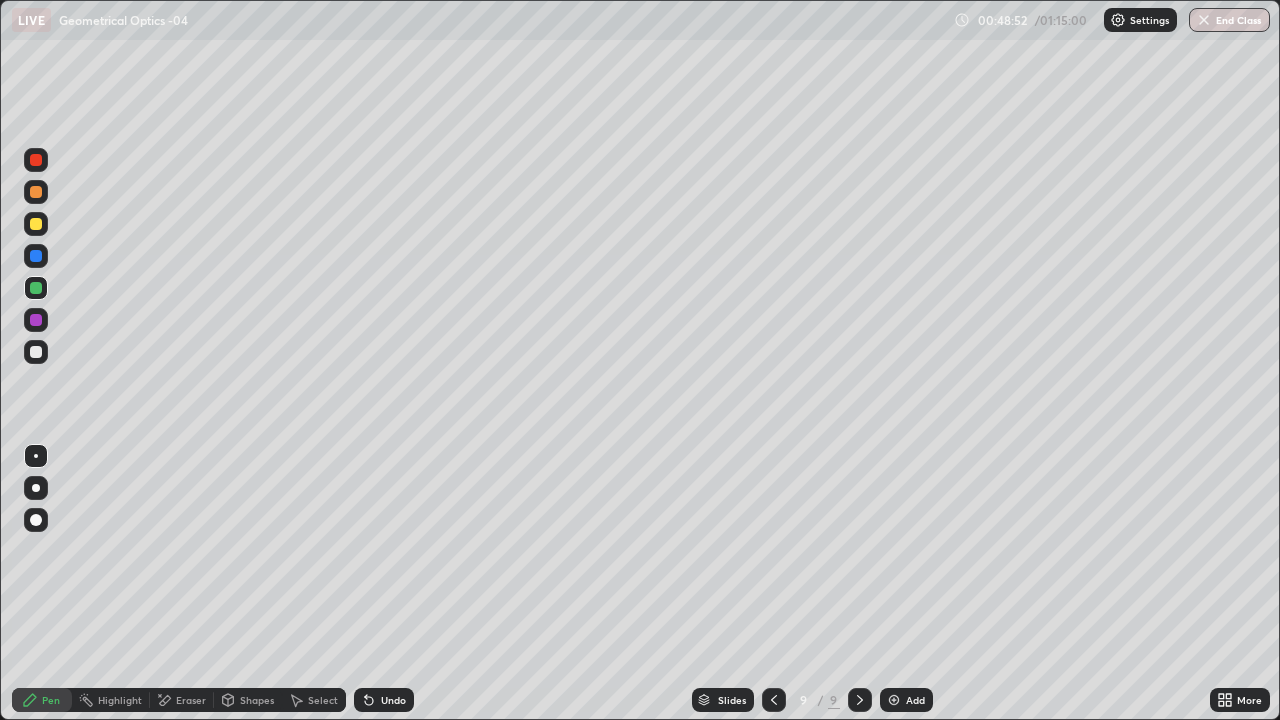 click on "Shapes" at bounding box center (257, 700) 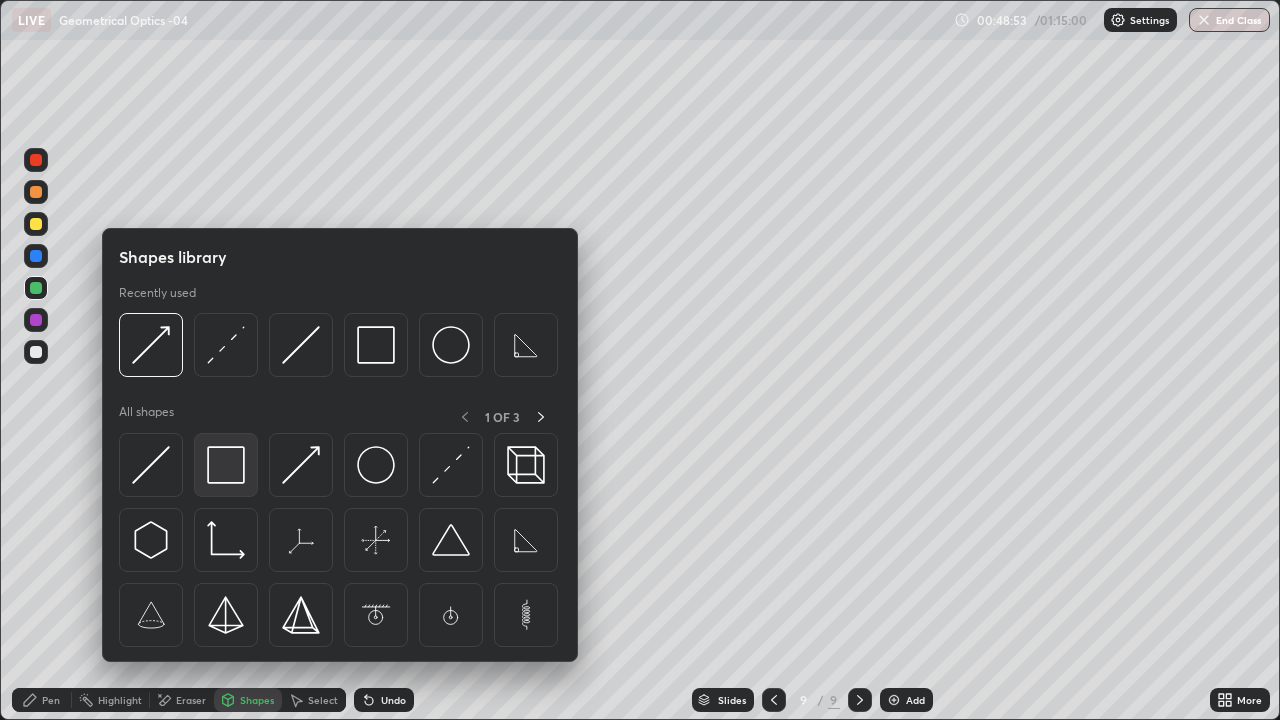 click at bounding box center [226, 465] 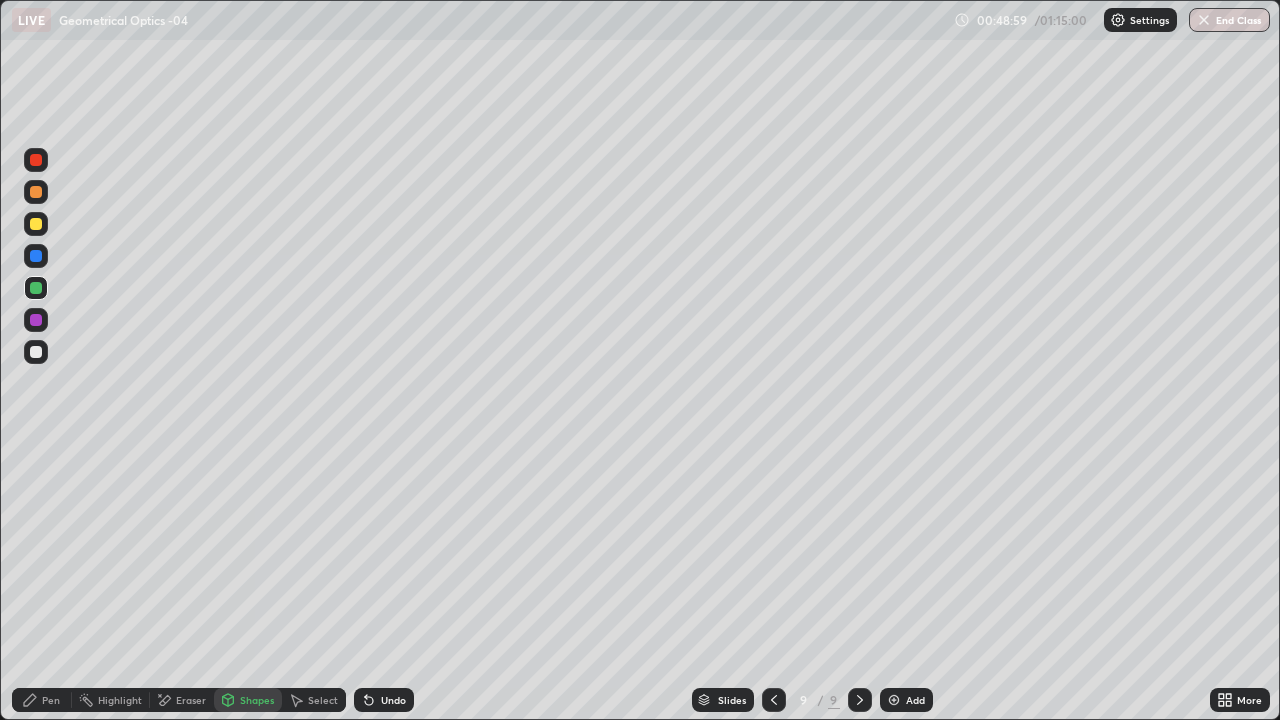click on "Undo" at bounding box center (384, 700) 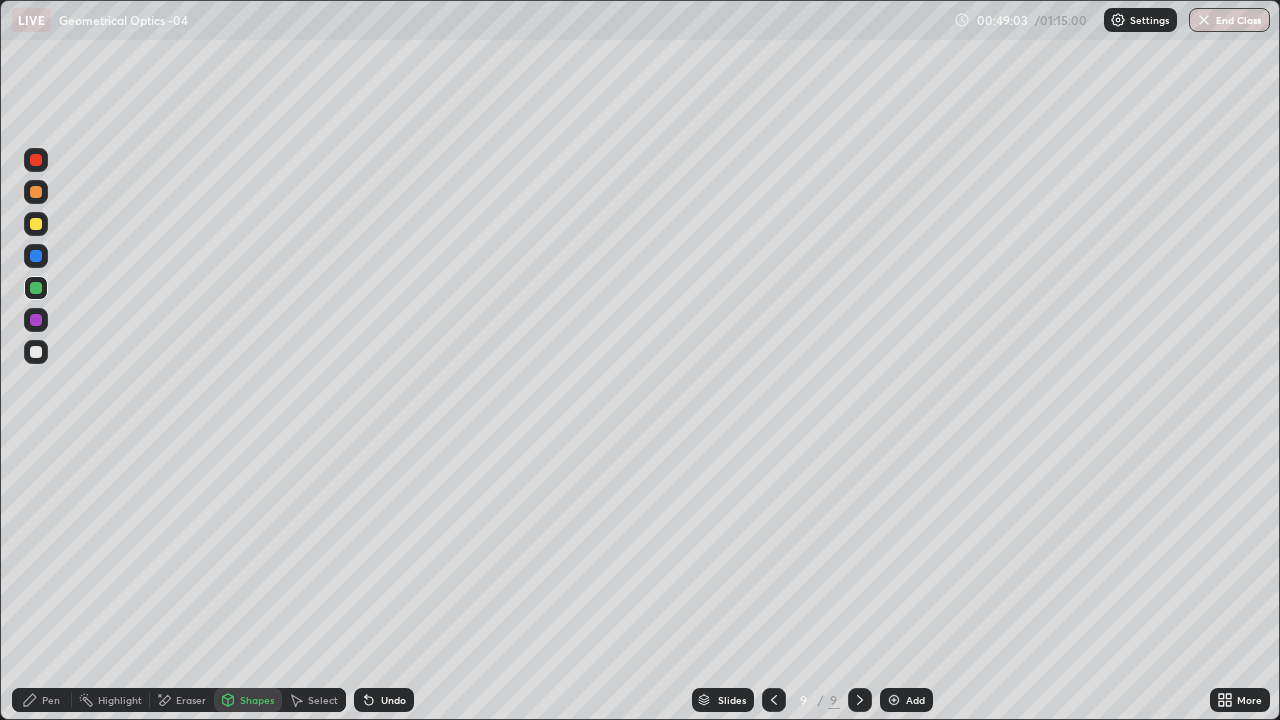 click on "Pen" at bounding box center (42, 700) 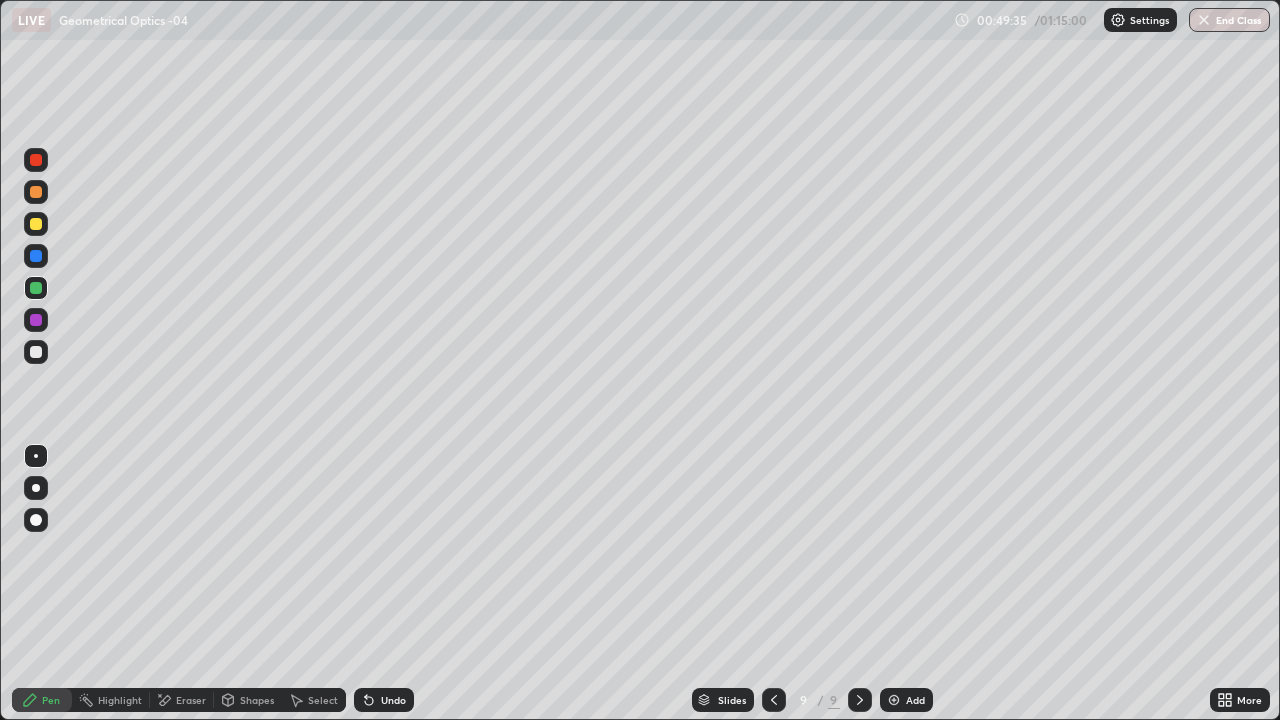 click at bounding box center [36, 352] 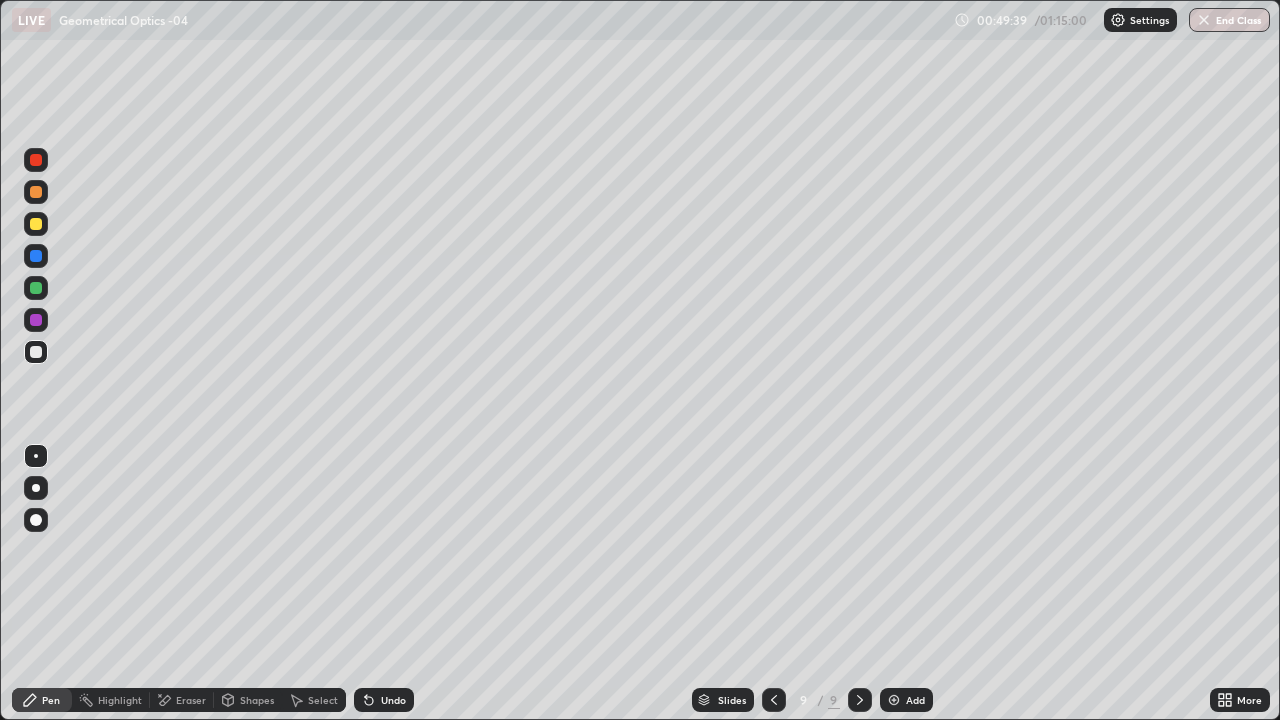 click on "Shapes" at bounding box center [257, 700] 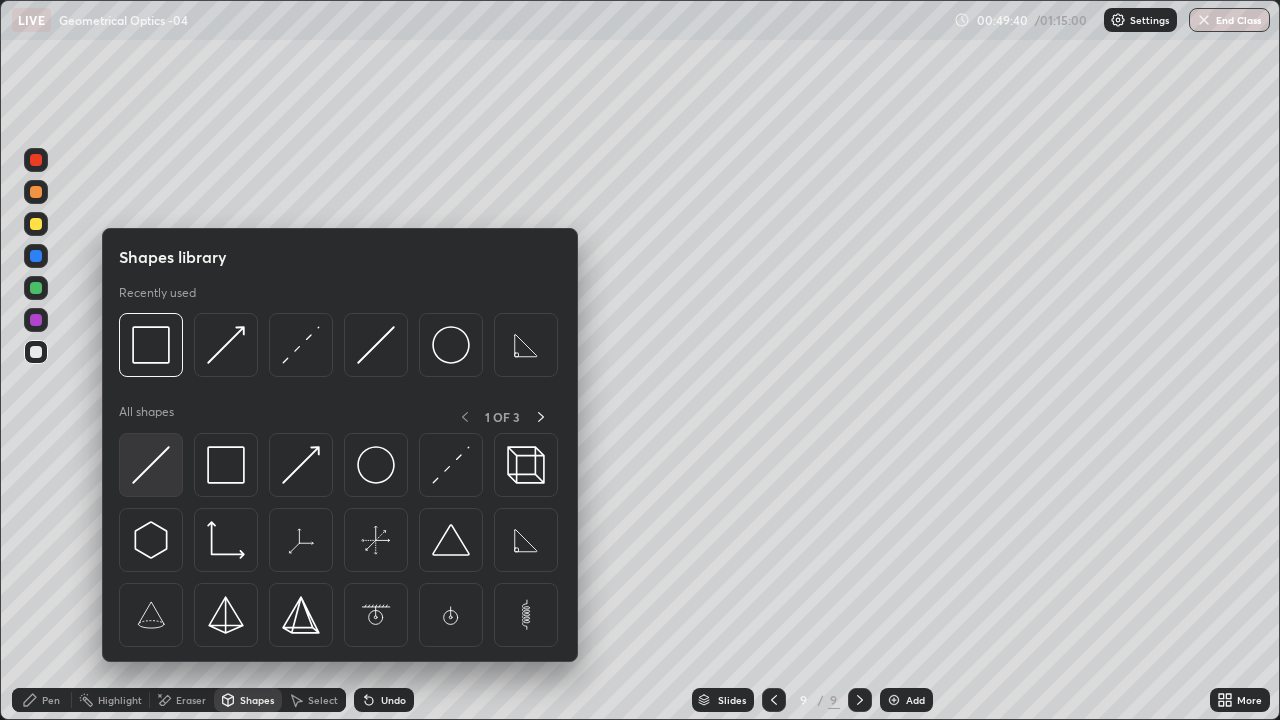 click at bounding box center (151, 465) 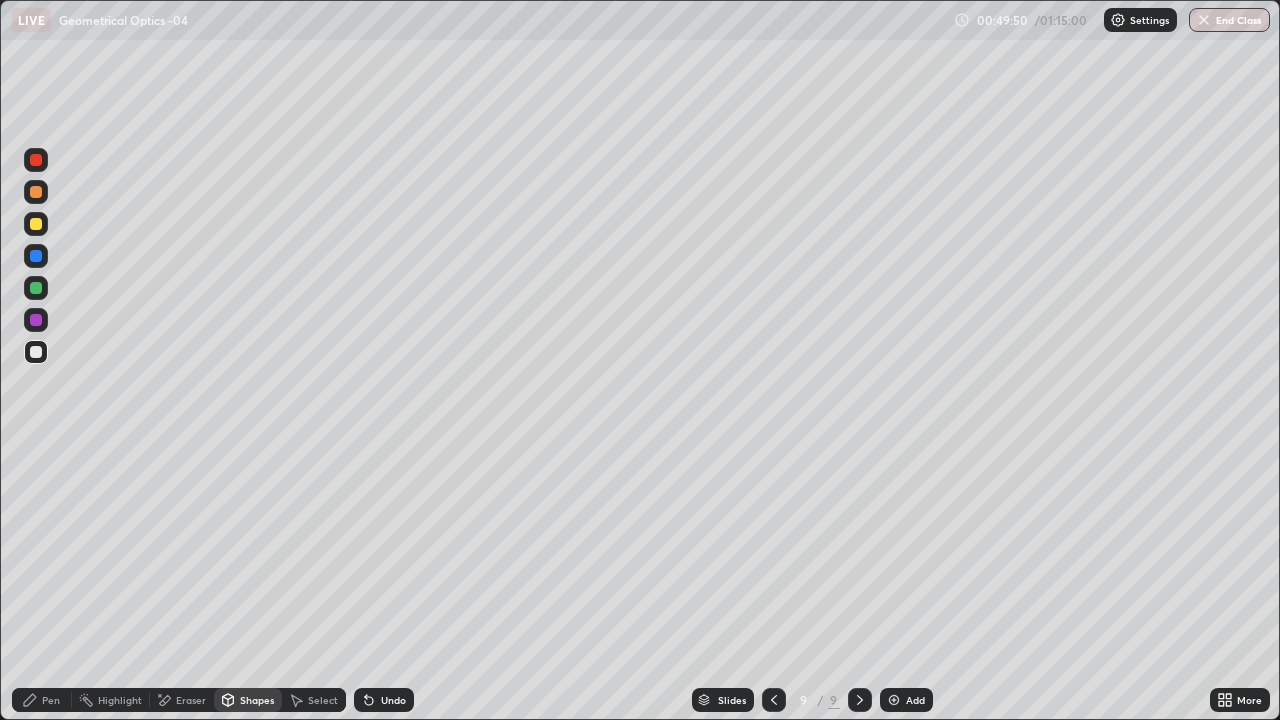 click on "Shapes" at bounding box center [257, 700] 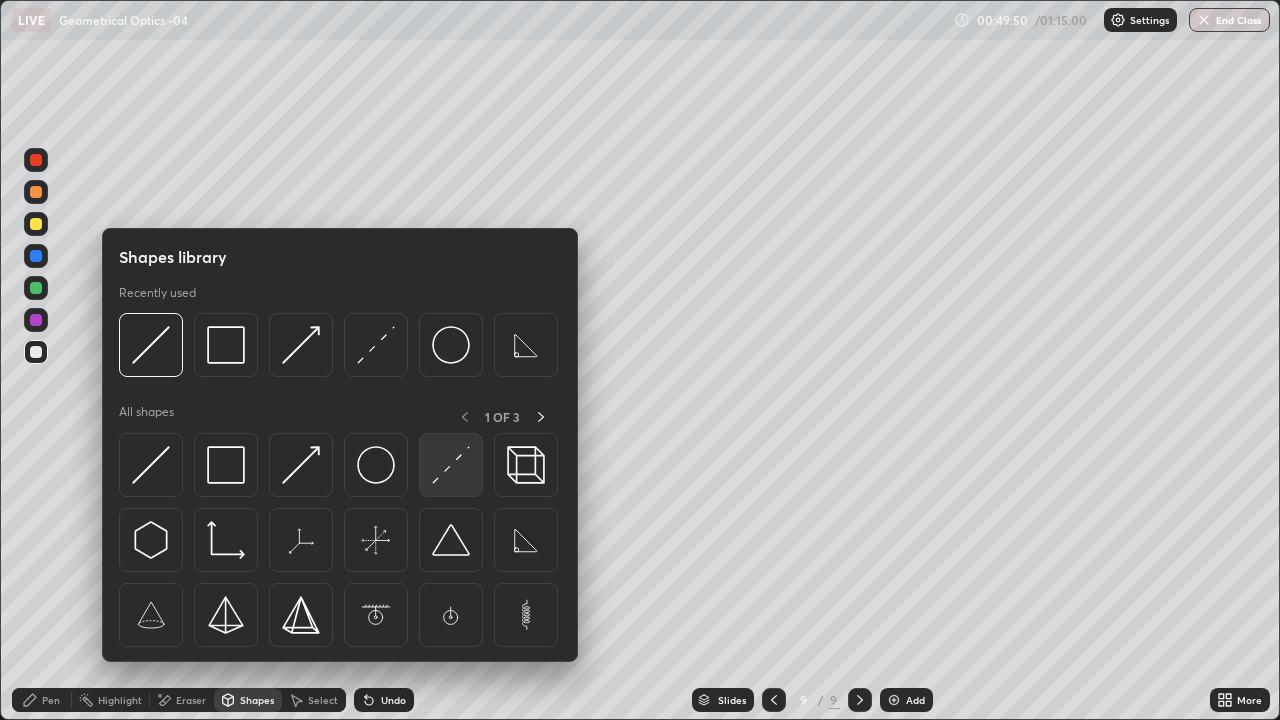 click at bounding box center (451, 465) 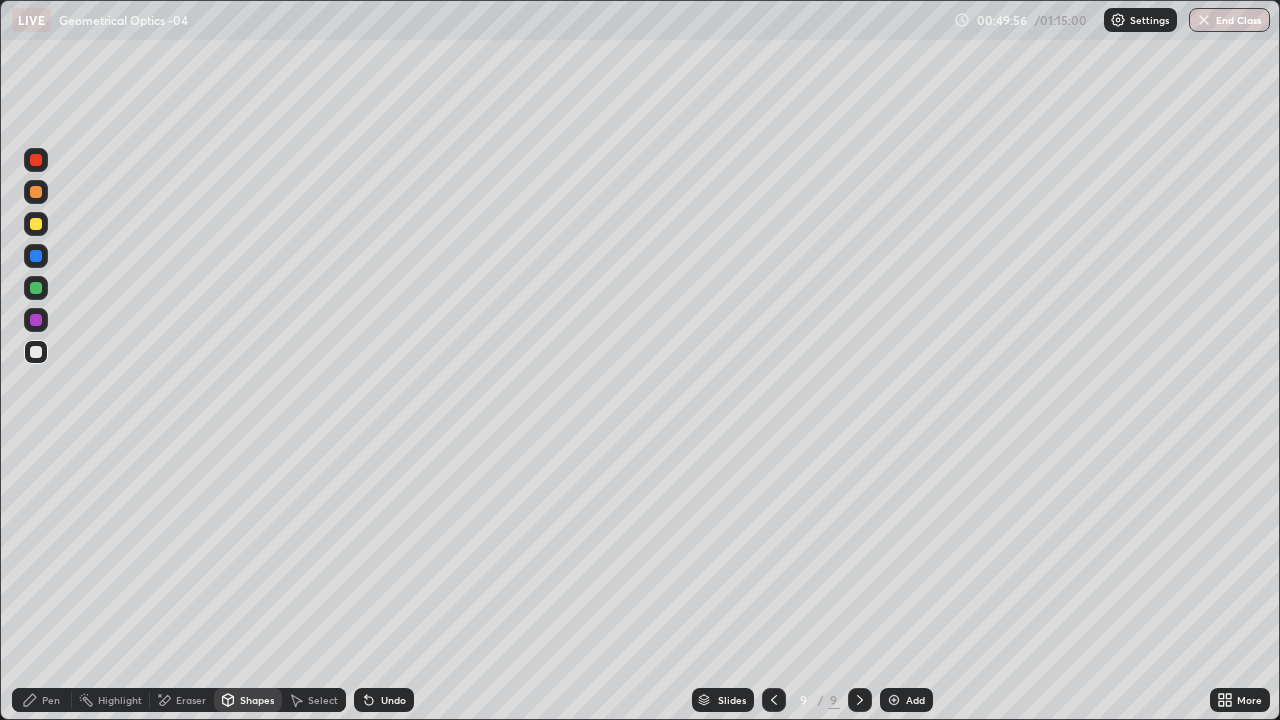click at bounding box center [36, 320] 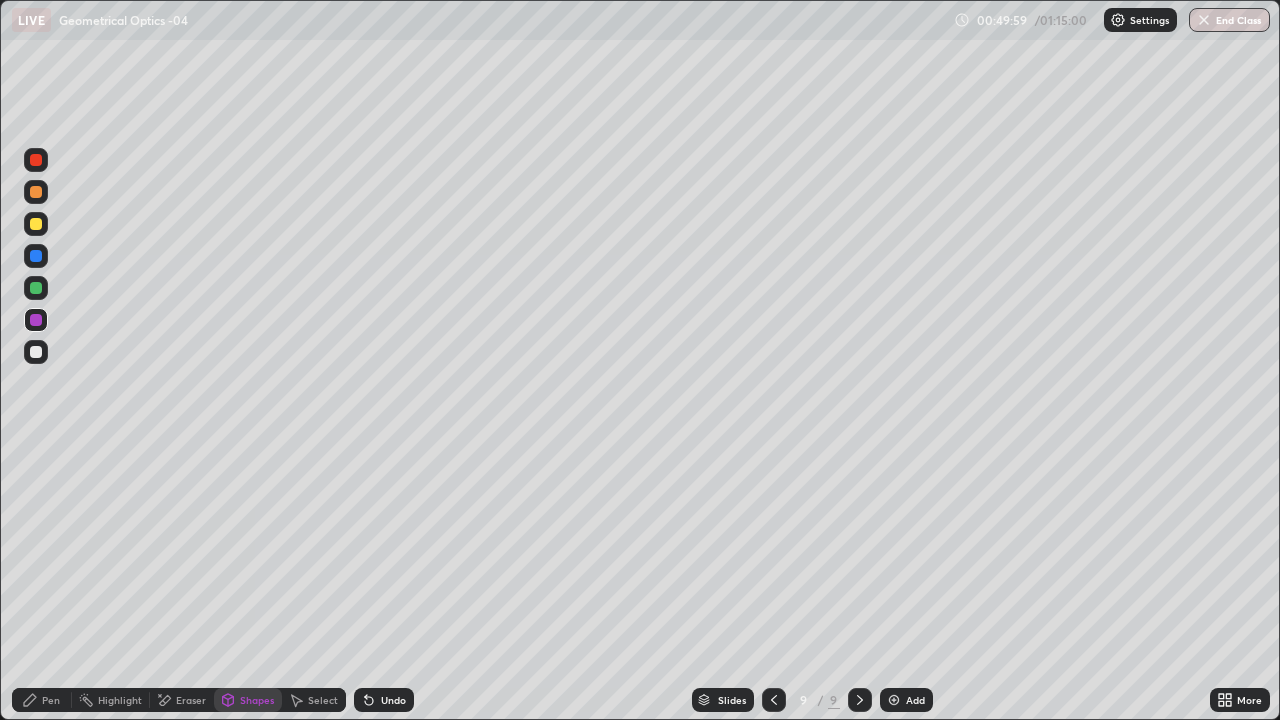 click on "Undo" at bounding box center [393, 700] 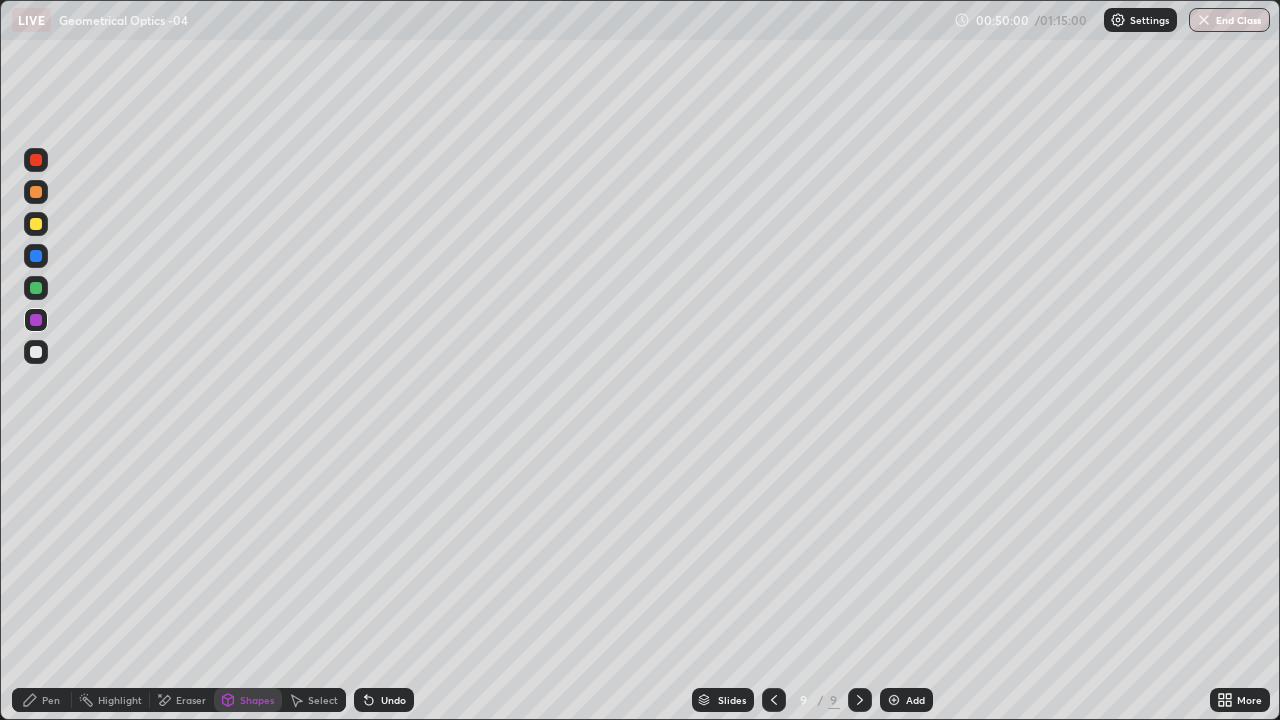 click on "Pen" at bounding box center [51, 700] 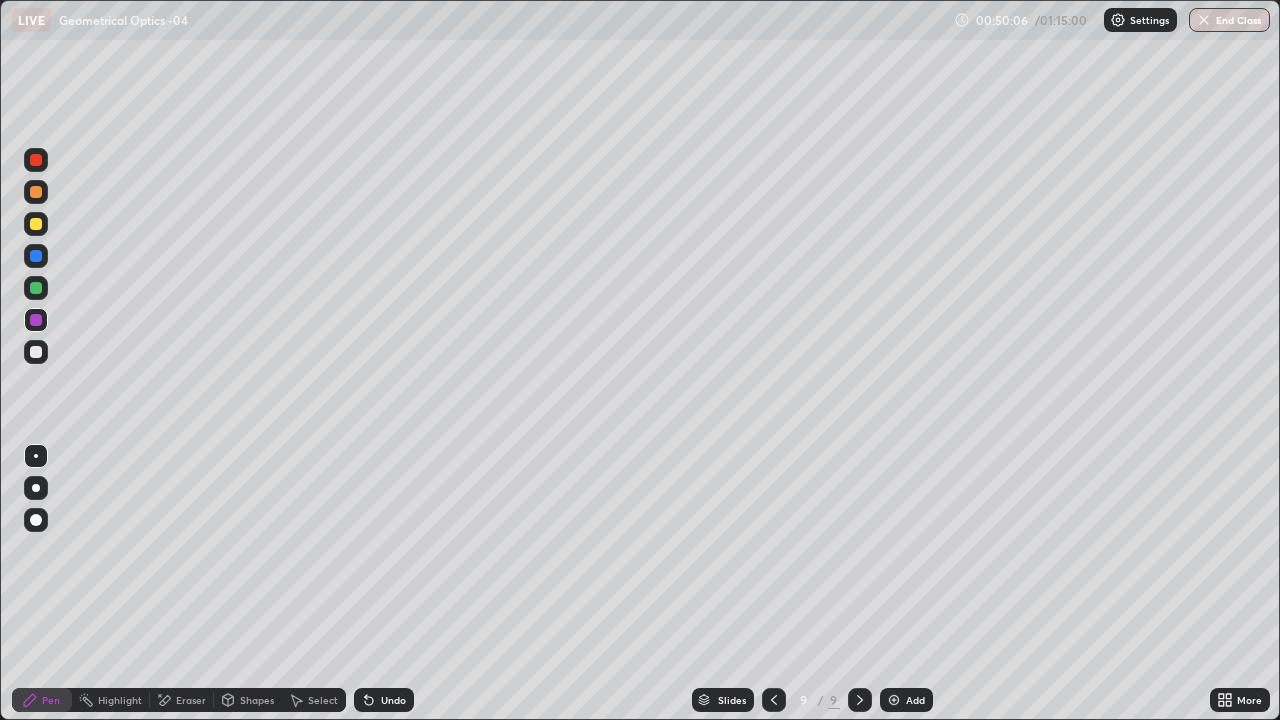 click on "Shapes" at bounding box center [257, 700] 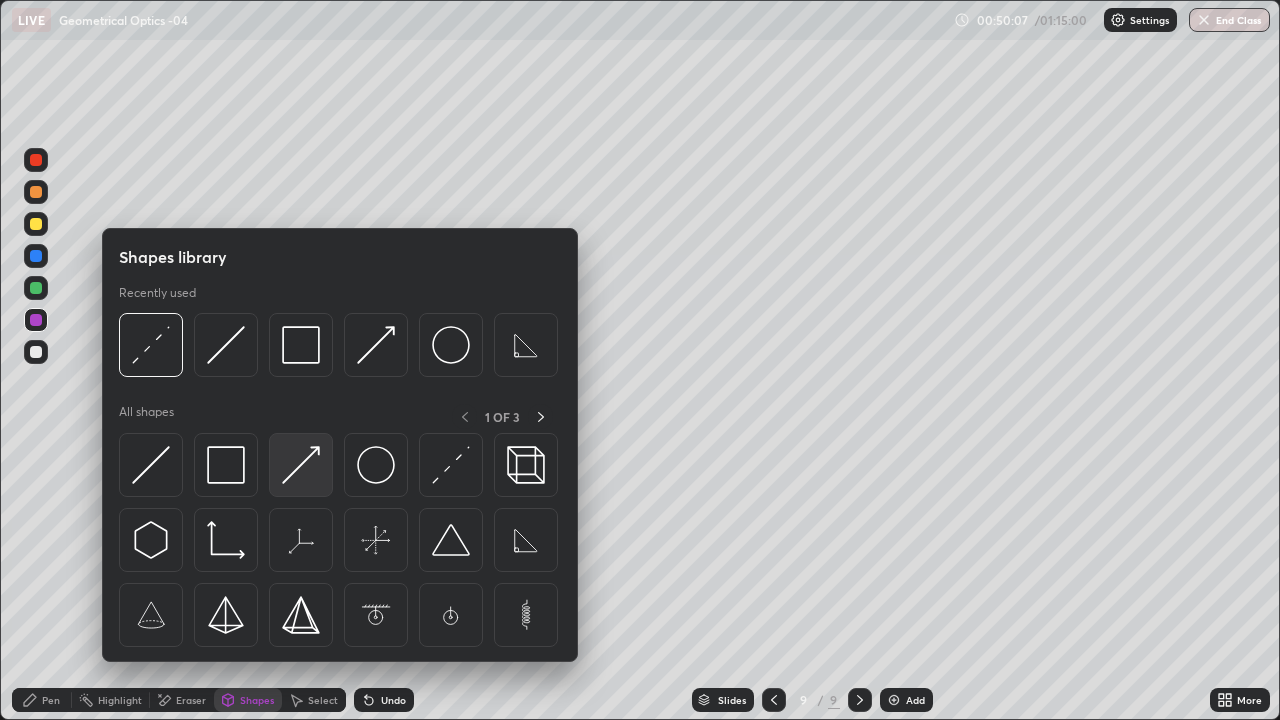 click at bounding box center (301, 465) 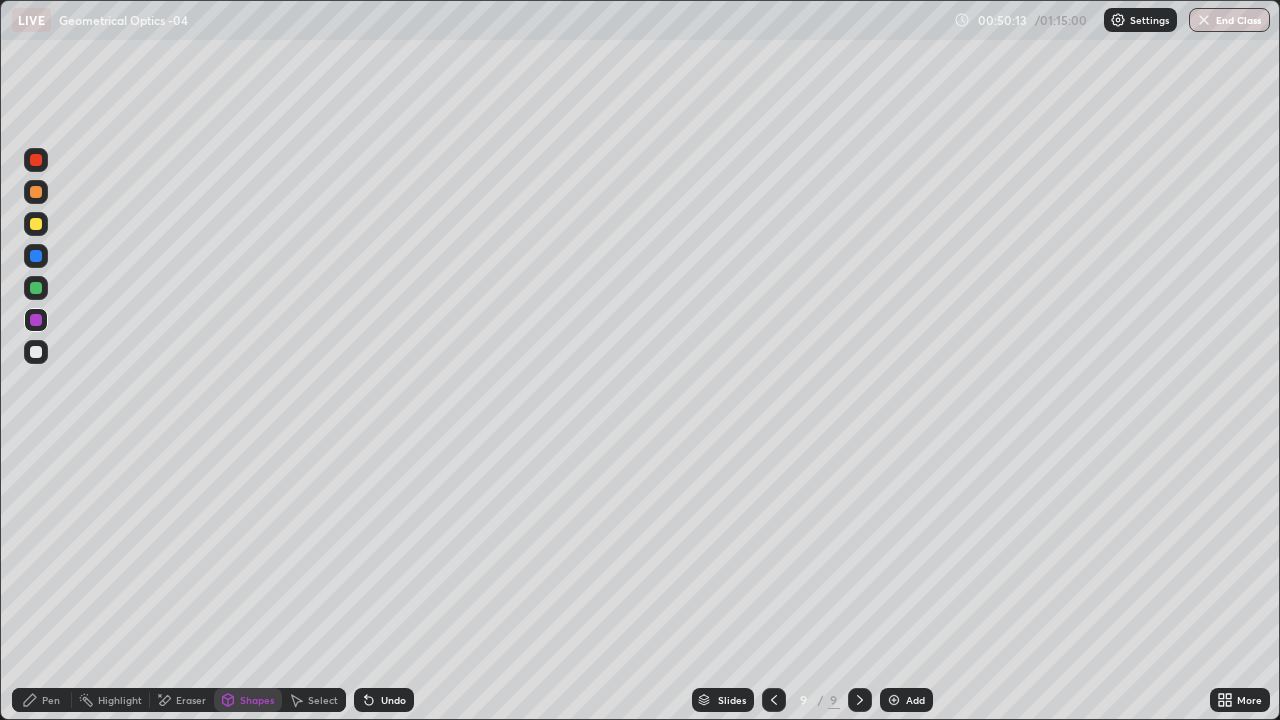click on "Pen" at bounding box center [51, 700] 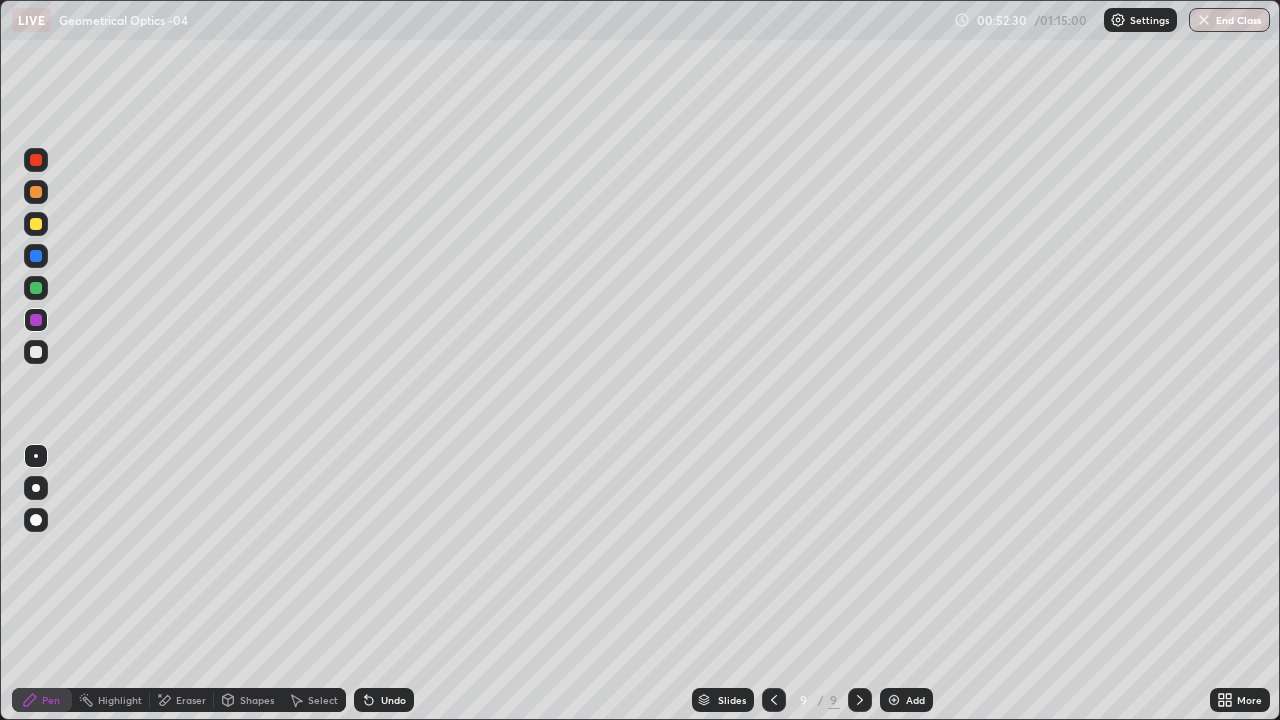 click at bounding box center [36, 352] 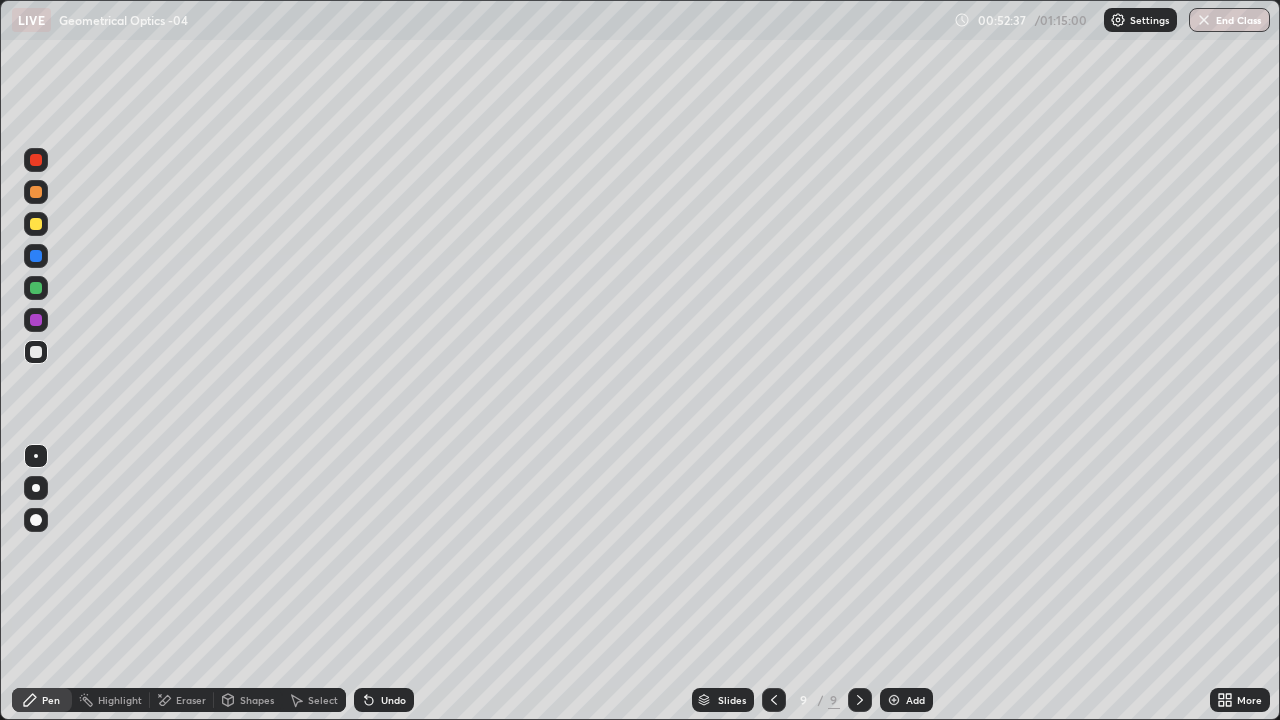 click on "Eraser" at bounding box center (191, 700) 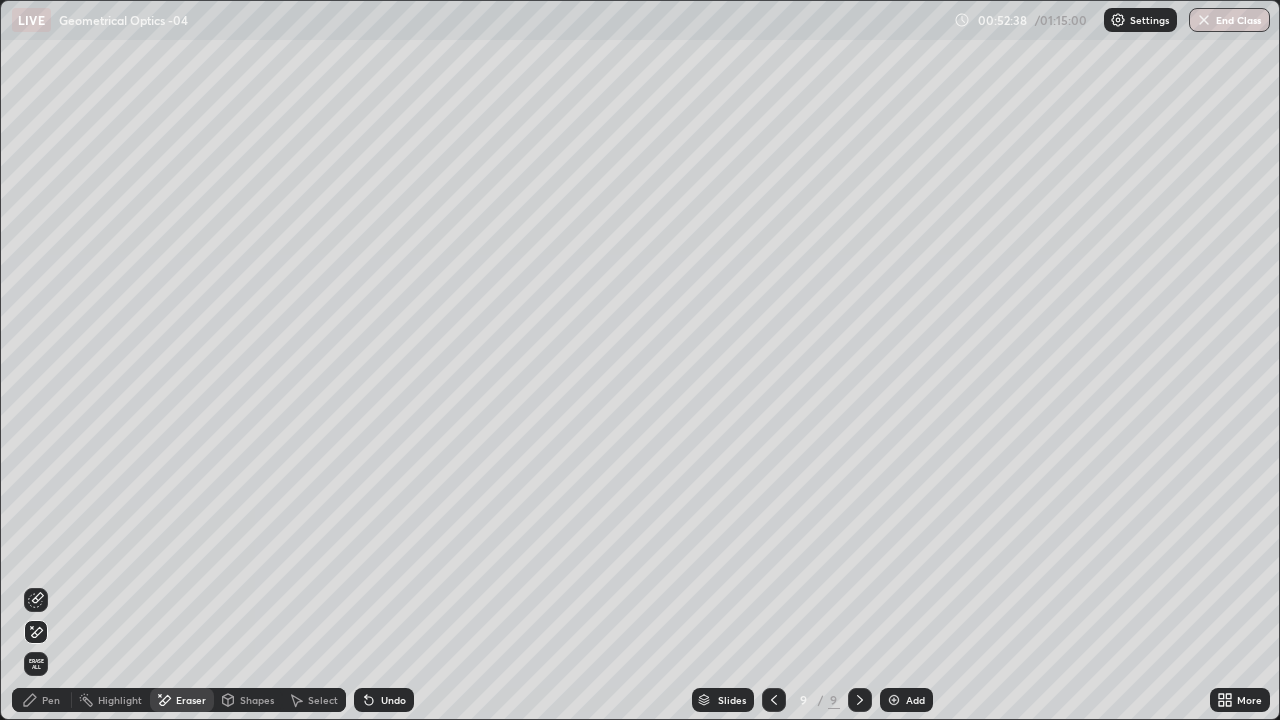 click on "Add" at bounding box center [915, 700] 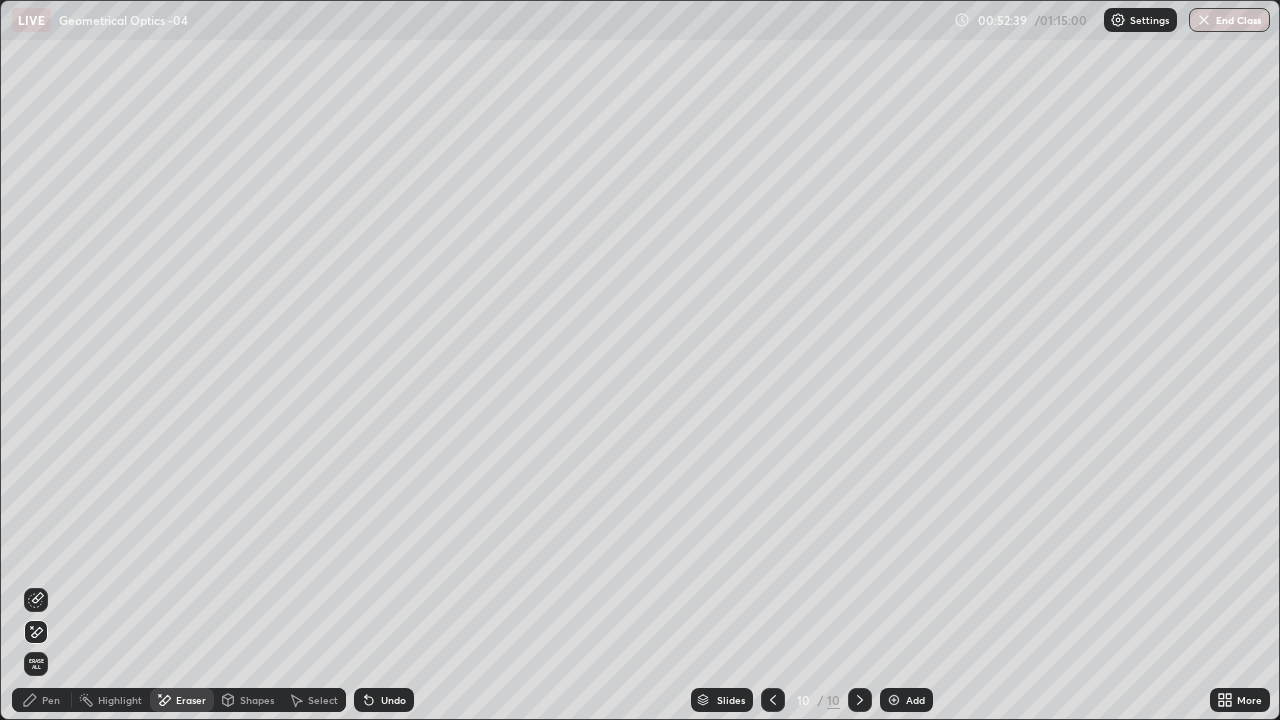 click 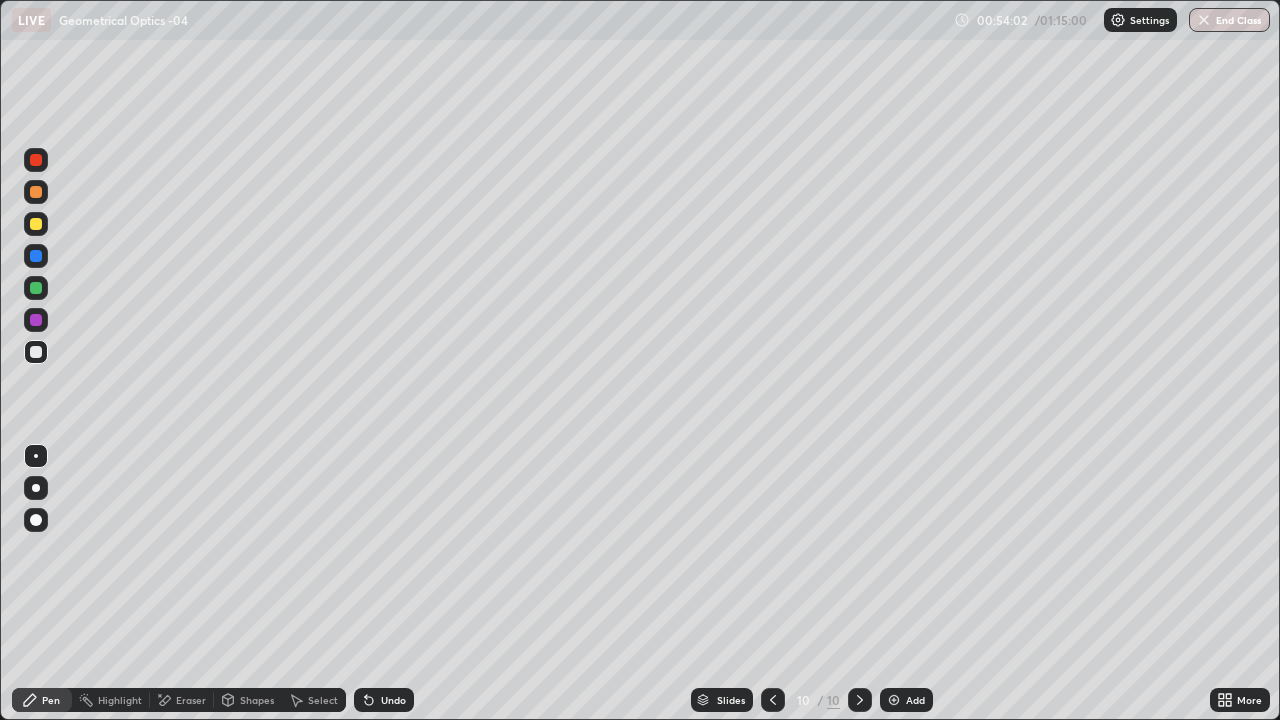 click at bounding box center (36, 352) 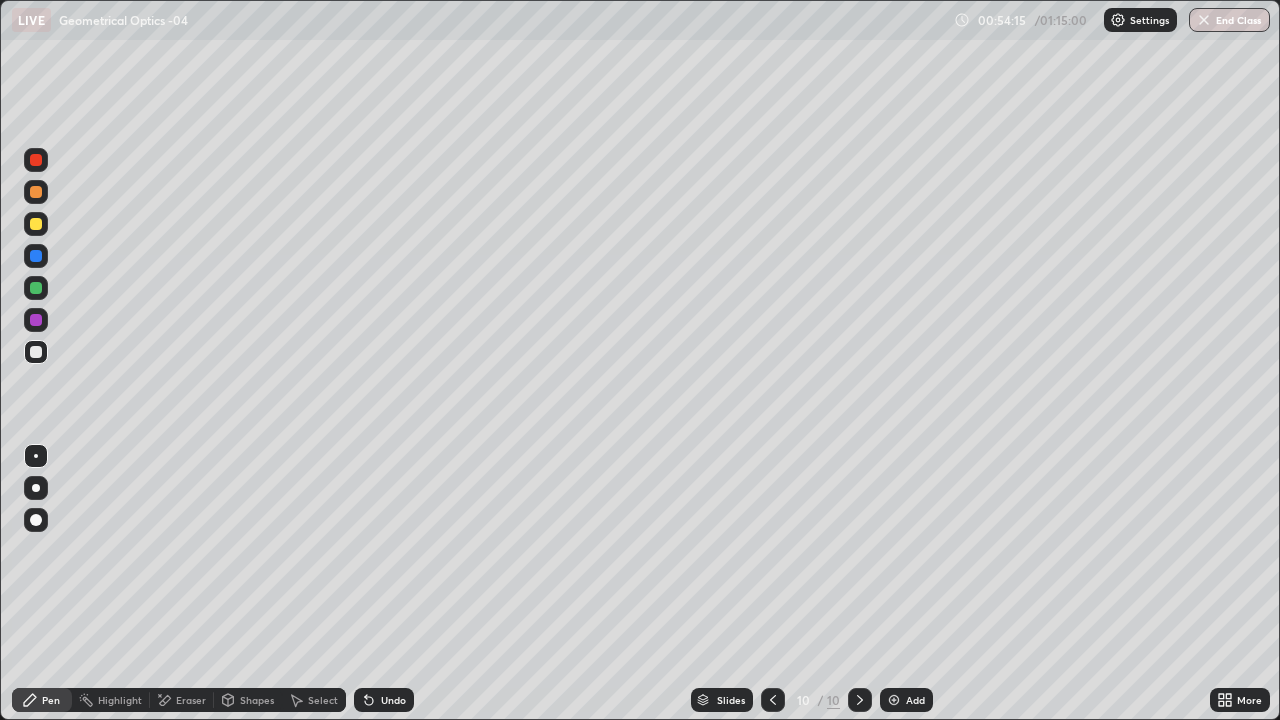 click on "Shapes" at bounding box center [257, 700] 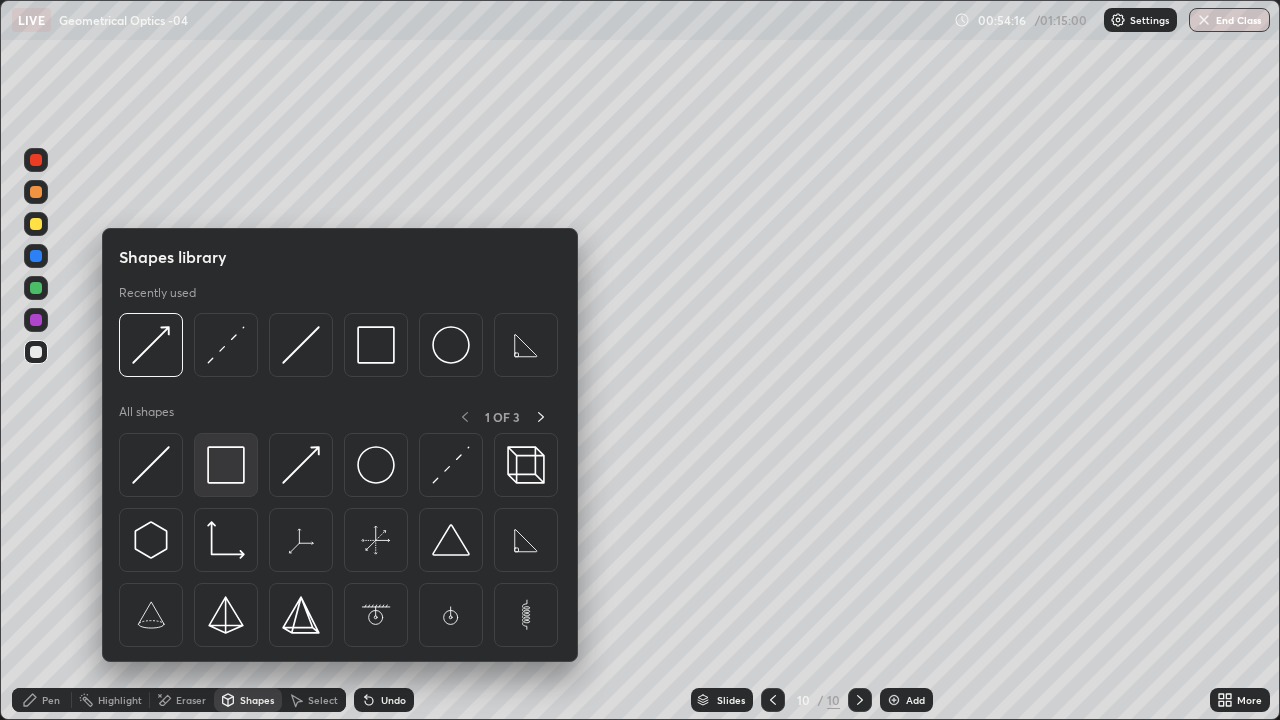 click at bounding box center (226, 465) 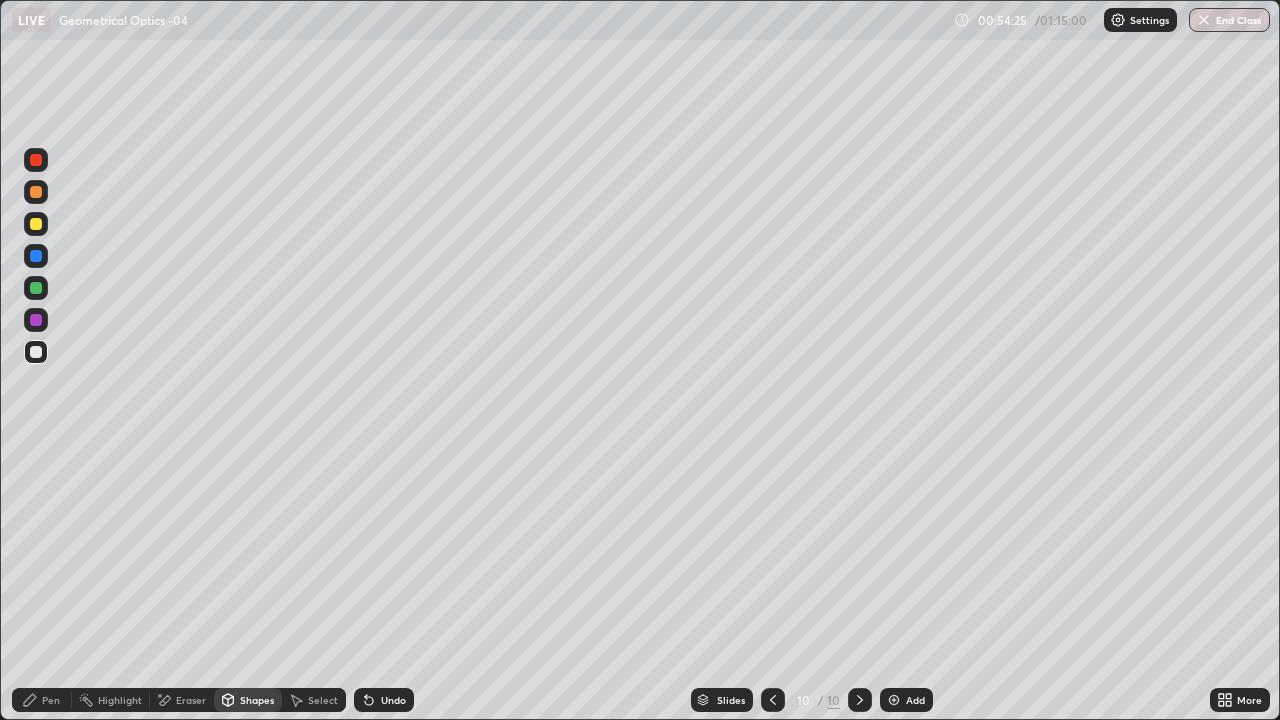 click 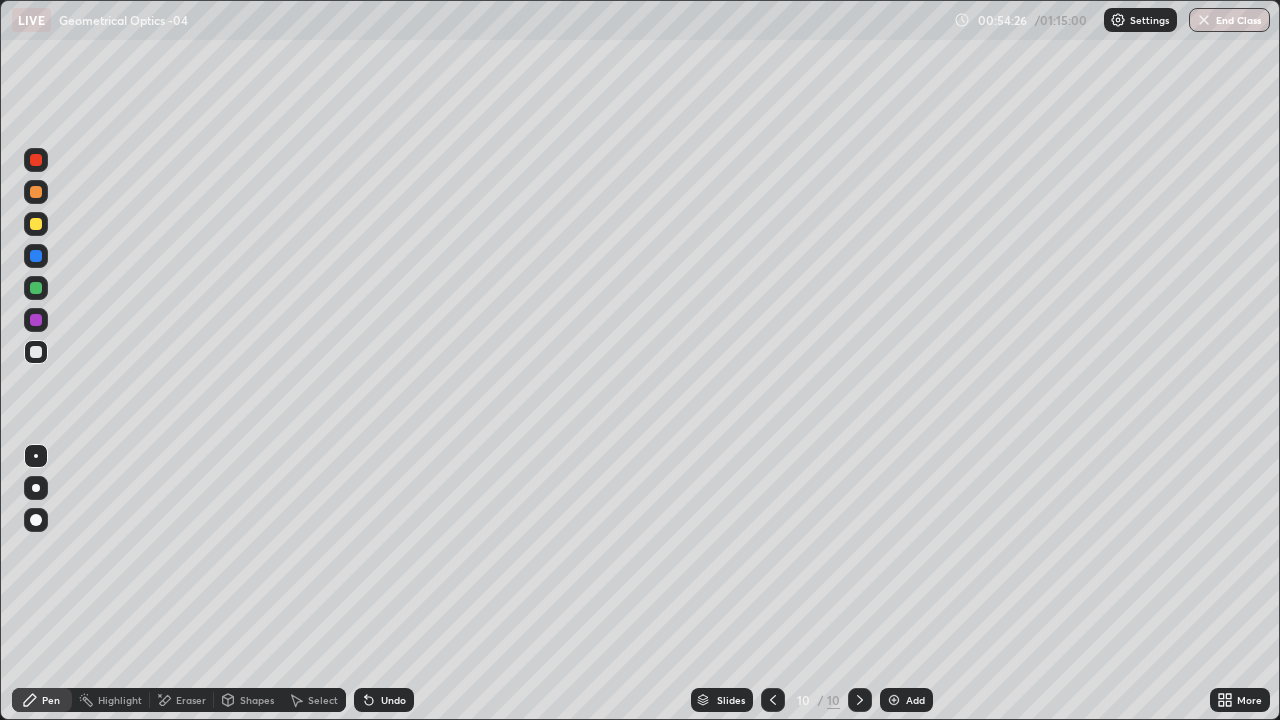 click at bounding box center (36, 352) 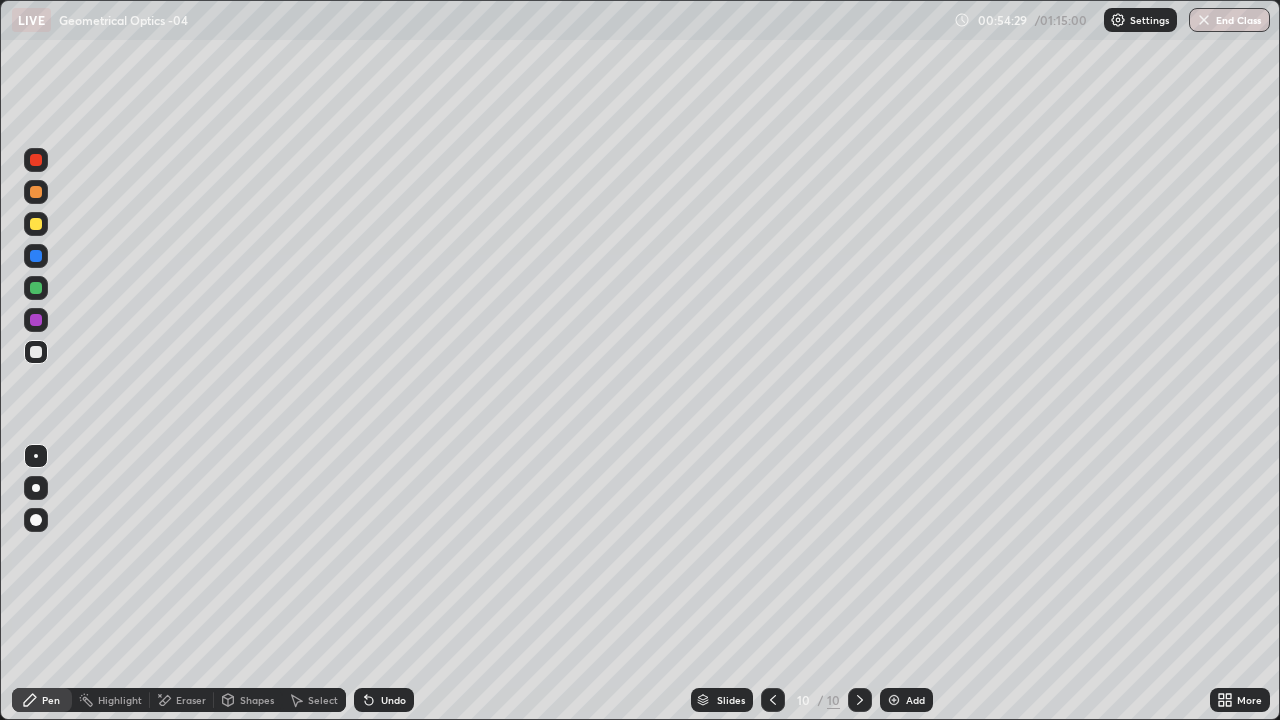 click at bounding box center [773, 700] 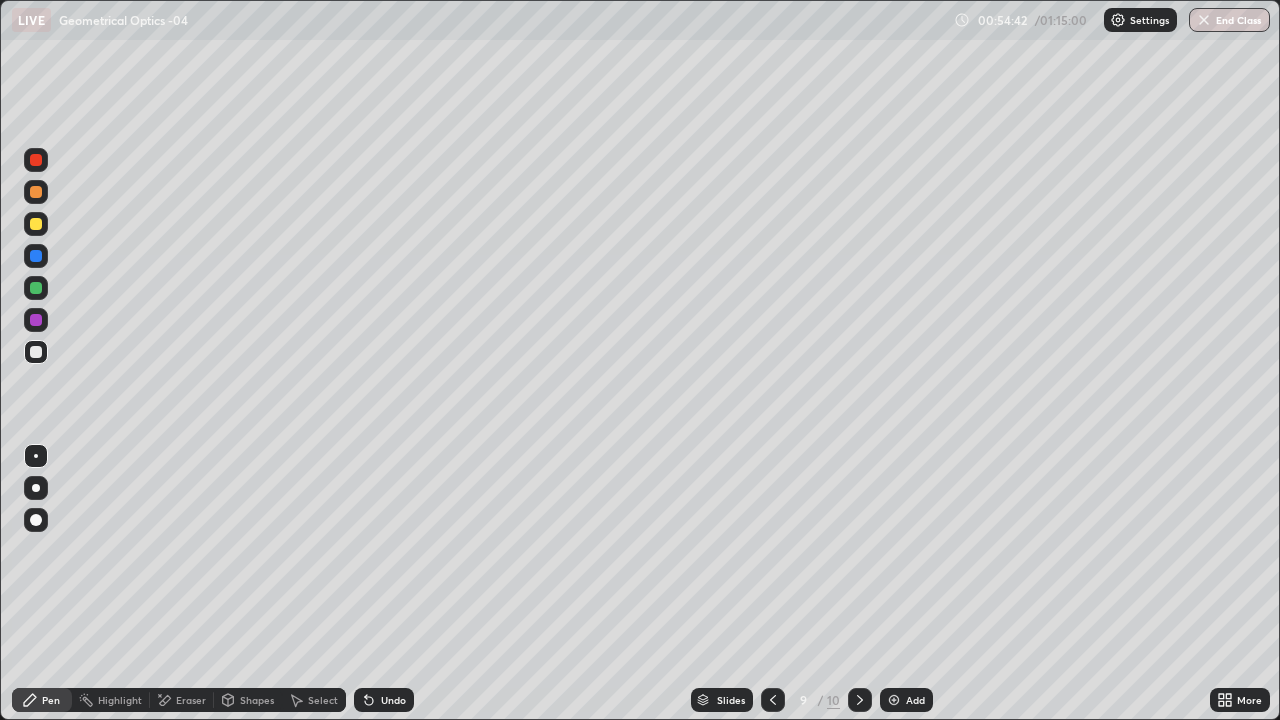 click 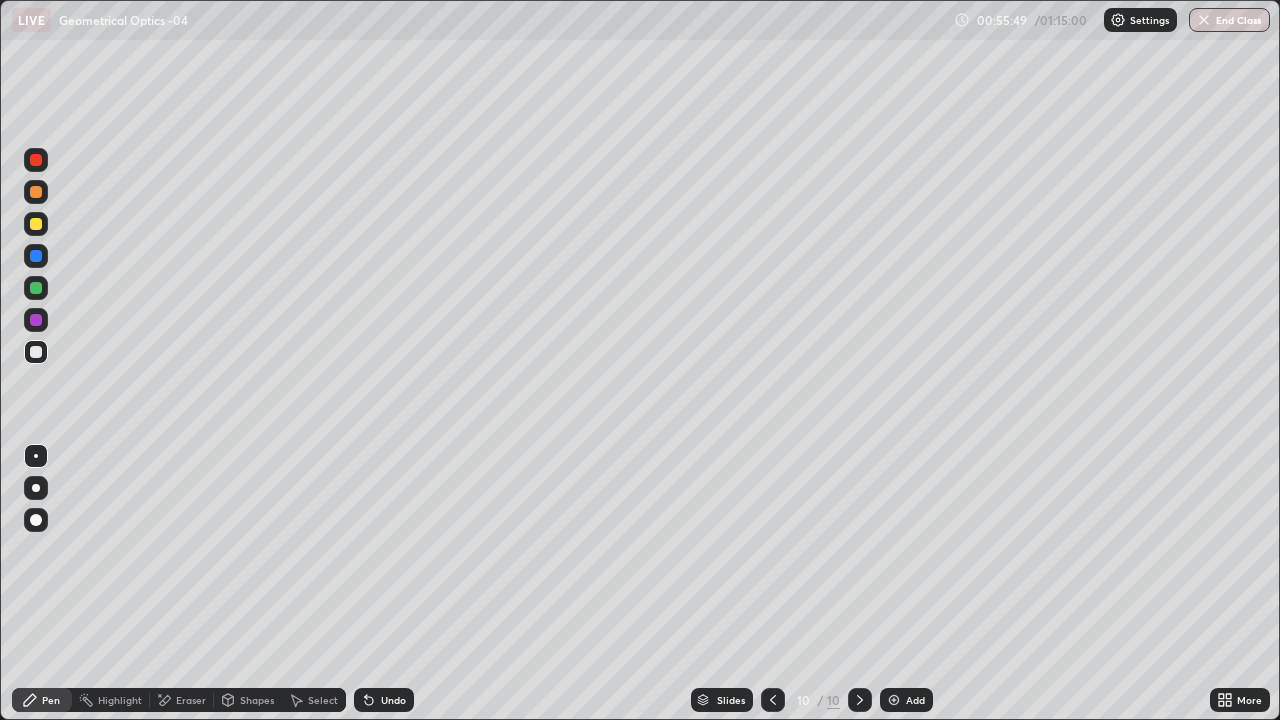 click on "Shapes" at bounding box center [248, 700] 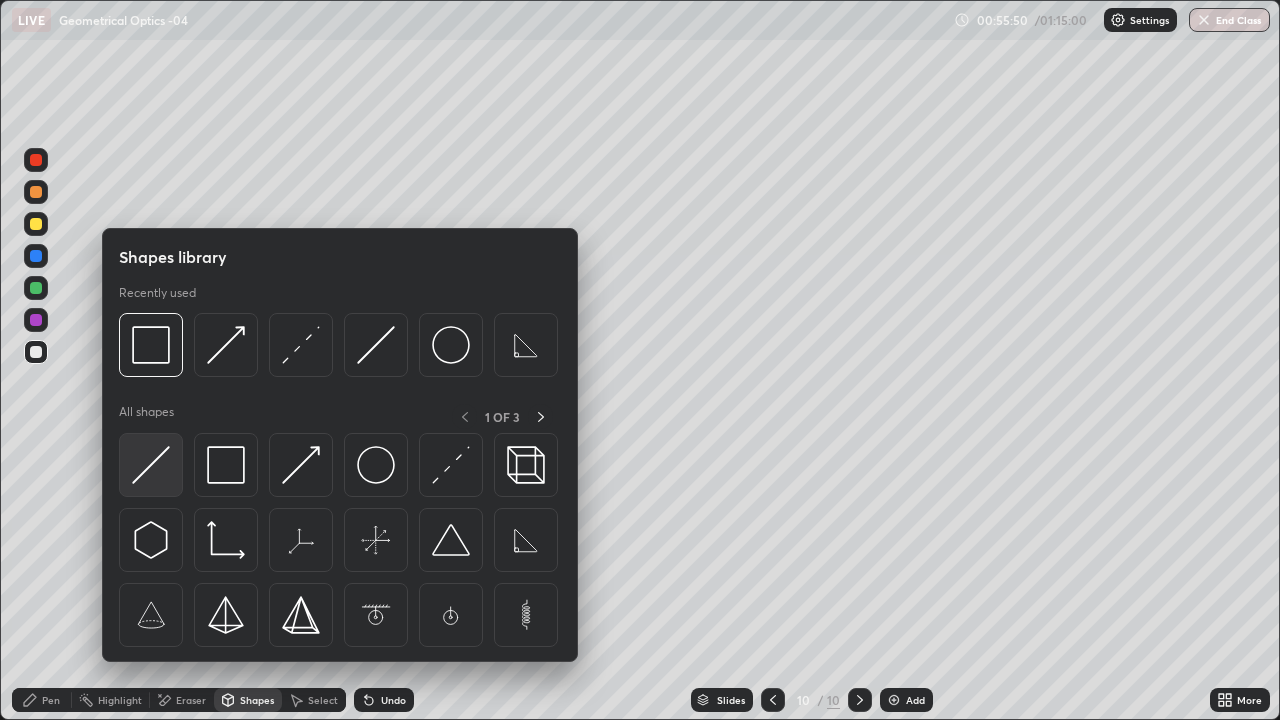 click at bounding box center [151, 465] 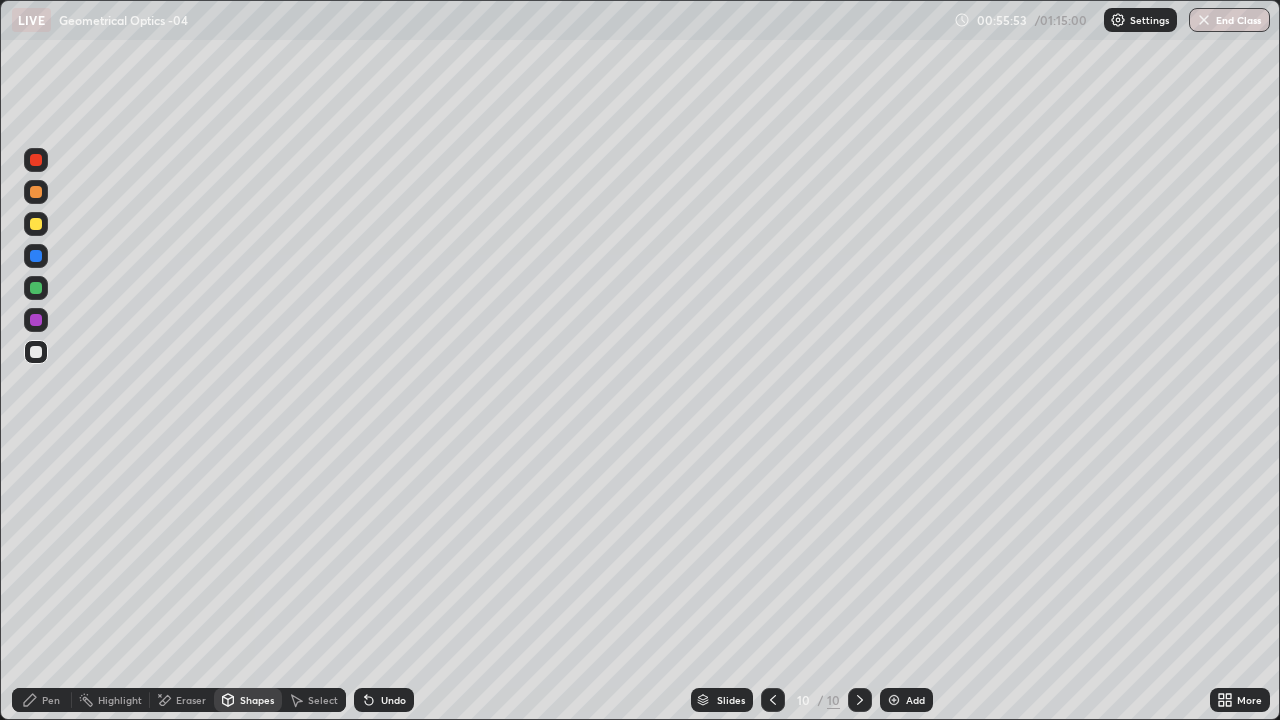 click on "Shapes" at bounding box center [257, 700] 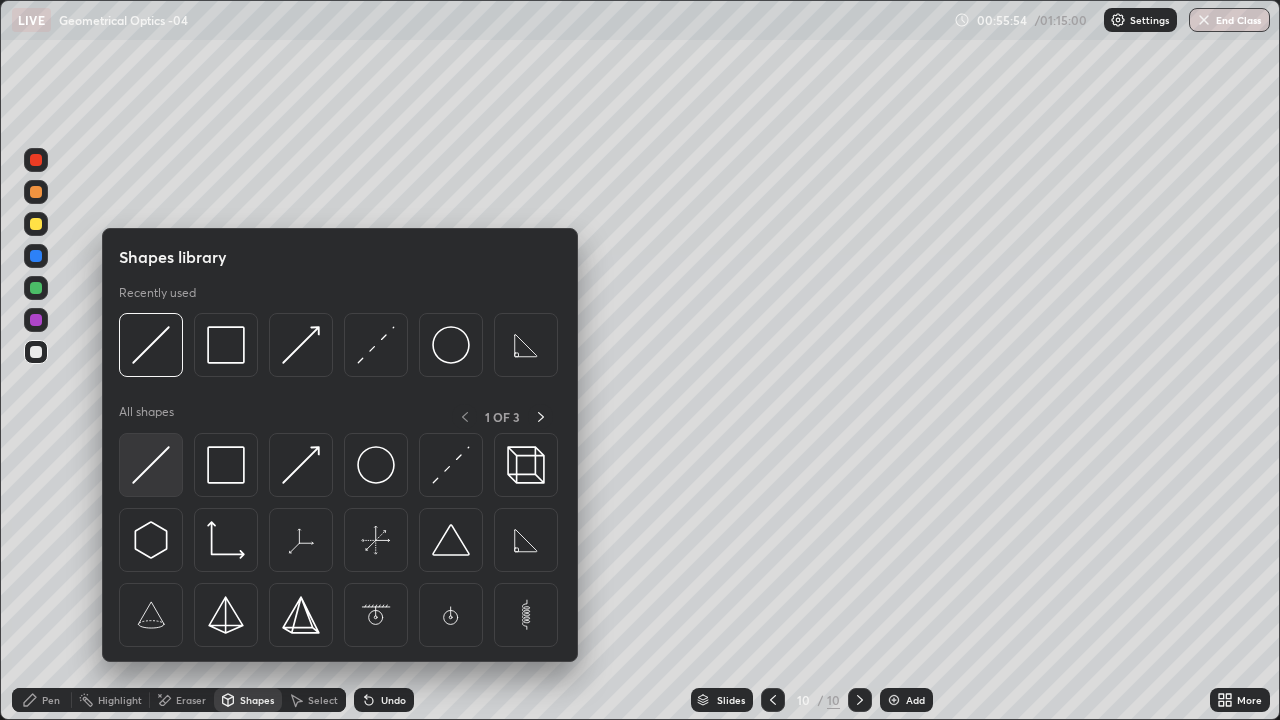 click at bounding box center (151, 465) 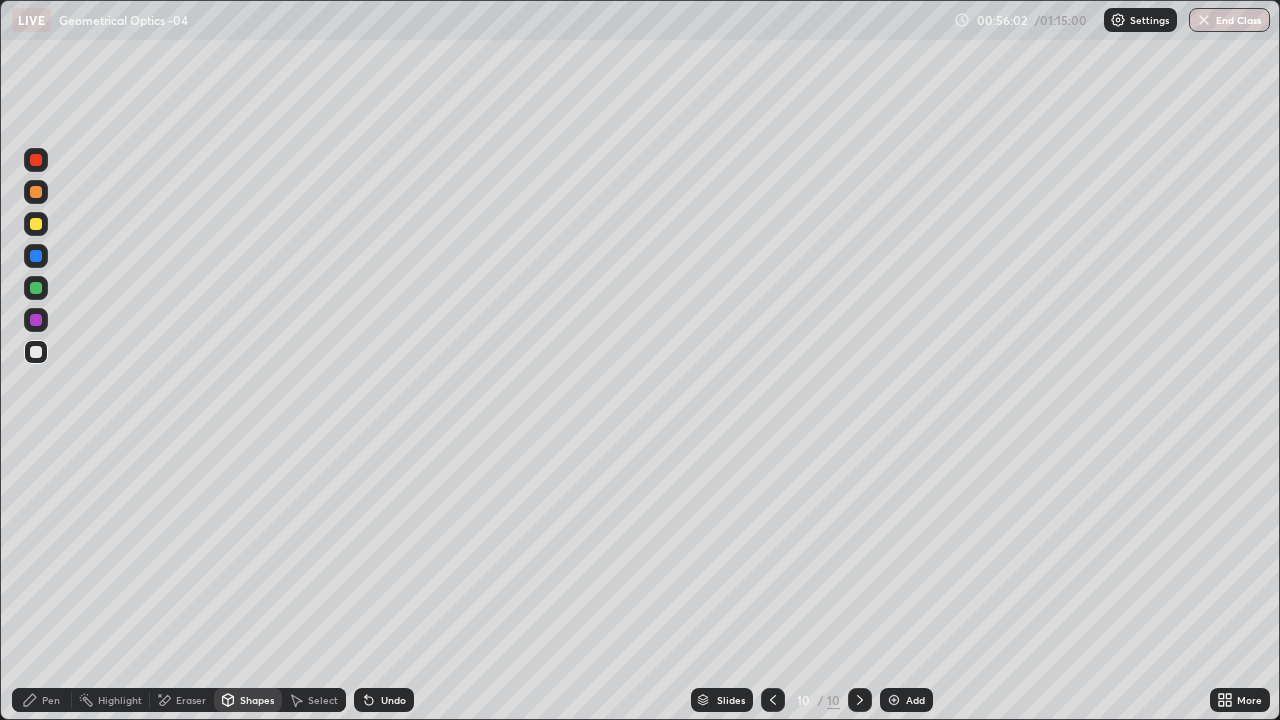 click on "Shapes" at bounding box center (248, 700) 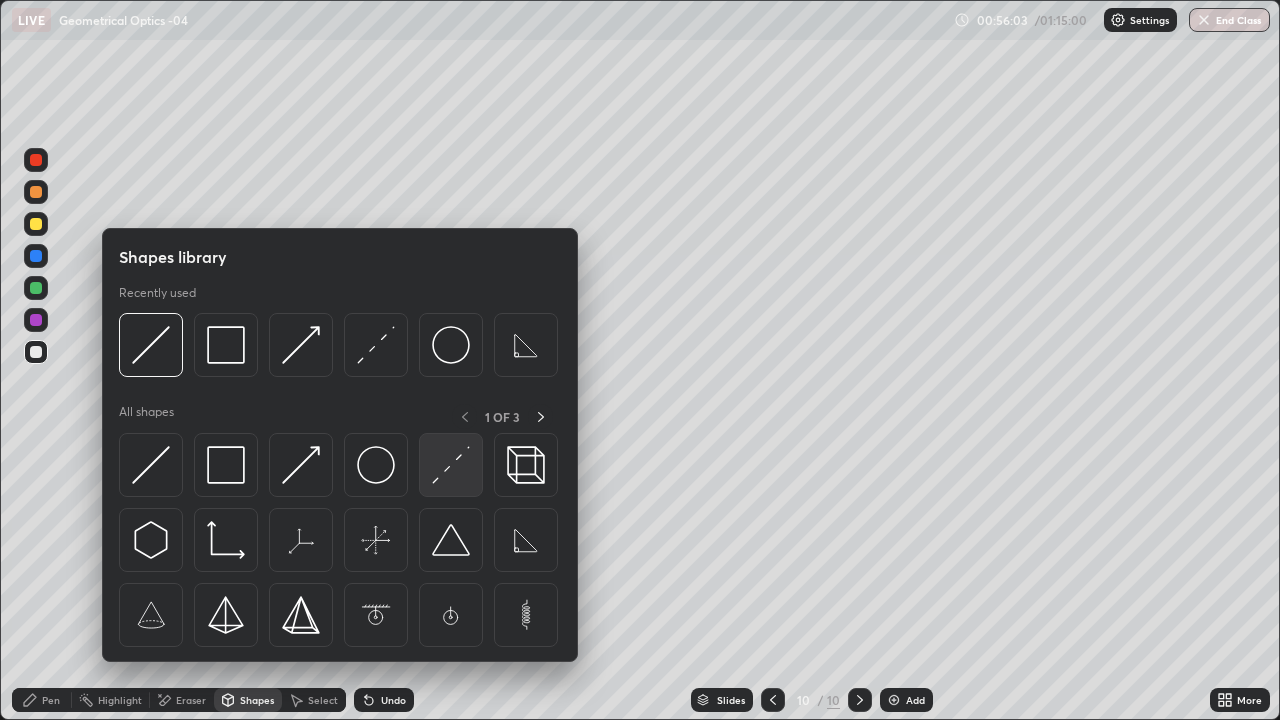 click at bounding box center (451, 465) 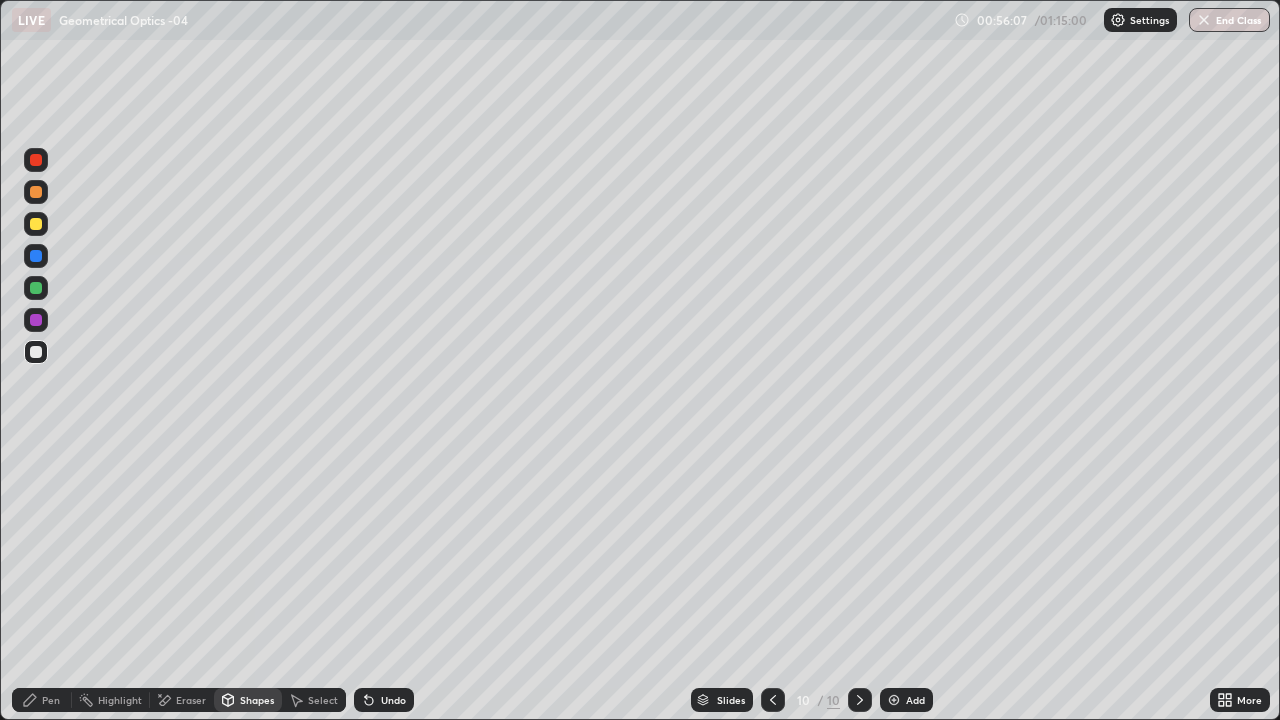 click on "Pen" at bounding box center (51, 700) 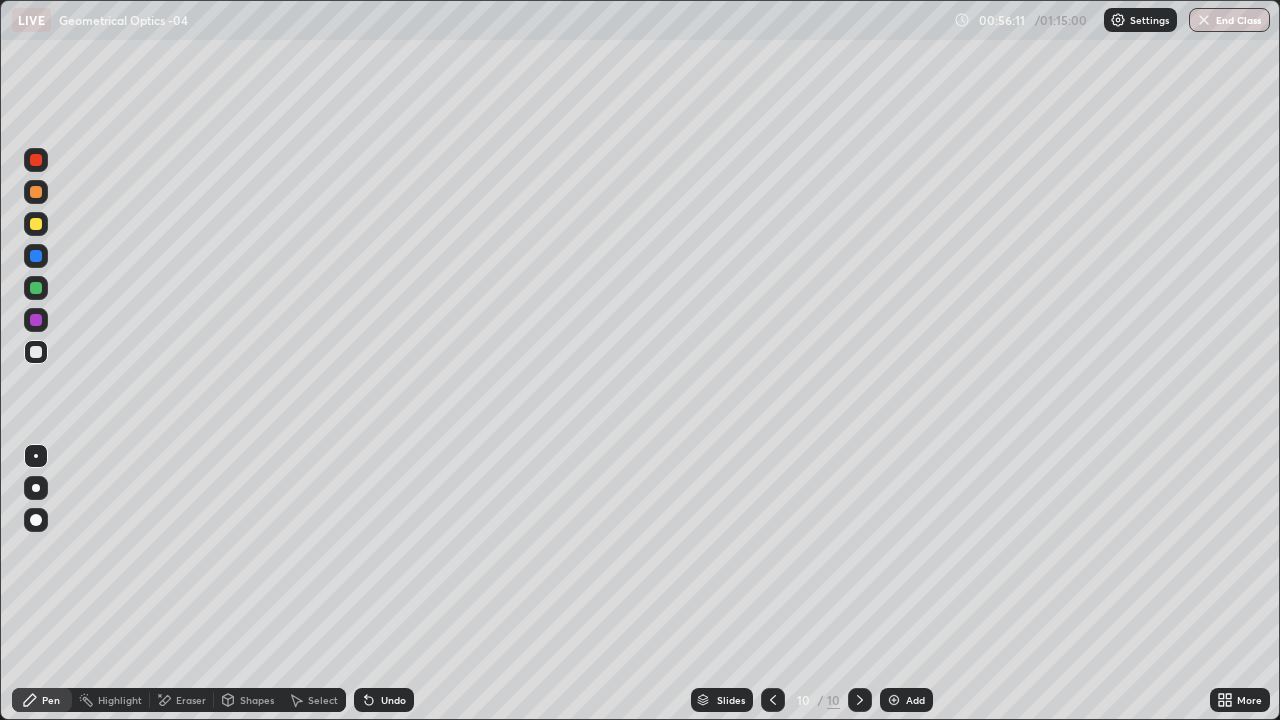 click on "Shapes" at bounding box center (248, 700) 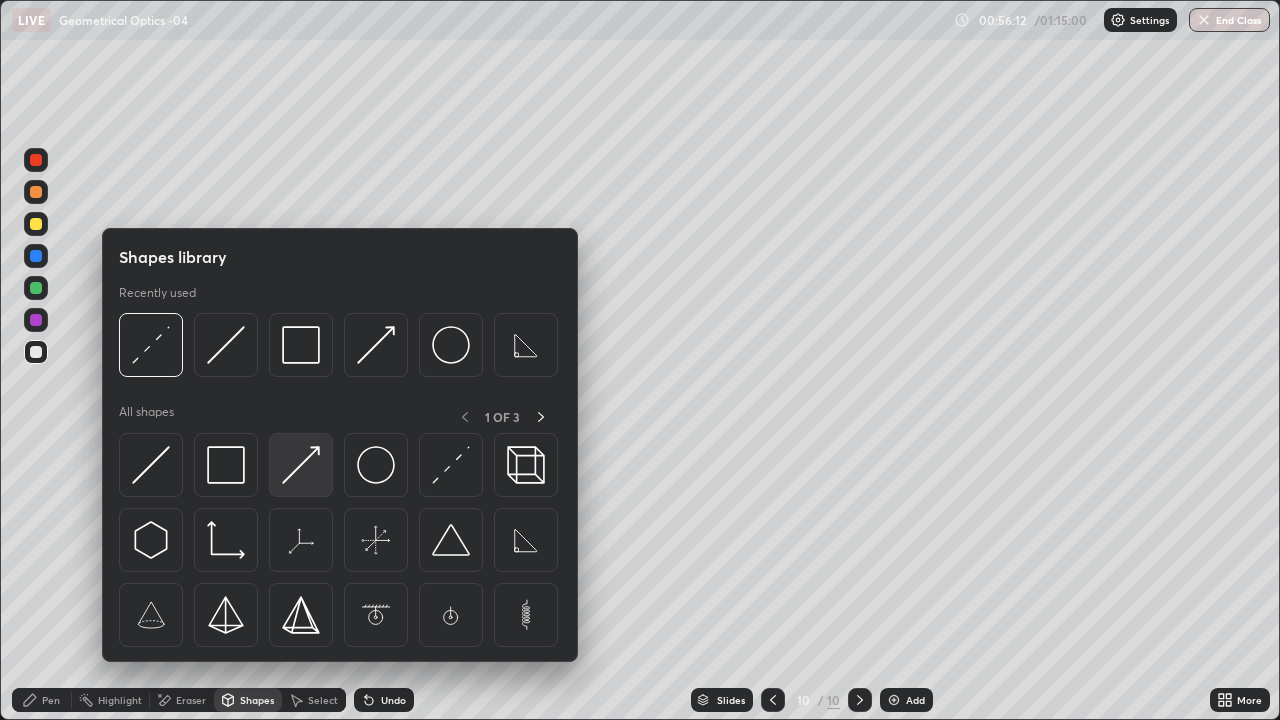 click at bounding box center (301, 465) 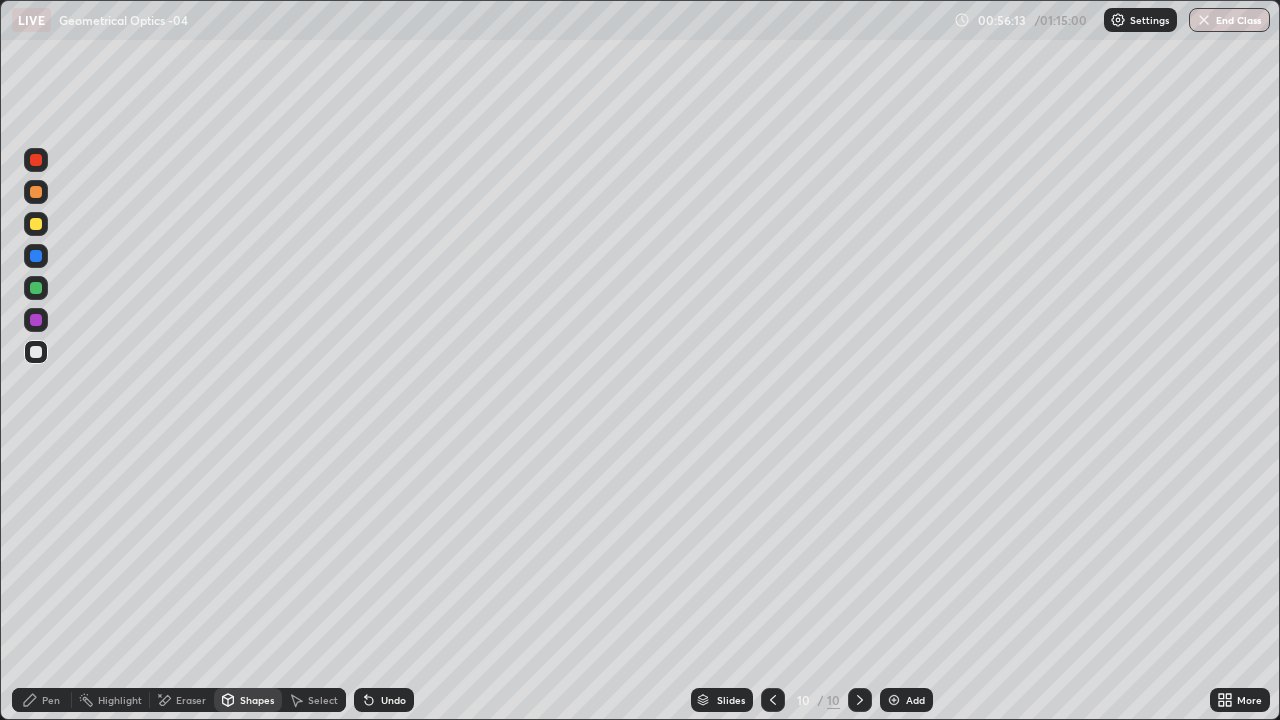 click at bounding box center [36, 320] 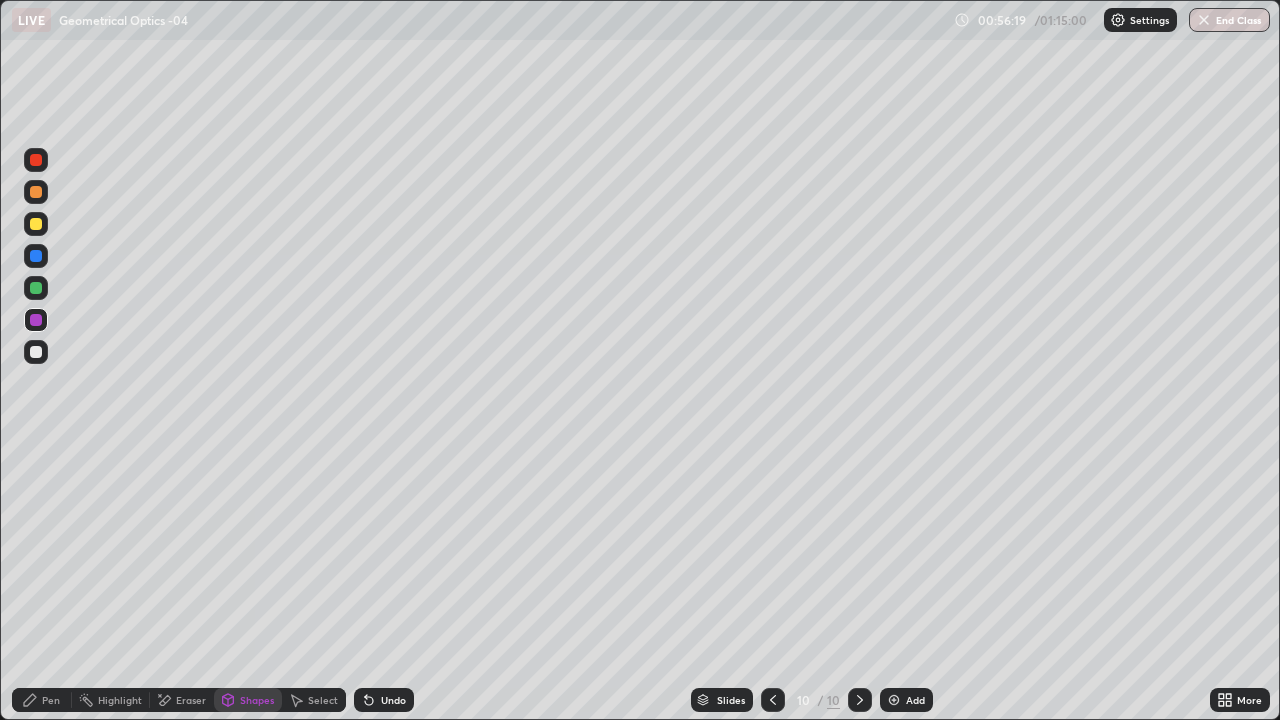 click on "Pen" at bounding box center (51, 700) 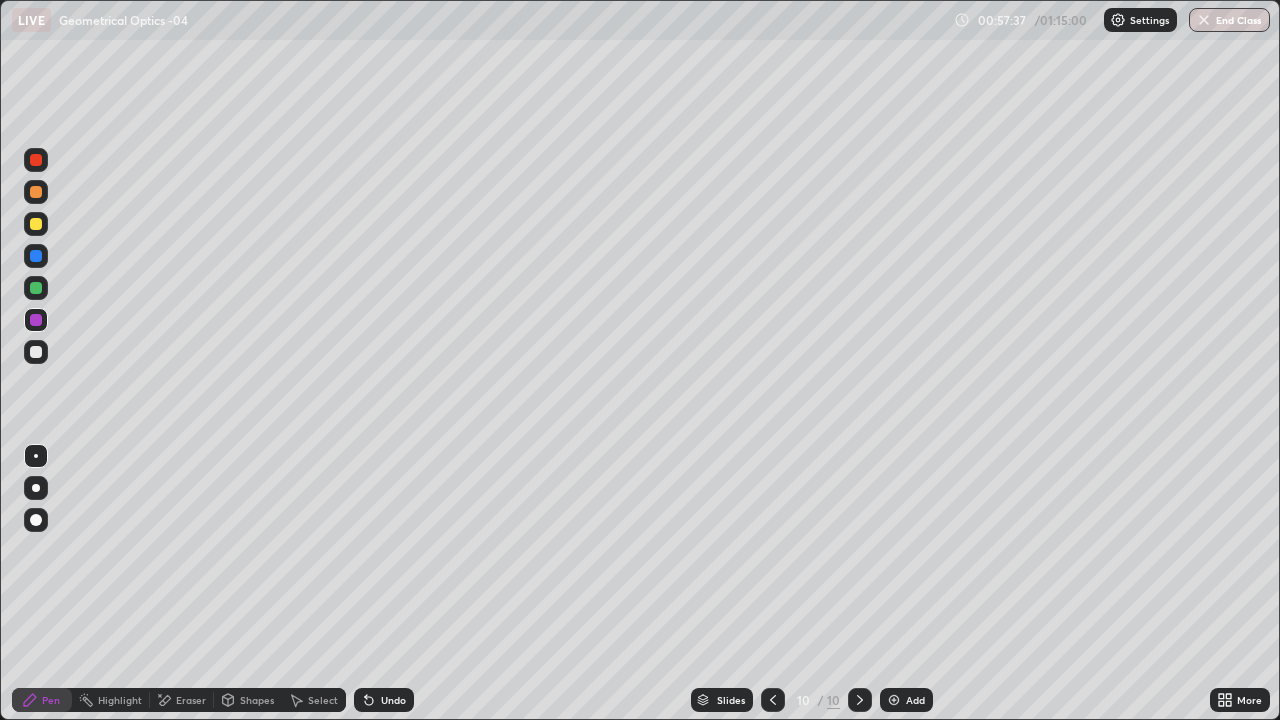 click on "Pen" at bounding box center (51, 700) 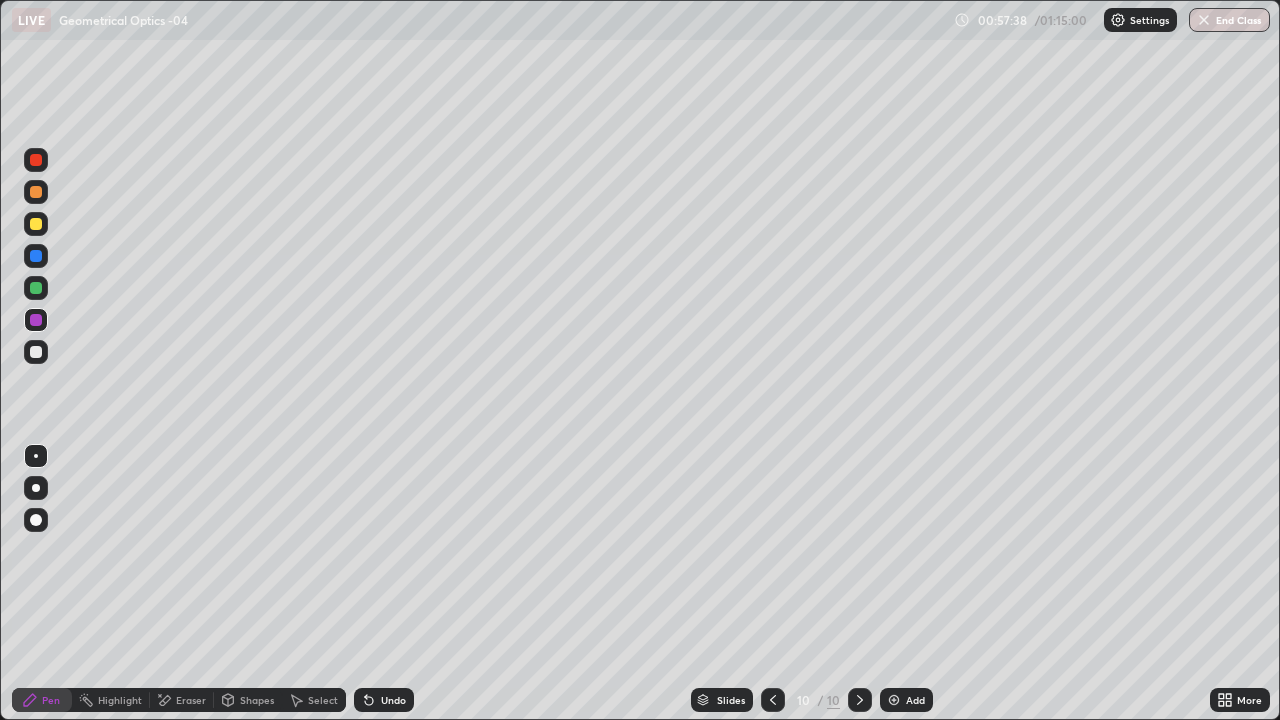 click at bounding box center [36, 352] 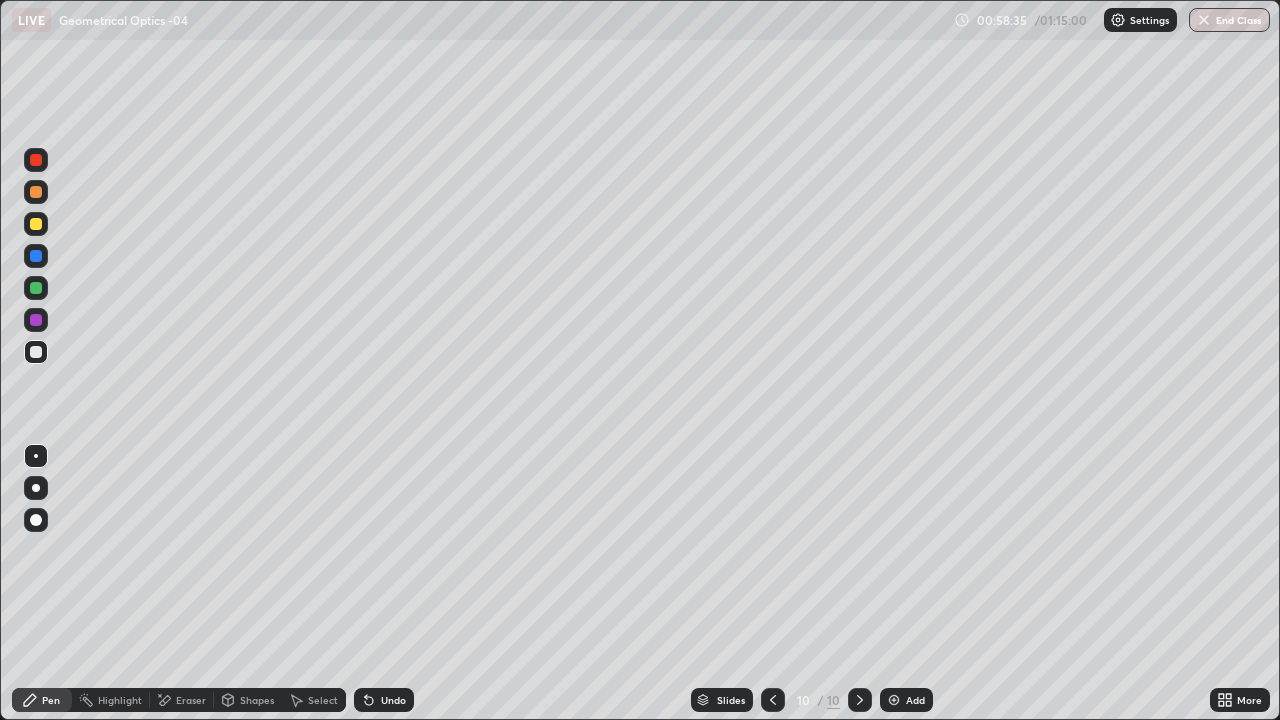 click on "Add" at bounding box center (915, 700) 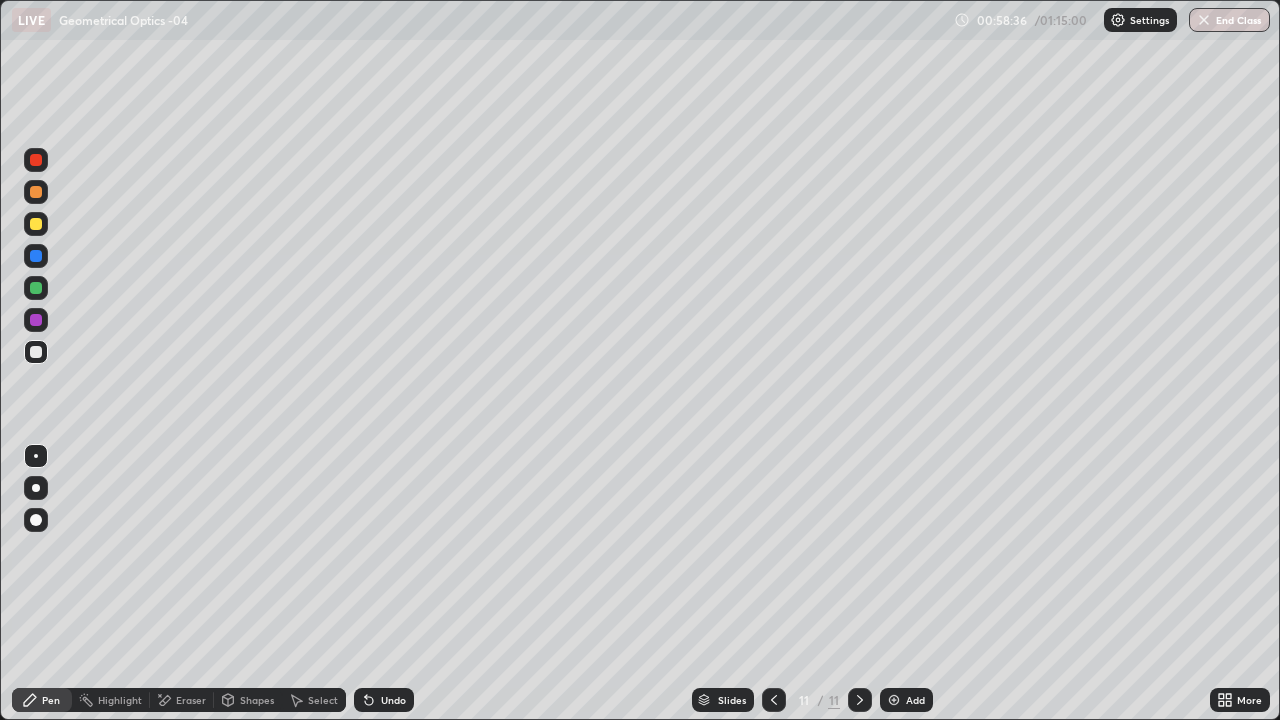 click on "Shapes" at bounding box center [248, 700] 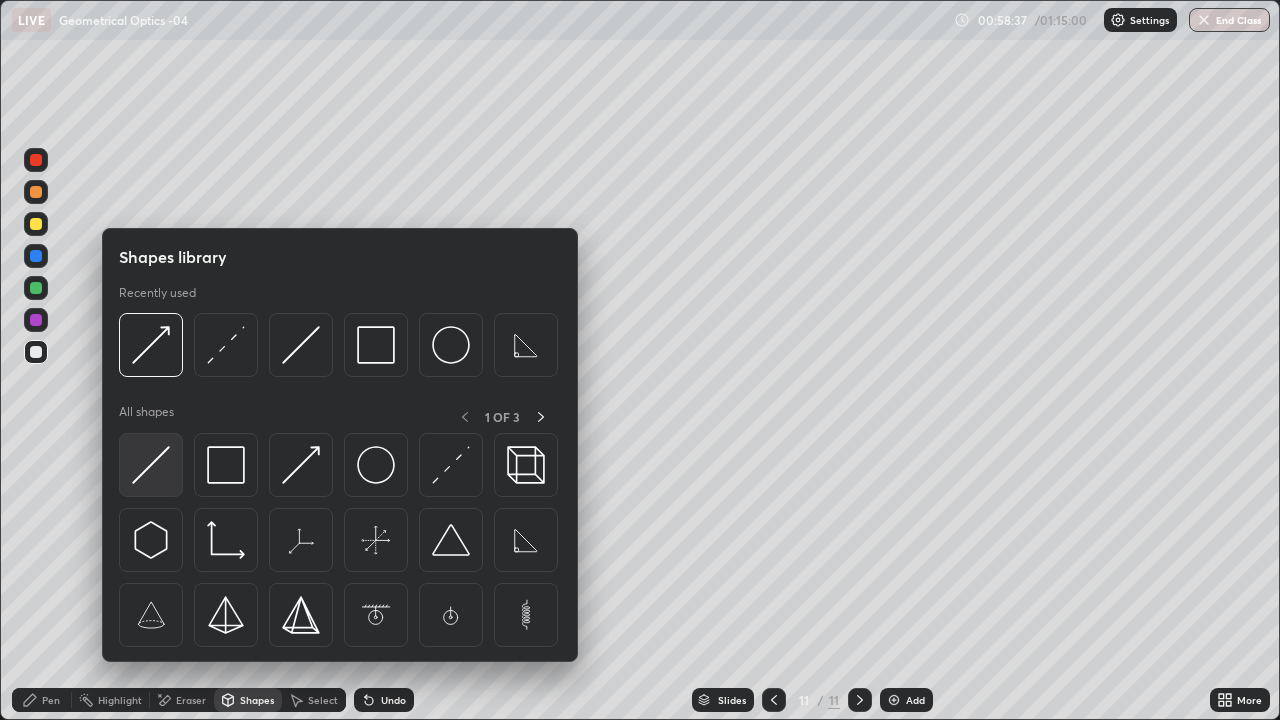 click at bounding box center [151, 465] 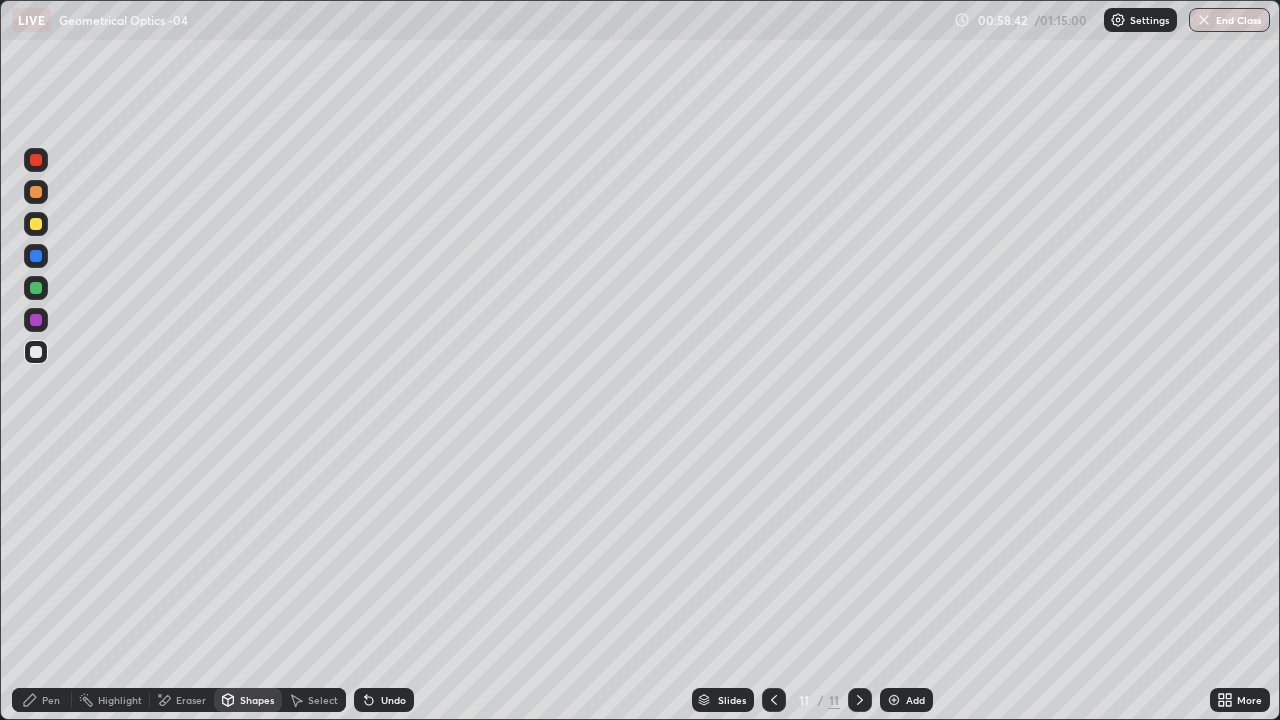 click on "Shapes" at bounding box center (248, 700) 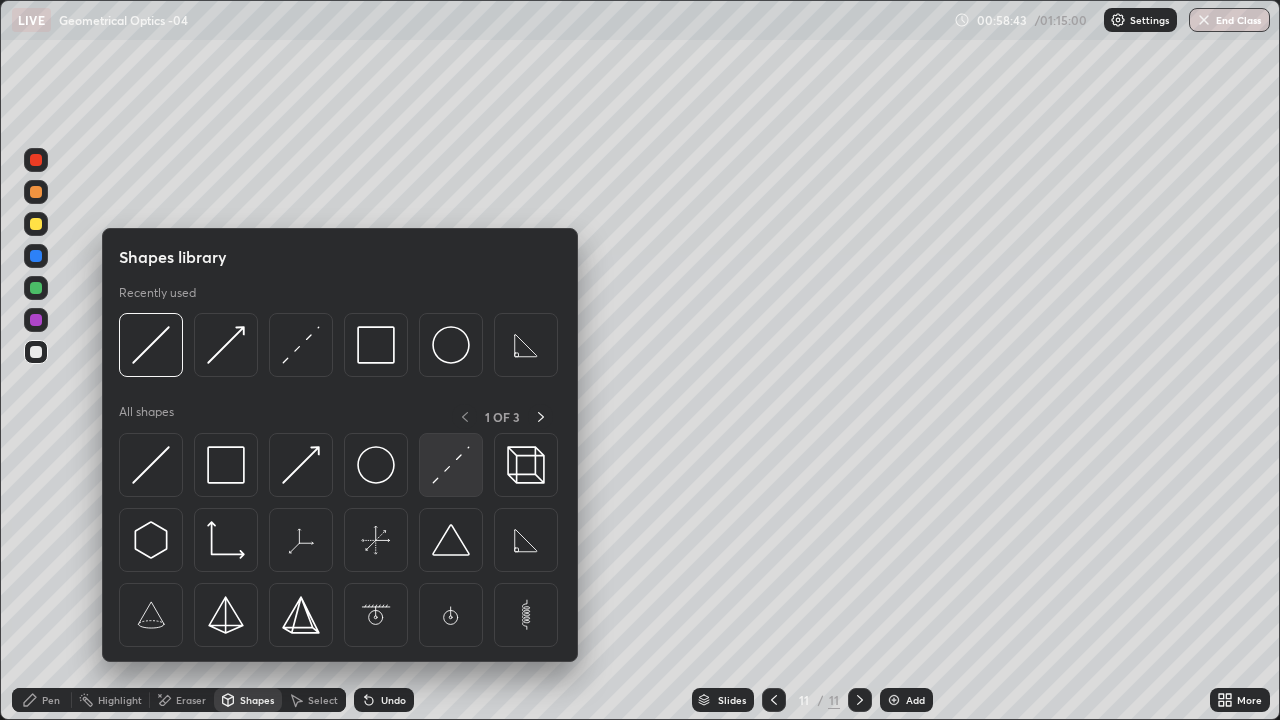 click at bounding box center [451, 465] 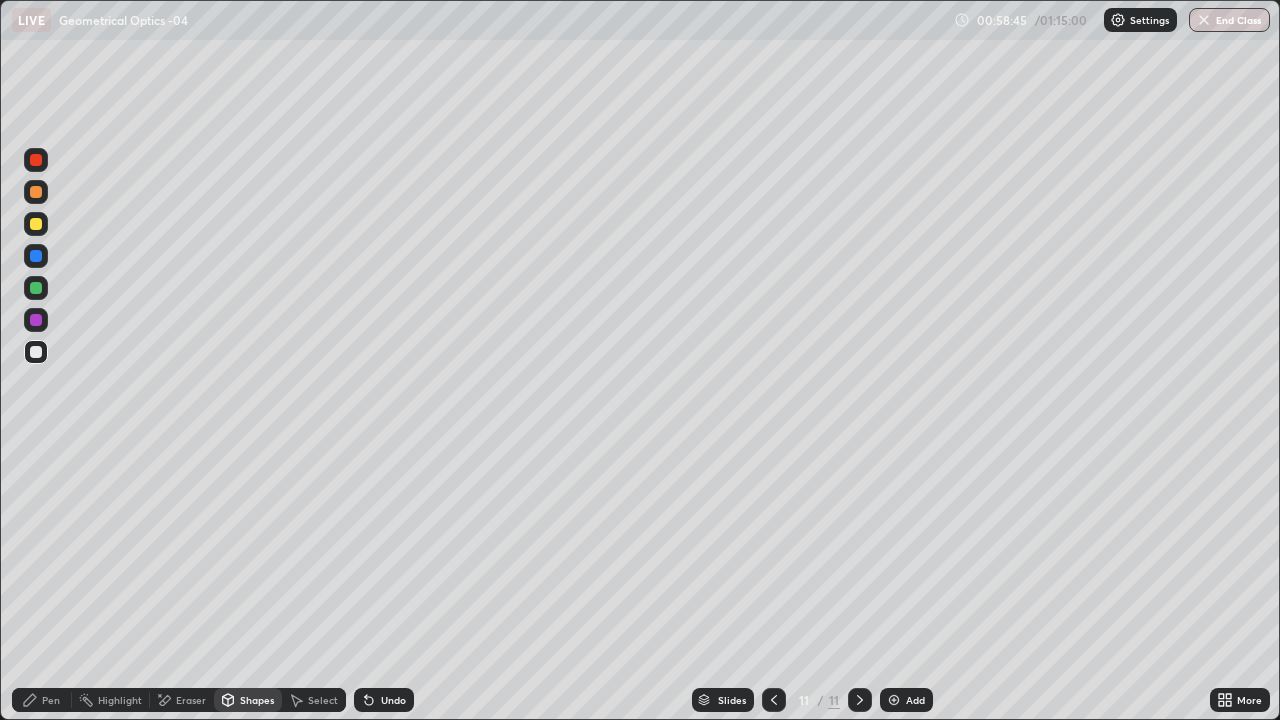 click on "Shapes" at bounding box center (248, 700) 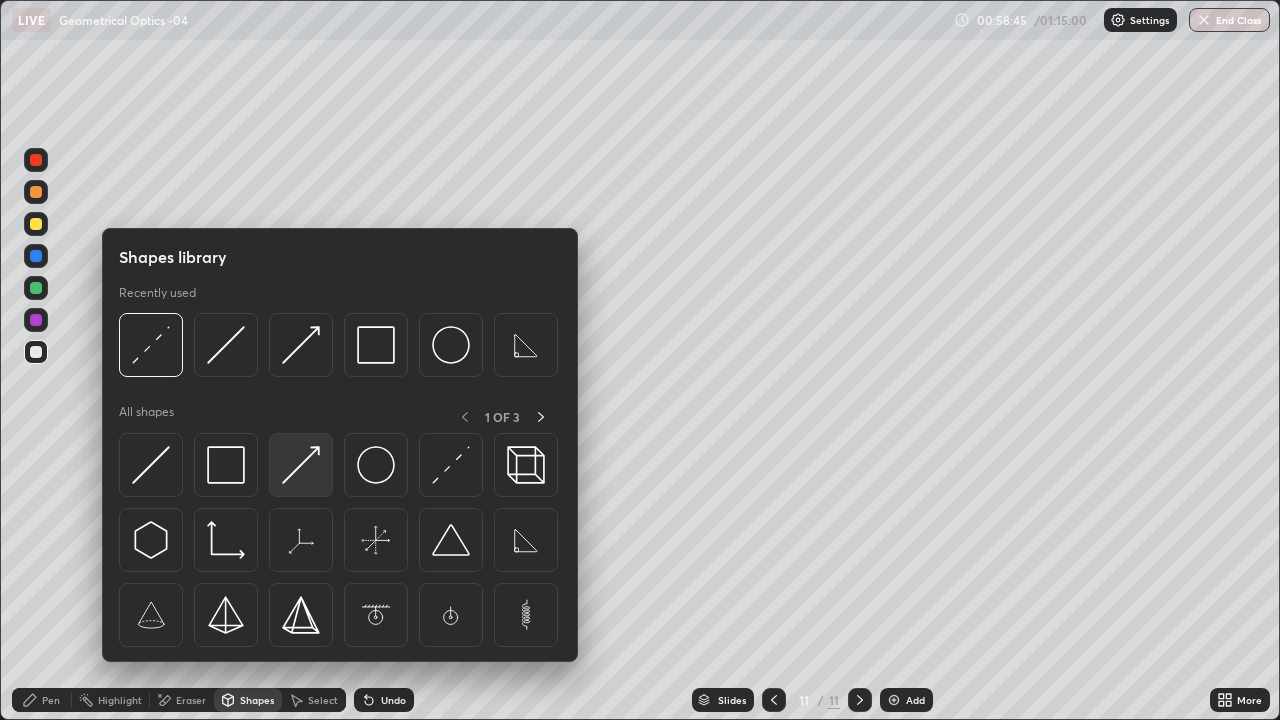 click at bounding box center [301, 465] 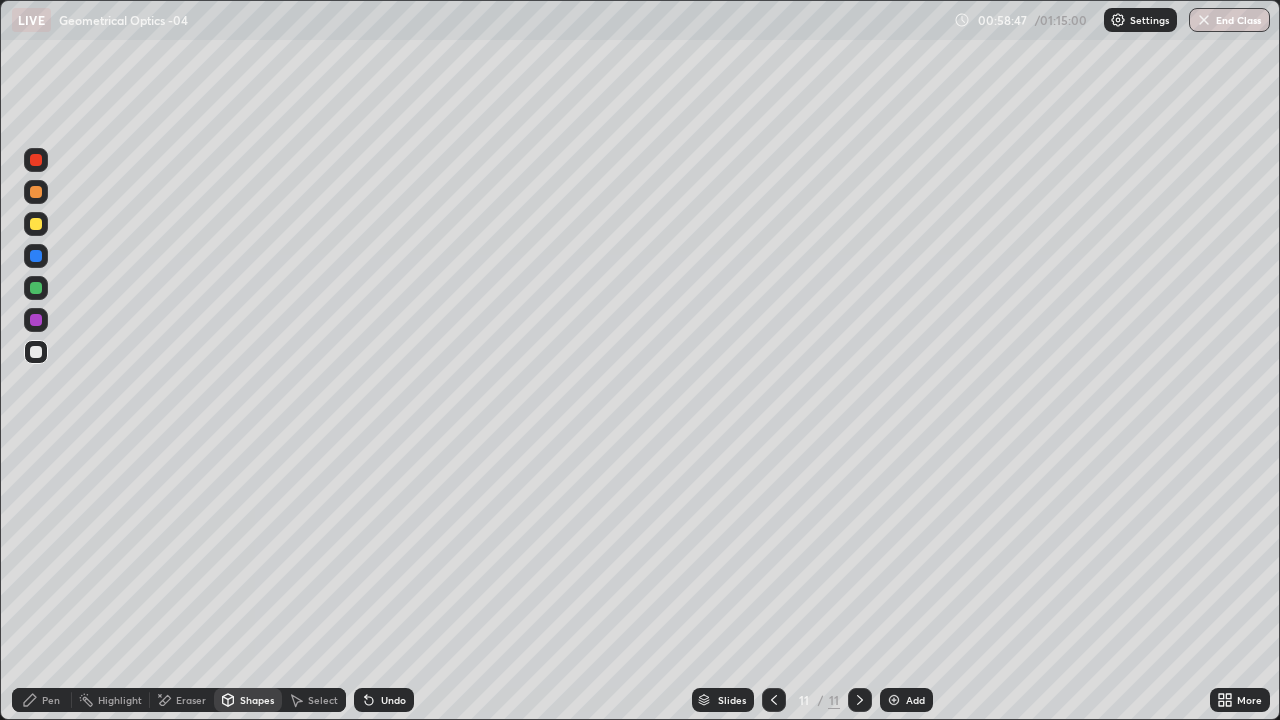 click on "Pen" at bounding box center [51, 700] 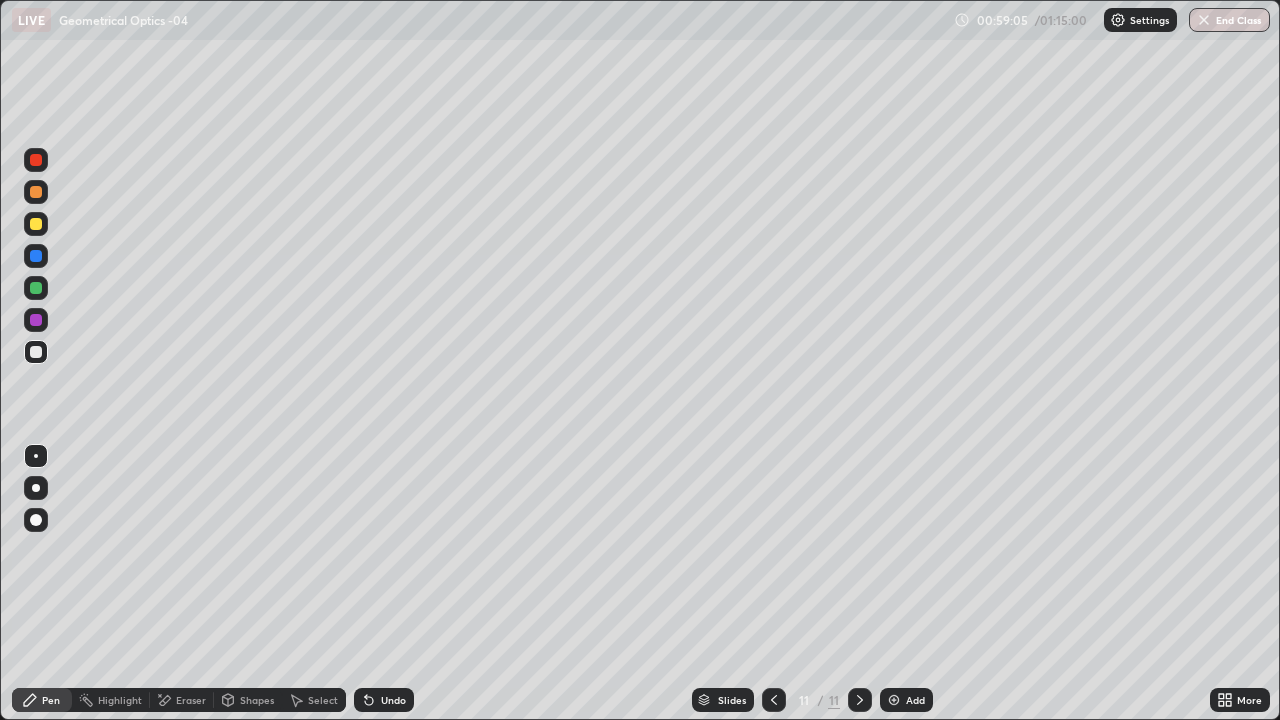click on "Shapes" at bounding box center (257, 700) 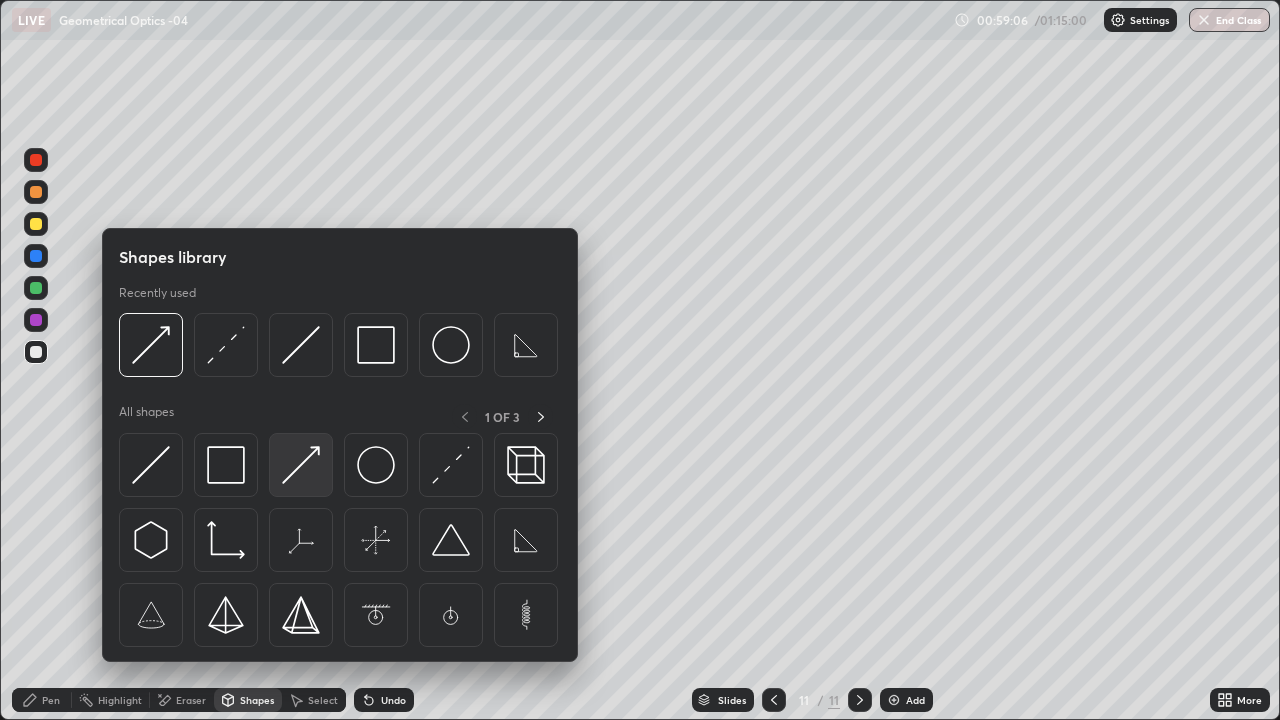 click at bounding box center [301, 465] 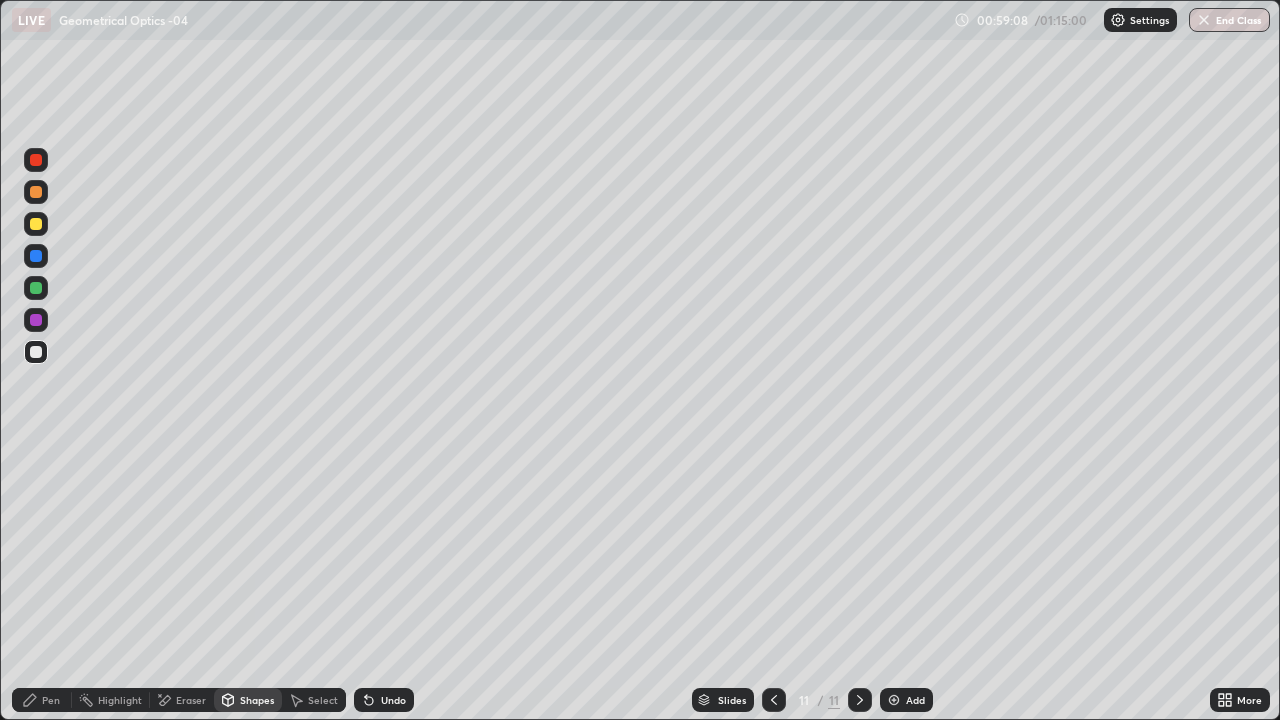 click 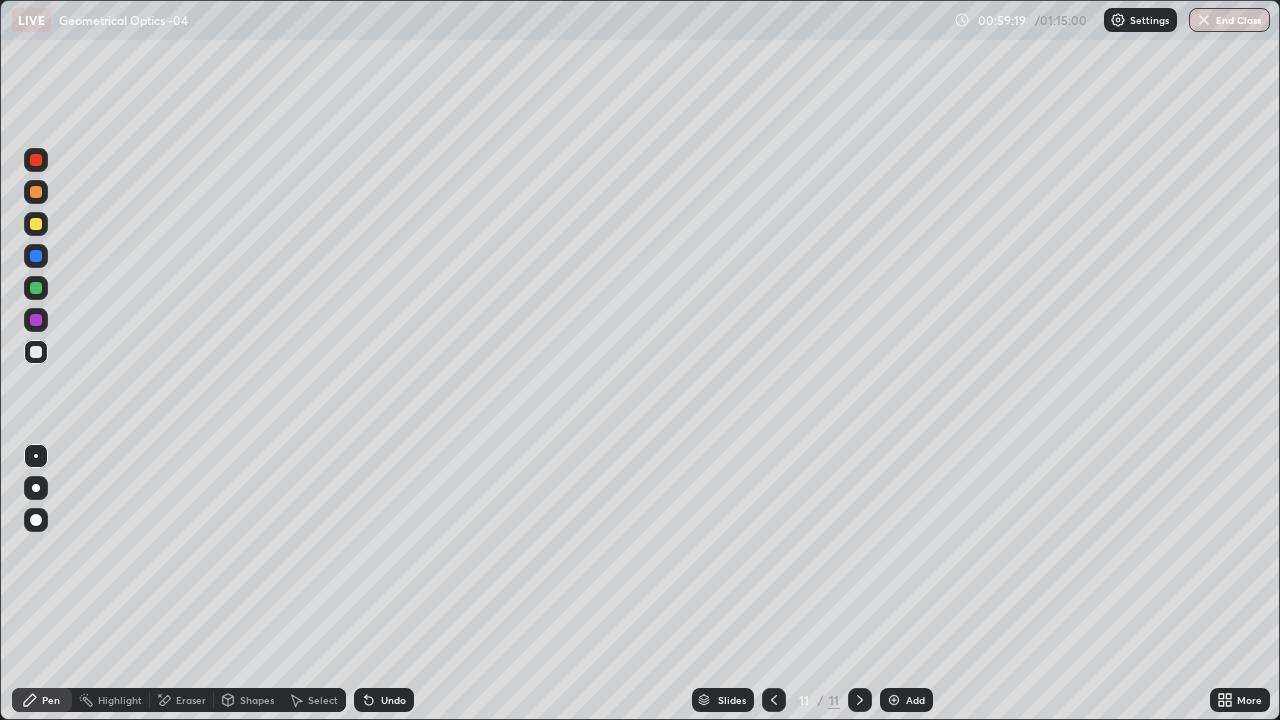 click on "Shapes" at bounding box center (257, 700) 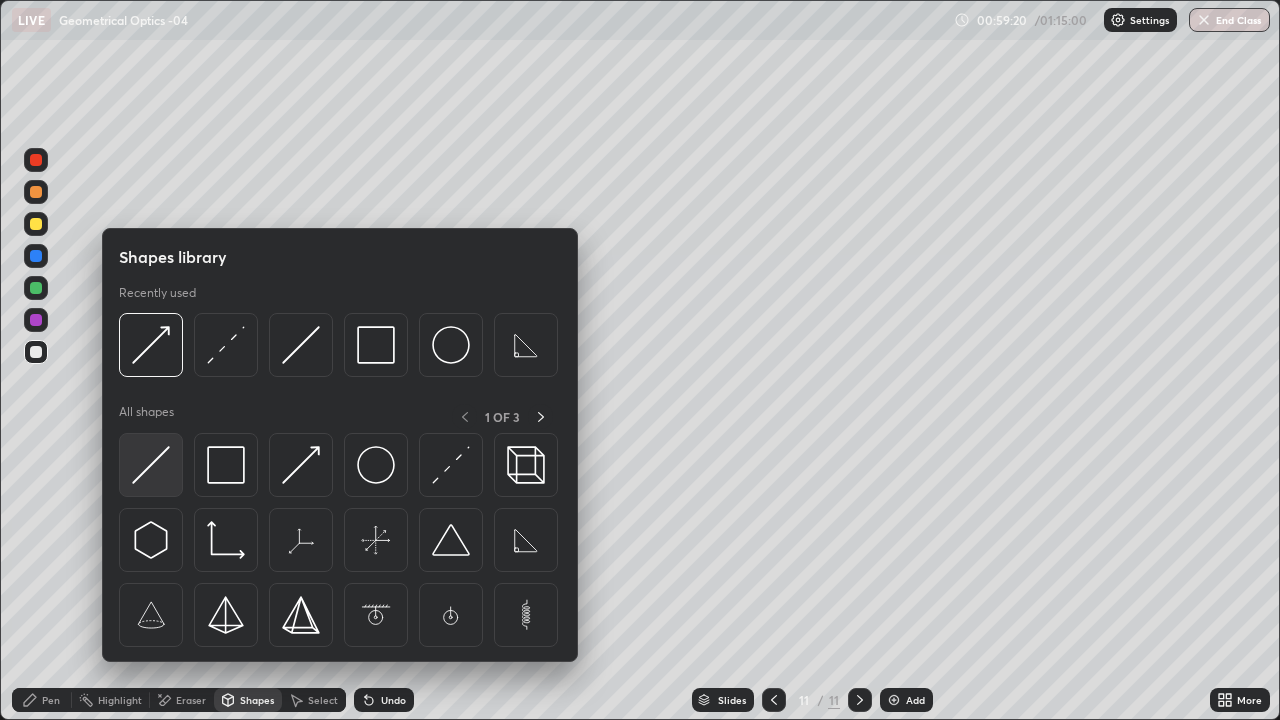 click at bounding box center [151, 465] 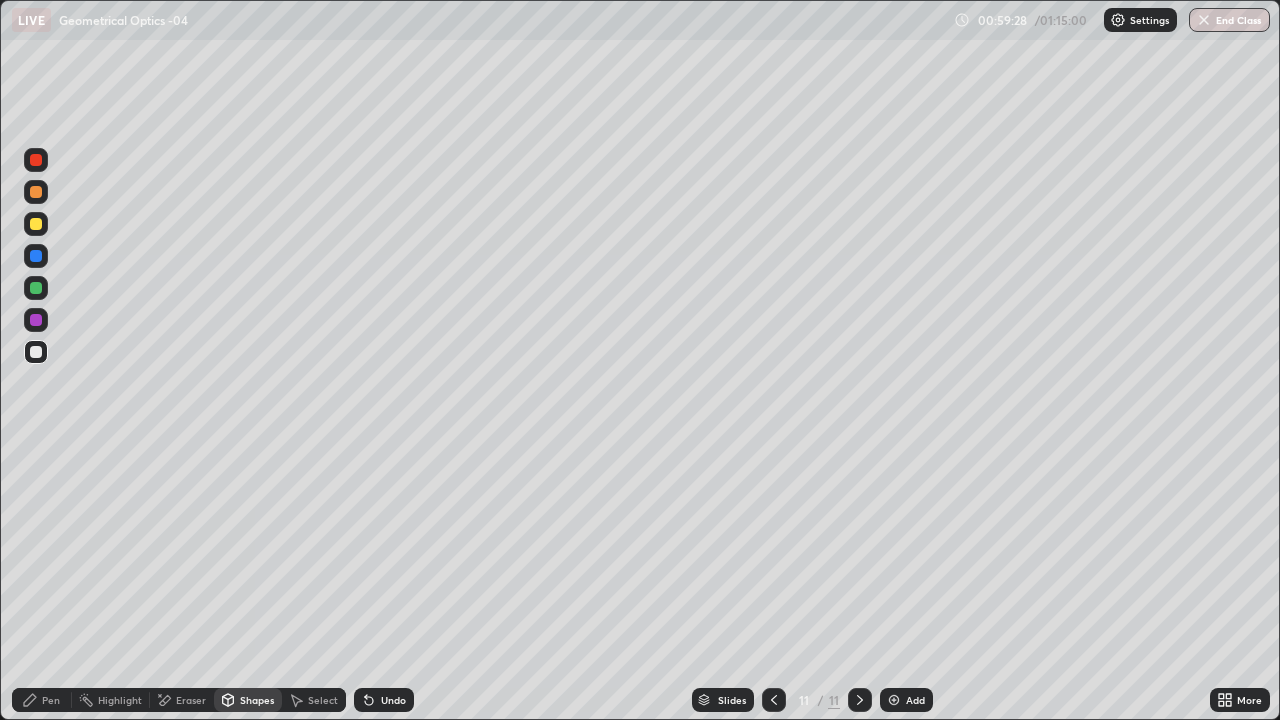 click on "Shapes" at bounding box center (257, 700) 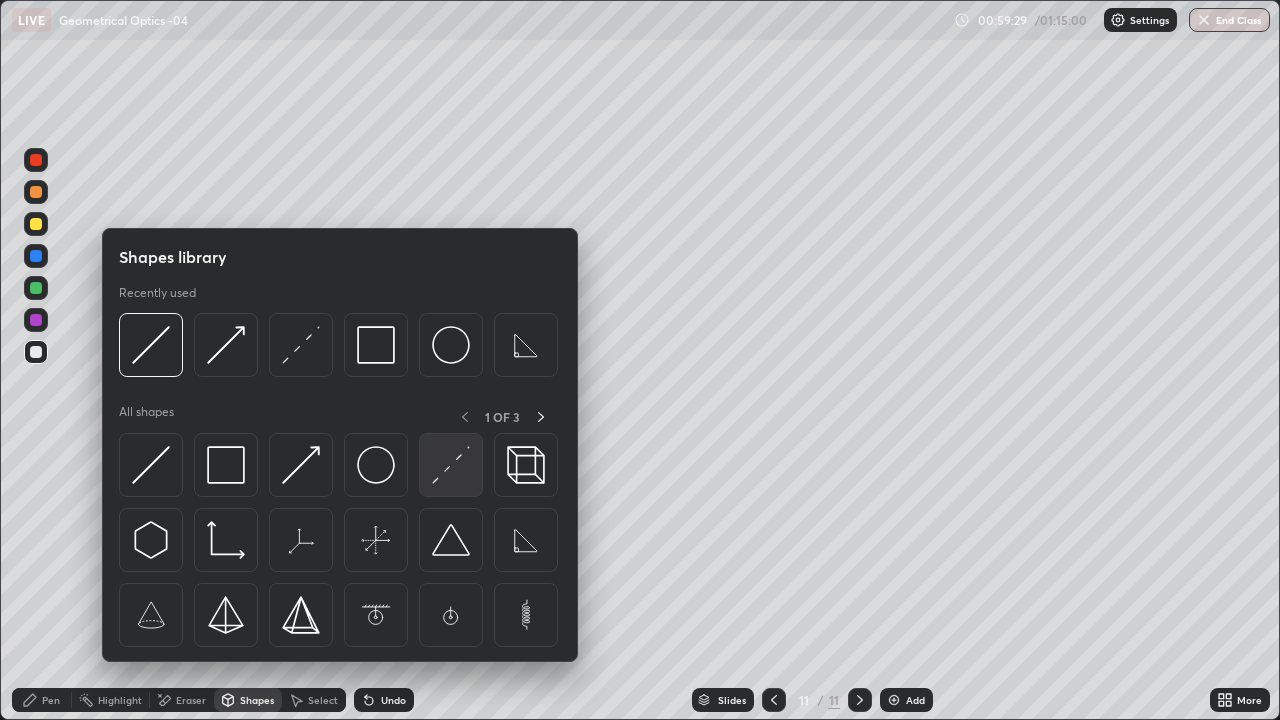 click at bounding box center (451, 465) 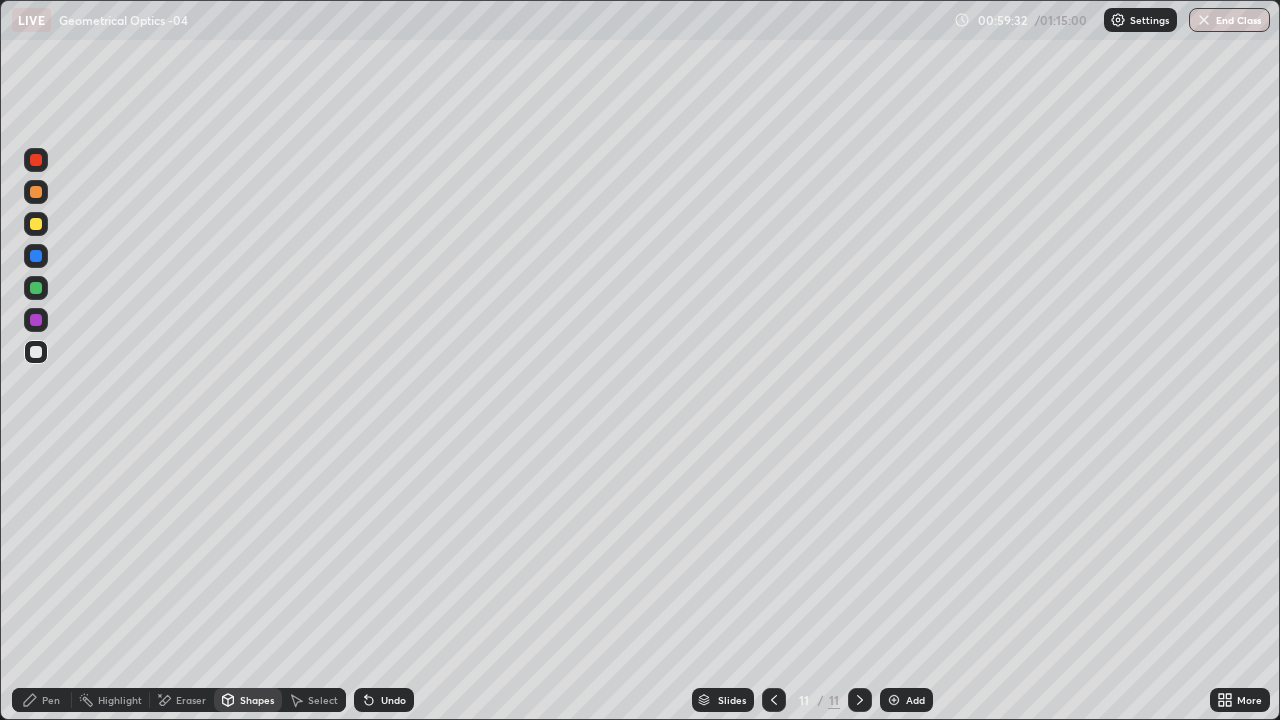 click on "Shapes" at bounding box center [248, 700] 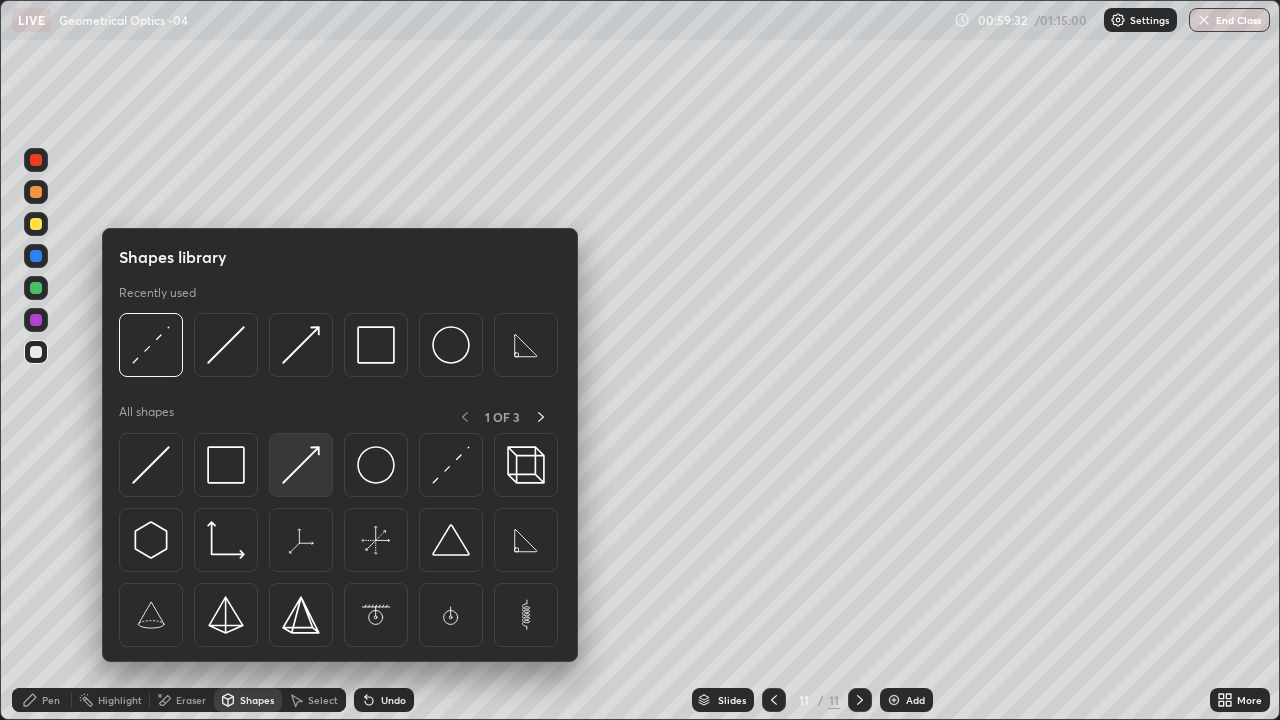 click at bounding box center (301, 465) 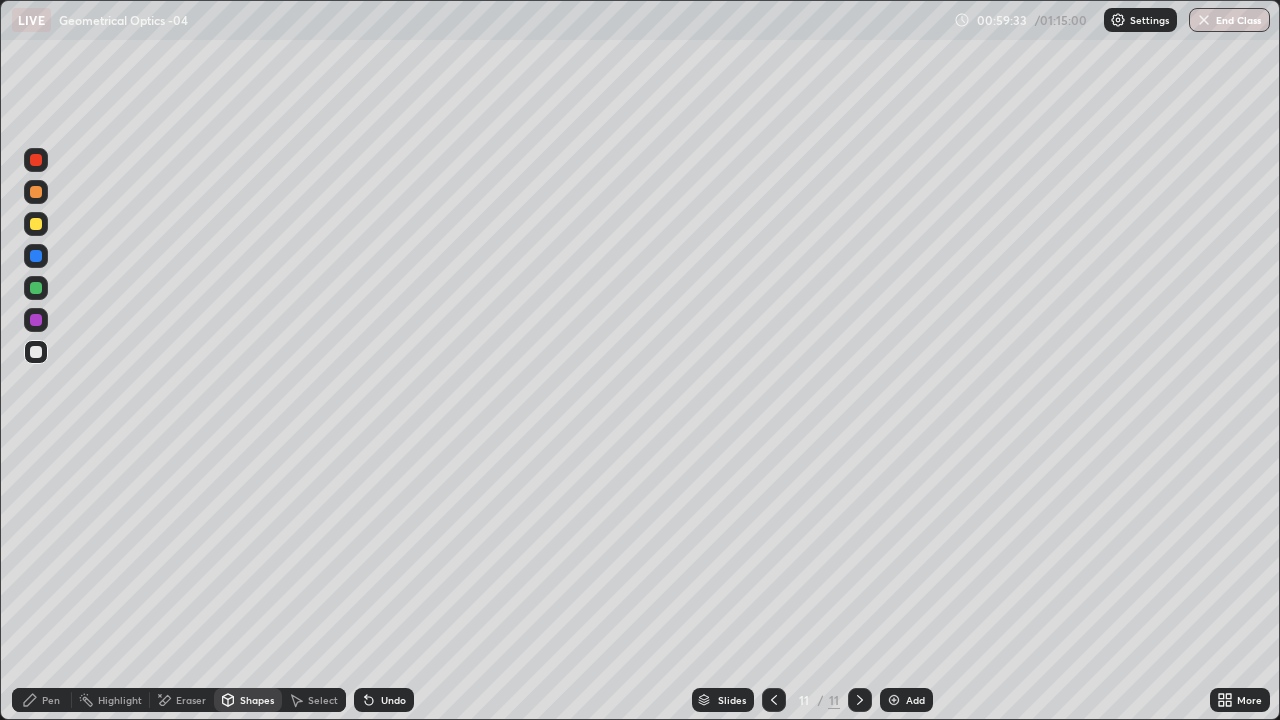click at bounding box center (36, 320) 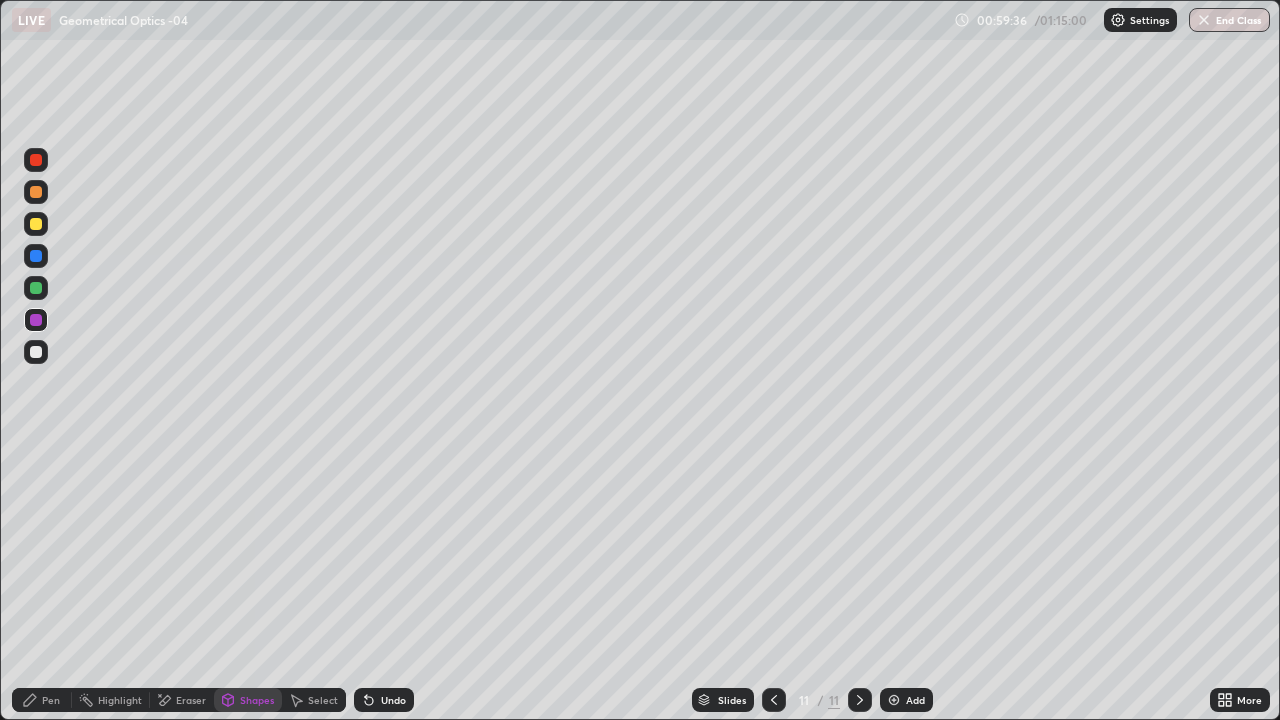 click on "Pen" at bounding box center (51, 700) 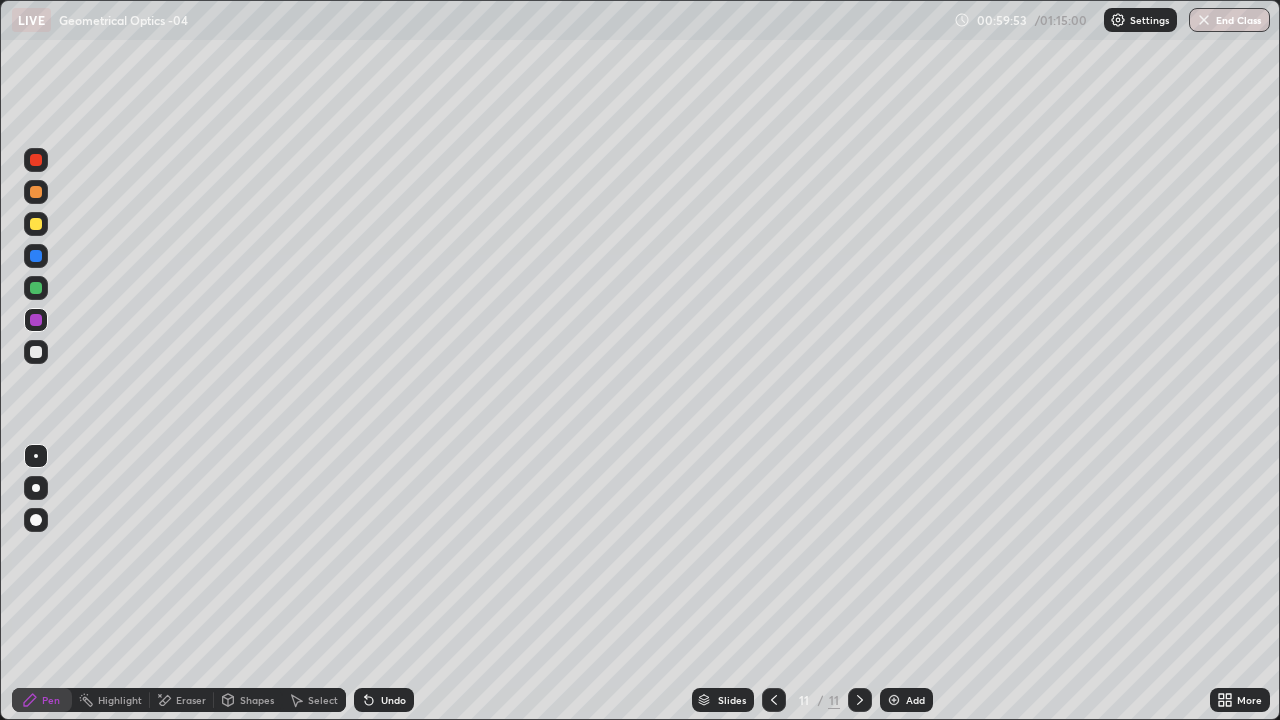 click on "Shapes" at bounding box center [257, 700] 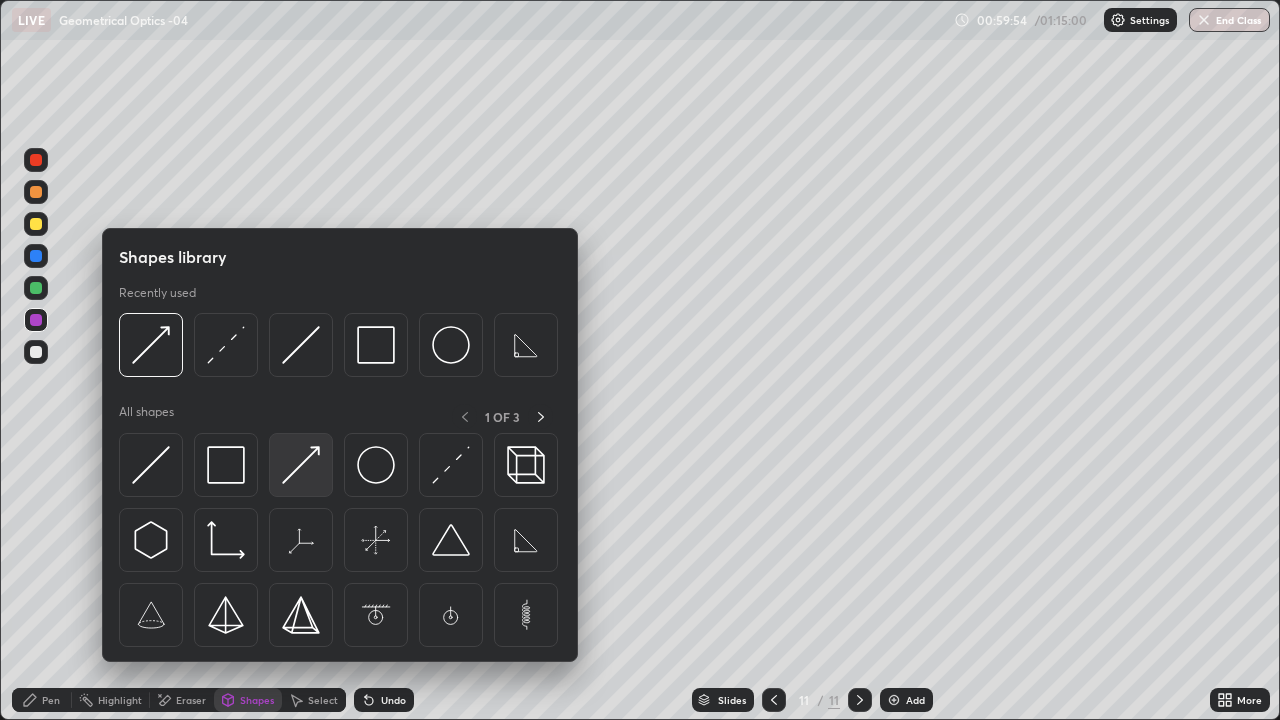 click at bounding box center (301, 465) 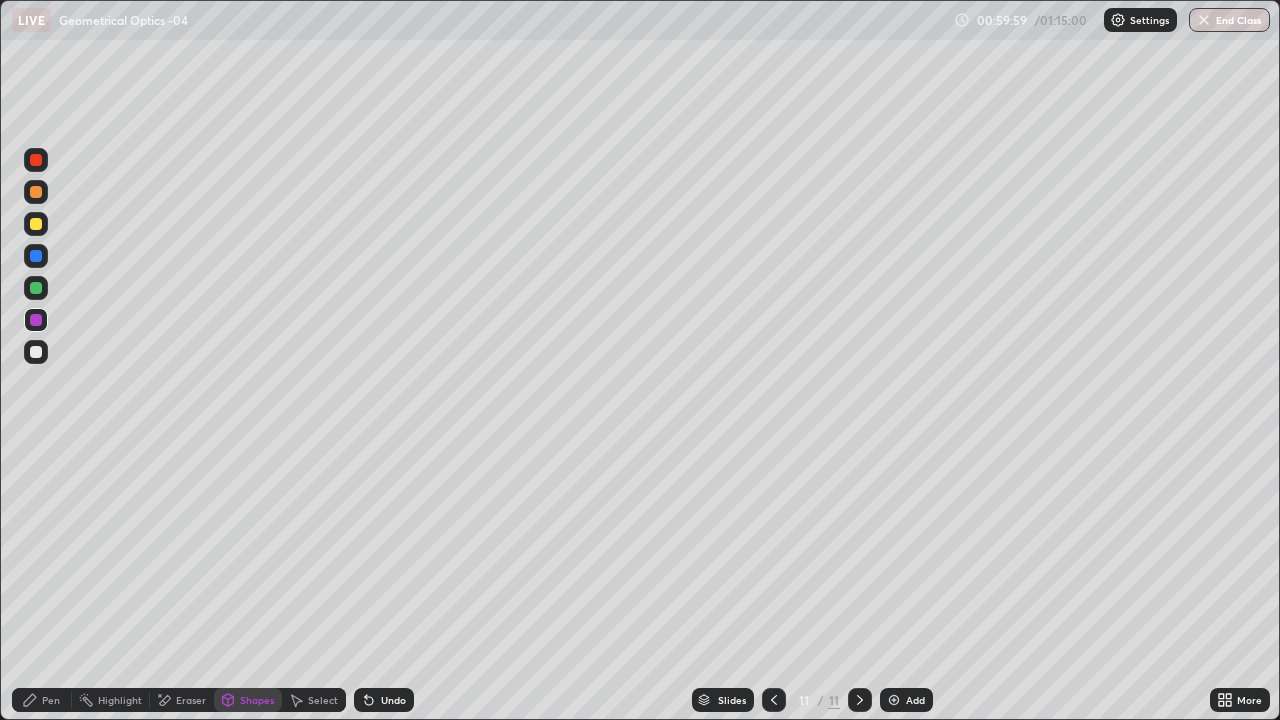 click on "Pen" at bounding box center [42, 700] 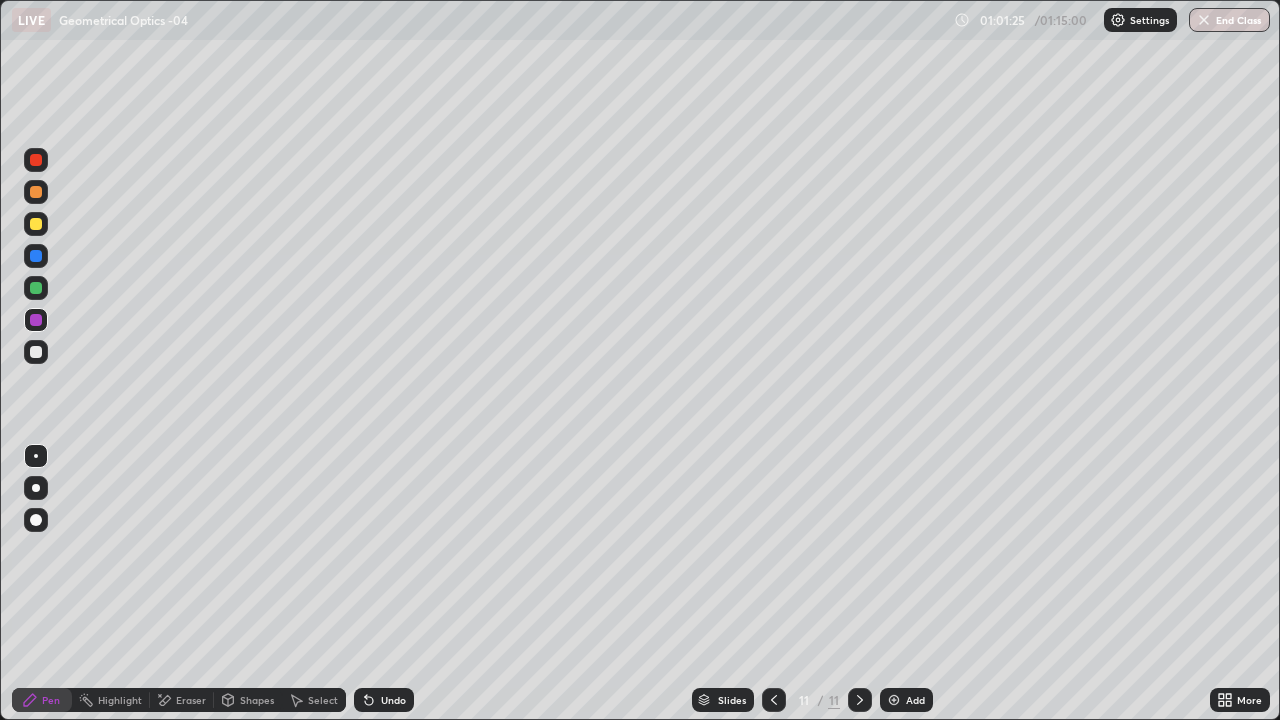 click on "Shapes" at bounding box center [257, 700] 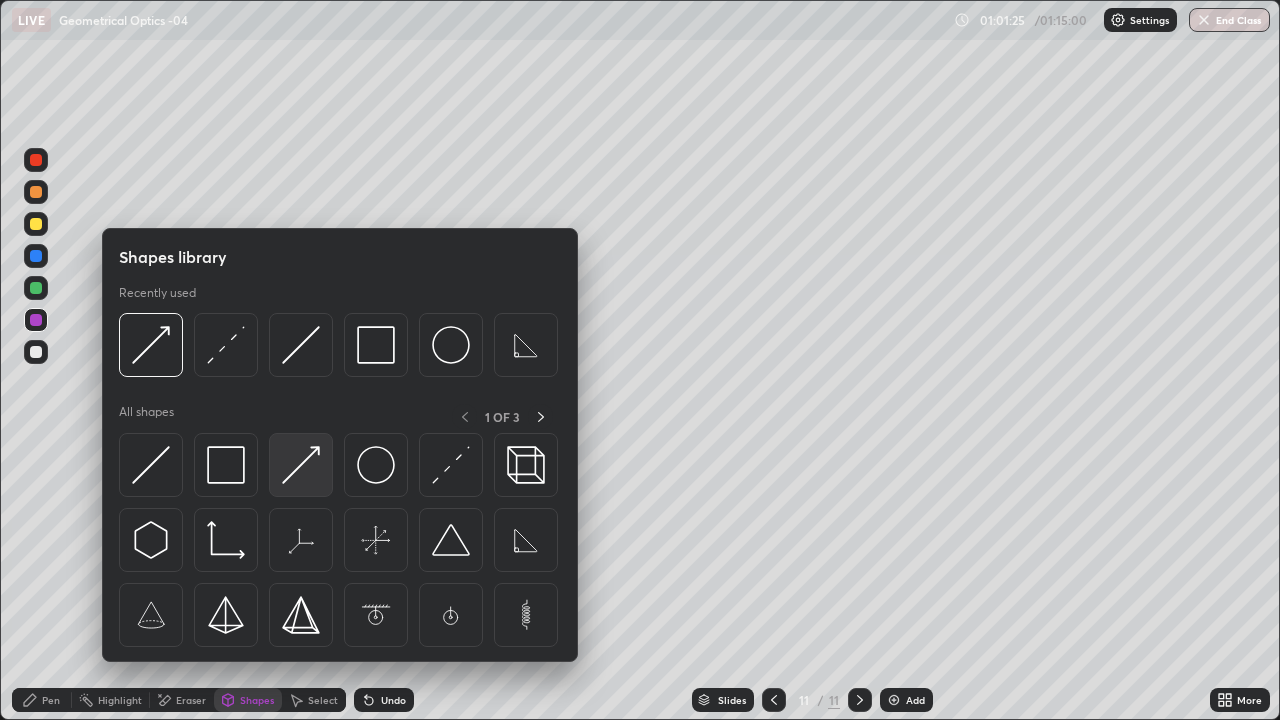 click at bounding box center (301, 465) 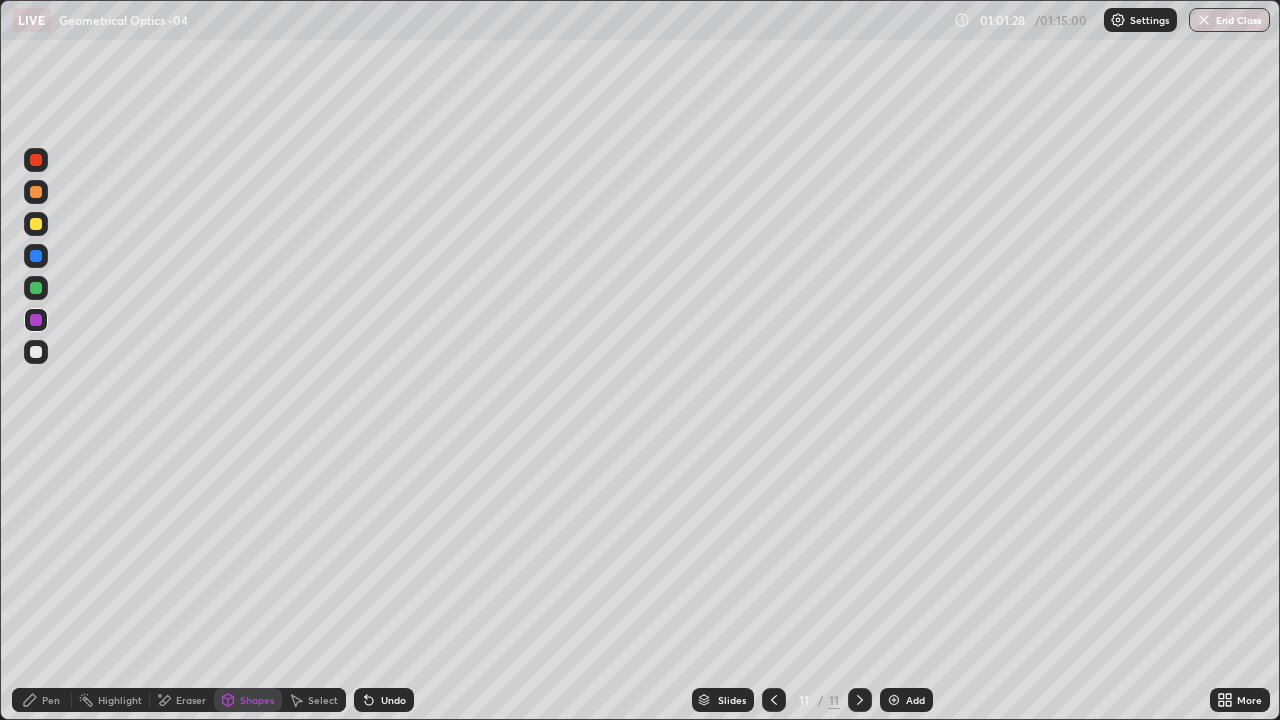 click on "Undo" at bounding box center (384, 700) 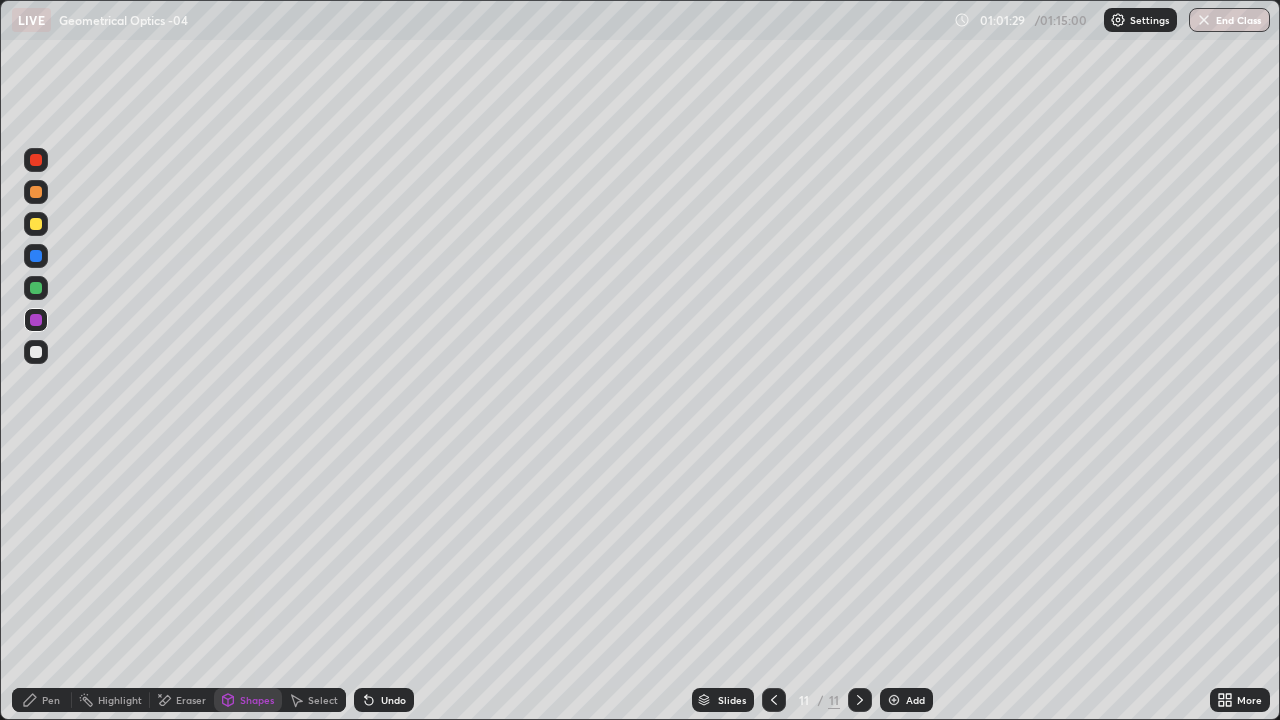 click on "Shapes" at bounding box center [257, 700] 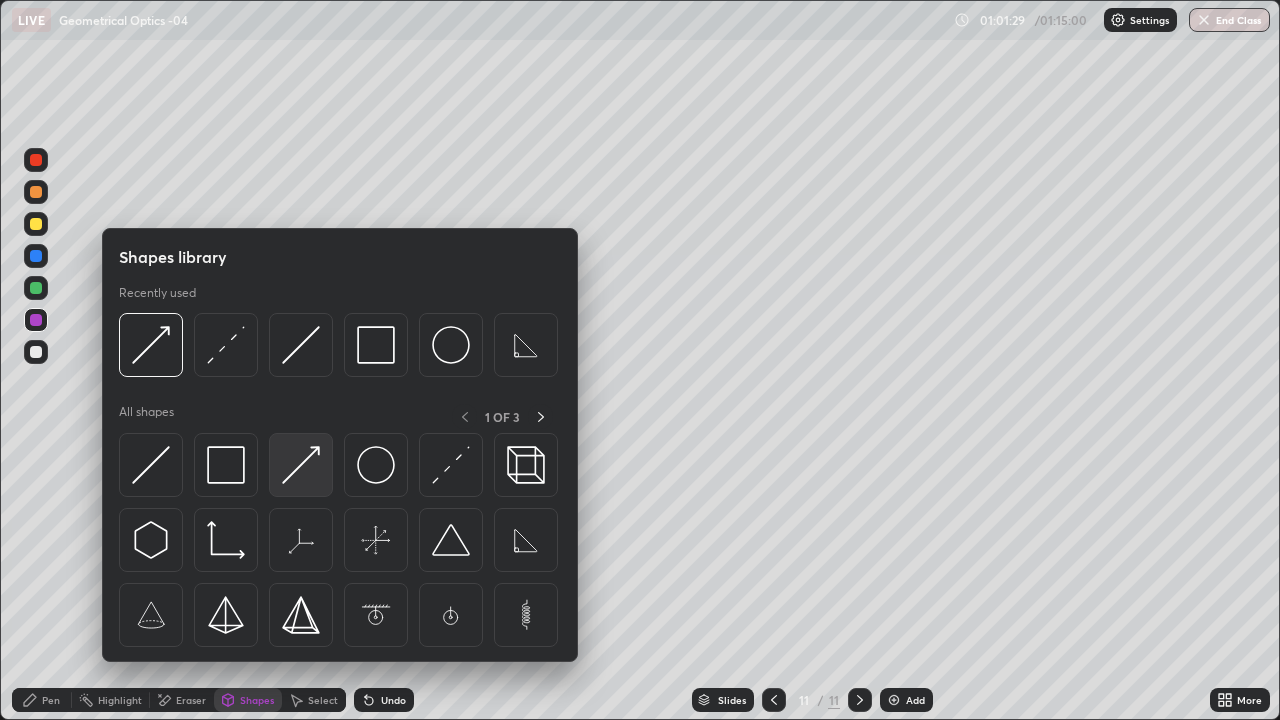 click at bounding box center (301, 465) 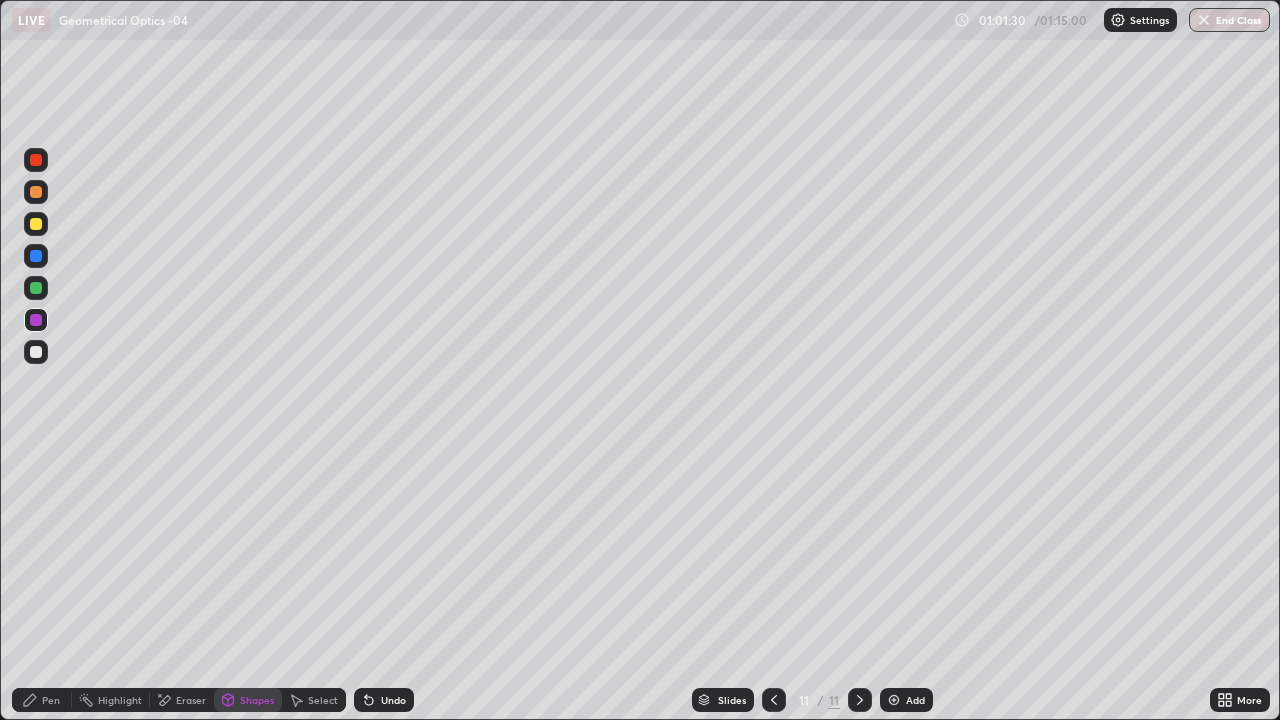 click at bounding box center (36, 288) 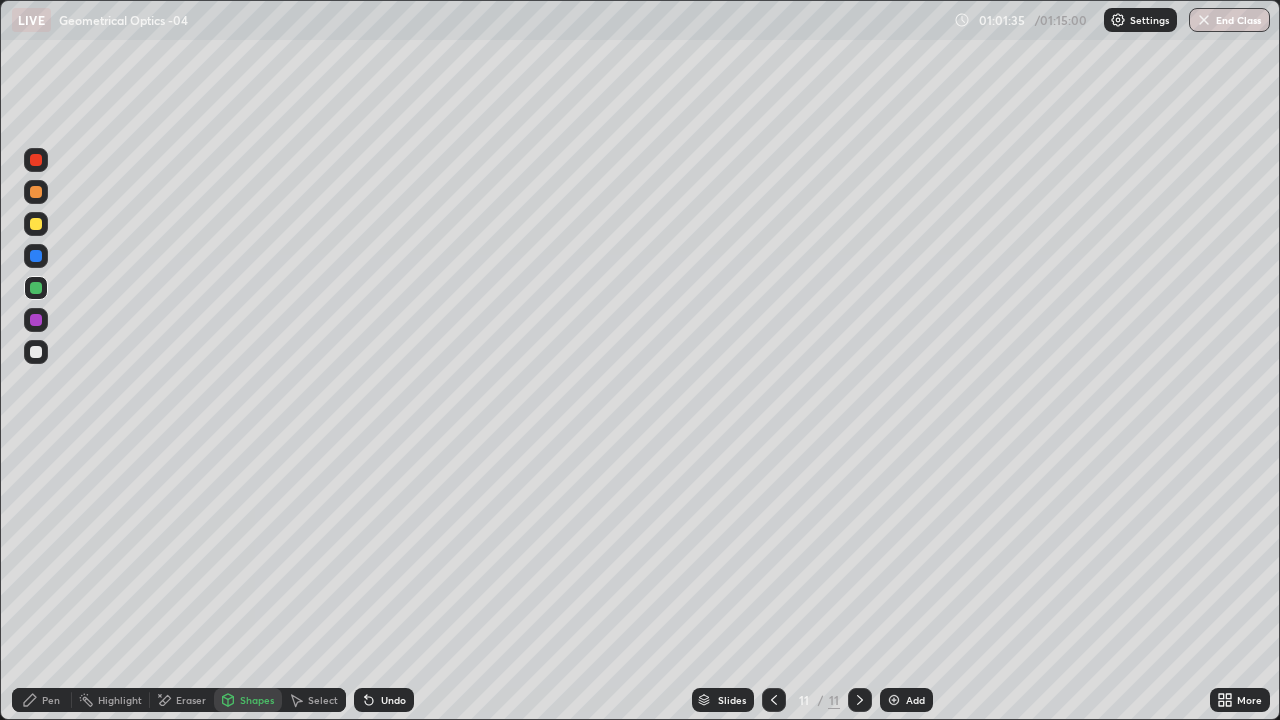 click 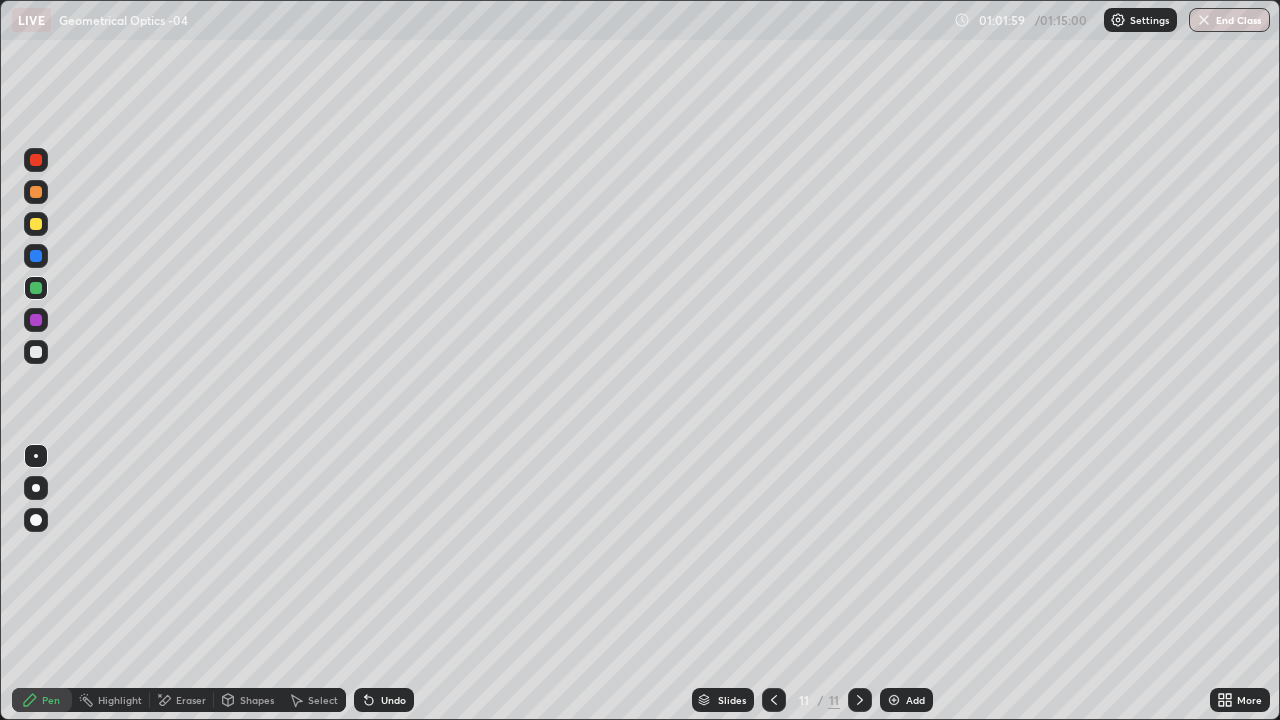 click on "Undo" at bounding box center [384, 700] 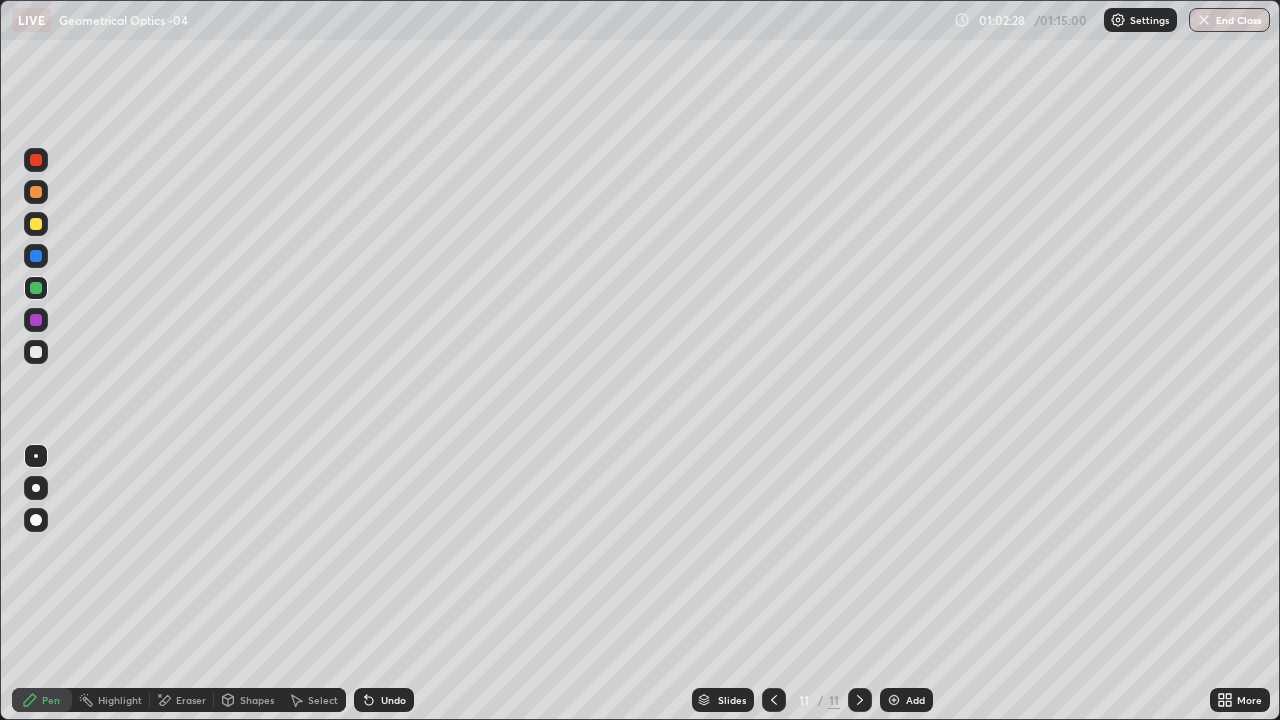 click on "Shapes" at bounding box center [257, 700] 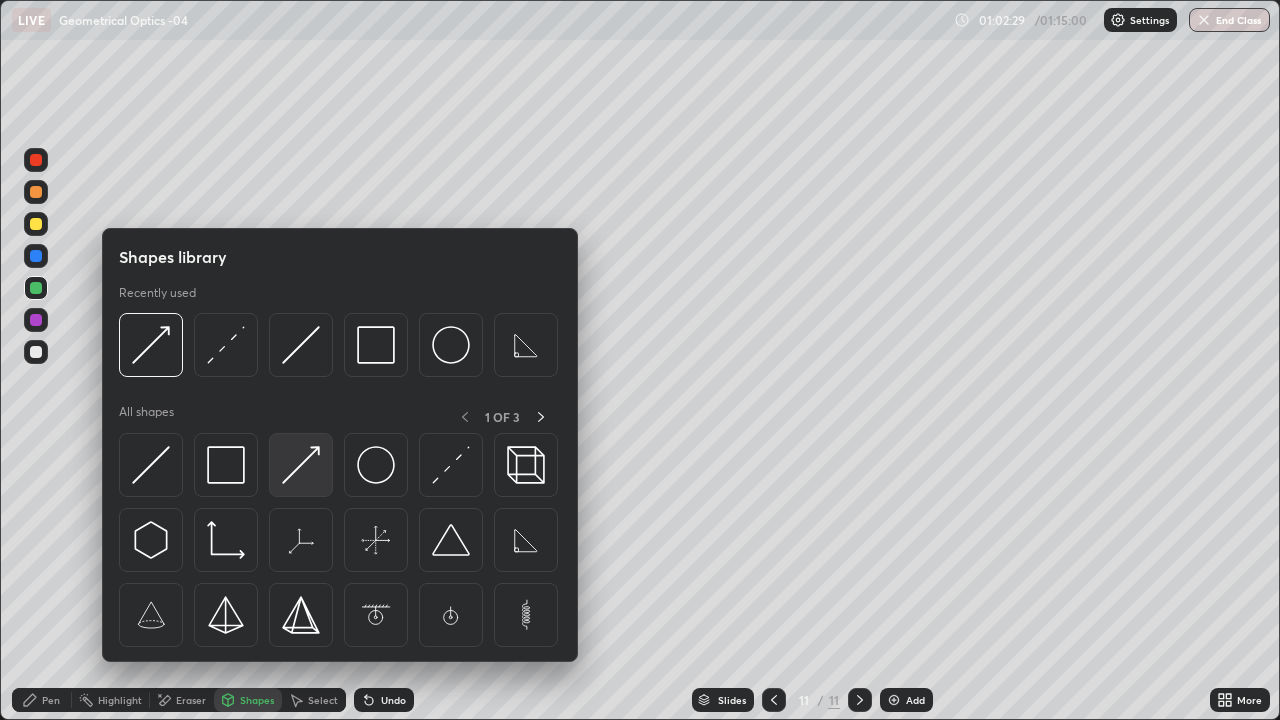 click at bounding box center (301, 465) 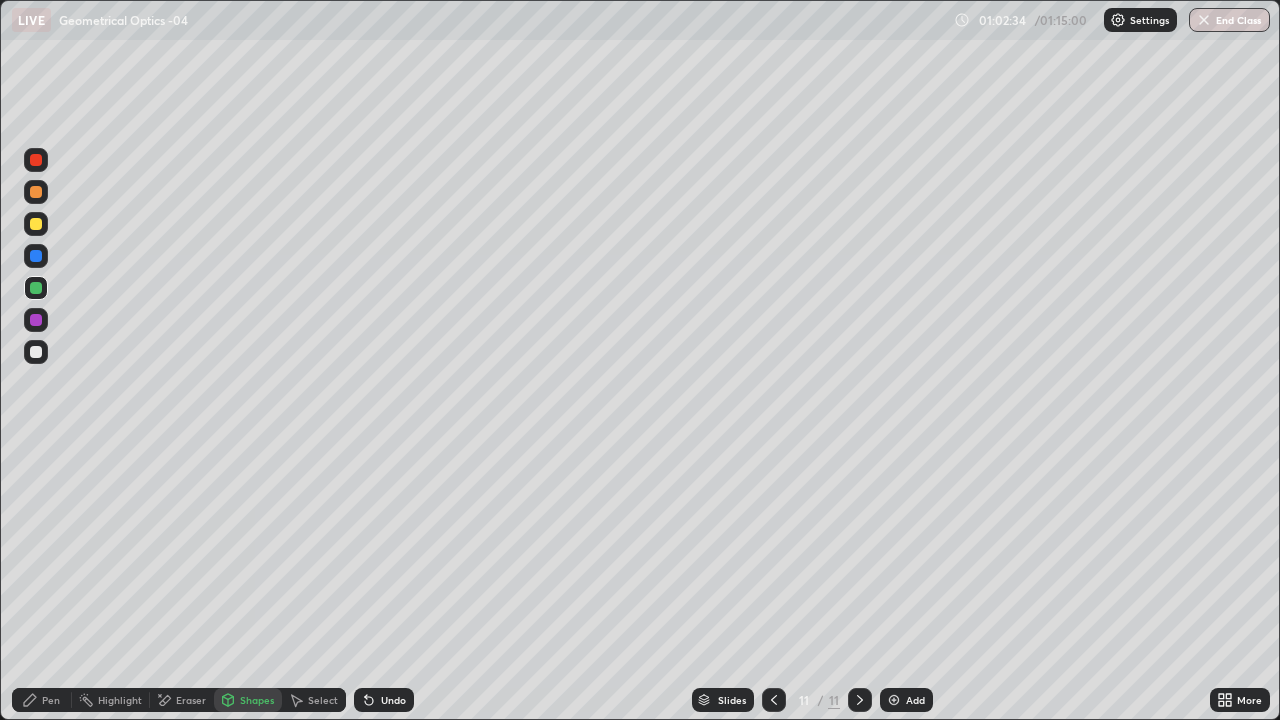 click 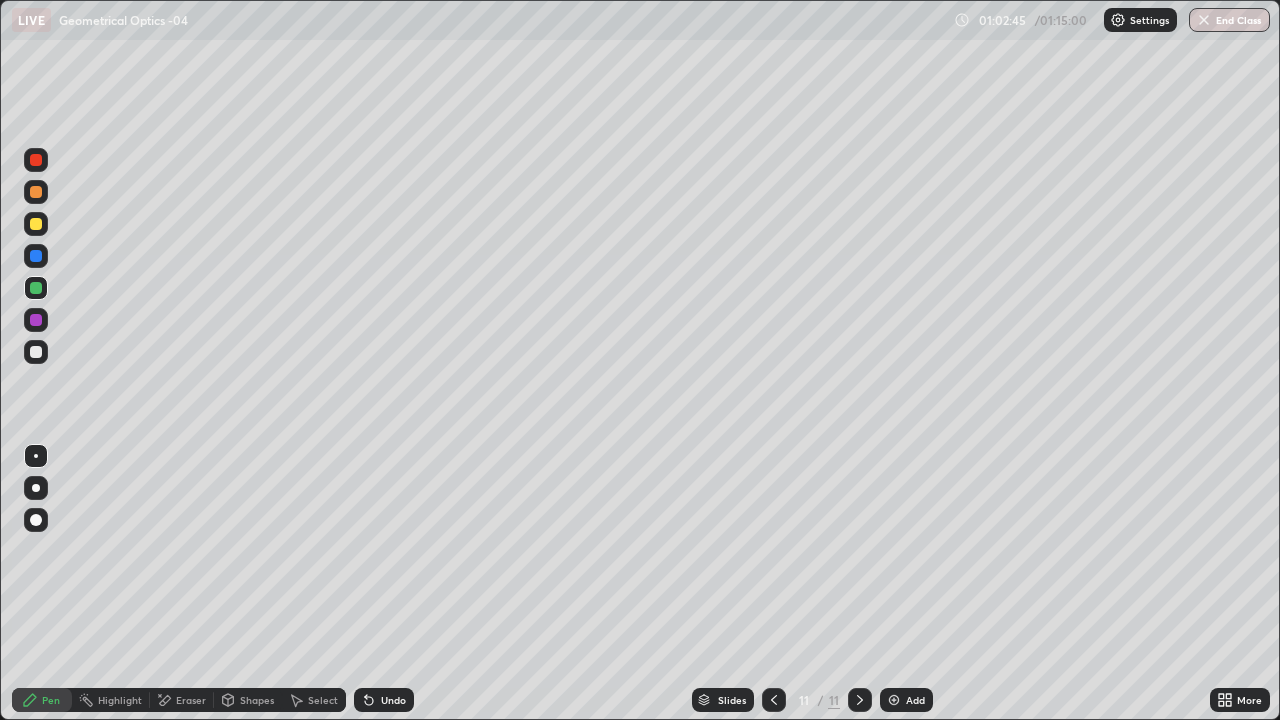 click on "Undo" at bounding box center [393, 700] 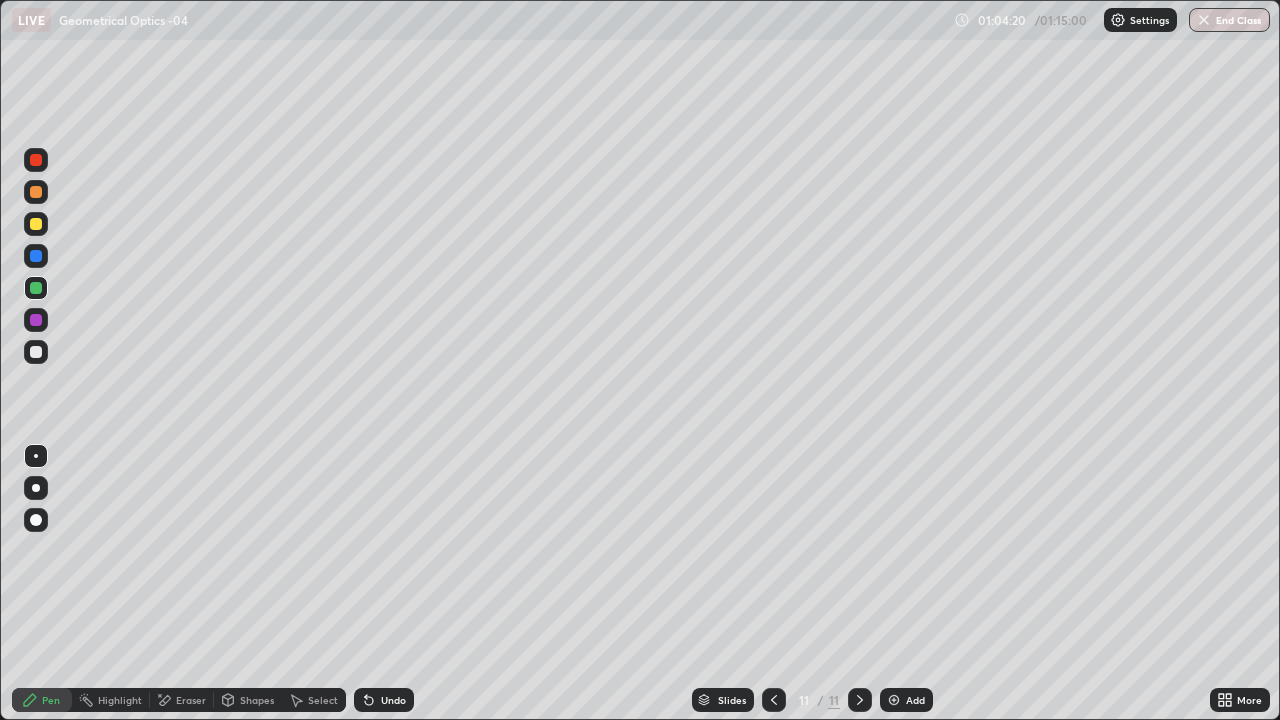 click on "End Class" at bounding box center (1229, 20) 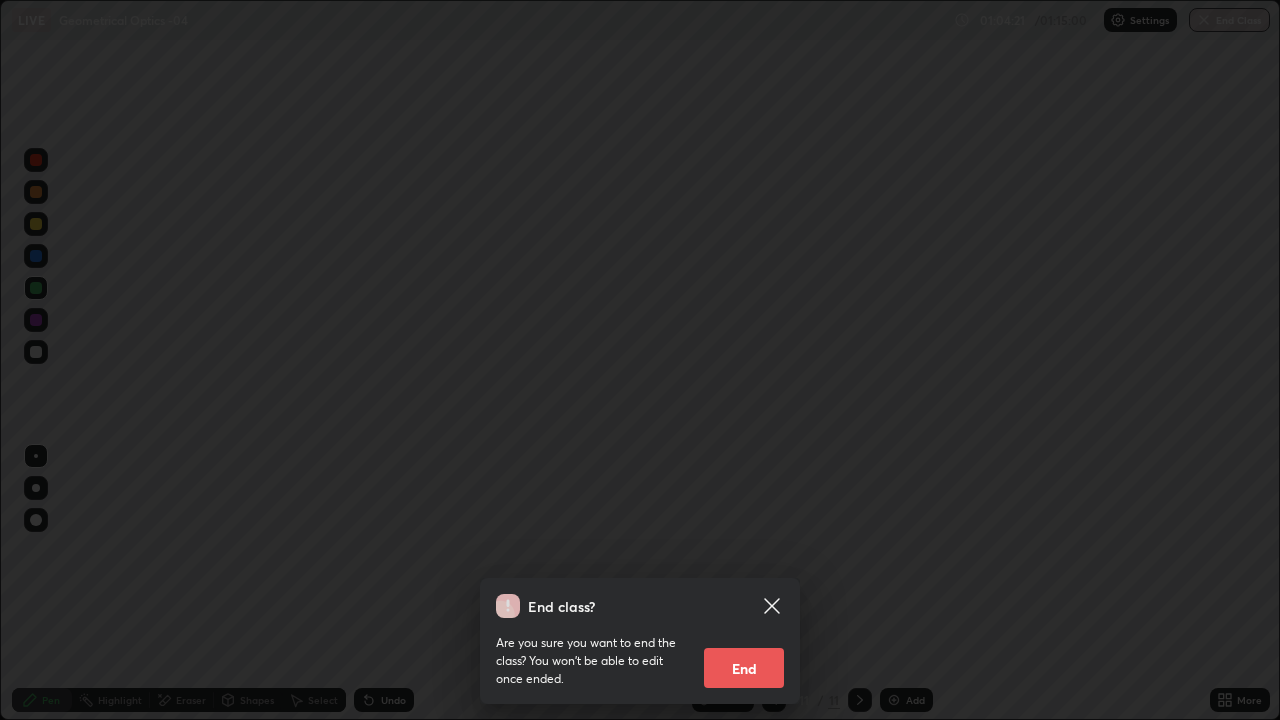 click on "End" at bounding box center (744, 668) 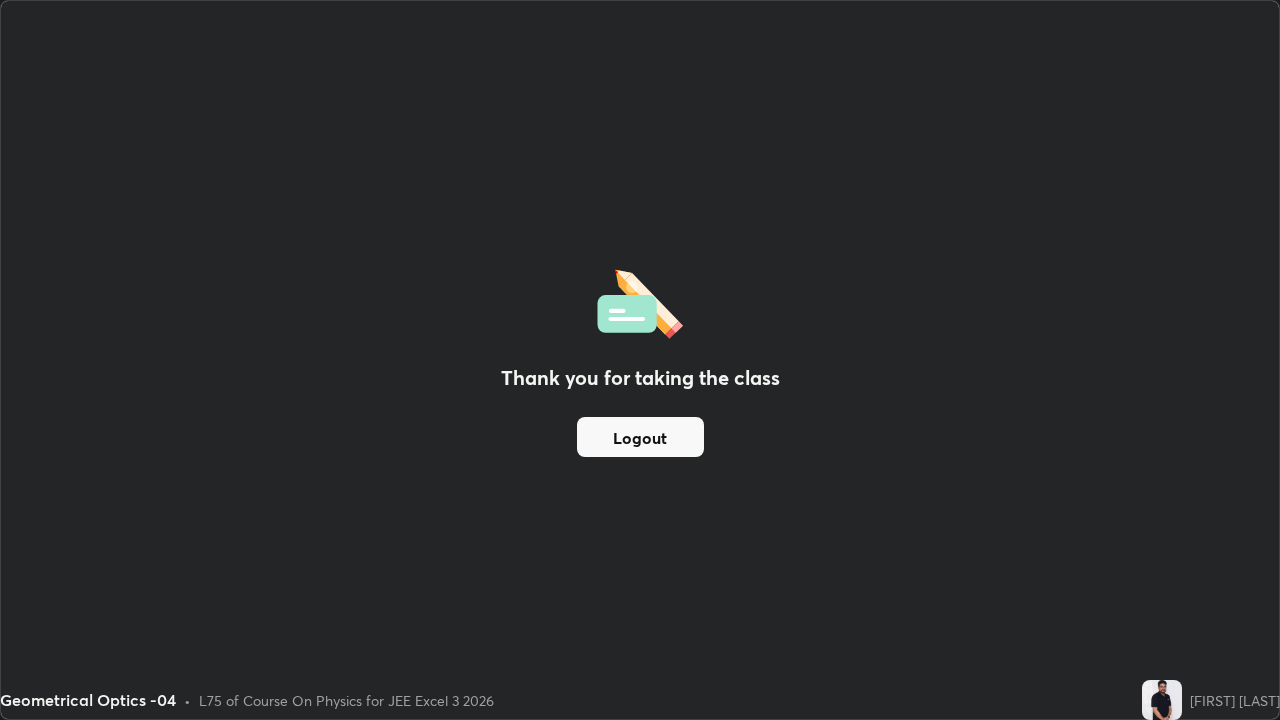 click on "Logout" at bounding box center (640, 437) 